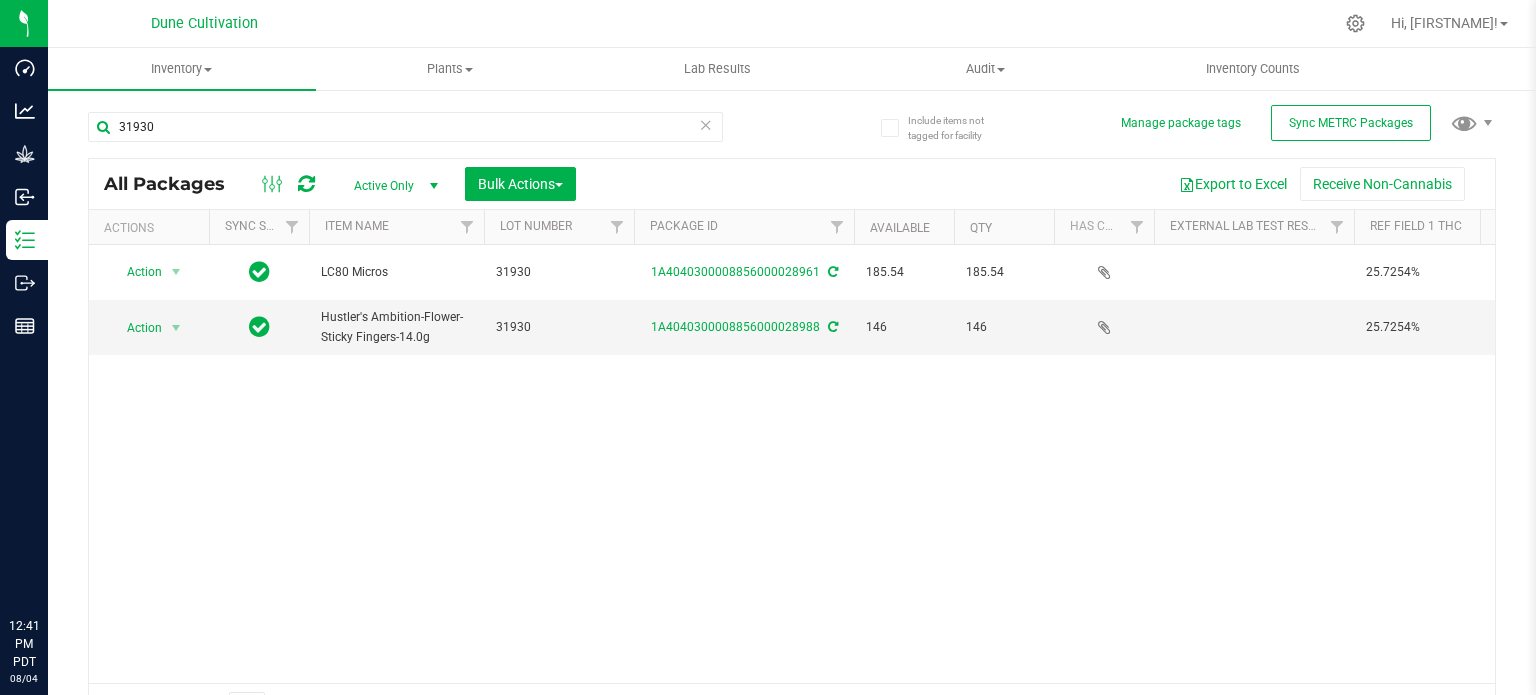 scroll, scrollTop: 0, scrollLeft: 0, axis: both 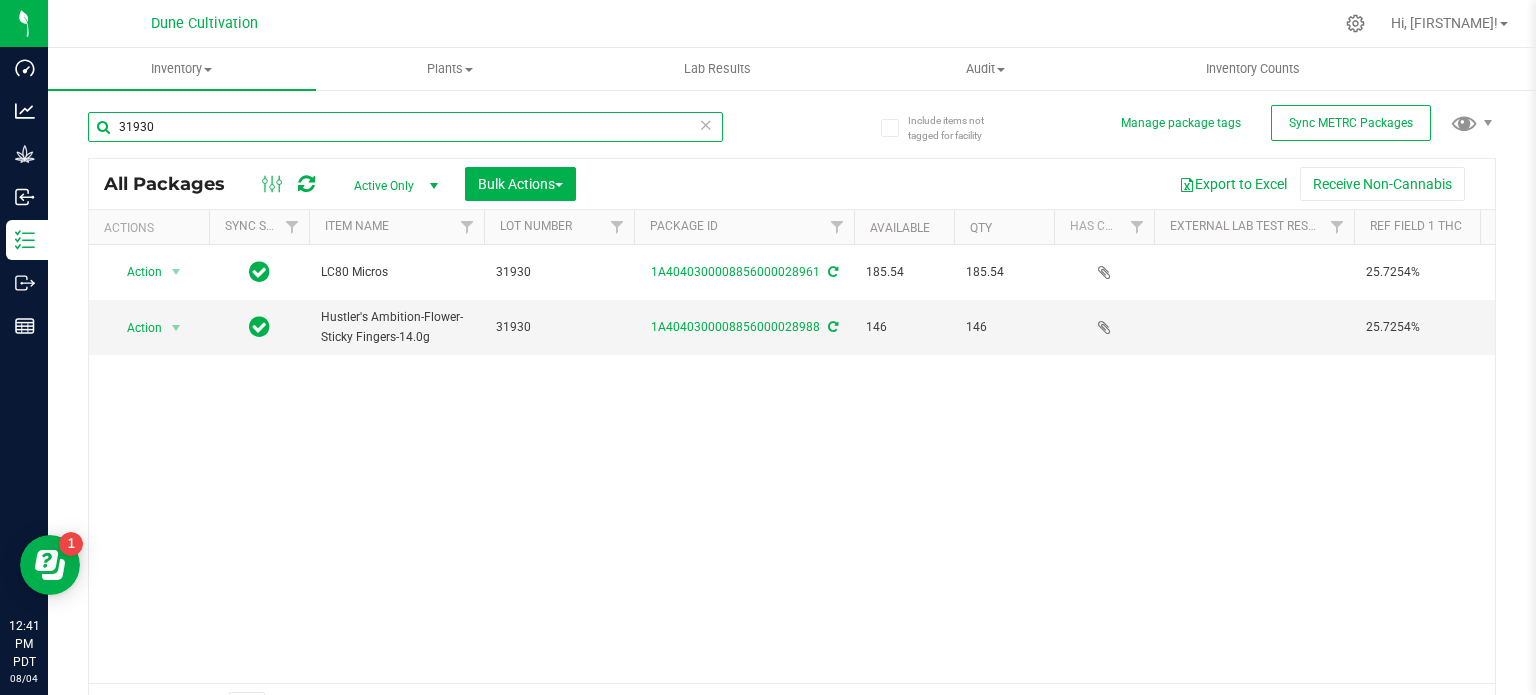 click on "31930" at bounding box center (405, 127) 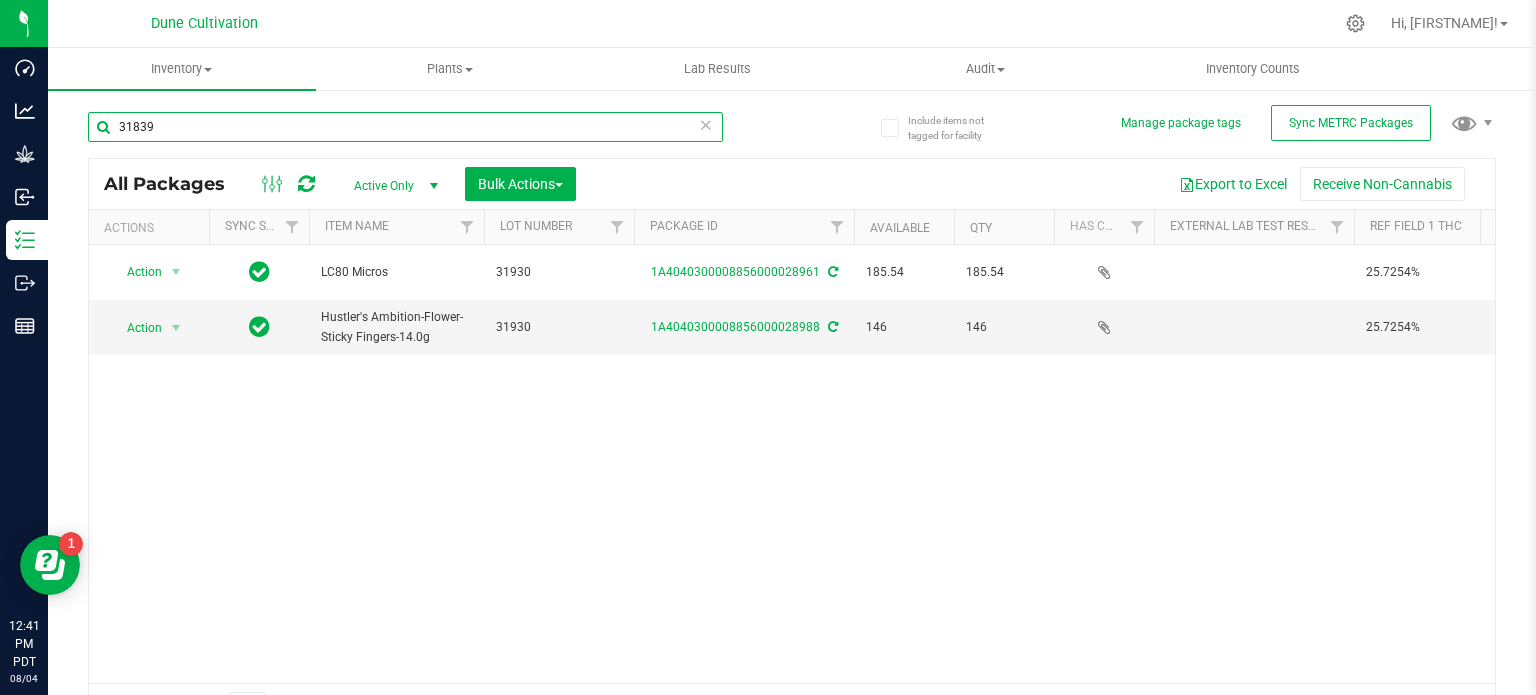type on "31839" 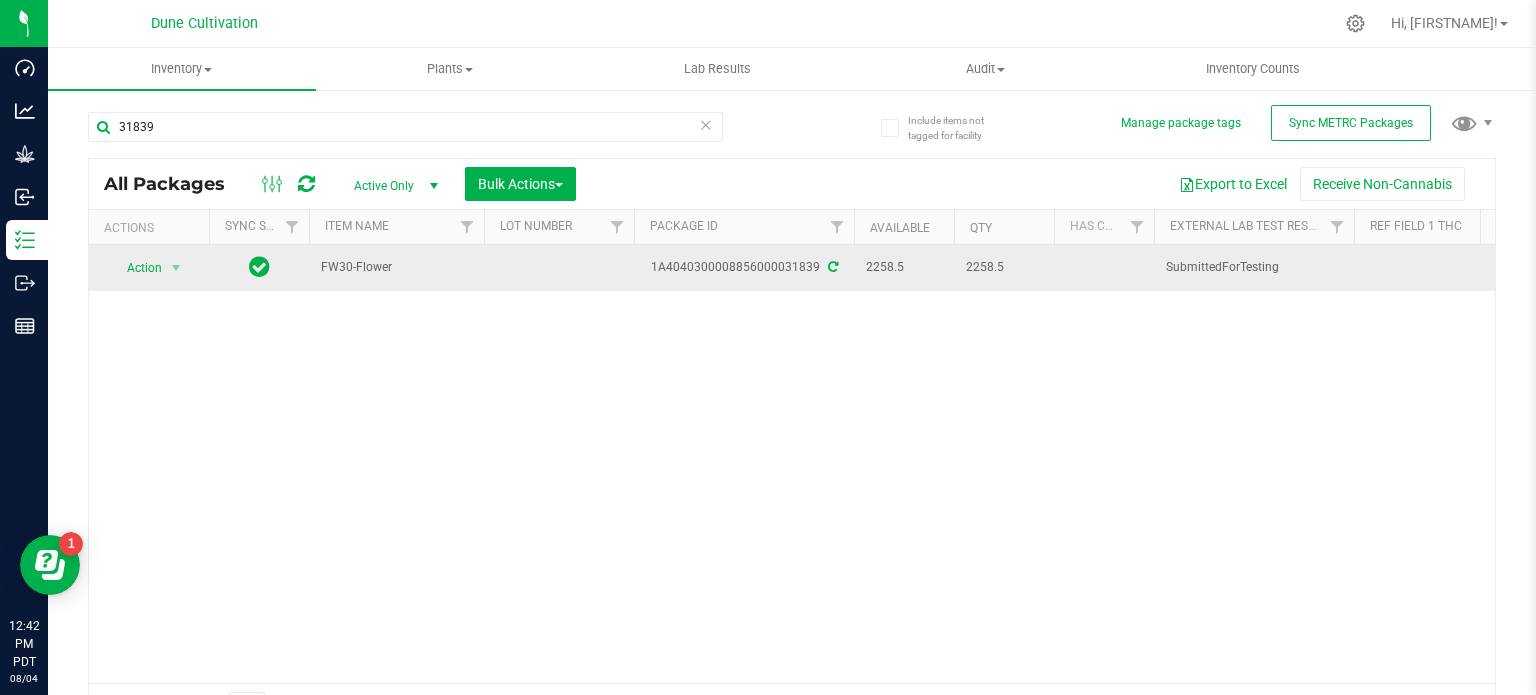 click on "Action Action Adjust qty Create package Edit attributes Global inventory Locate package Lock package Package audit log Print package label Record a lab result Retag package See history Take lab sample" at bounding box center (149, 268) 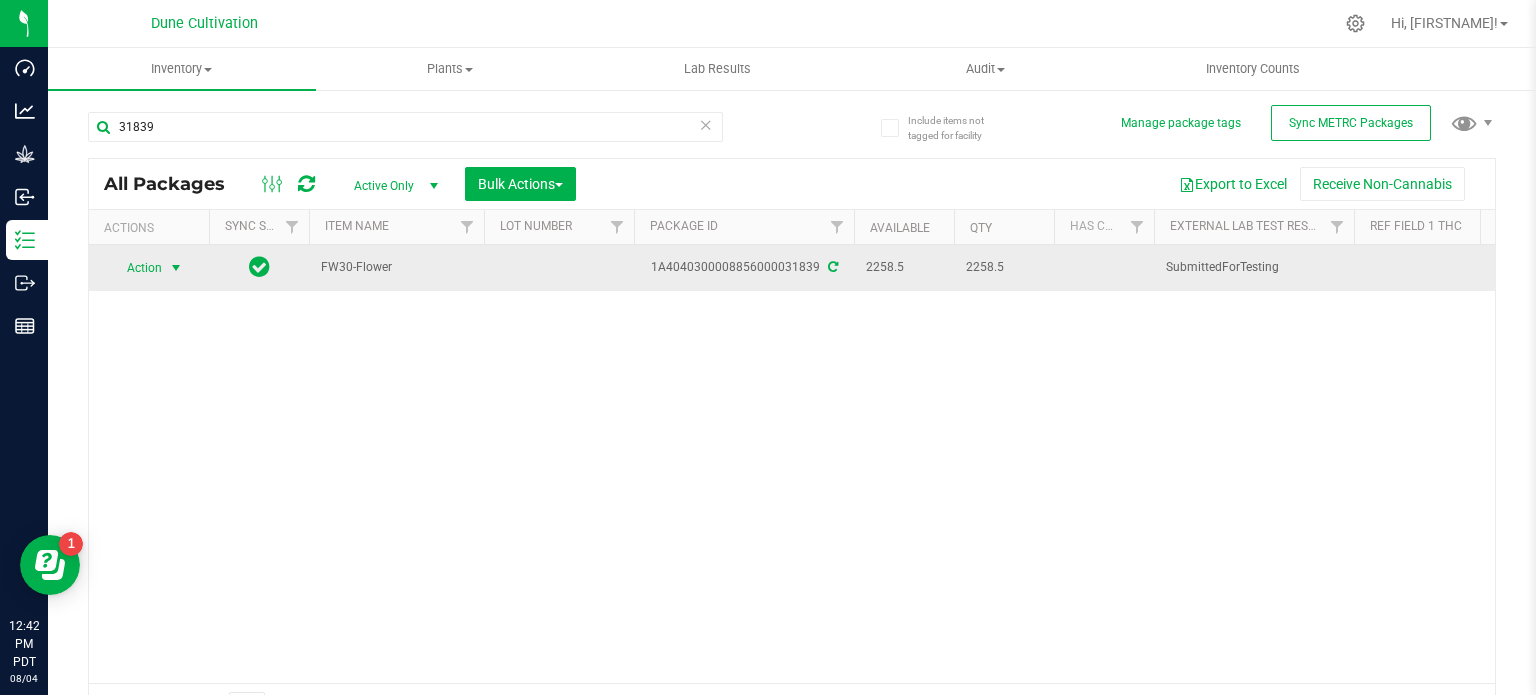 click at bounding box center (176, 268) 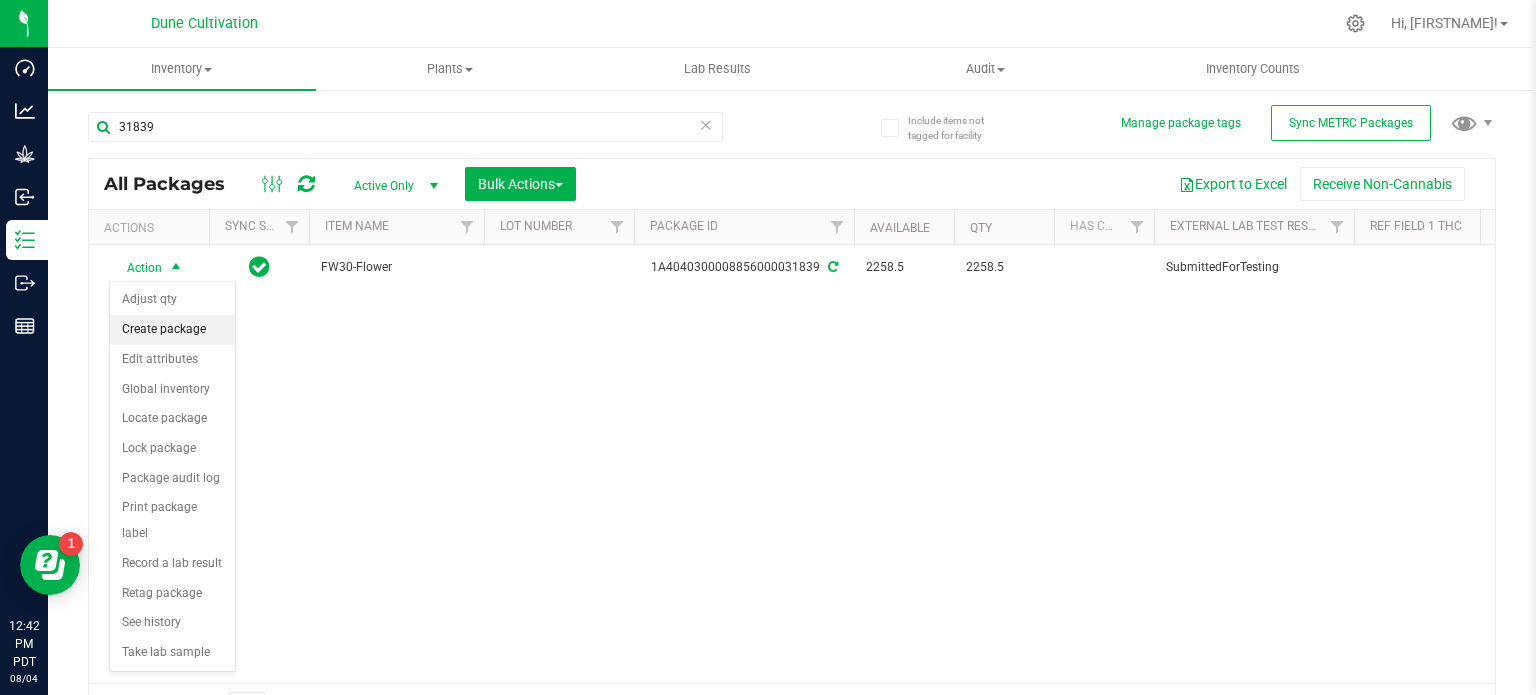 click on "Create package" at bounding box center [172, 330] 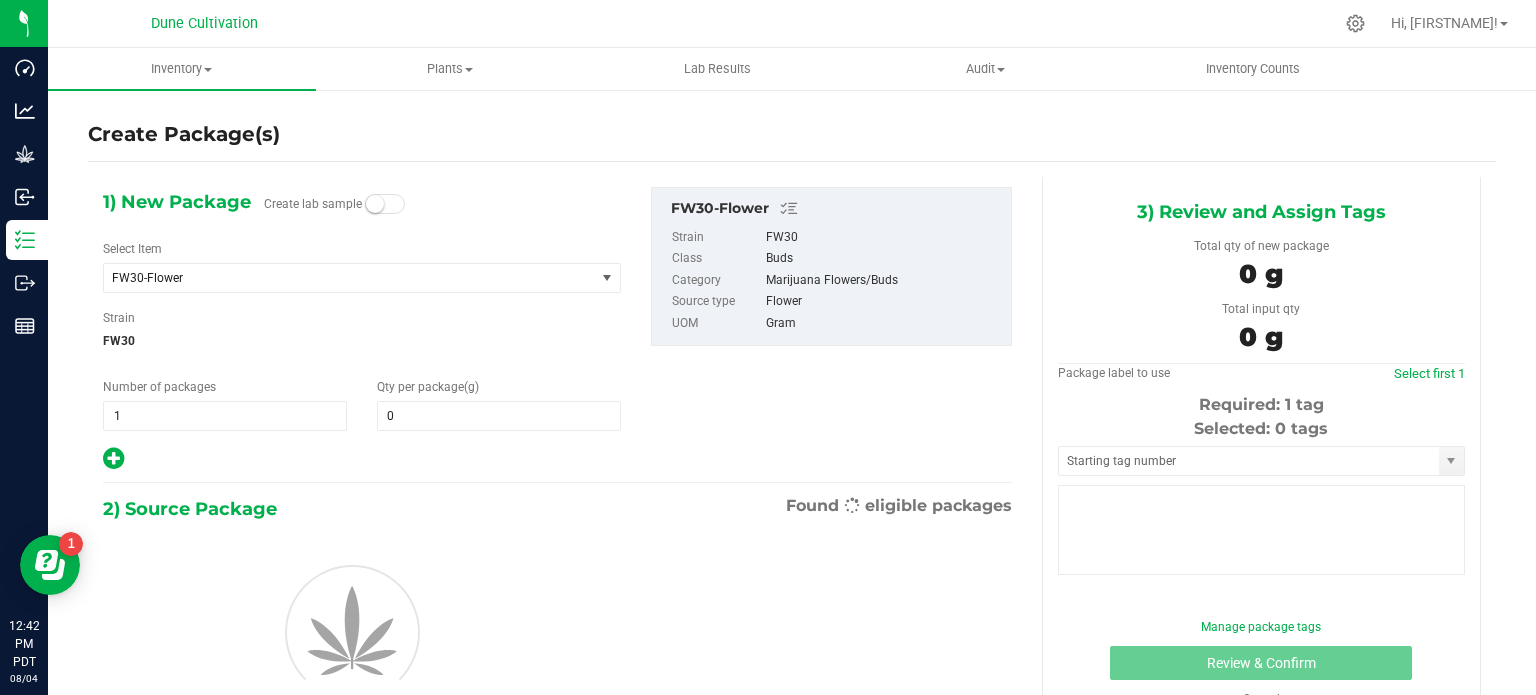 type on "0.0000" 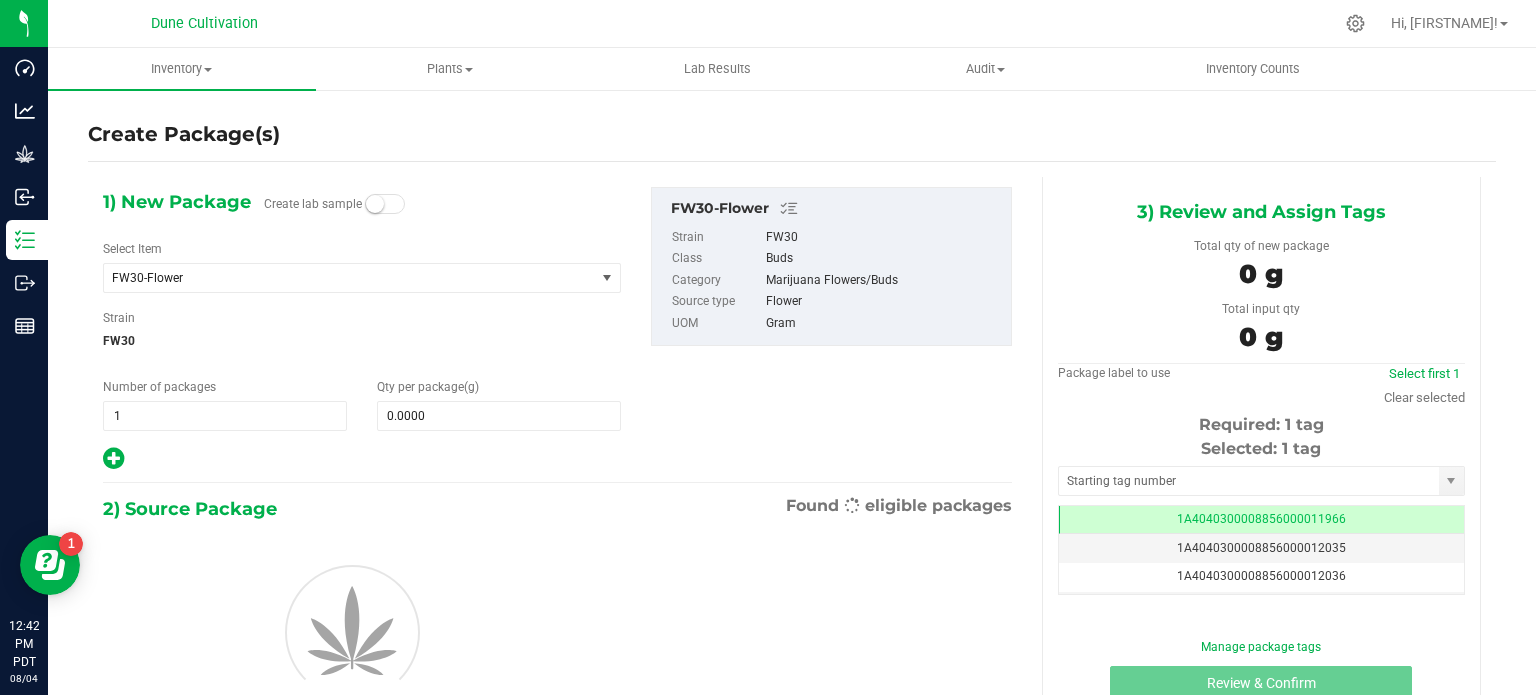 scroll, scrollTop: 0, scrollLeft: 0, axis: both 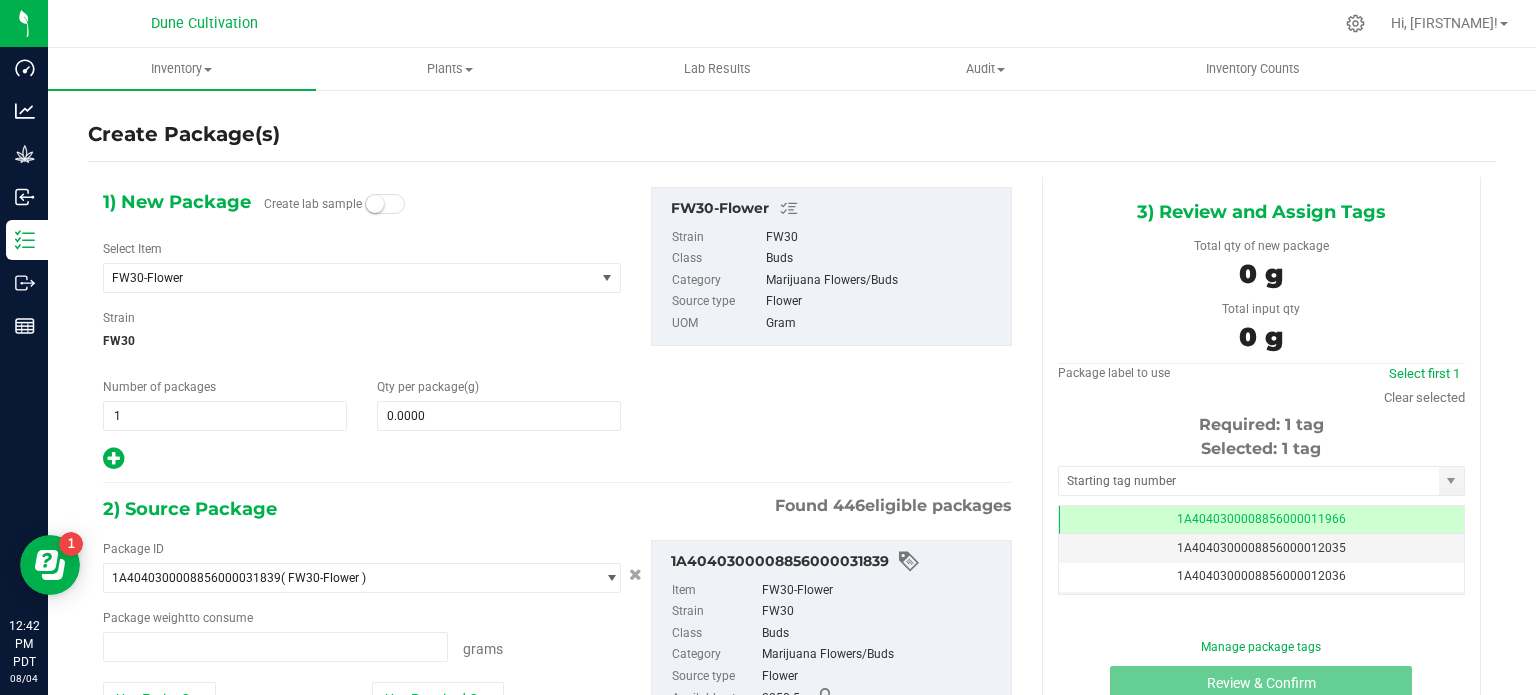 type on "0.0000 g" 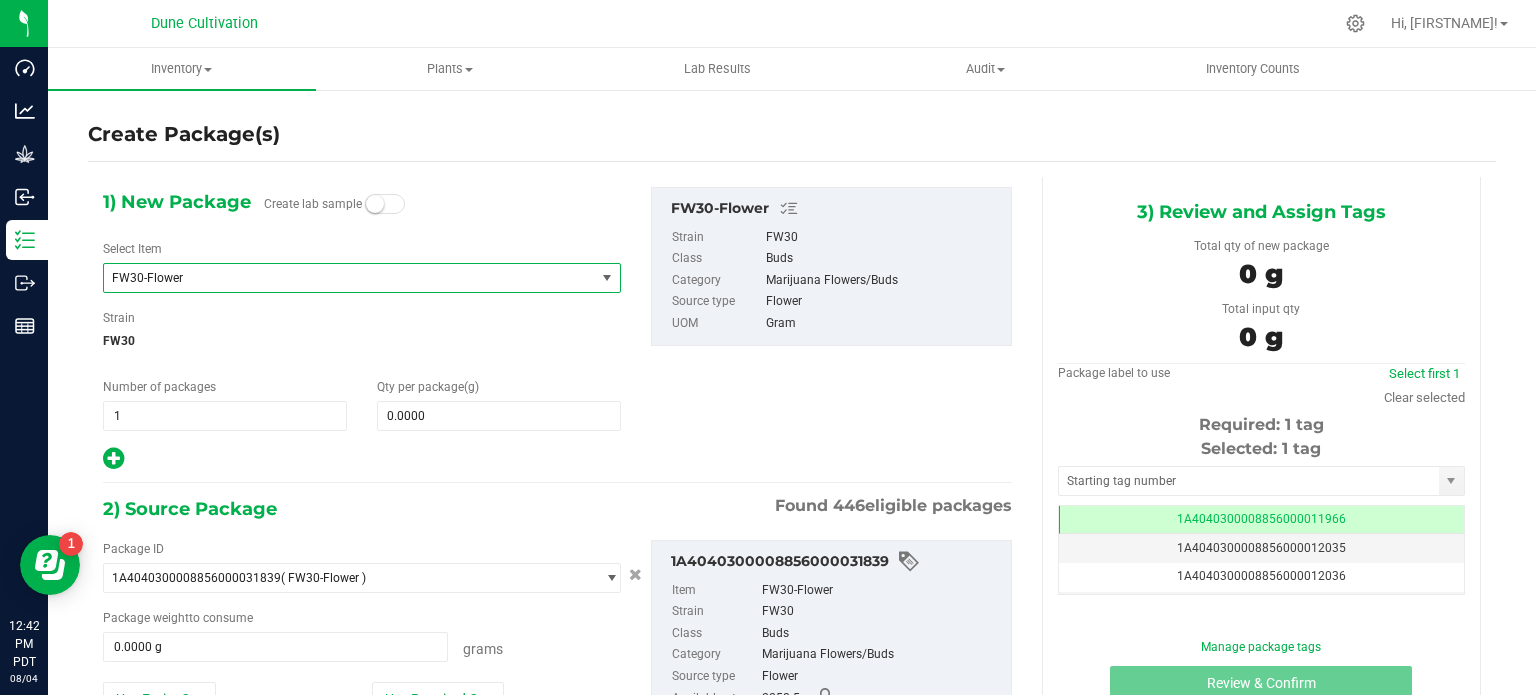 click on "FW30-Flower" at bounding box center (340, 278) 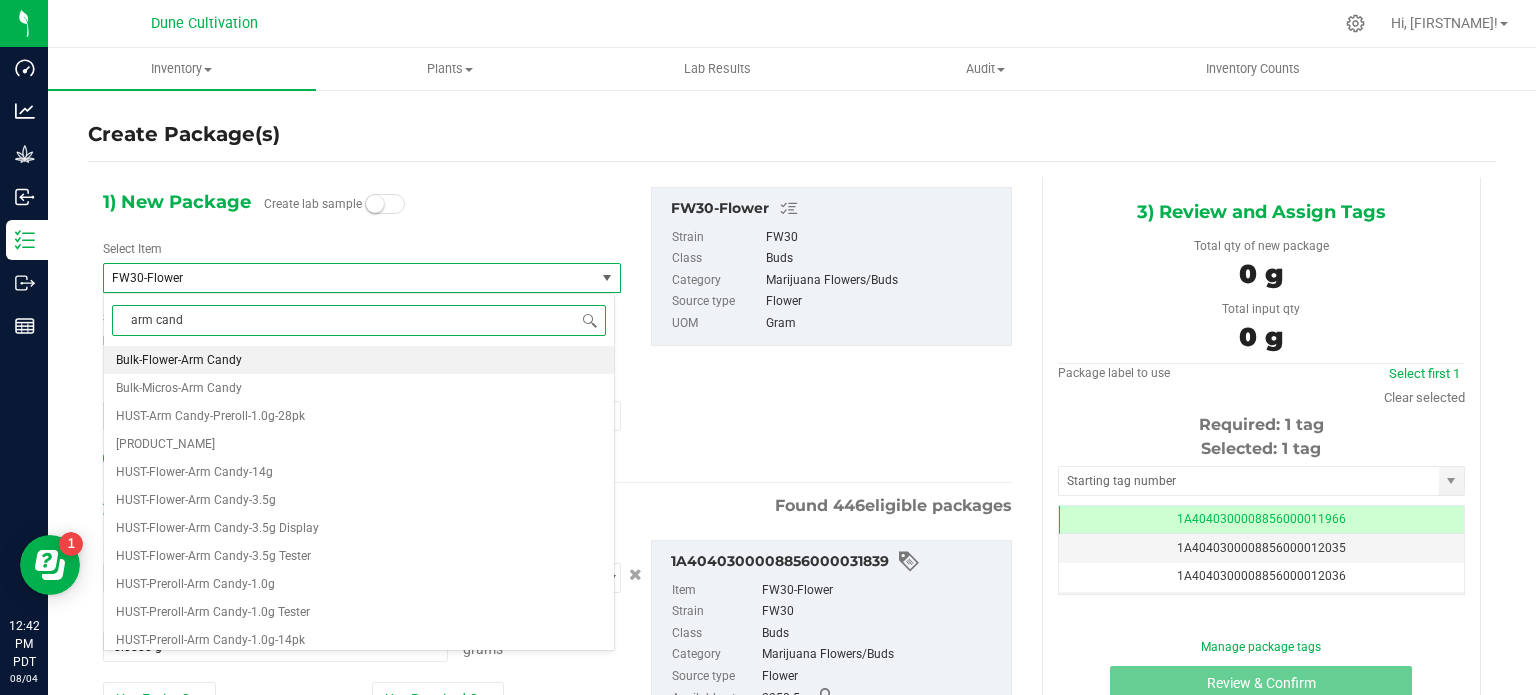 type on "arm candy" 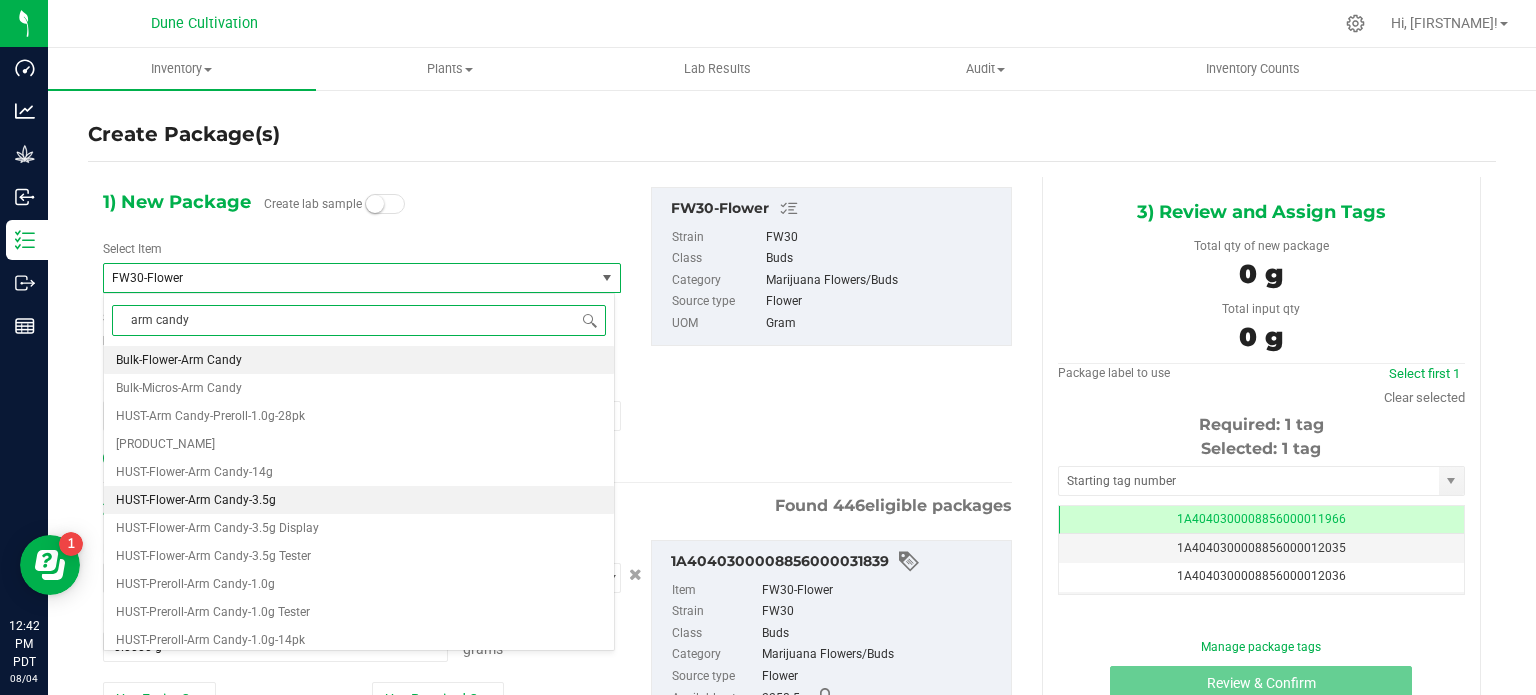 click on "HUST-Flower-Arm Candy-3.5g" at bounding box center [359, 500] 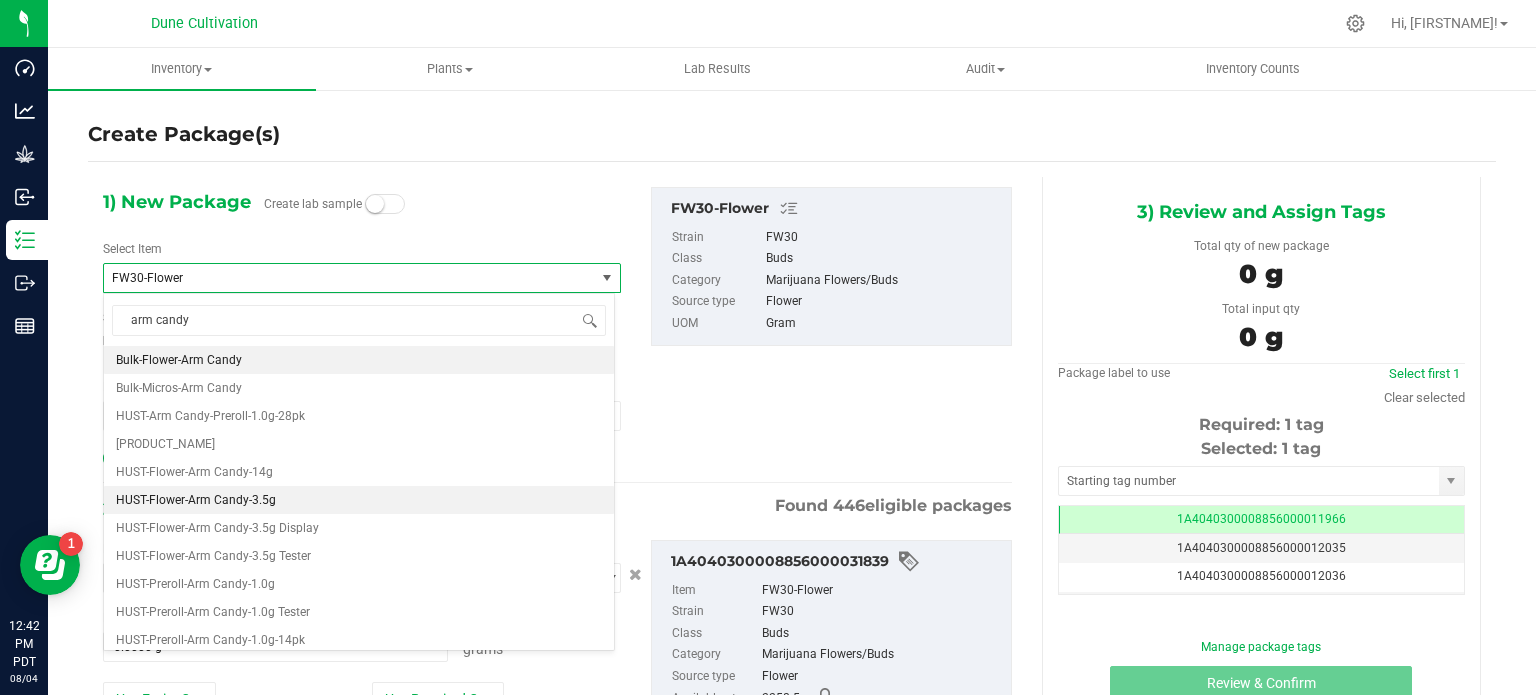 type 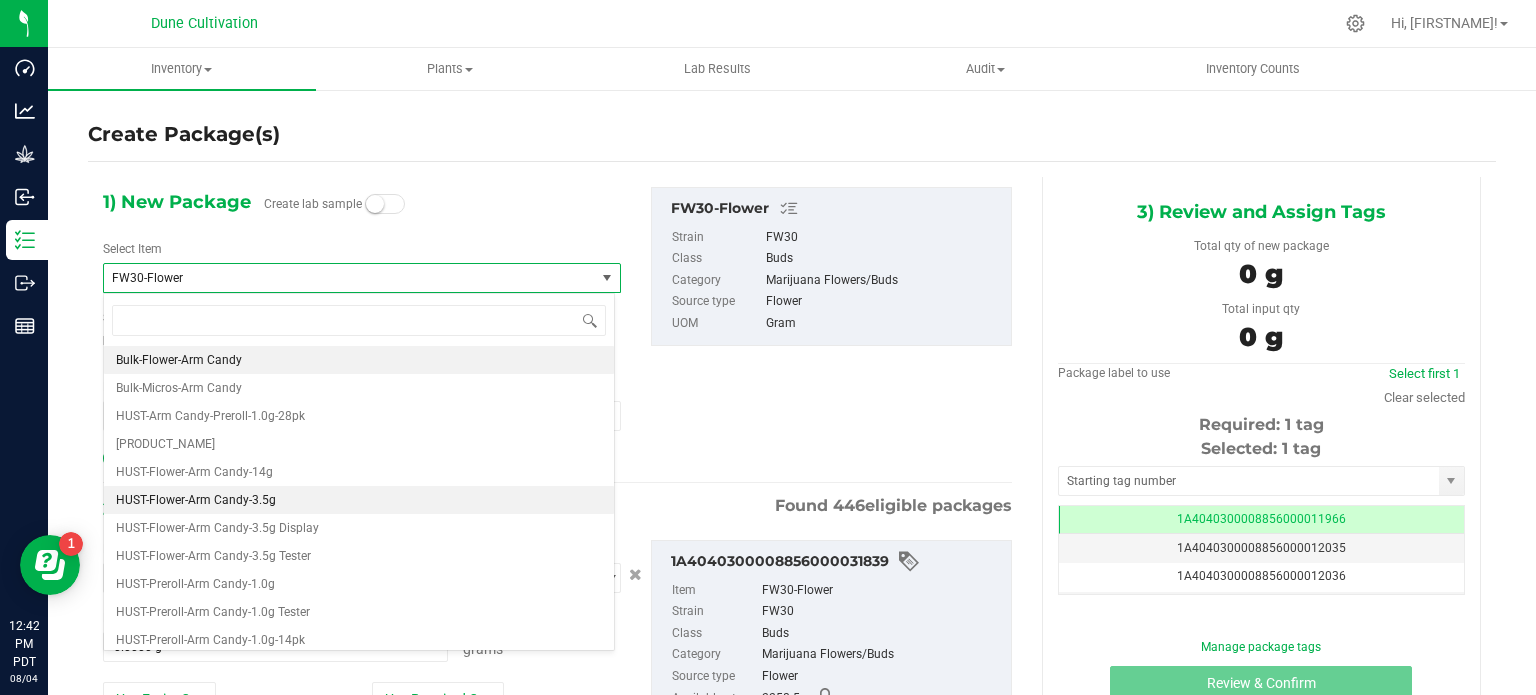 type on "0" 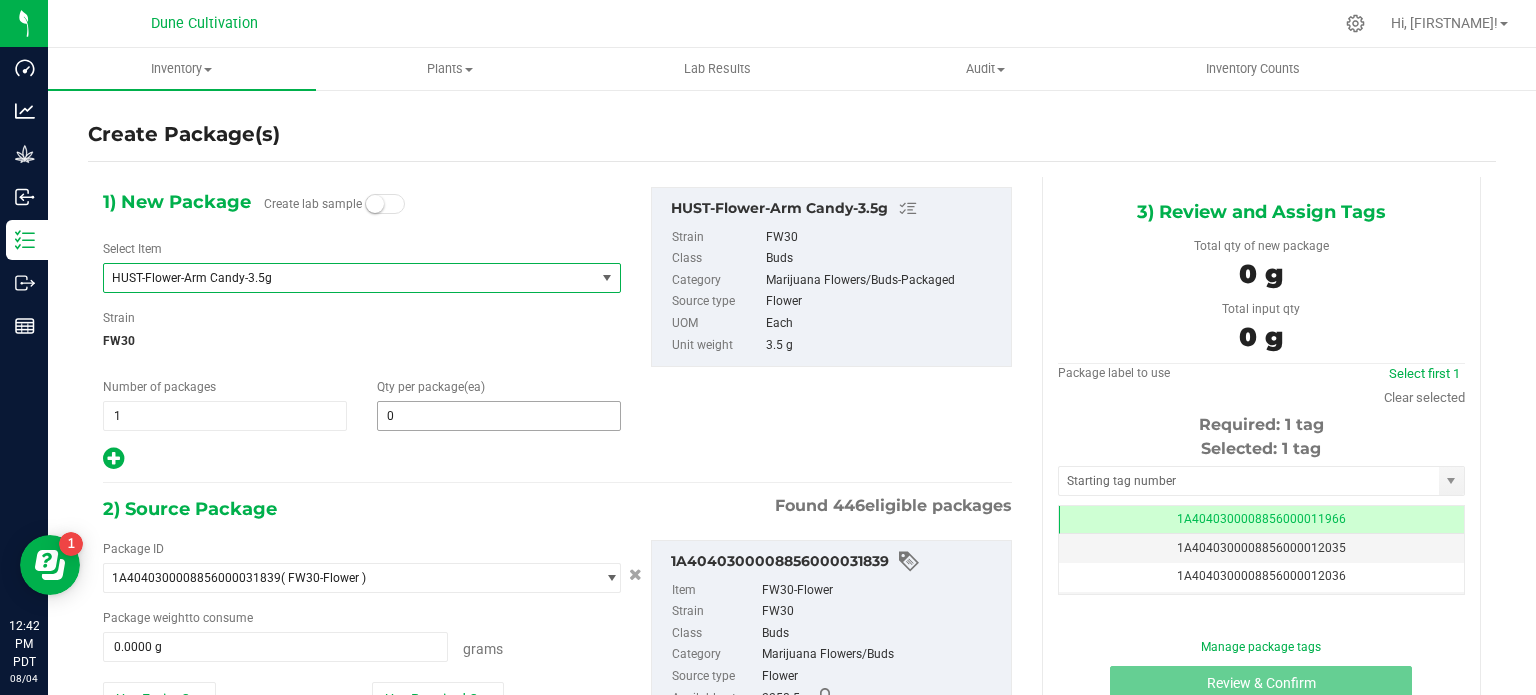type 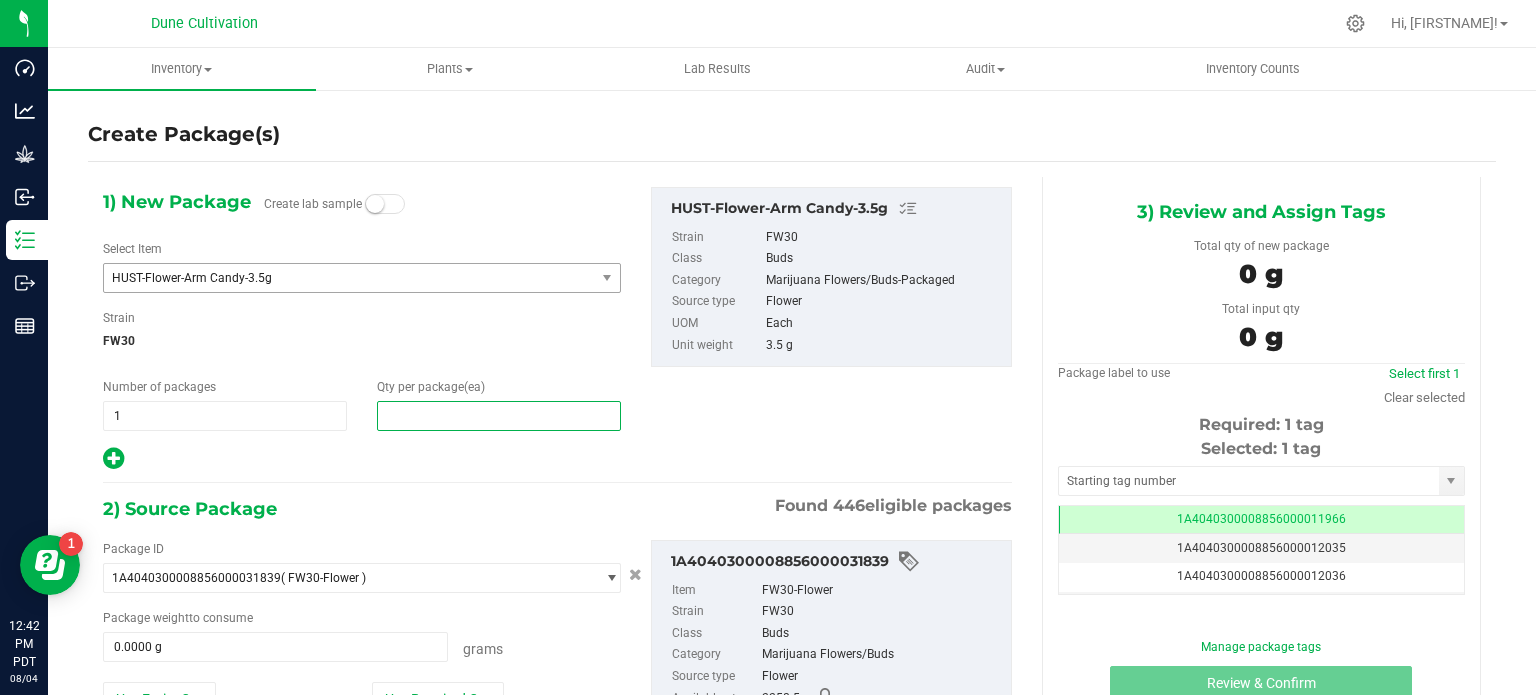 click at bounding box center (499, 416) 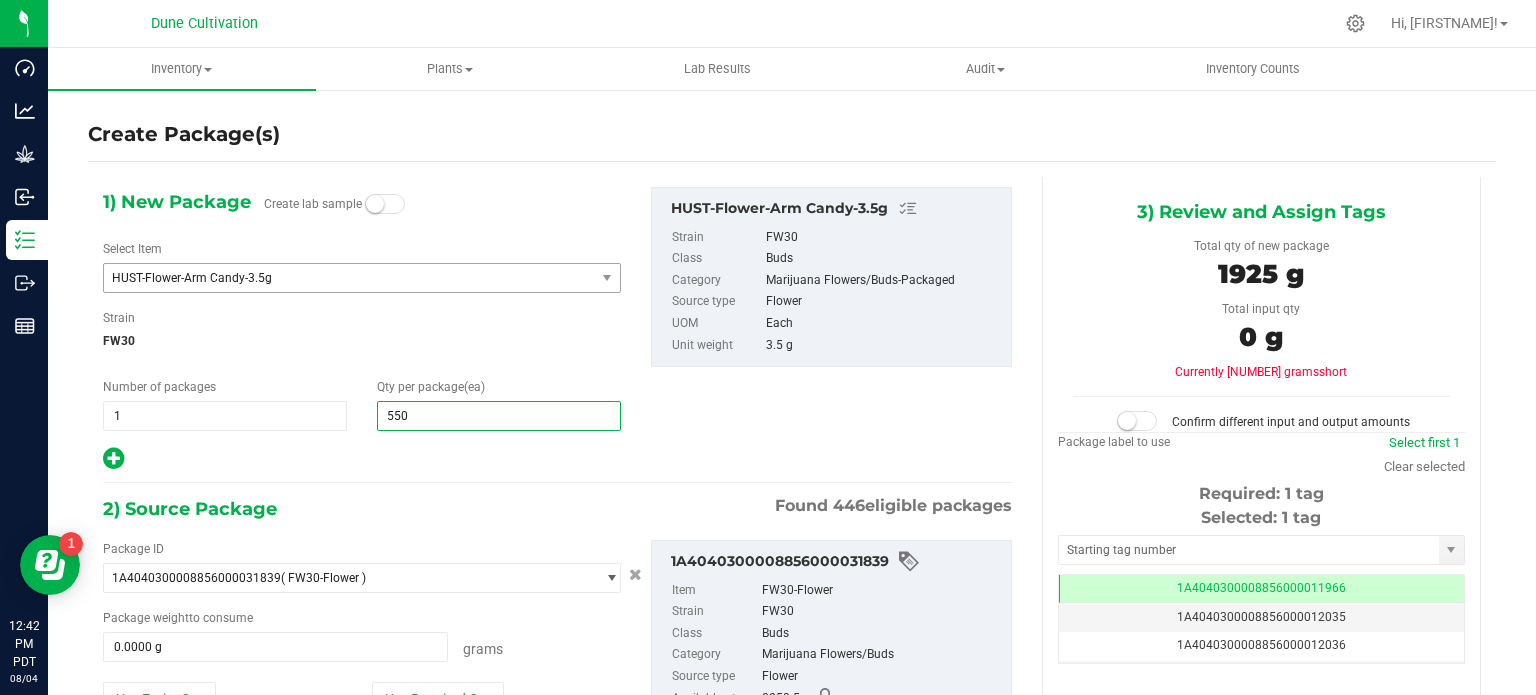 type on "550" 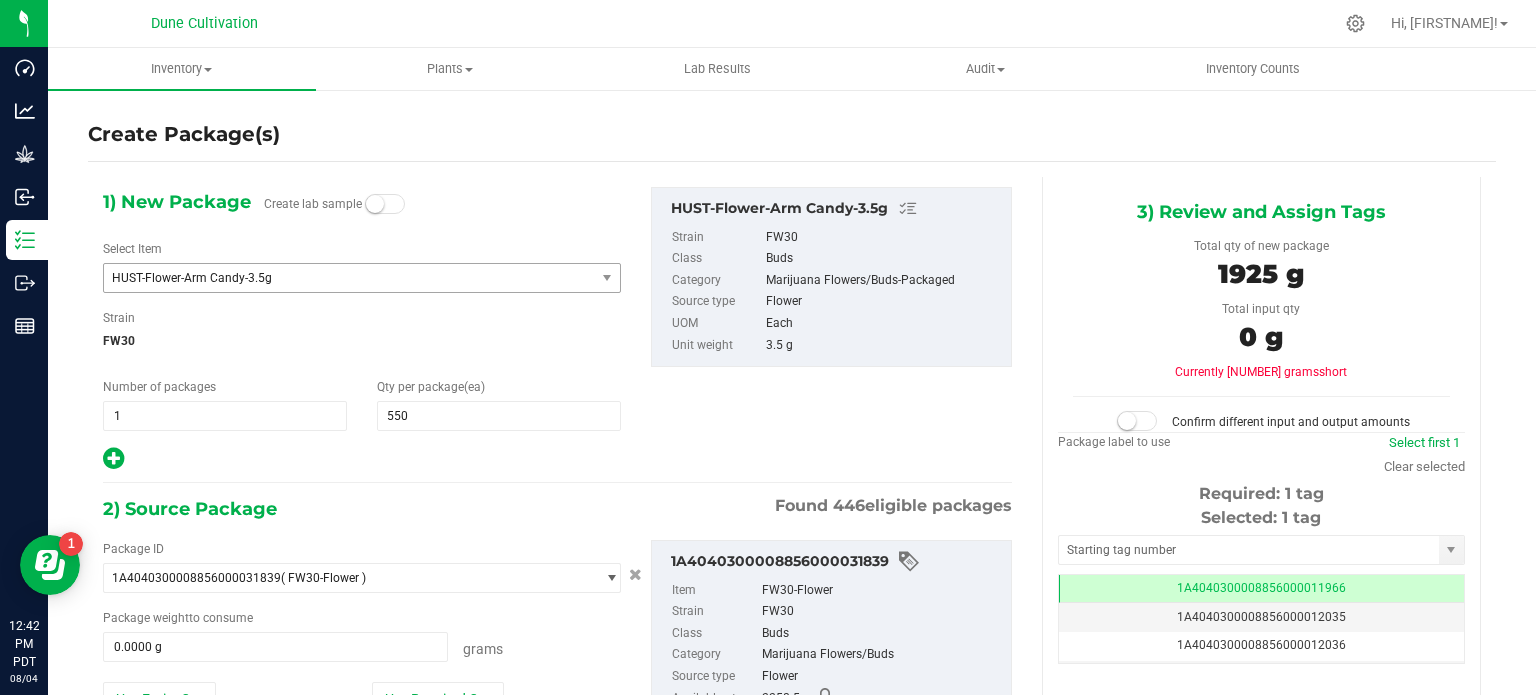 click on "2) Source Package
Found
[NUMBER]
eligible packages" at bounding box center (557, 509) 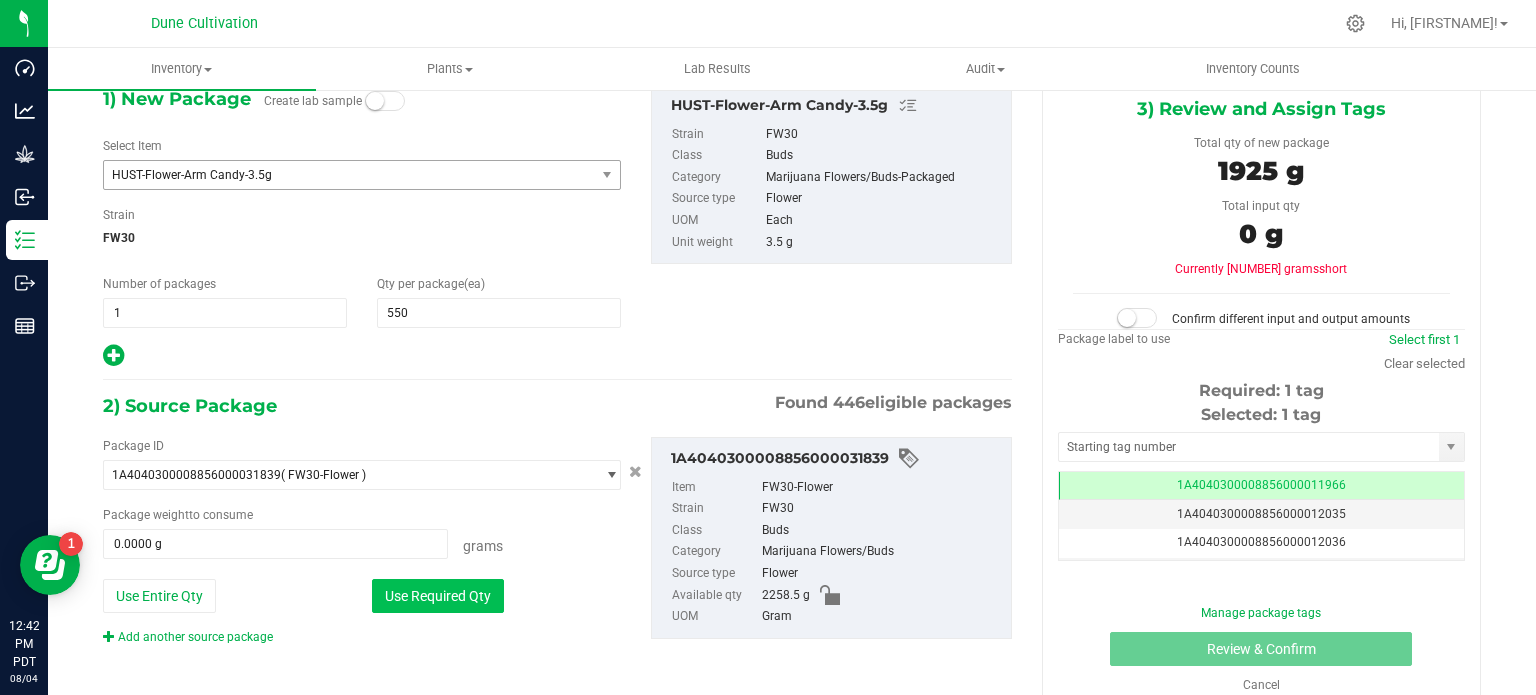 click on "Use Required Qty" at bounding box center (438, 596) 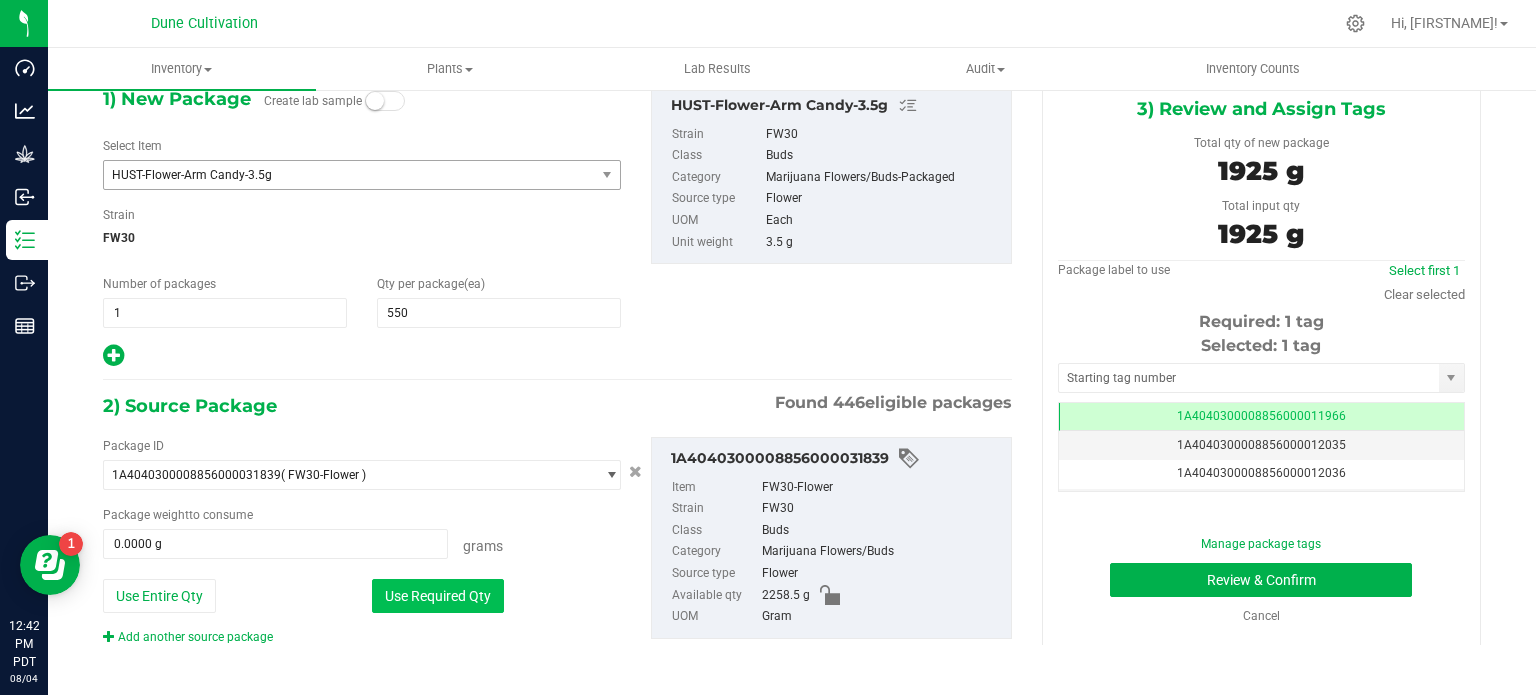 type on "1925.0000 g" 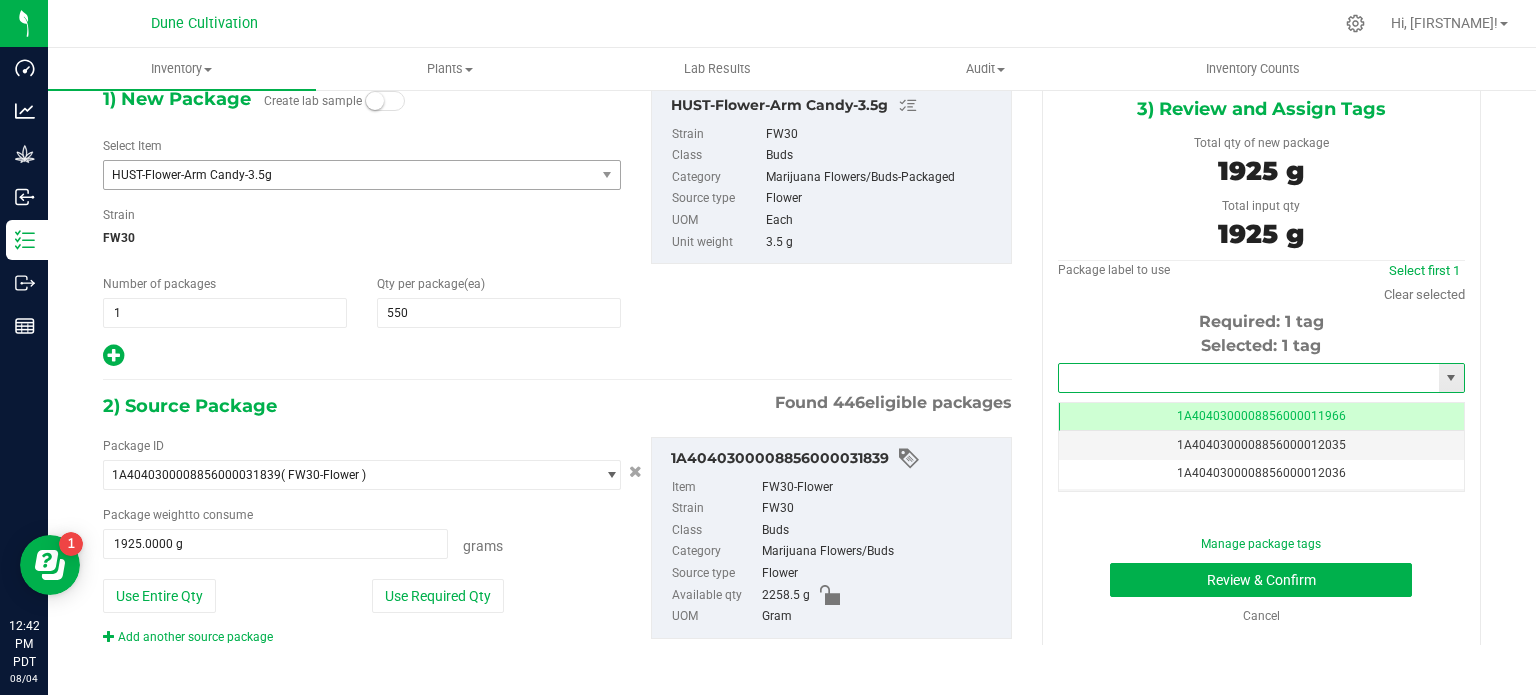 click at bounding box center (1249, 378) 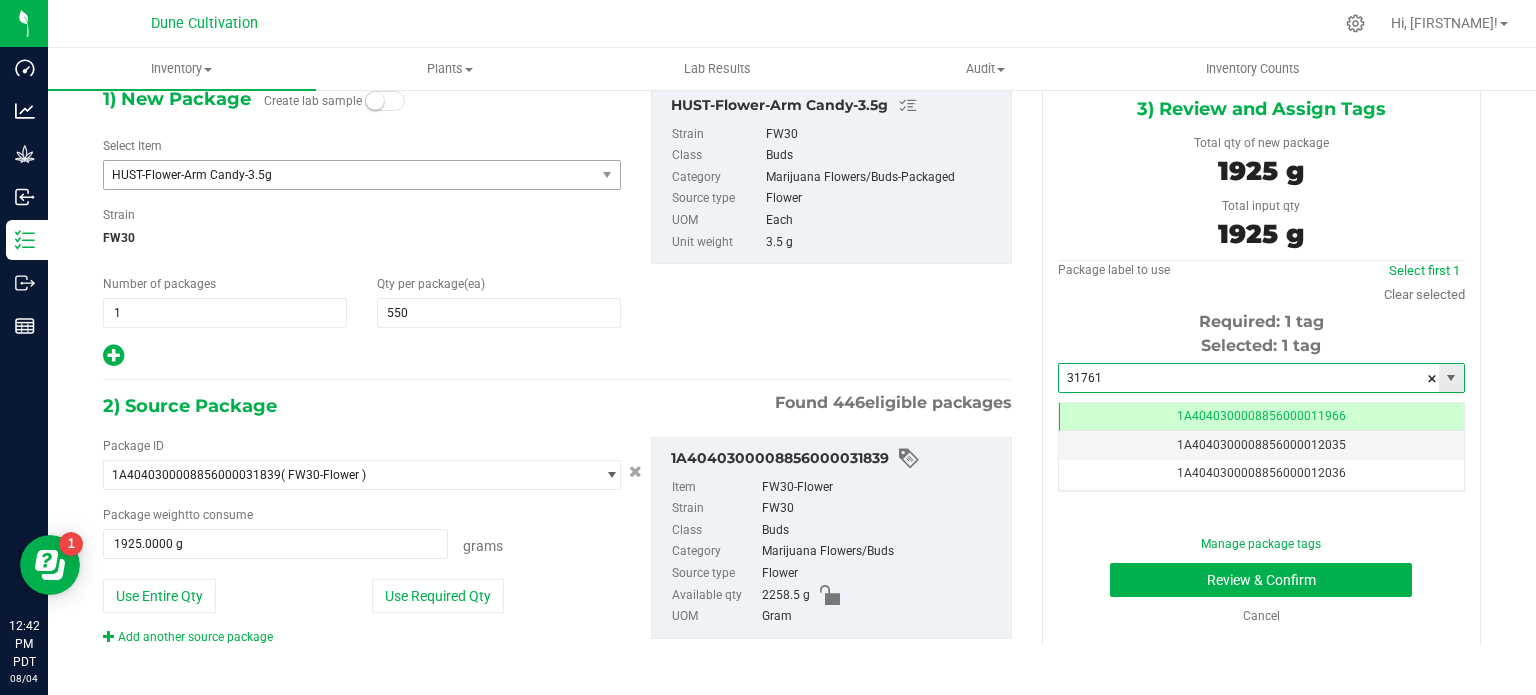 click on "Review & Confirm" at bounding box center (1261, 580) 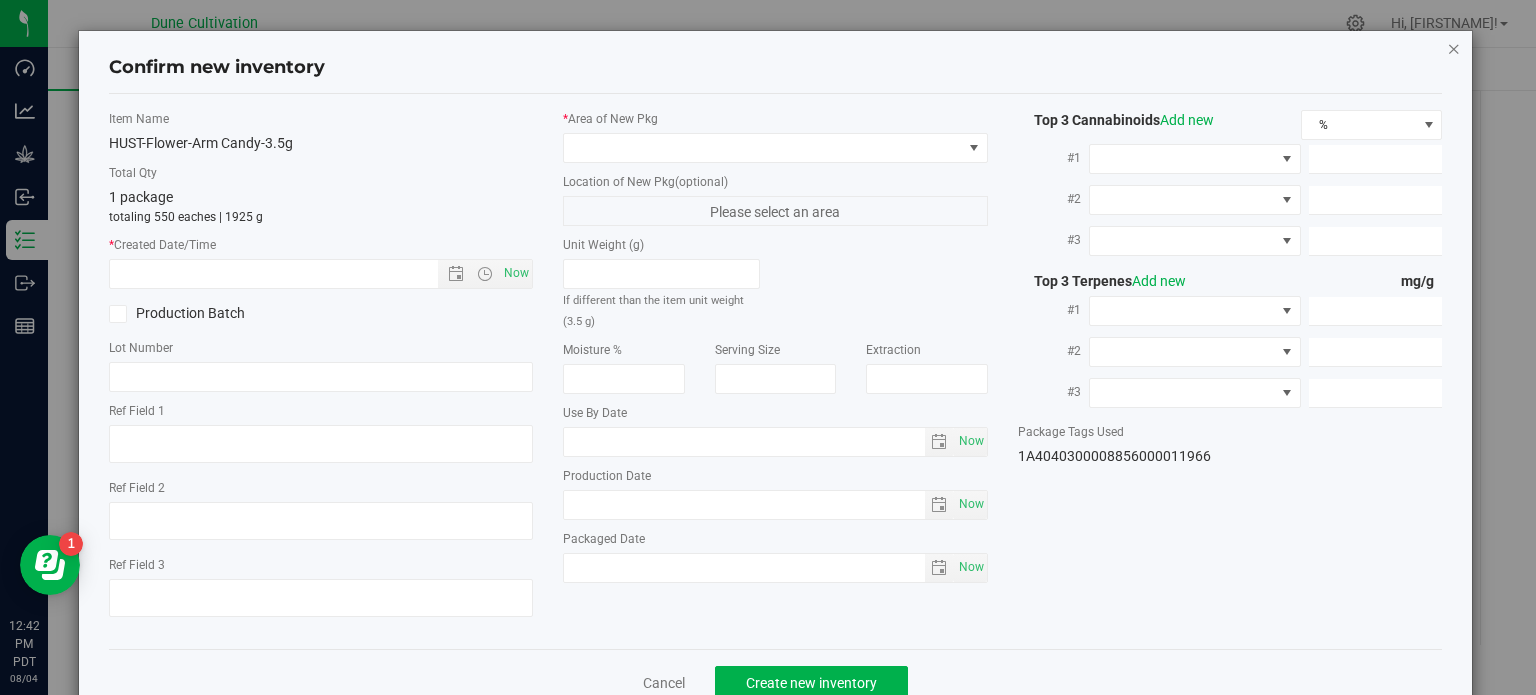 click at bounding box center [1454, 48] 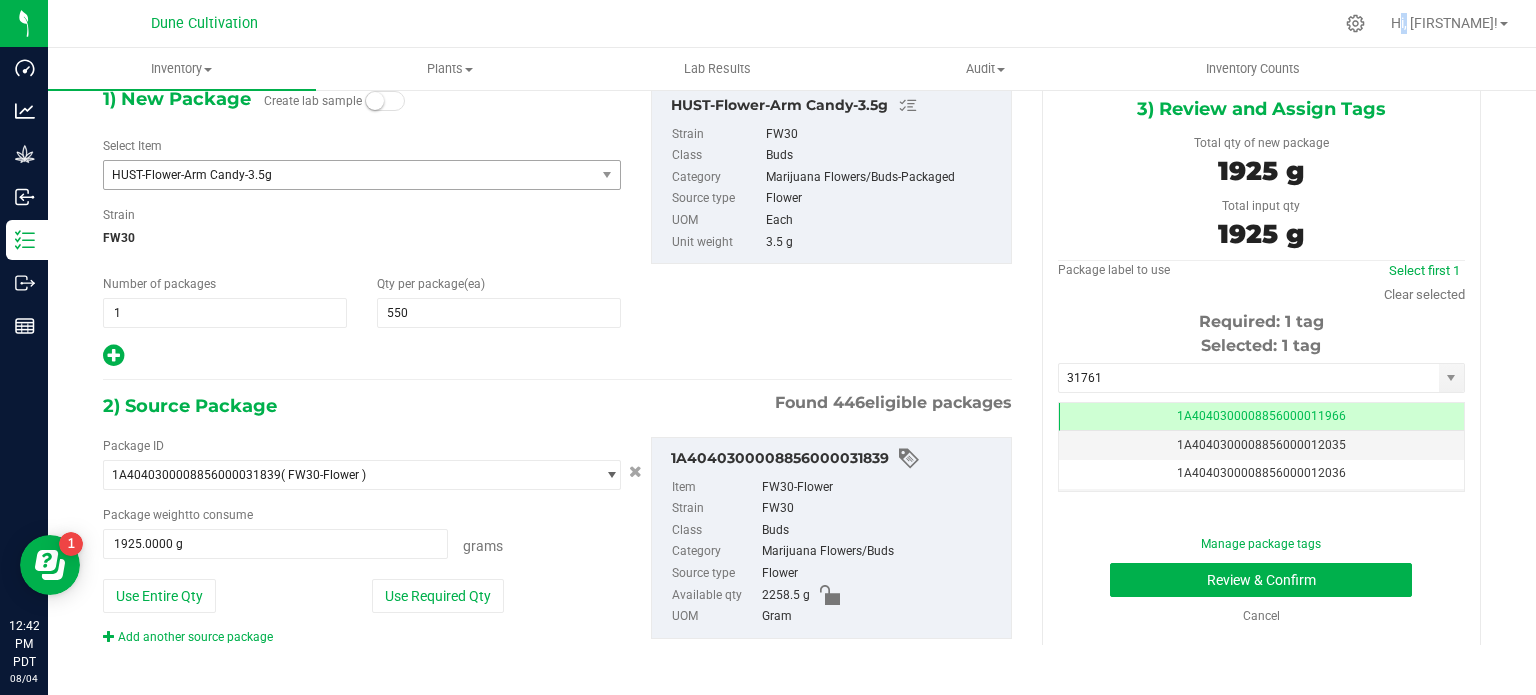 click on "Hi, [FIRSTNAME]!" at bounding box center (1452, 23) 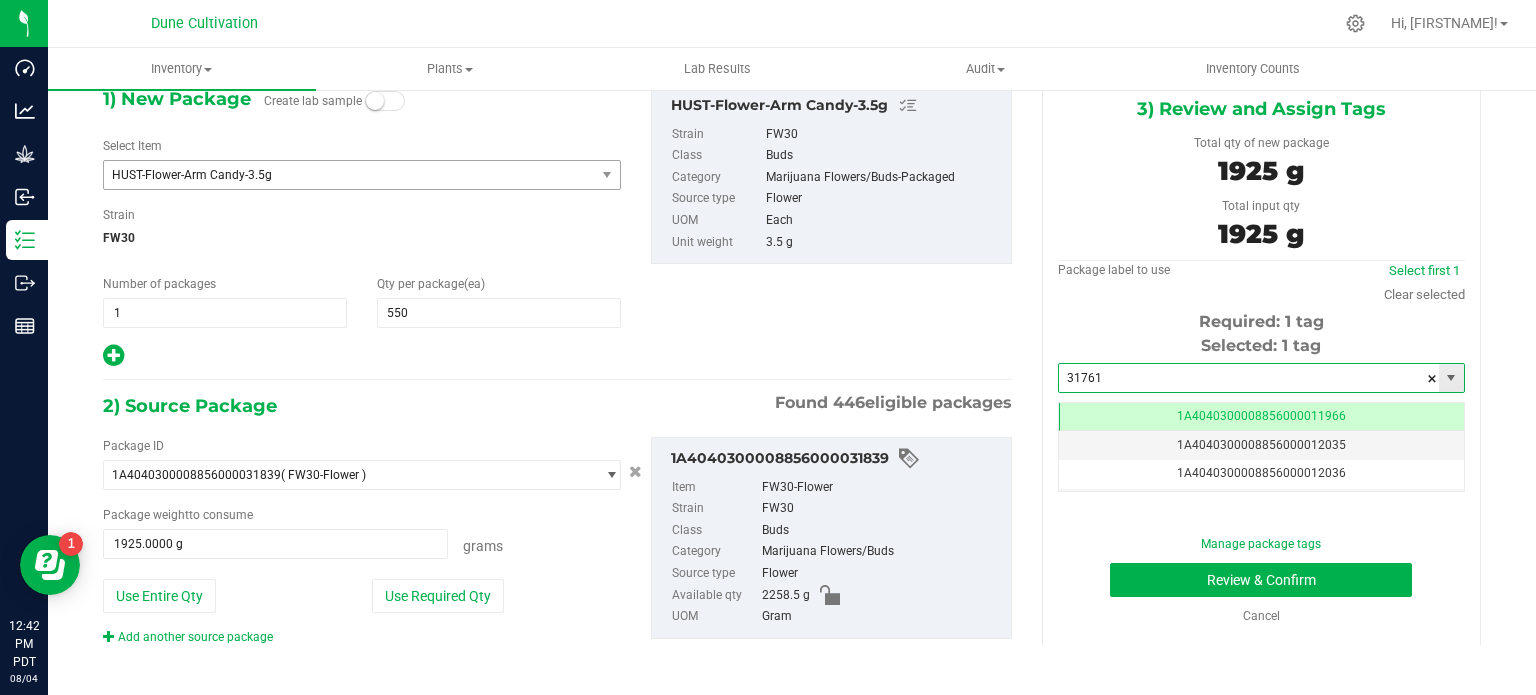 click on "31761" at bounding box center [1249, 378] 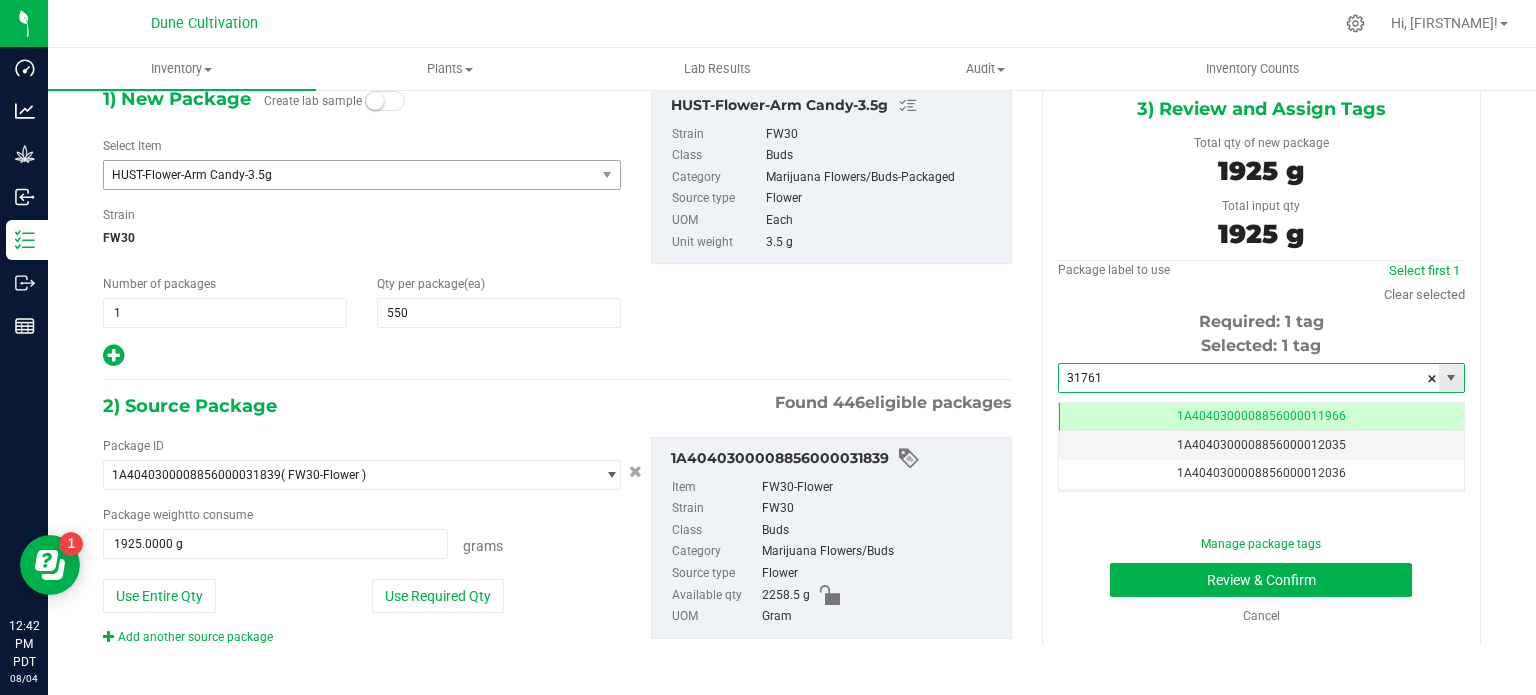 click on "31761" at bounding box center (1249, 378) 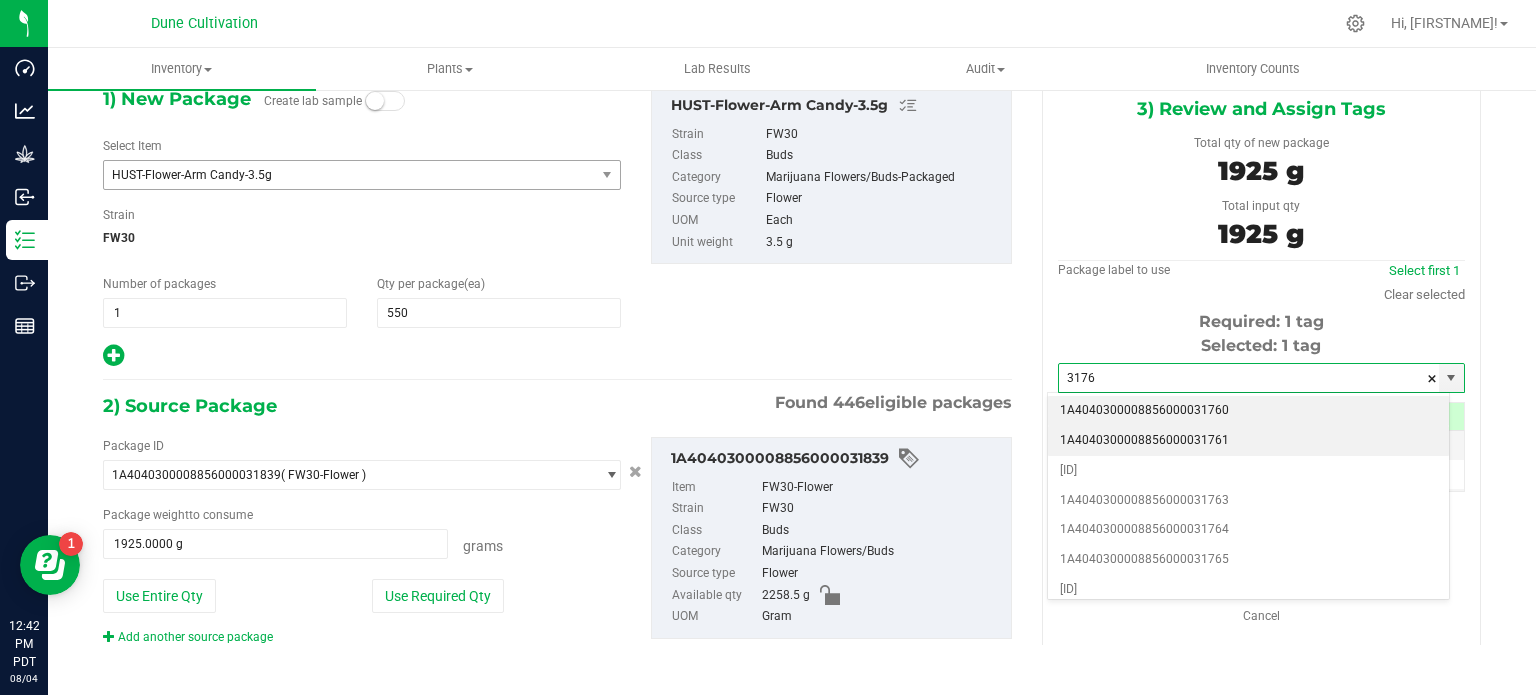 click on "1A4040300008856000031761" at bounding box center (1248, 441) 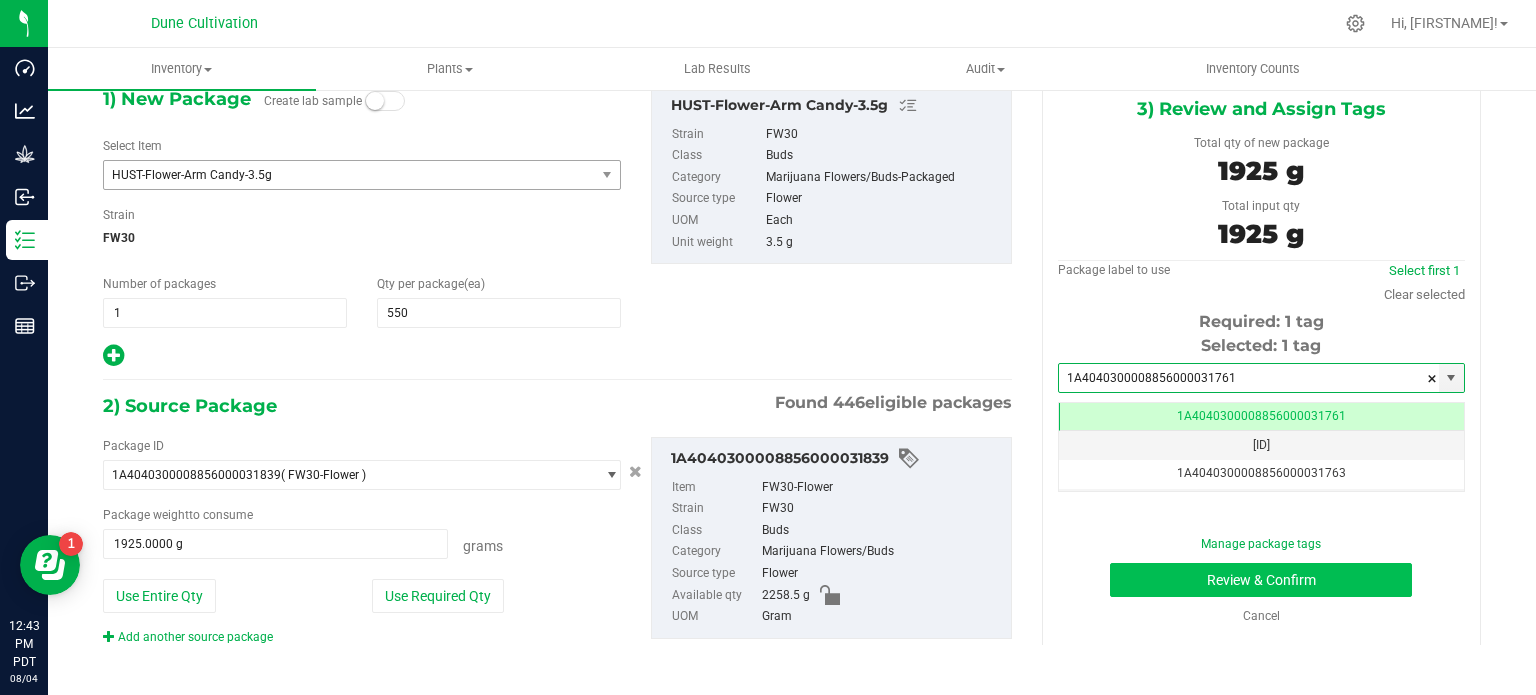 type on "1A4040300008856000031761" 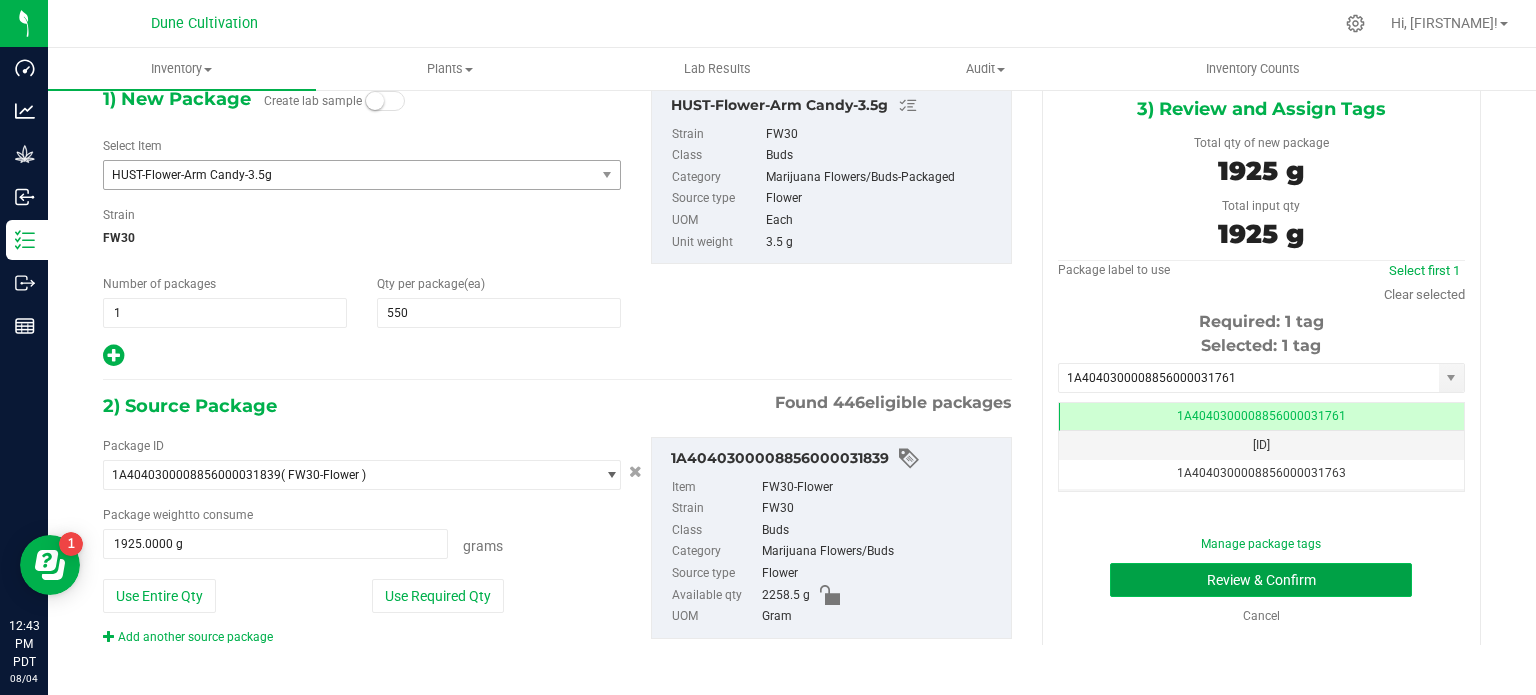 click on "Review & Confirm" at bounding box center [1261, 580] 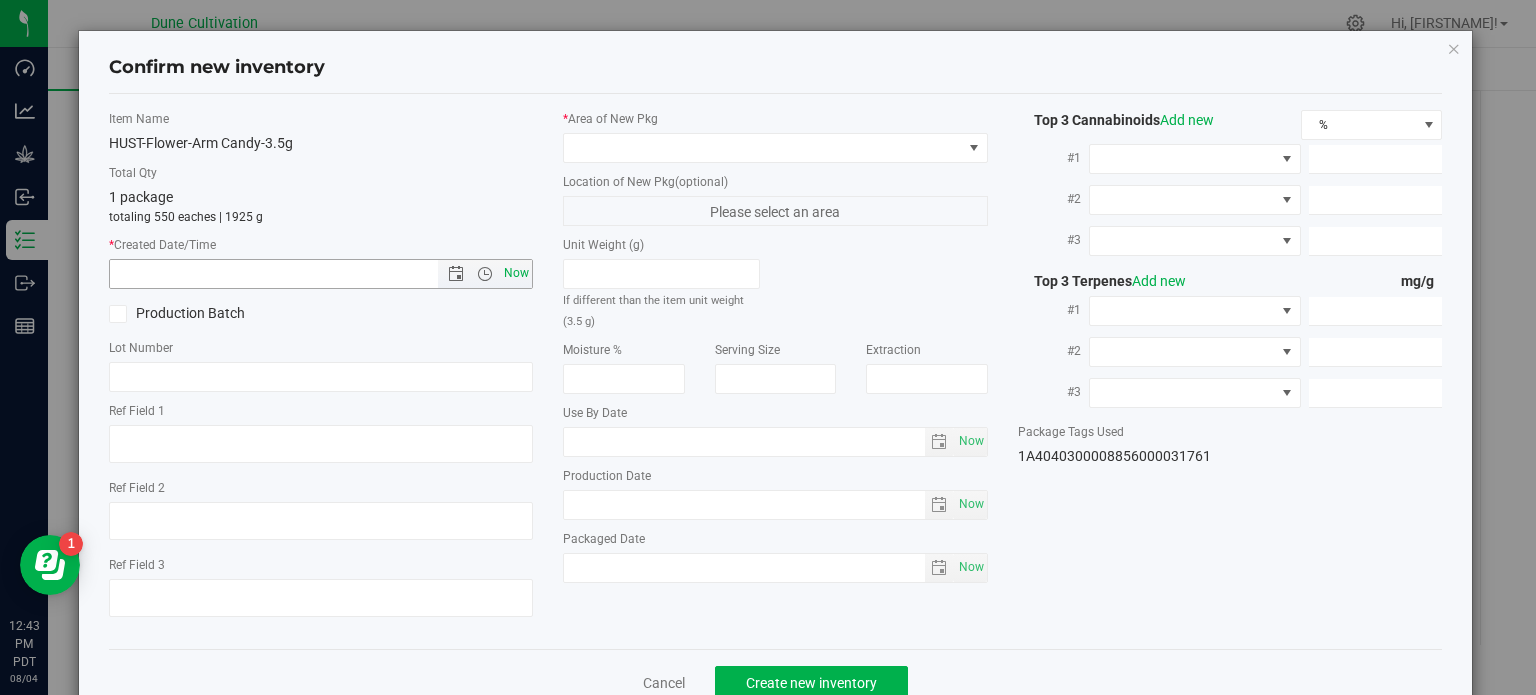 click on "Now" at bounding box center (517, 273) 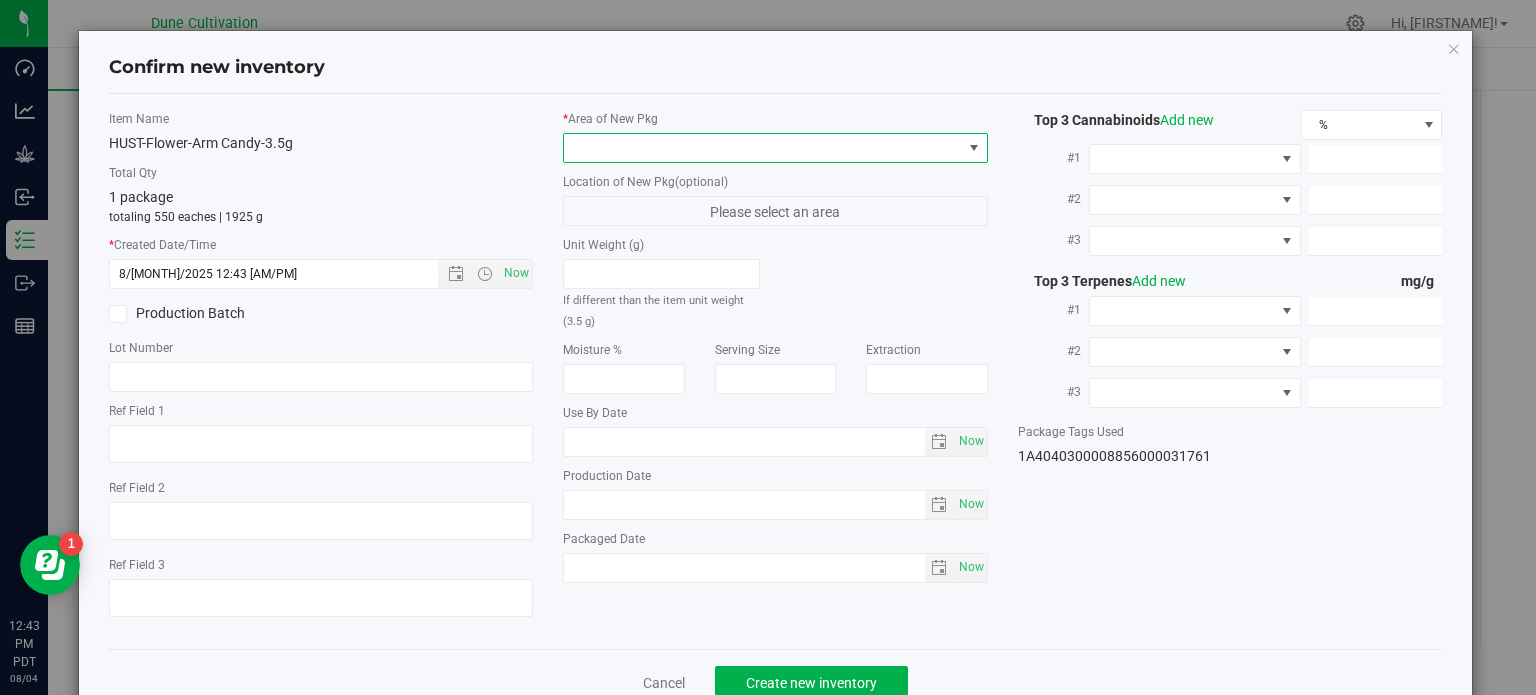click at bounding box center [763, 148] 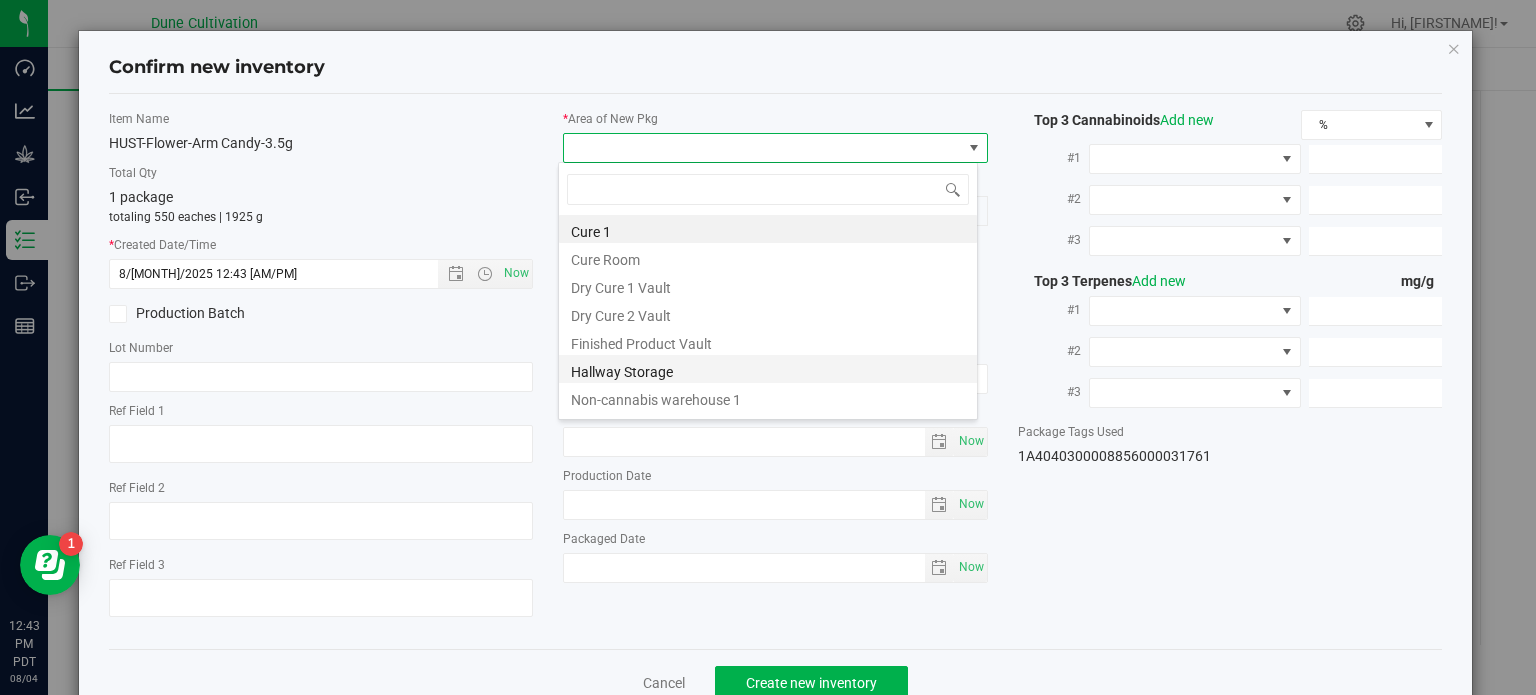 click on "Hallway Storage" at bounding box center [768, 369] 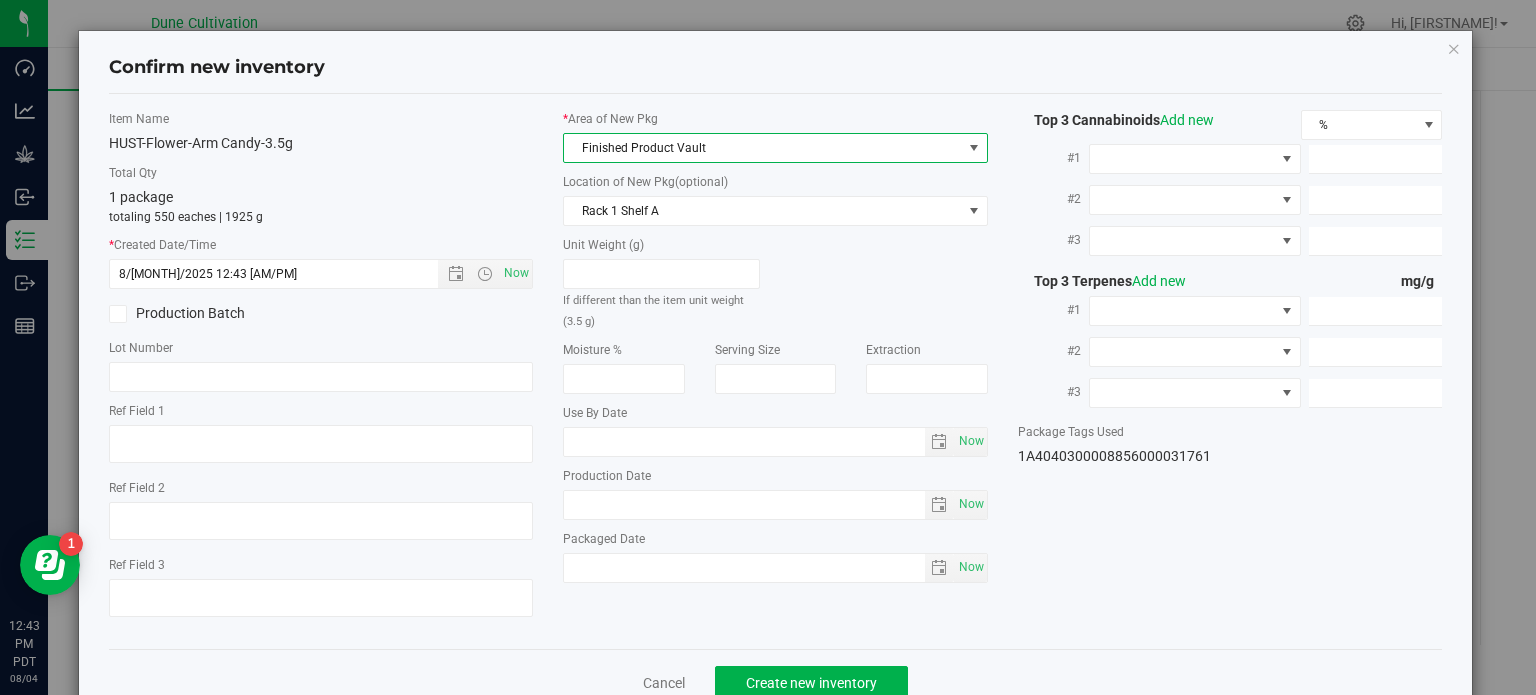 click on "*
Area of New Pkg
Finished Product Vault
Location of New Pkg
(optional)
Rack 1 Shelf A Rack 1 Shelf A Rack 1 Shelf B Rack 1 Shelf C Rack 1 Shelf D Rack 2 Shelf A Rack 2 Shelf B Rack 2 Shelf C Rack 2 Shelf D Rack 3 Shelf A Rack 3 Shelf B Rack 3 Shelf C Rack 3 Shelf D Rack 4 Shelf A Rack 4 Shelf B Rack 4 Shelf C Rack 4 Shelf D Rack 4 Shelf E Rack 5 Shelf A Rack 5 Shelf B Rack 5 Shelf C Rack 5 Shelf D Rack 5 Shelf E Rack 6 Shelf A Rack 6 Shelf B Rack 6 Shelf C Rack 6 Shelf D Rack 6 Shelf E Rack 7 Shelf A Rack 7 Shelf B Rack 7 Shelf C Rack 7 Shelf D Rack 7 Shelf E Rack 8 Shelf A Rack 8 Shelf B Rack 8 Shelf C Rack 8 Shelf D Rack 8 Shelf E Rack 9 Shelf A Rack 9 Shelf B Rack 9 Shelf C Rack 9 Shelf D Rack 9 Shelf E RNBW" at bounding box center [775, 351] 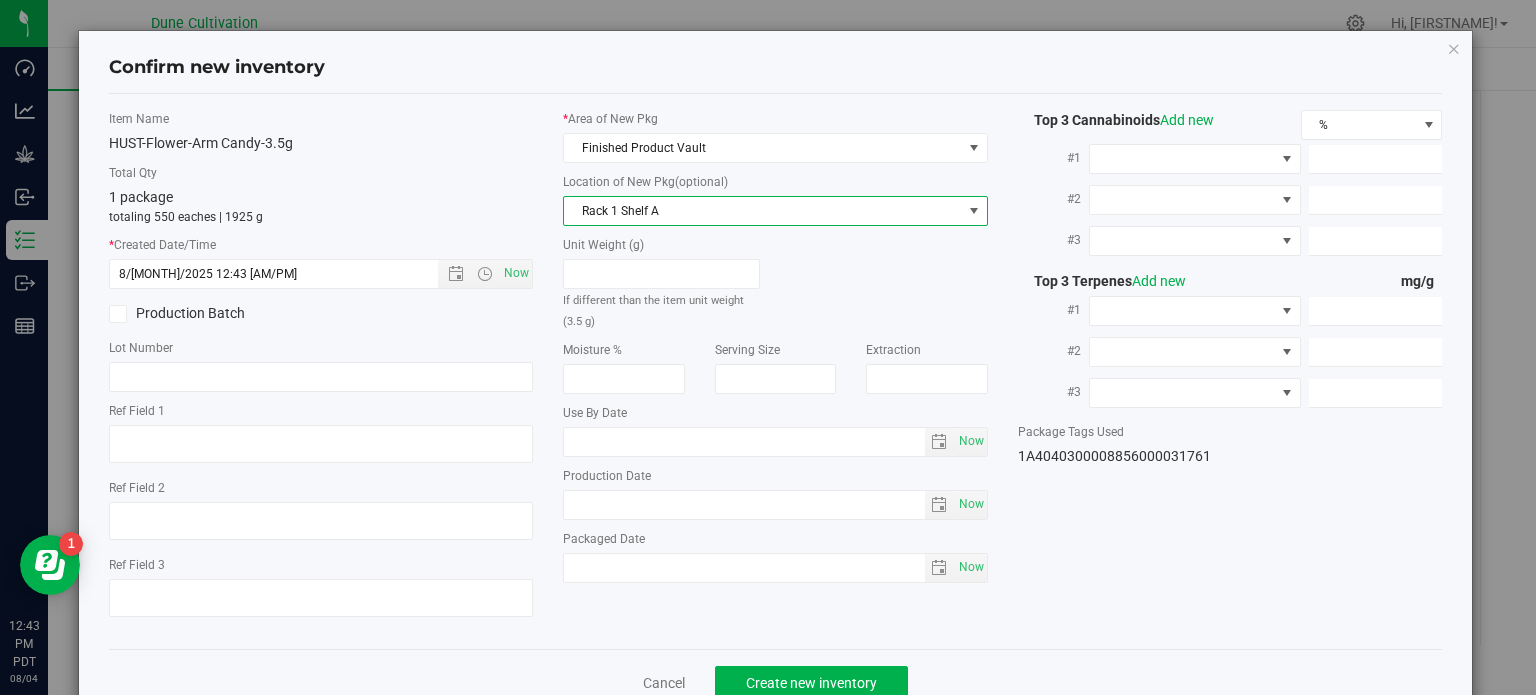 click on "Rack 1 Shelf A" at bounding box center (763, 211) 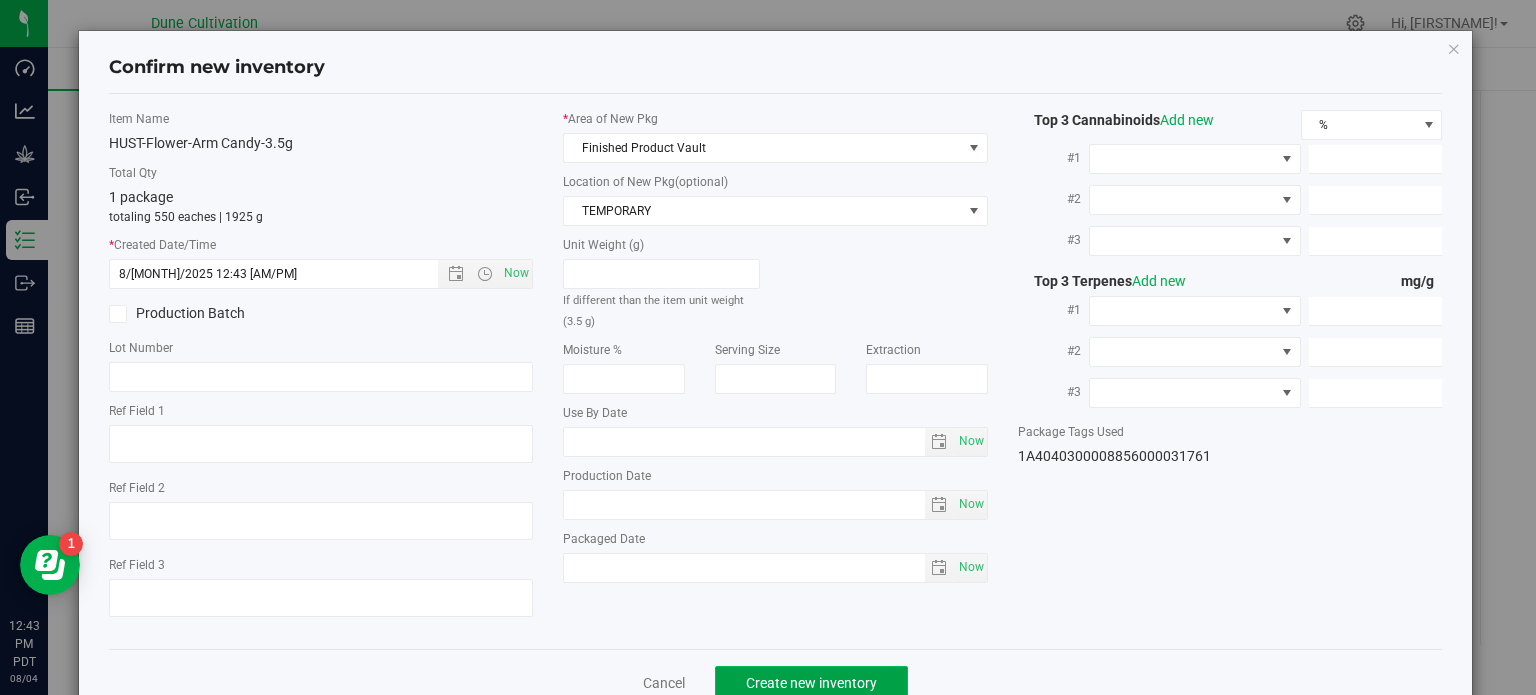 click on "Create new inventory" 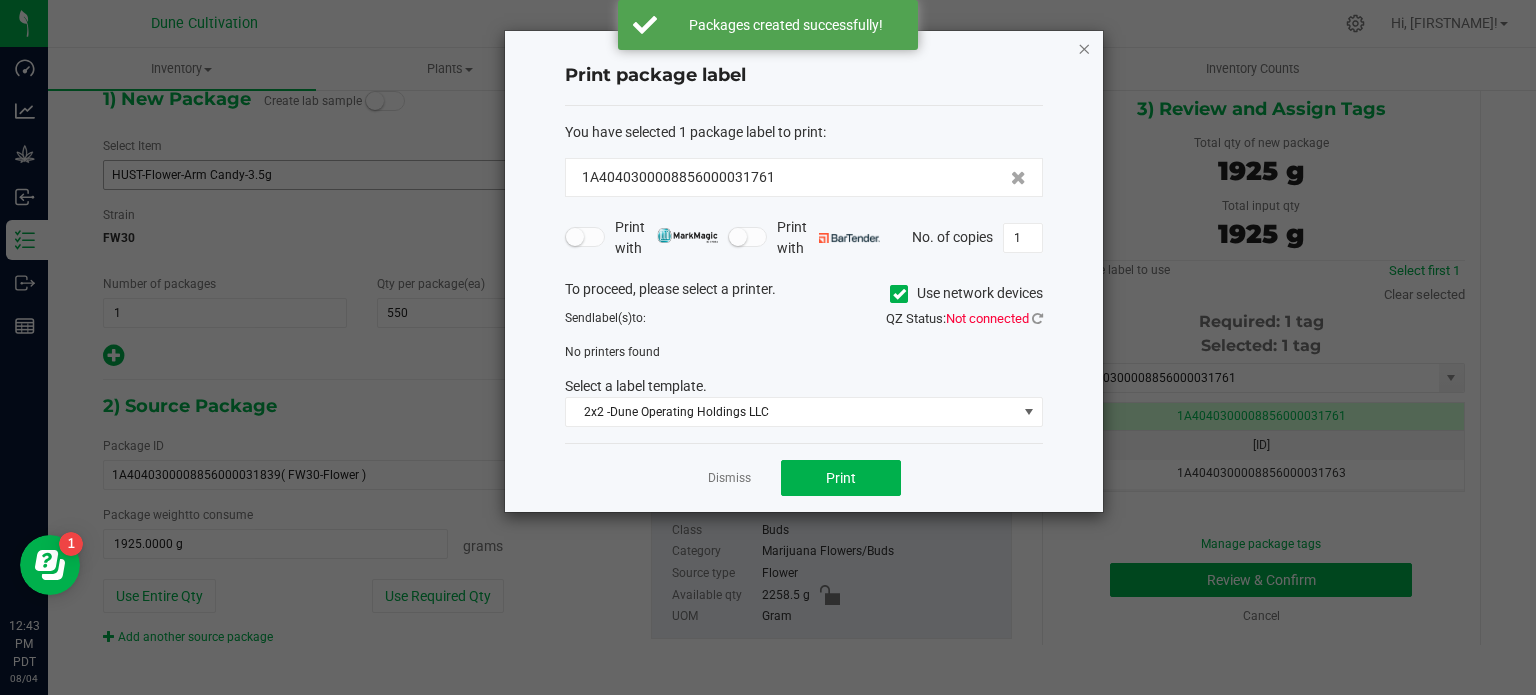 click 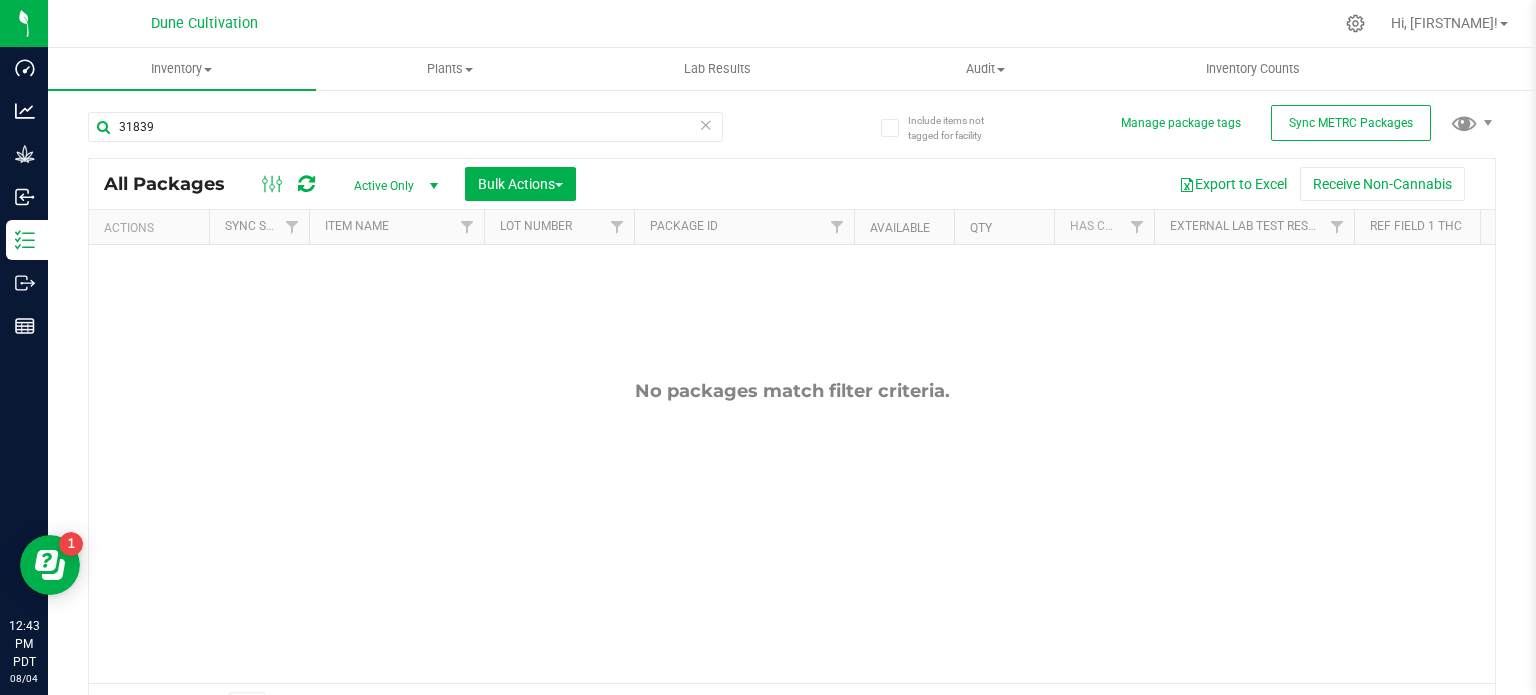 click on "Active Only" at bounding box center (392, 186) 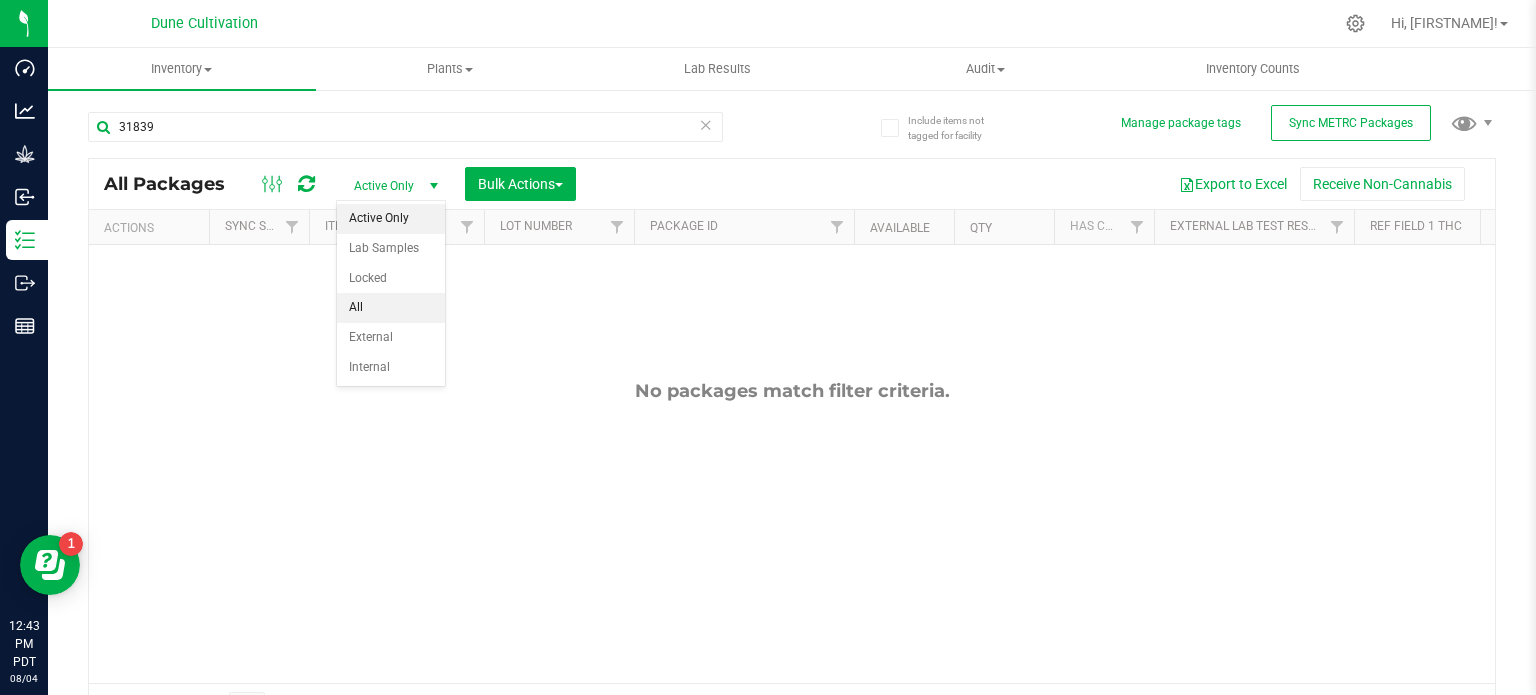 click on "All" at bounding box center (391, 308) 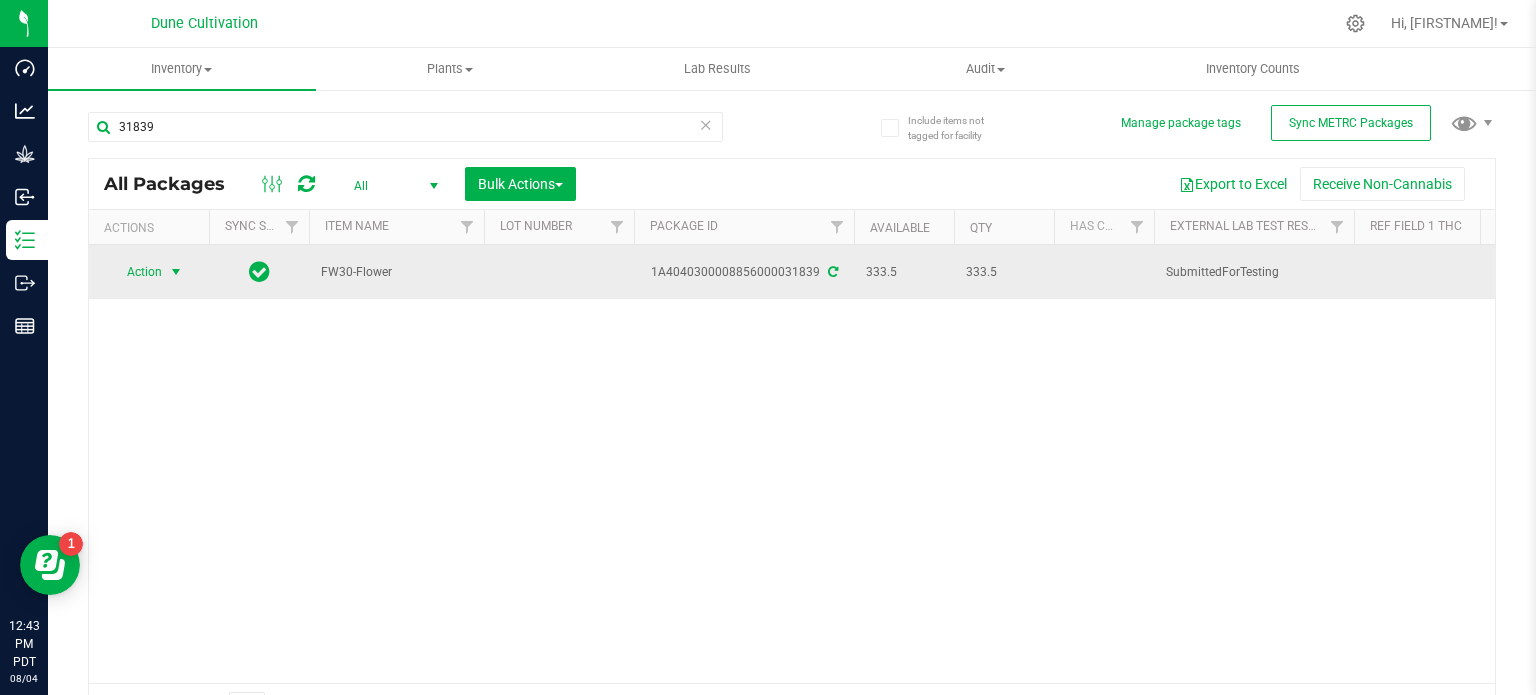 click at bounding box center (176, 272) 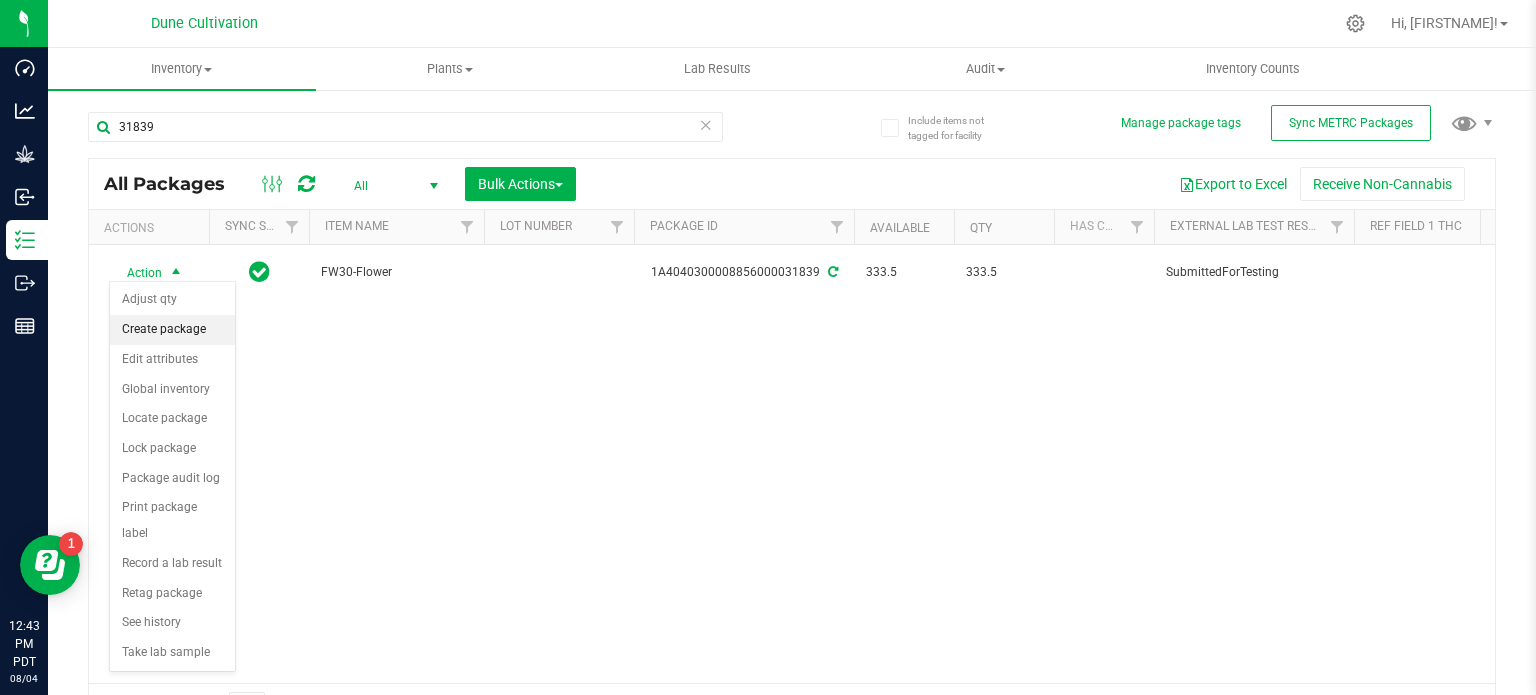 click on "Create package" at bounding box center [172, 330] 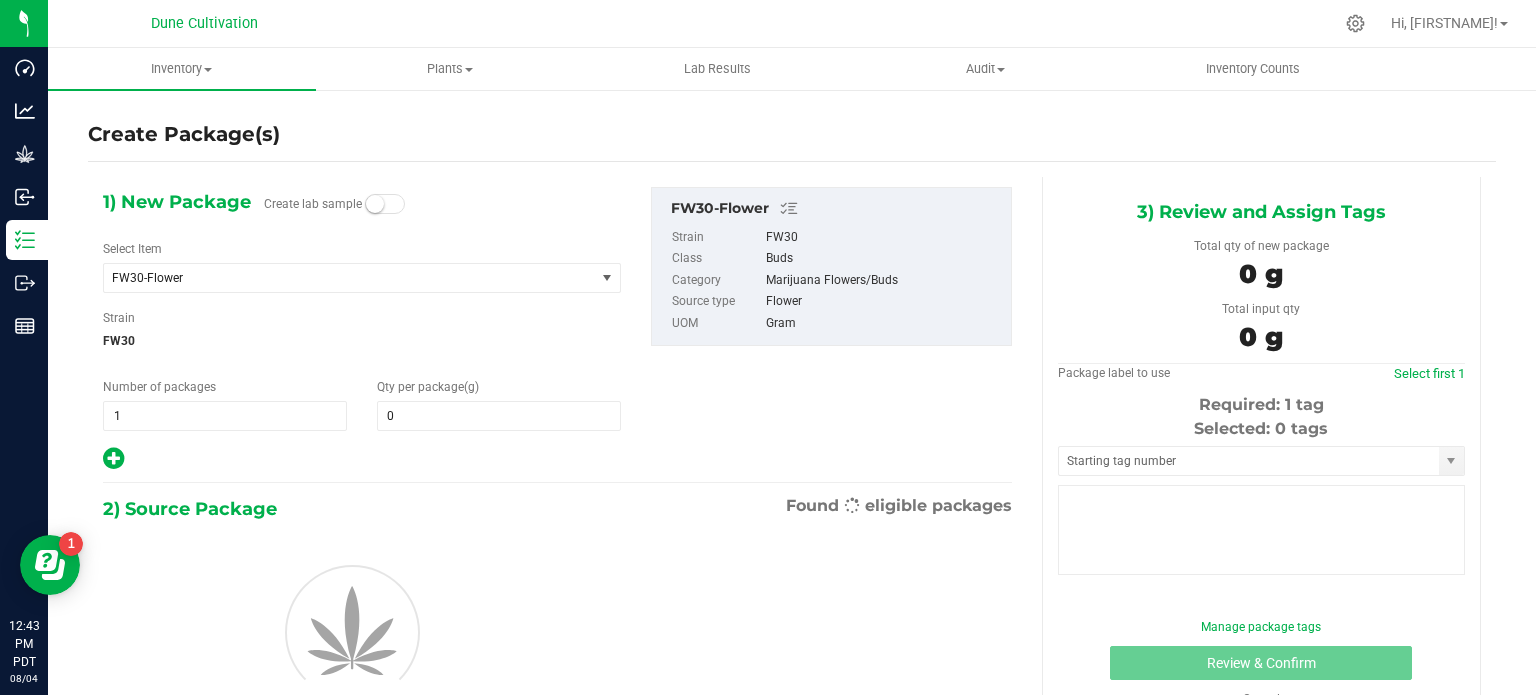 type on "0.0000" 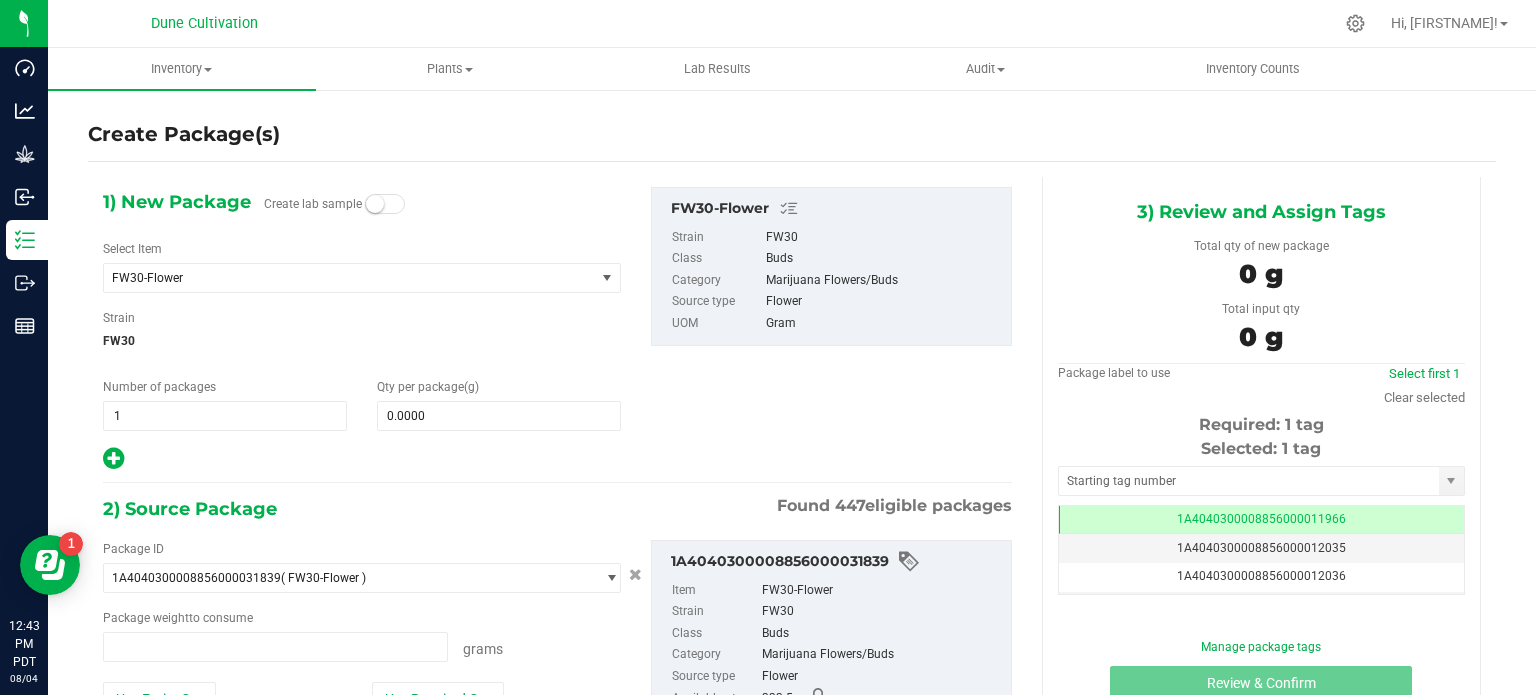 type on "0.0000 g" 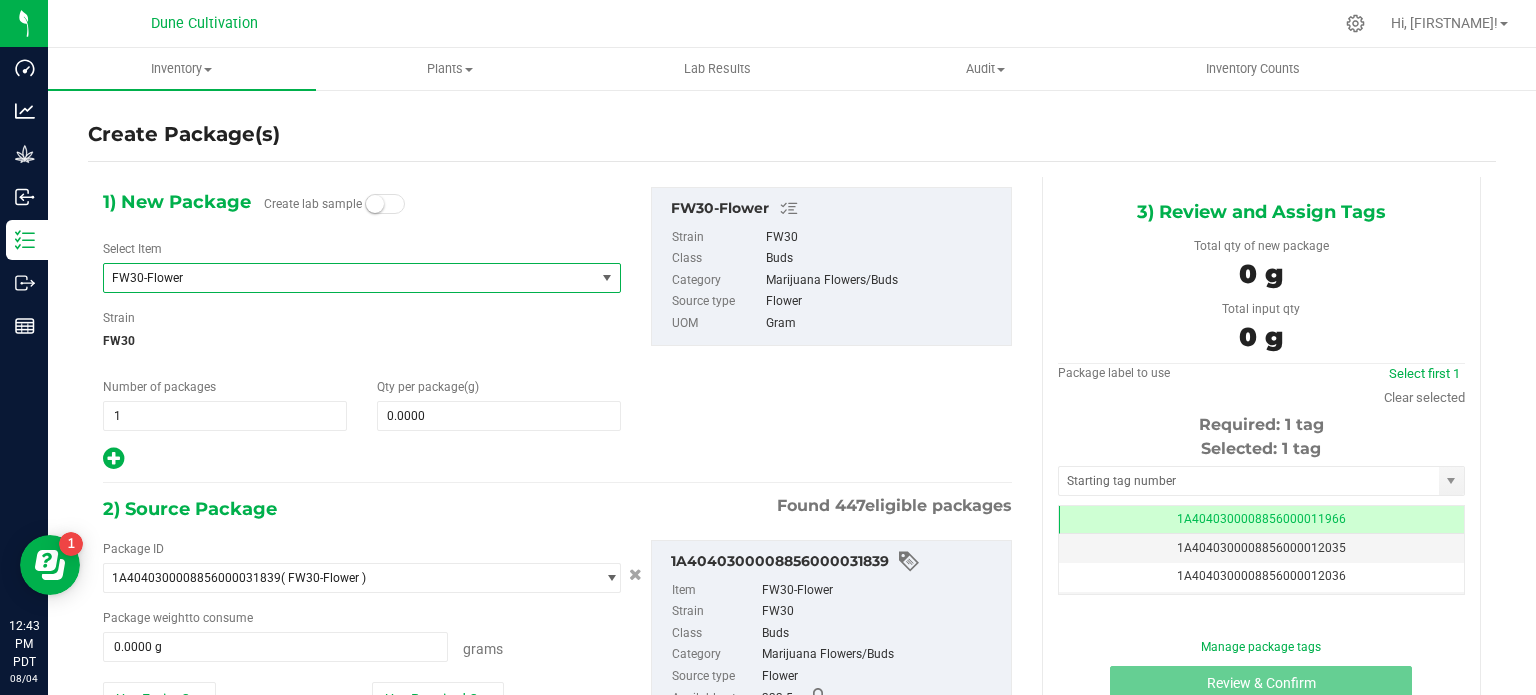 click on "FW30-Flower" at bounding box center [349, 278] 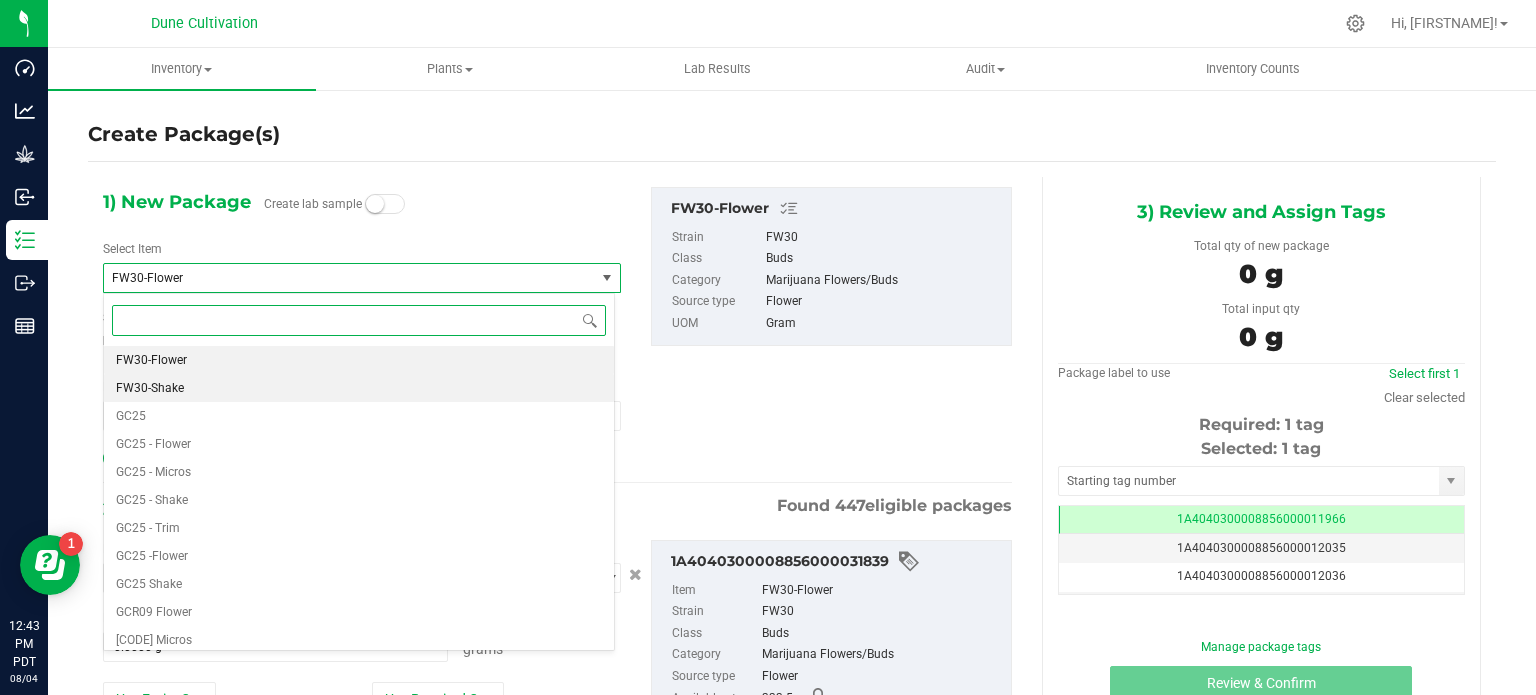 click on "FW30-Shake" at bounding box center [359, 388] 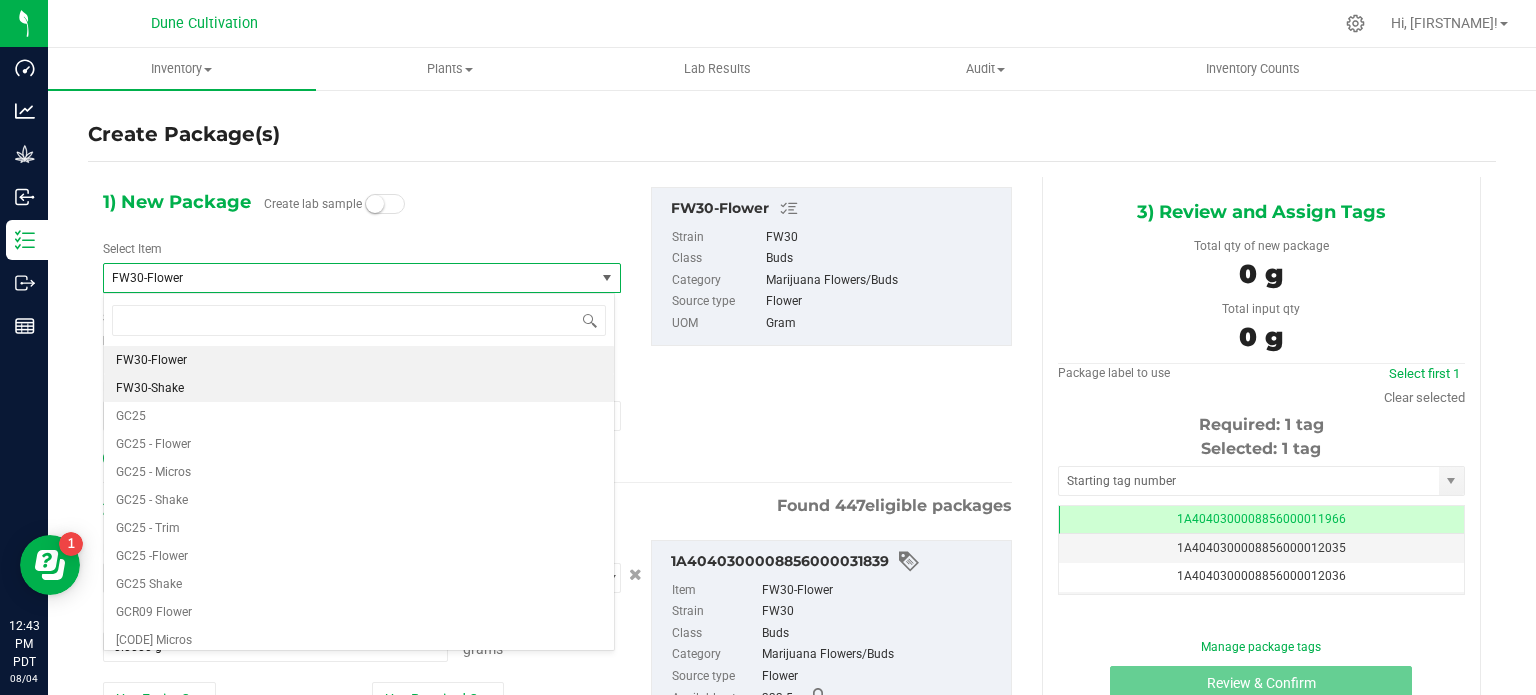 type on "0.0000" 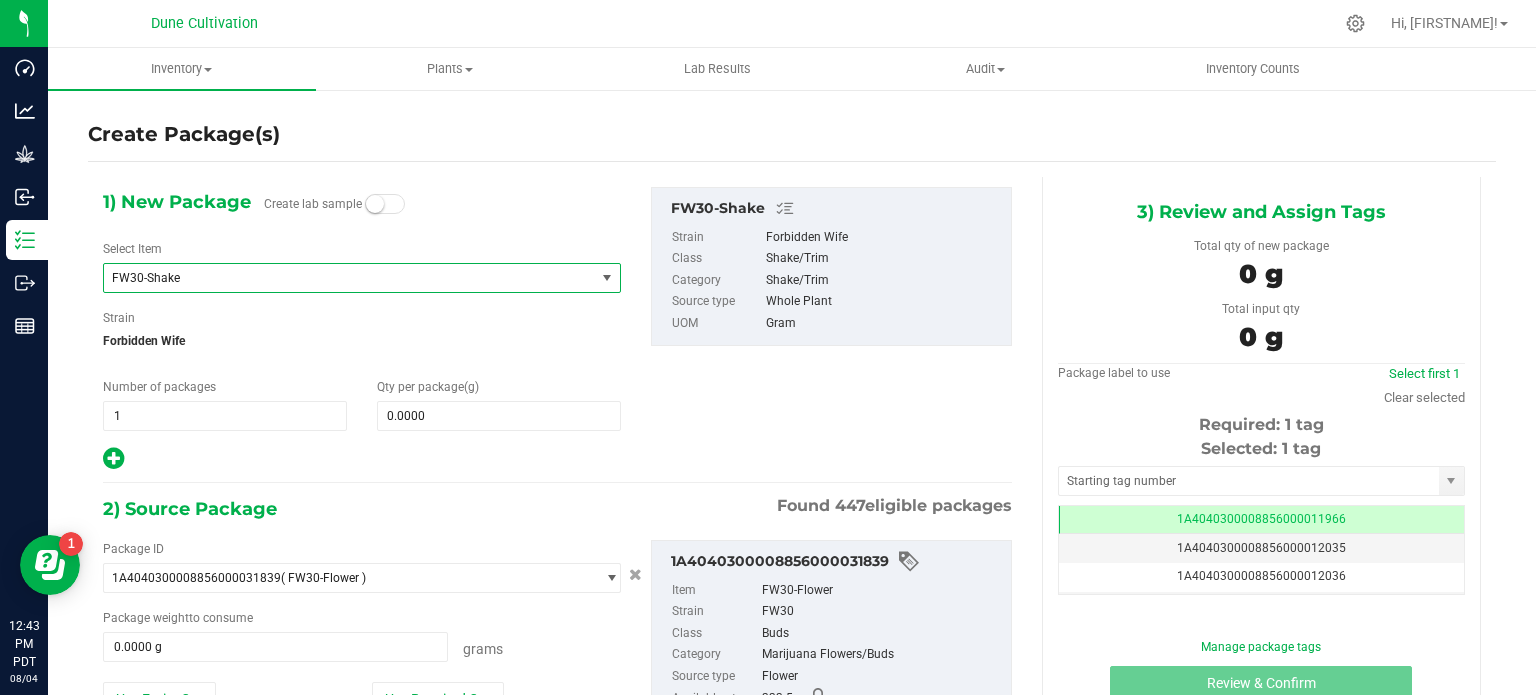 click on "FW30-Shake" at bounding box center (340, 278) 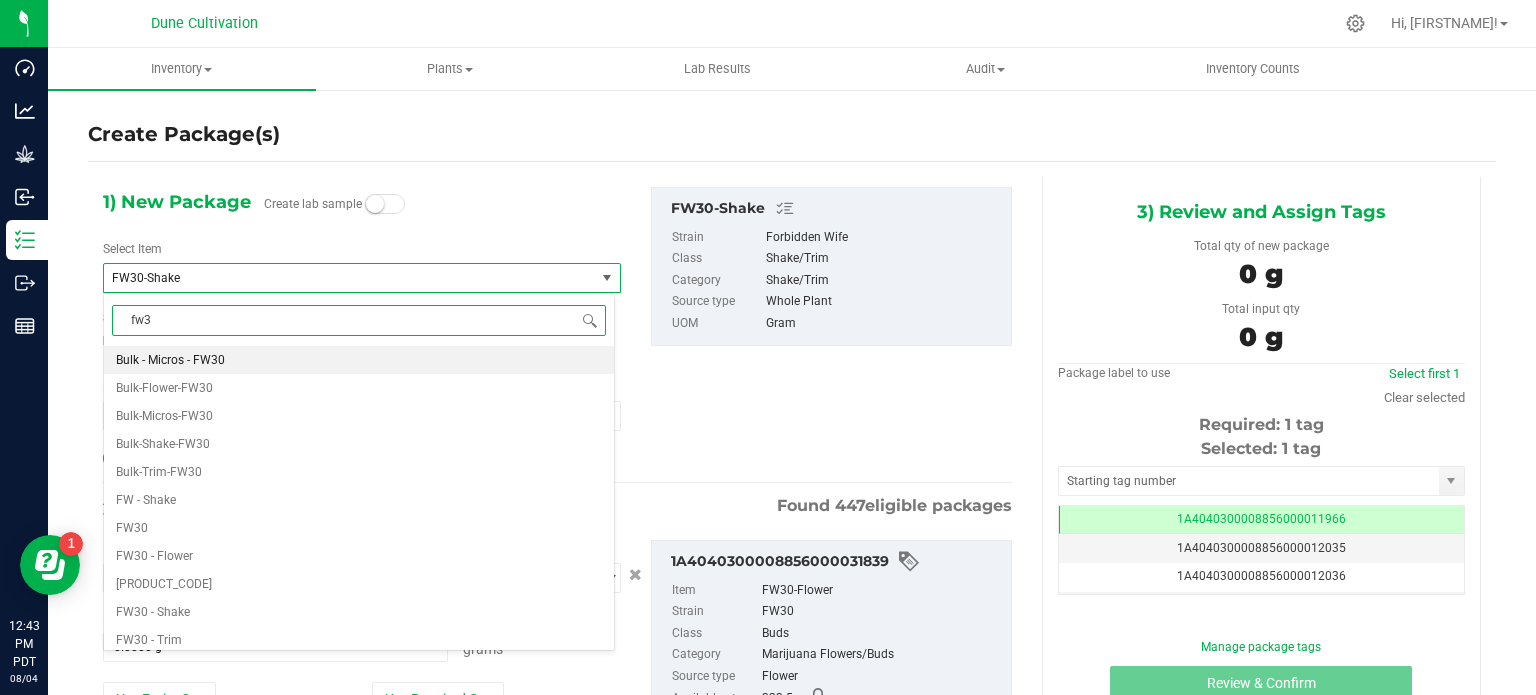 type on "fw30" 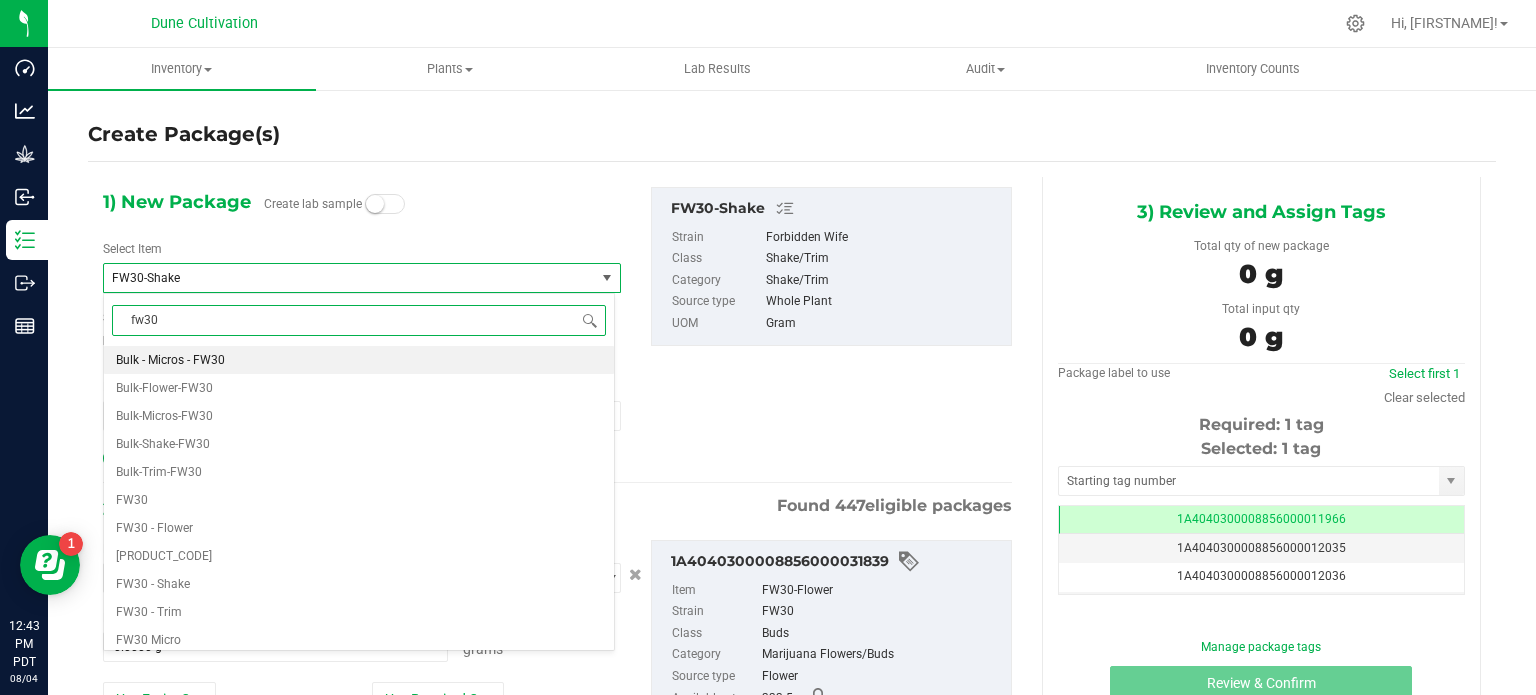 click on "Bulk - Micros - FW30" at bounding box center [359, 360] 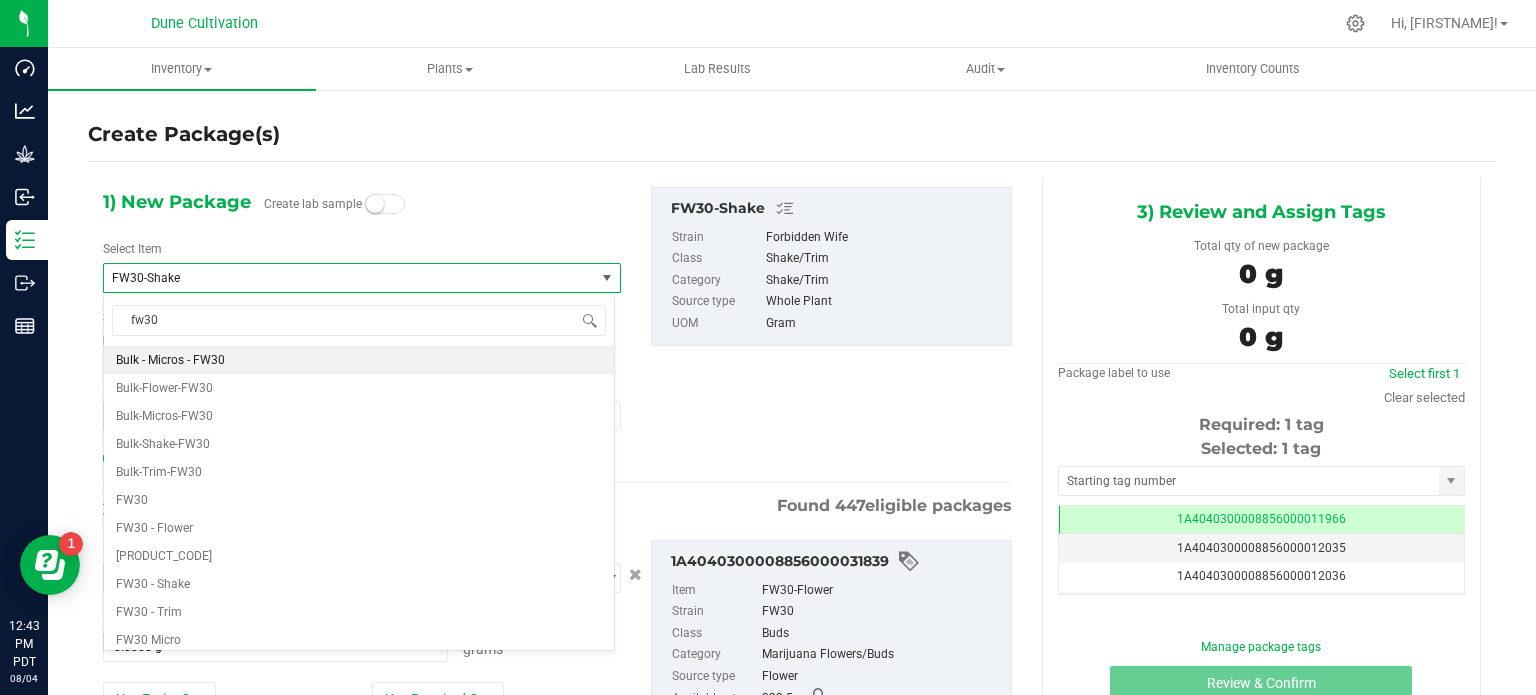 type 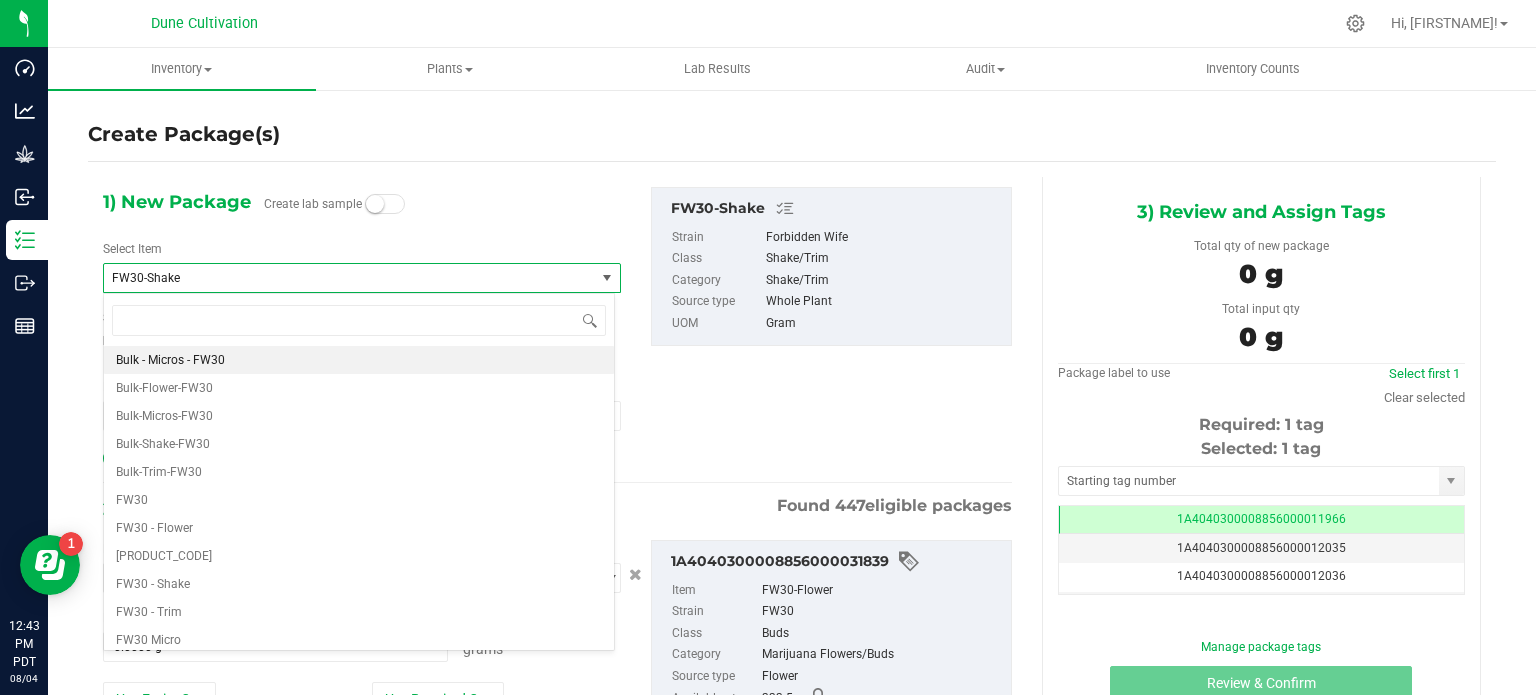 type on "0.0000" 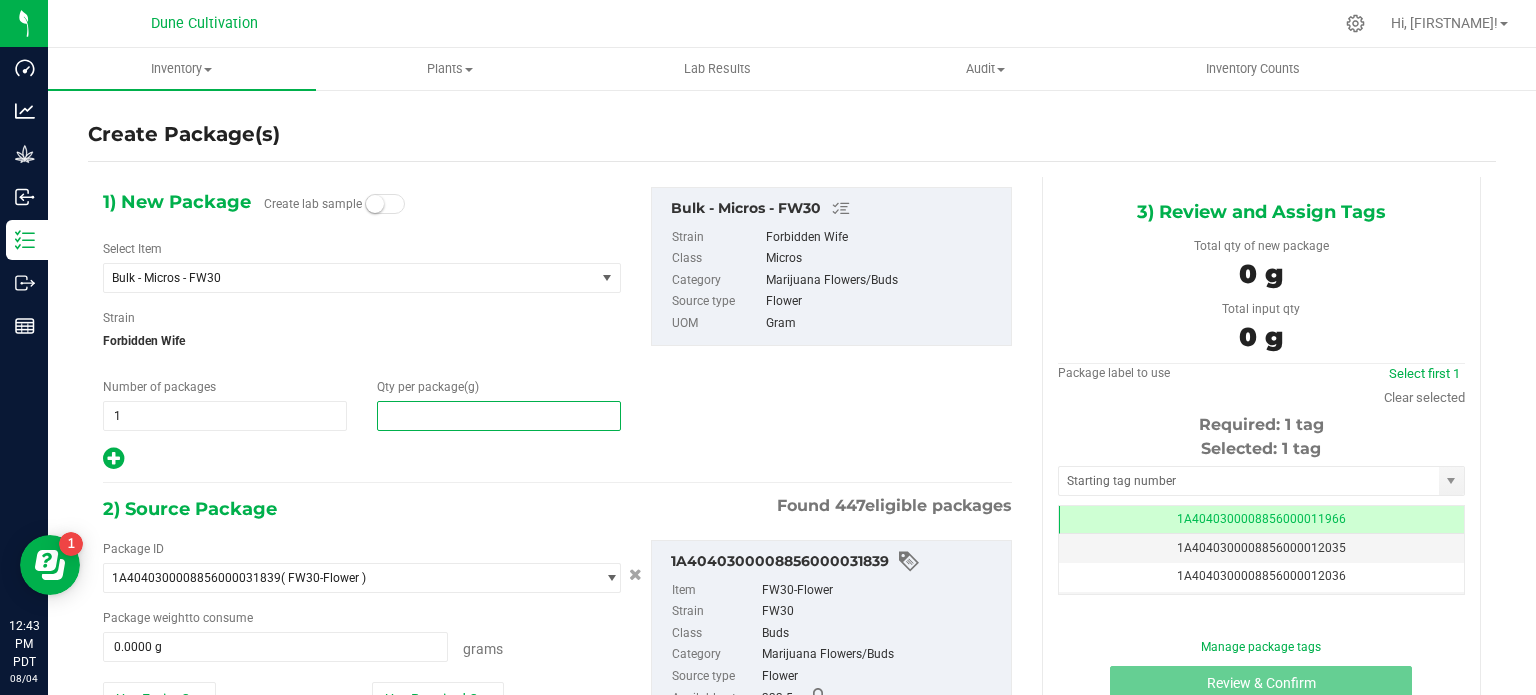 click at bounding box center (499, 416) 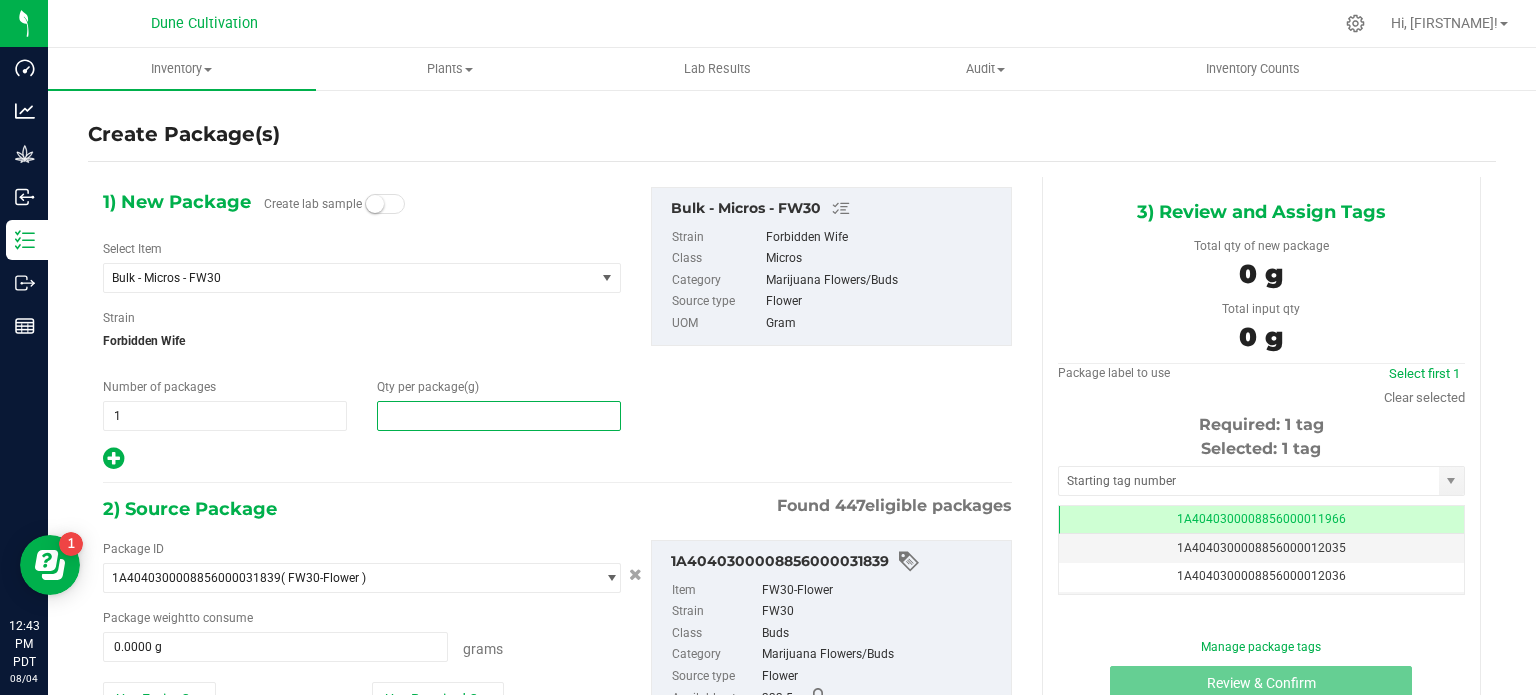 click at bounding box center [499, 416] 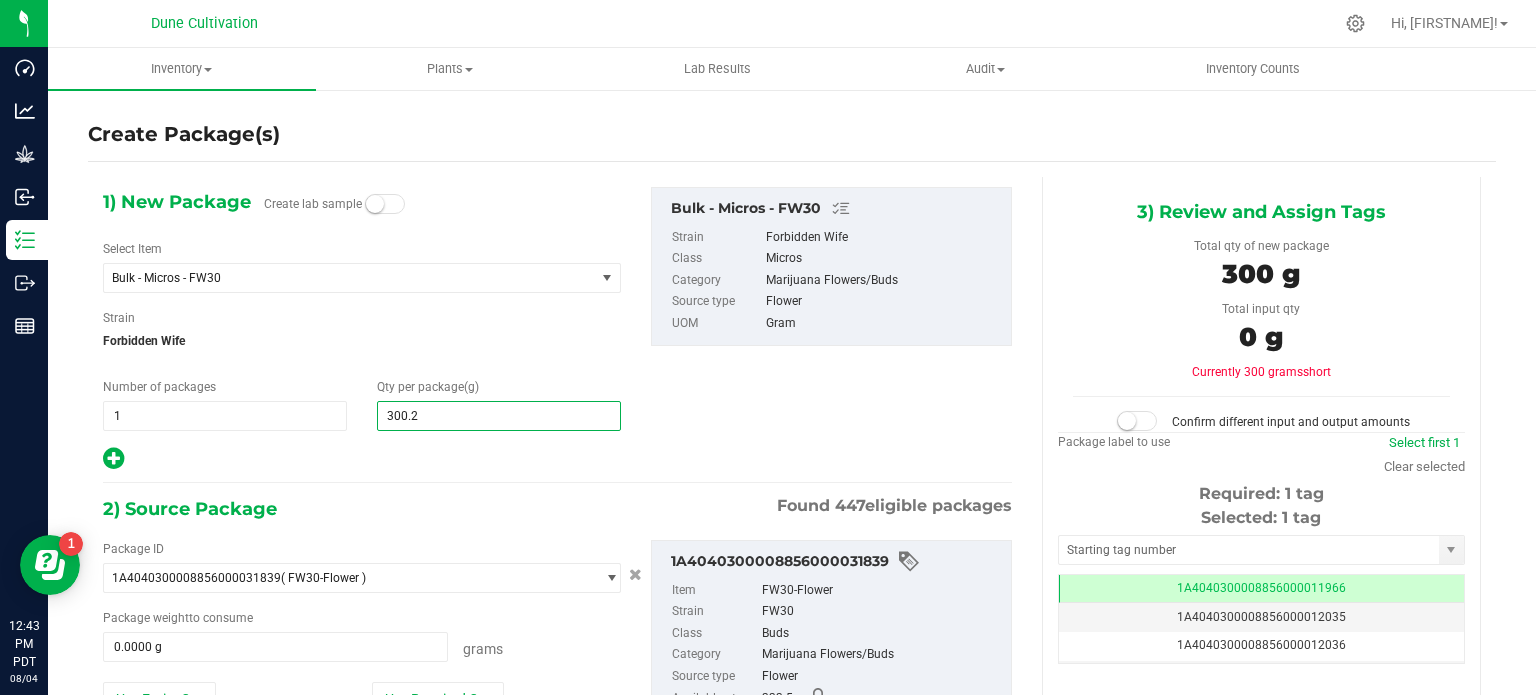 type on "300.22" 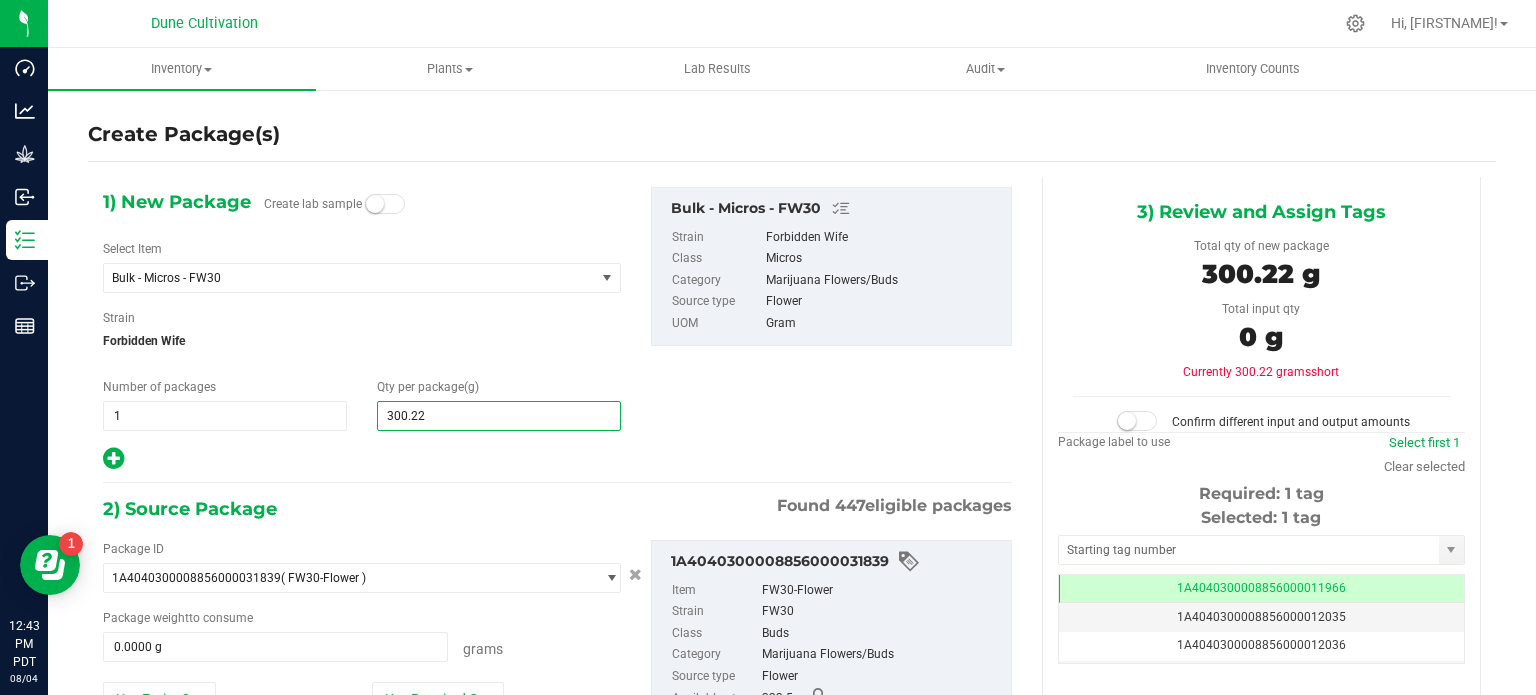 type on "300.2200" 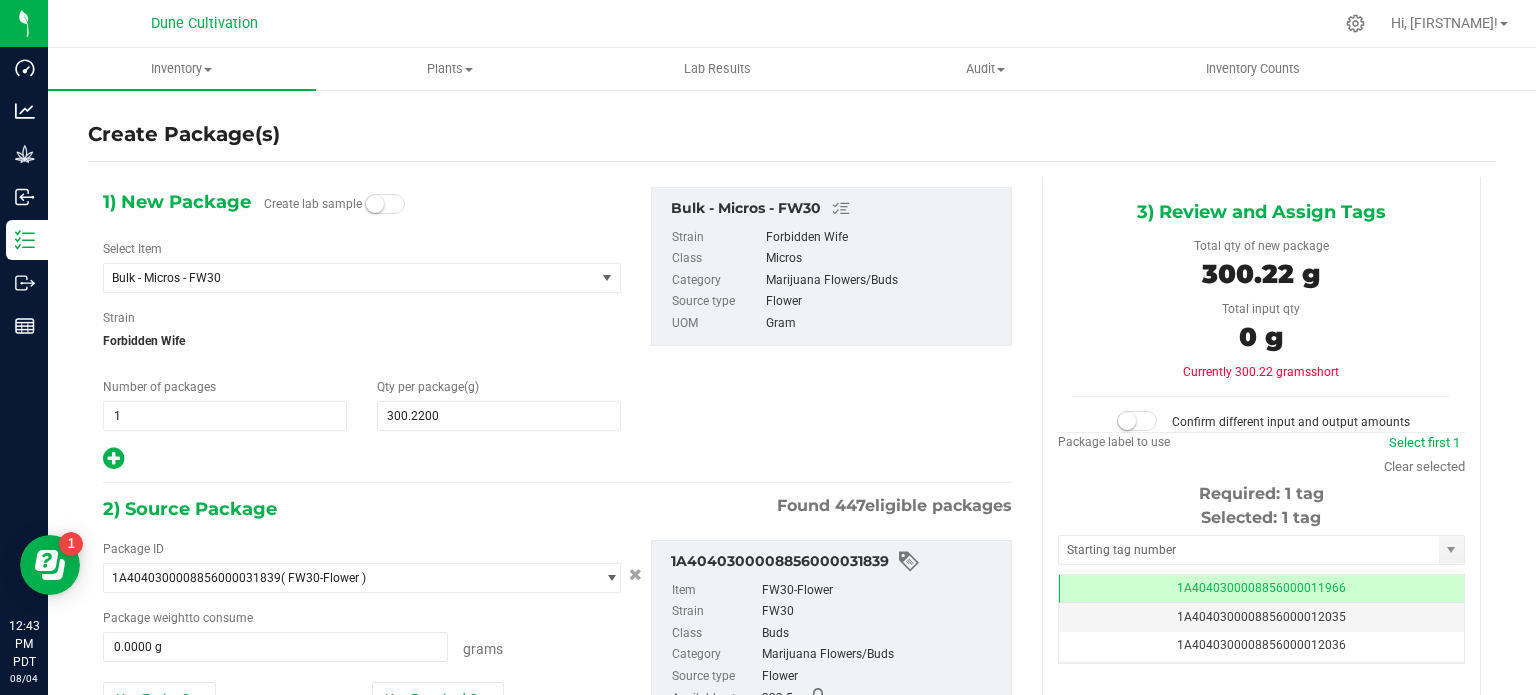 click on "1) New Package
Create lab sample
Select Item
Bulk - Micros - FW30
BKVA - Seeds BKVA Flower BKVA Shake Blue Dream - Seeds Blue Zushi - Seeds BN25 - Seeds BOG17 - Seeds Bubble Gum Gelato - Seeds Bulk - Micros - Cannoli Kush Bulk - Micros - CN33 Bulk - Micros - CUP1 Bulk - Micros - FW30 Bulk - Micros - GCR09 Bulk - Micros - IOG27 Bulk - Micros - LCT12 Bulk - Micros - MH02 Bulk - Micros - Milksteak Bulk - Micros - MK3 Bulk - Micros - MLO5 Bulk - Micros - PBB3 Bulk - Micros - PE Bulk - Micros - RTP Bulk - Micros - ZA09 Bulk - Micros - ZD22 Bulk -Trim-RZ1" at bounding box center [557, 329] 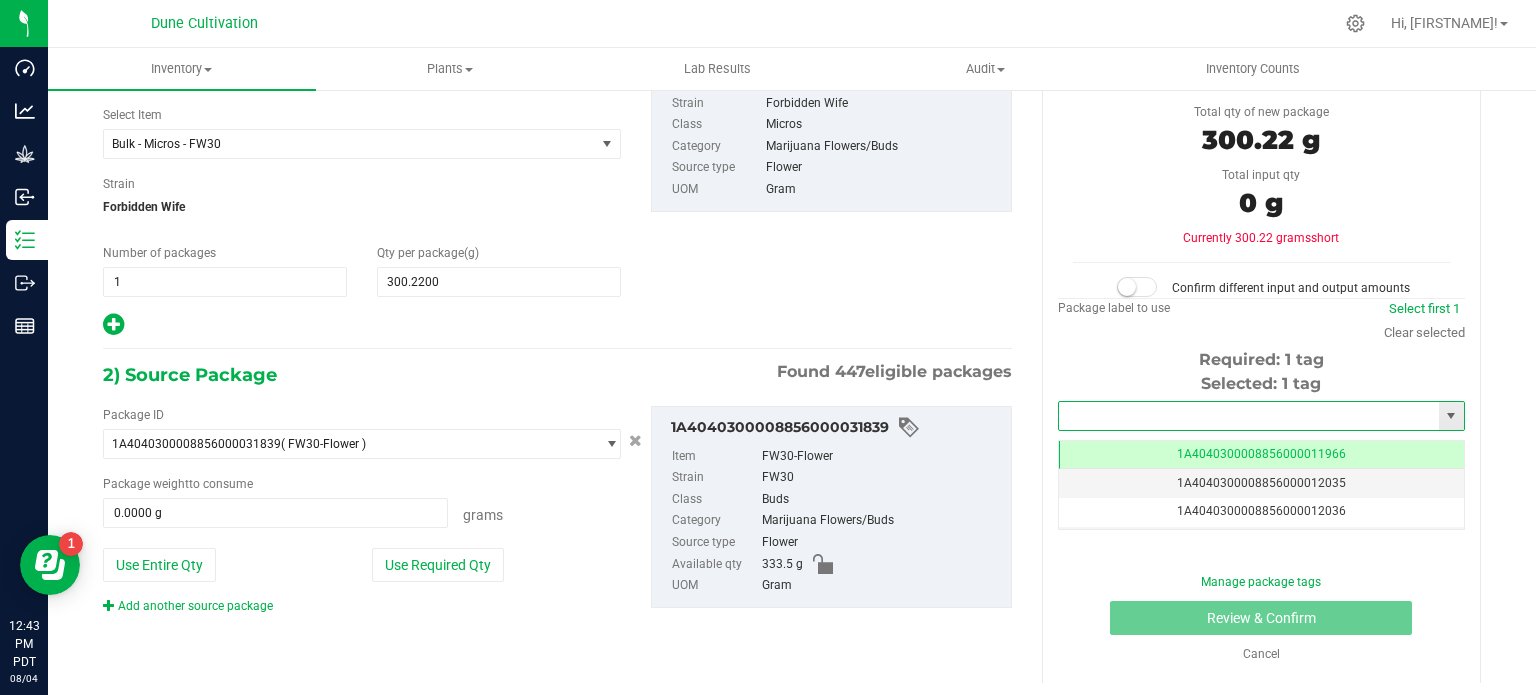 click at bounding box center [1249, 416] 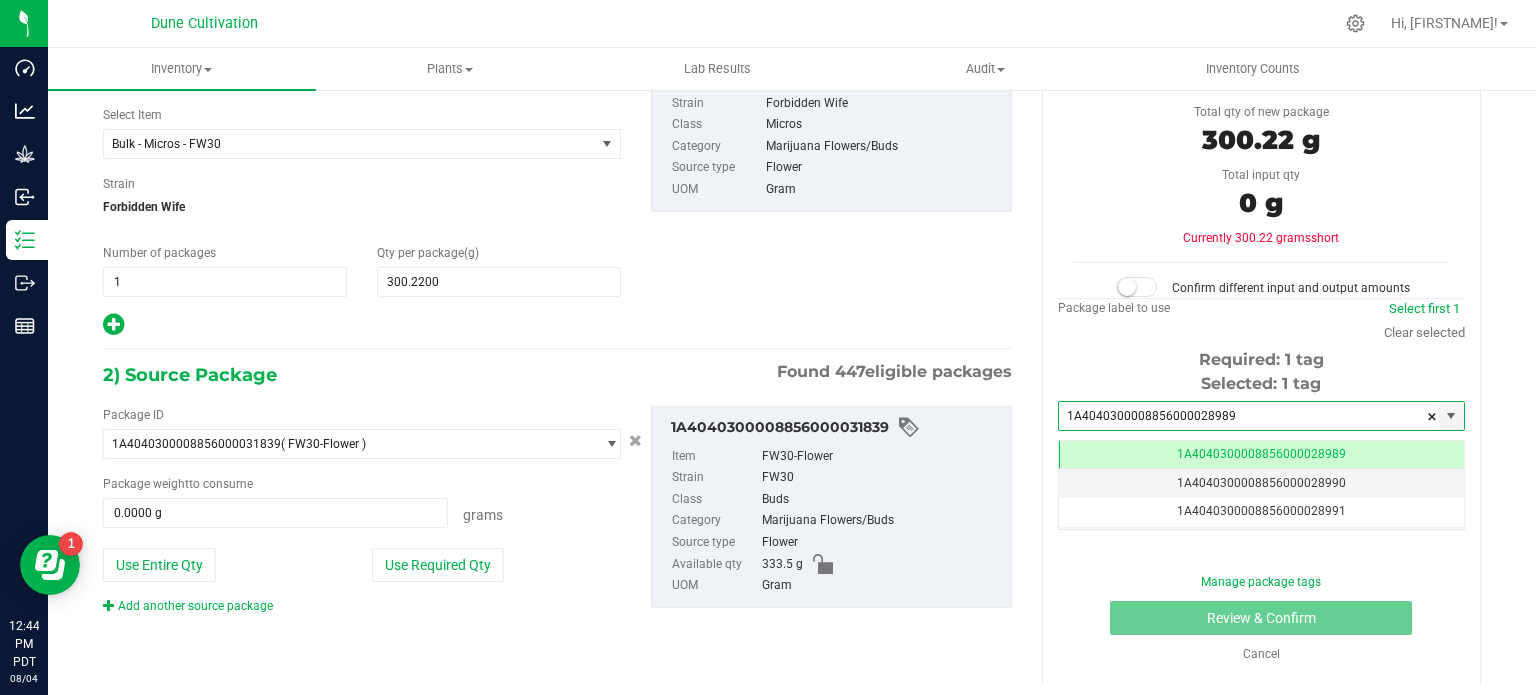 type on "1A4040300008856000028989" 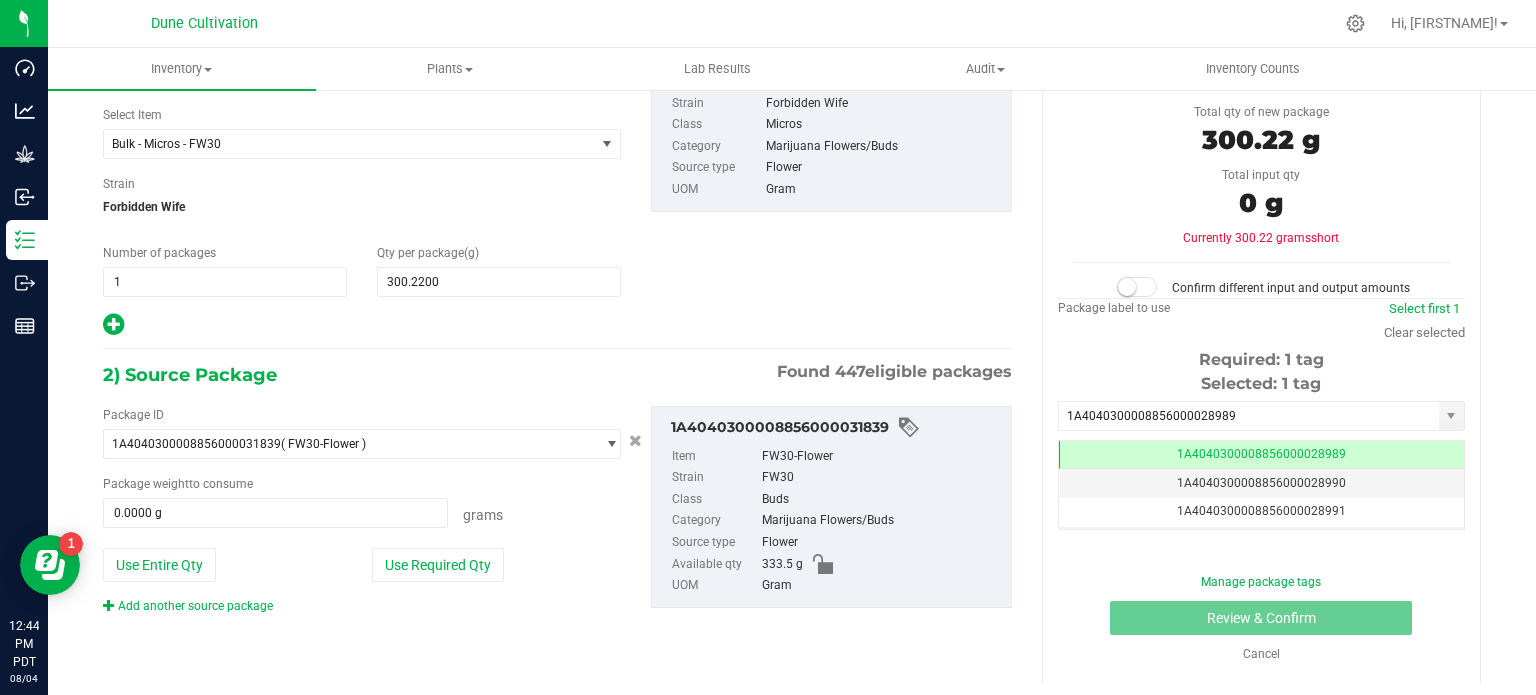 click on "Cancel" at bounding box center (1261, 654) 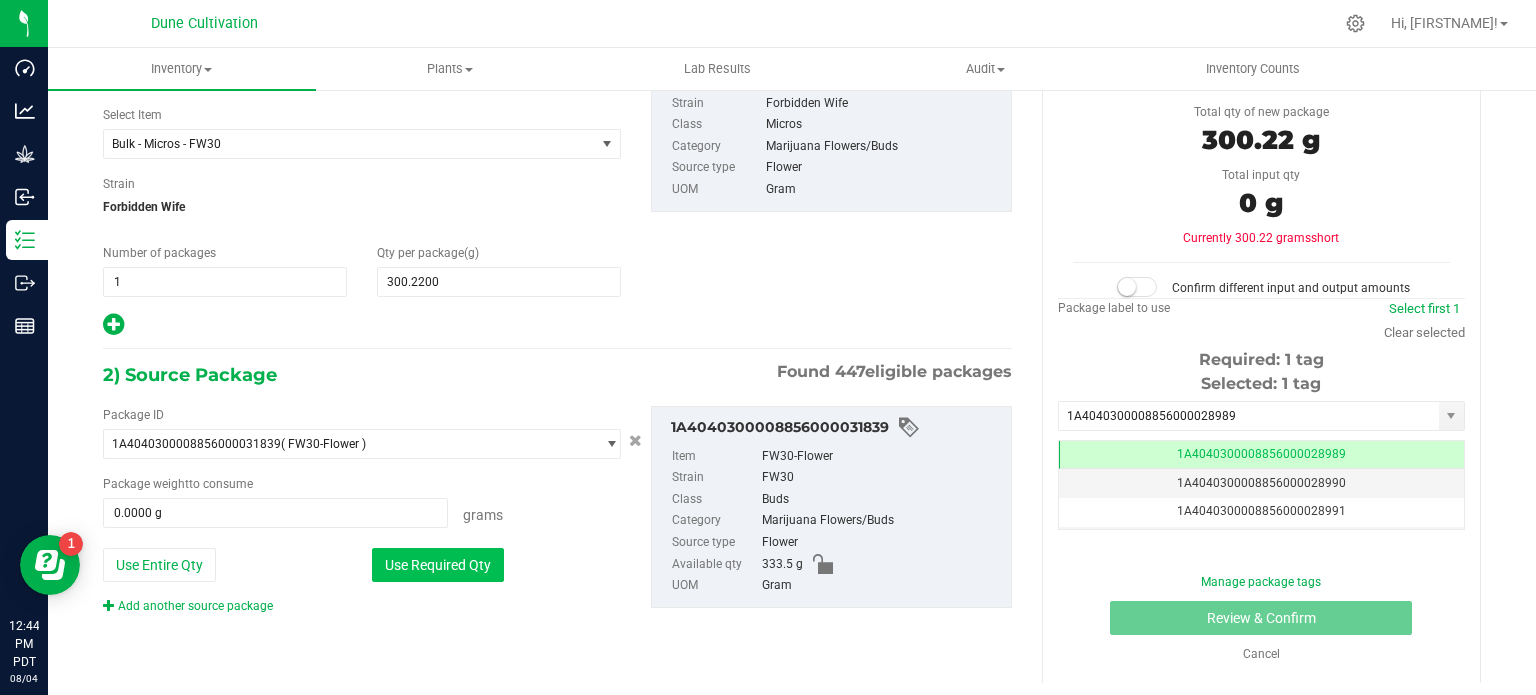 click on "Use Required Qty" at bounding box center [438, 565] 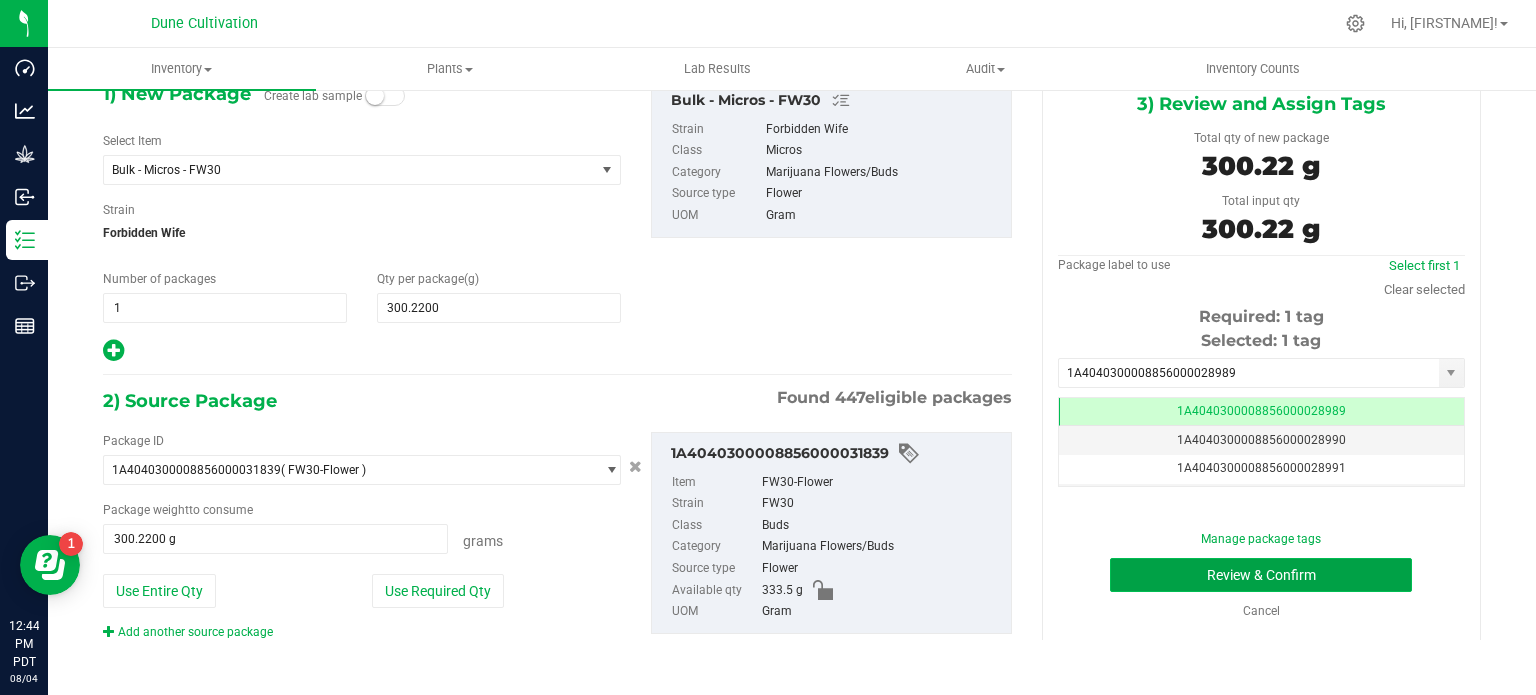 click on "Review & Confirm" at bounding box center (1261, 575) 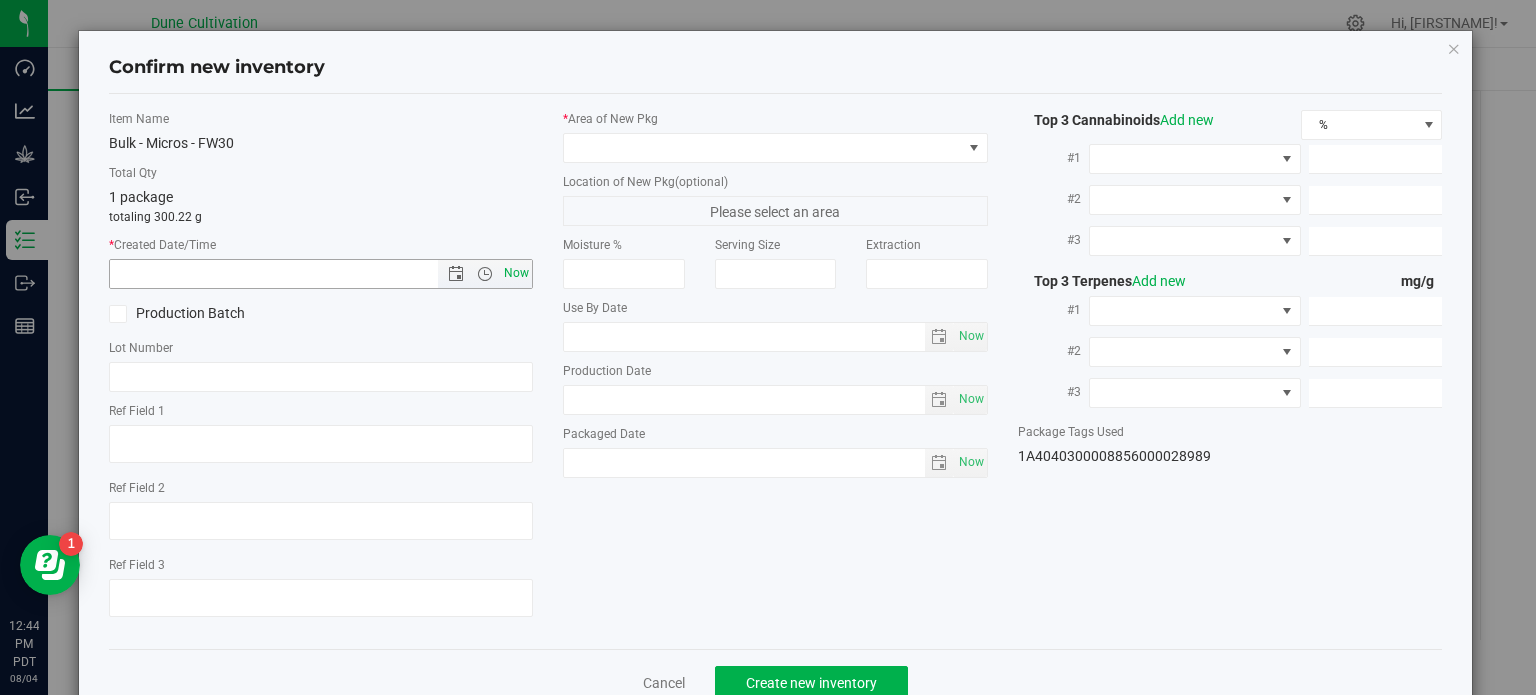 click on "Now" at bounding box center [517, 273] 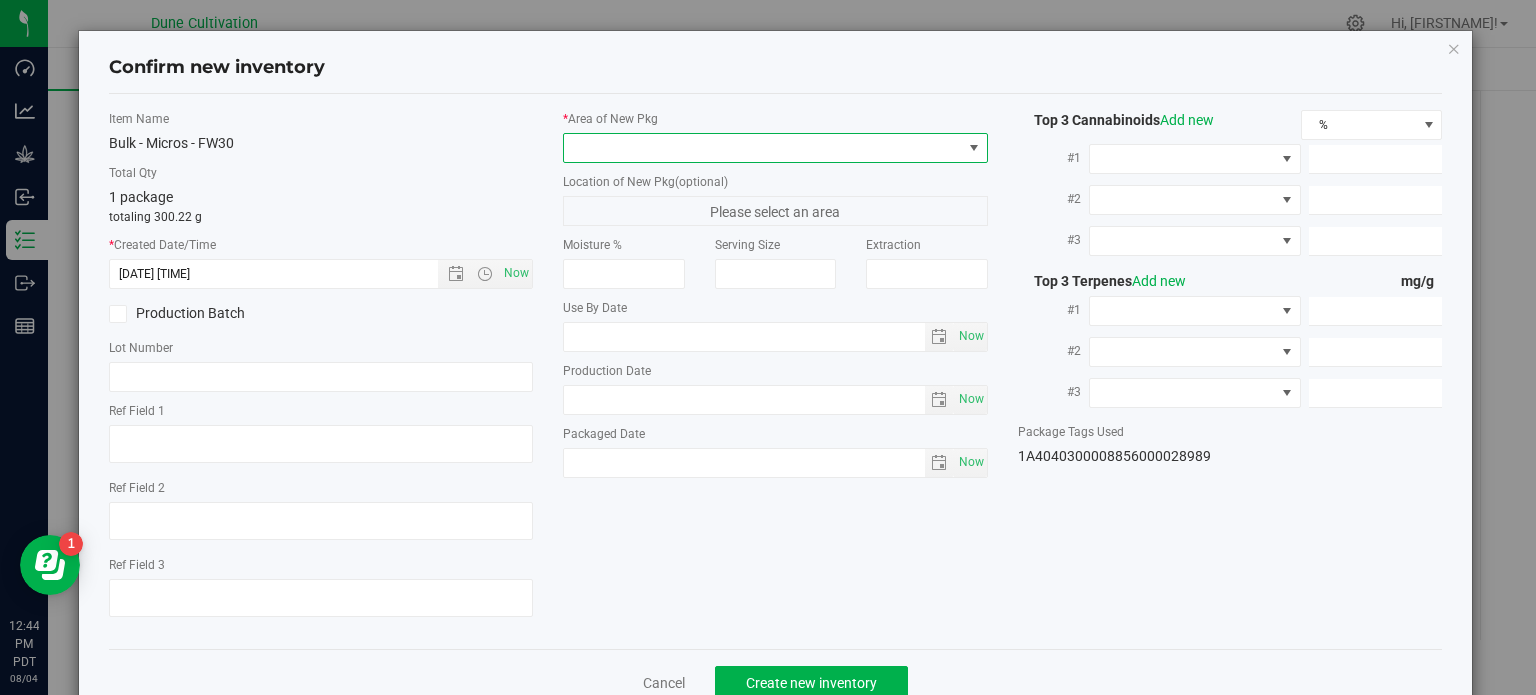 click at bounding box center [763, 148] 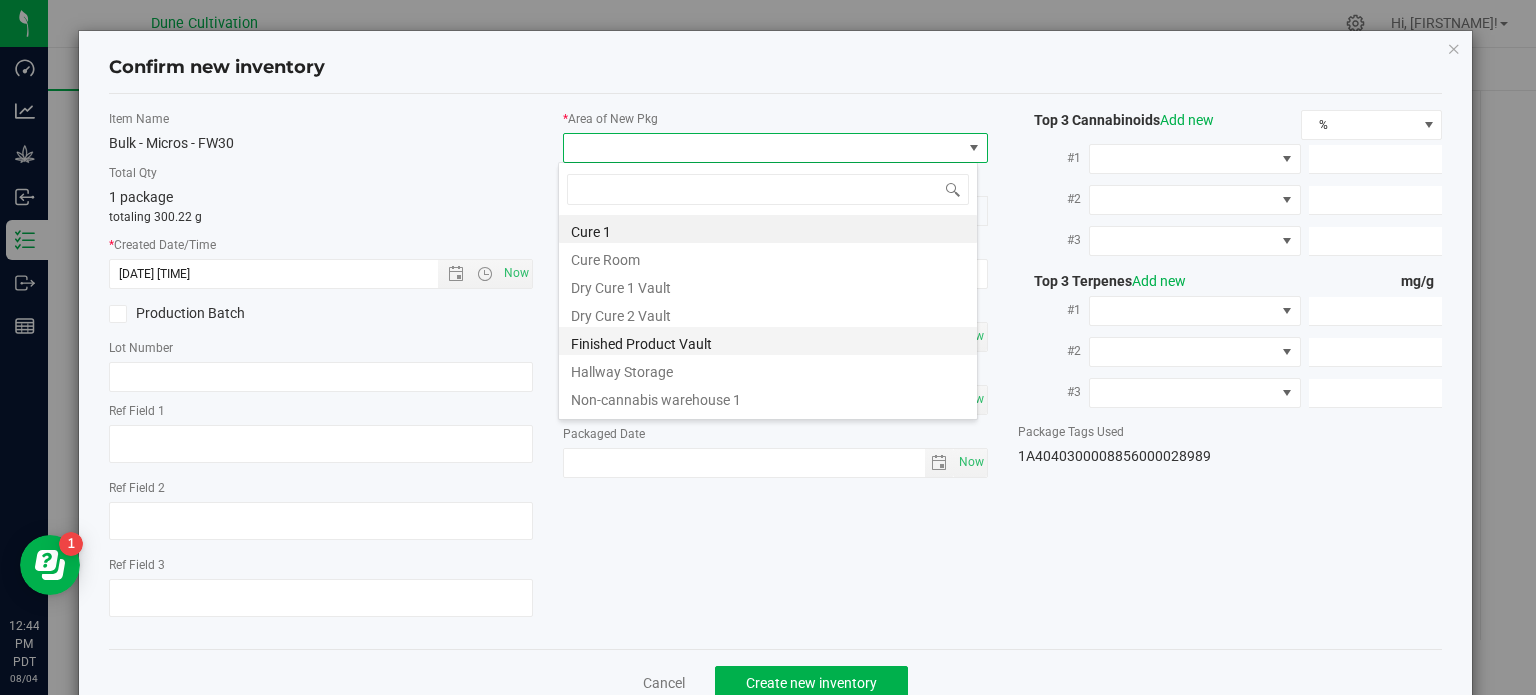 click on "Finished Product Vault" at bounding box center [768, 341] 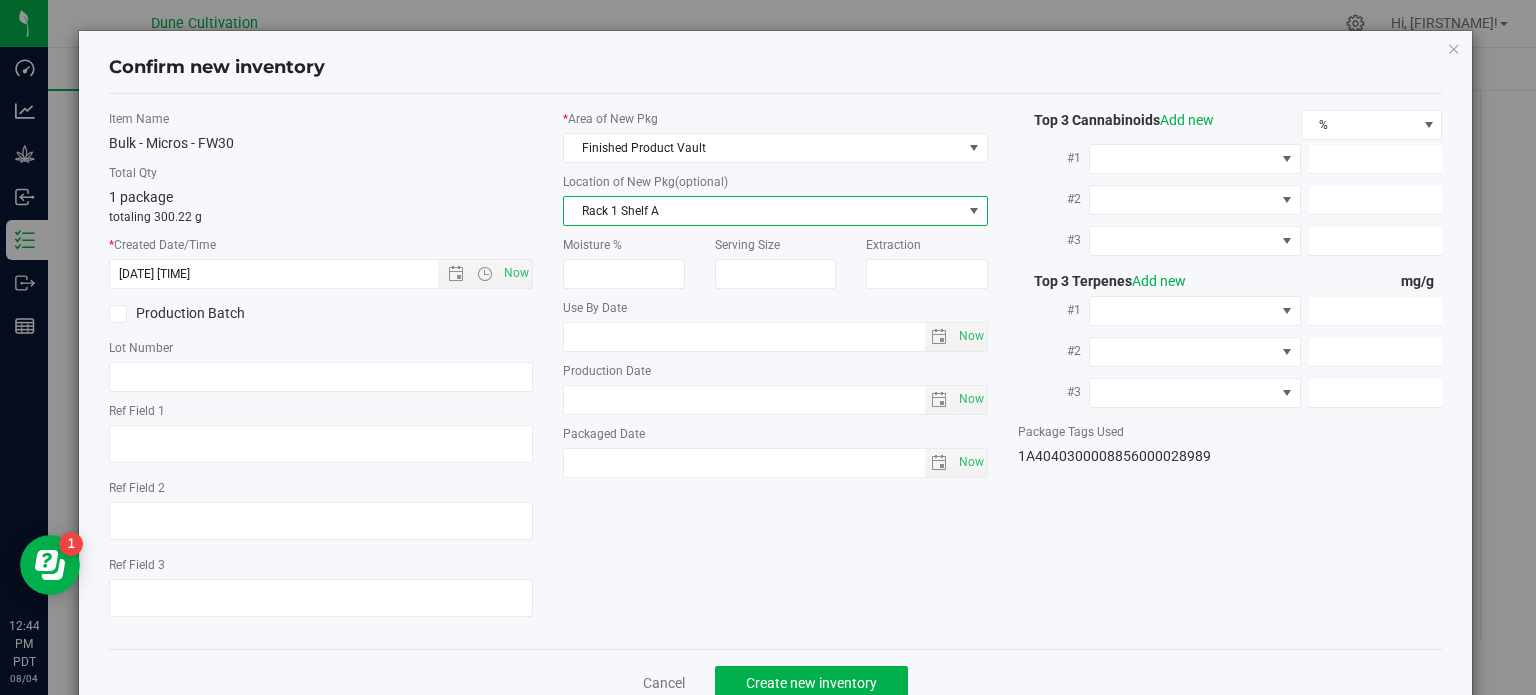 click on "Rack 1 Shelf A" at bounding box center (763, 211) 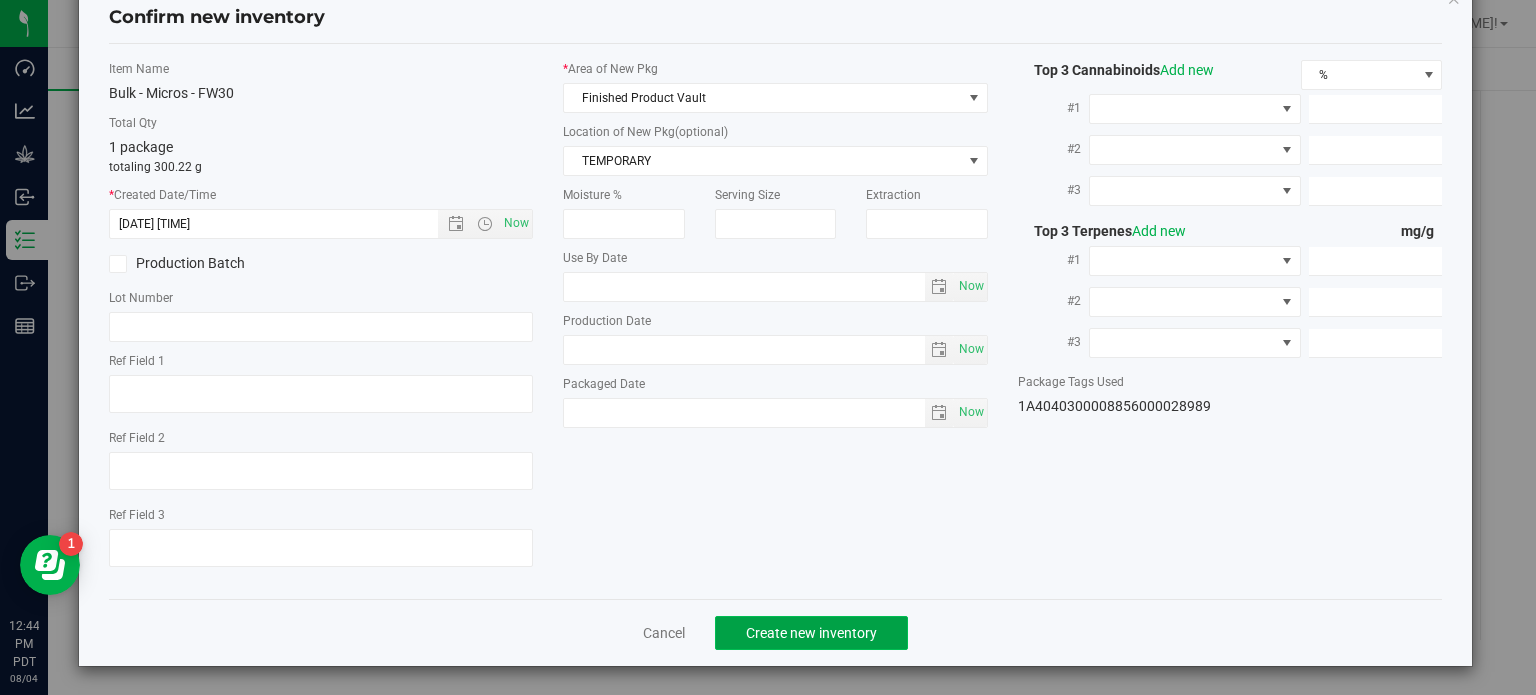 click on "Create new inventory" 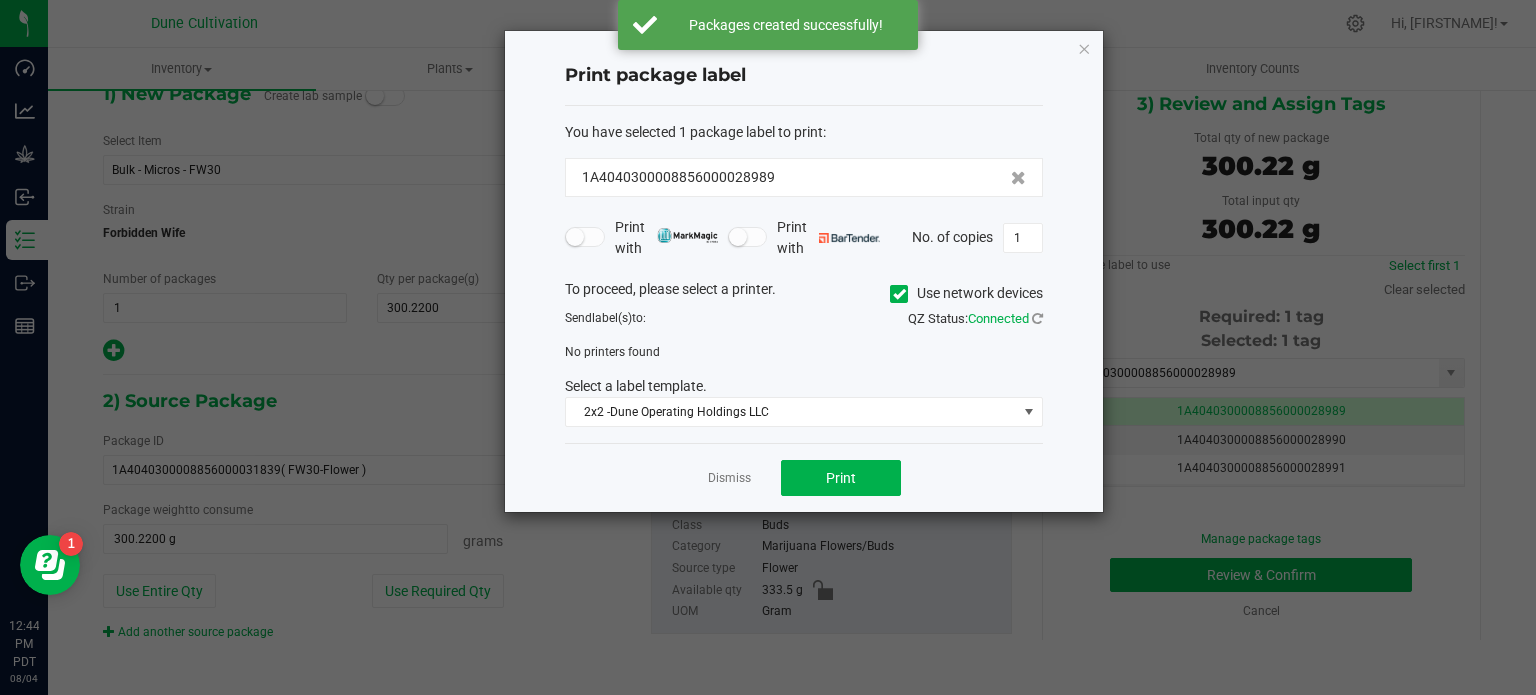 click on "Print package label  You have selected 1 package label to print  :   [PACKAGE_ID]   Print with   Print with   No. of copies  1  To proceed, please select a printer.   Use network devices  Send  label(s)  to:  QZ Status:   Connected   No printers found   Select a label template.  2x2 -Dune Operating Holdings LLC  Dismiss   Print" 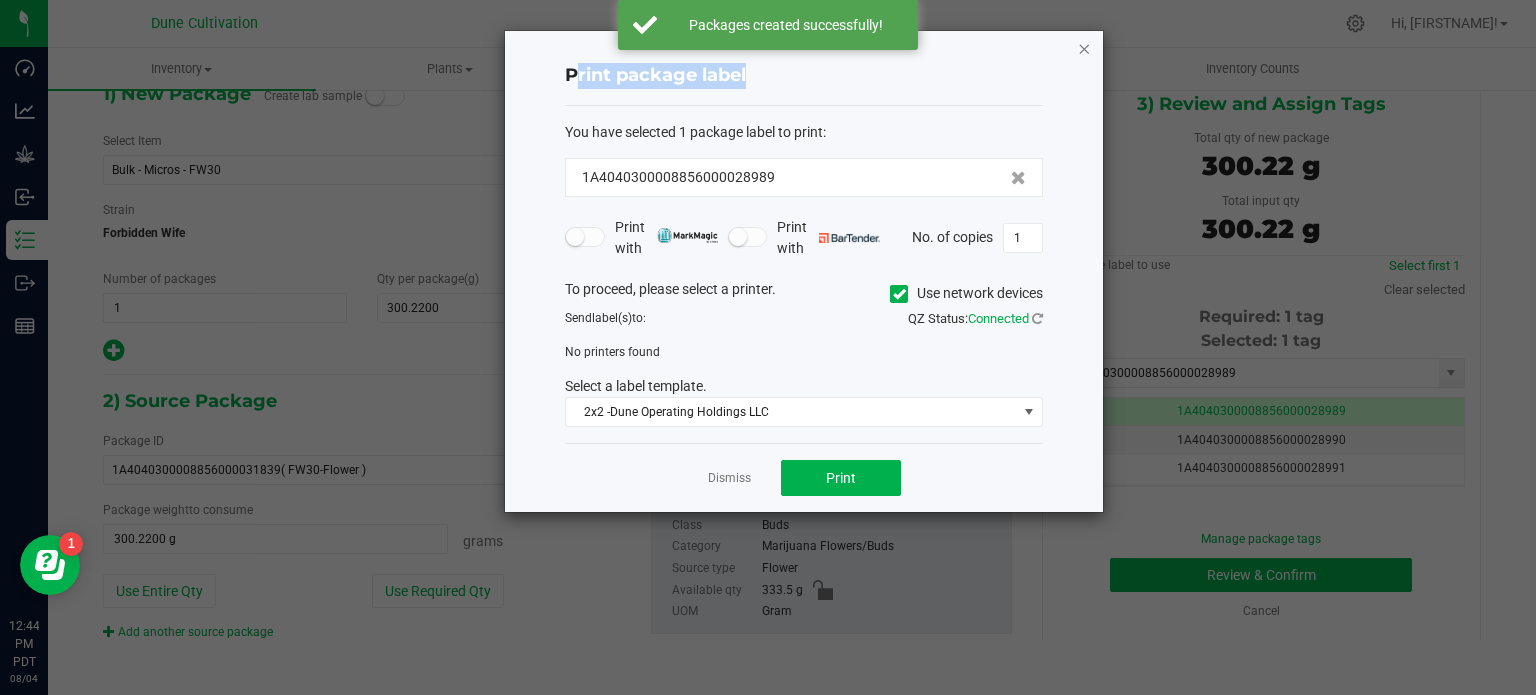 click on "Print package label  You have selected 1 package label to print  :   [PACKAGE_ID]   Print with   Print with   No. of copies  1  To proceed, please select a printer.   Use network devices  Send  label(s)  to:  QZ Status:   Connected   No printers found   Select a label template.  2x2 -Dune Operating Holdings LLC  Dismiss   Print" 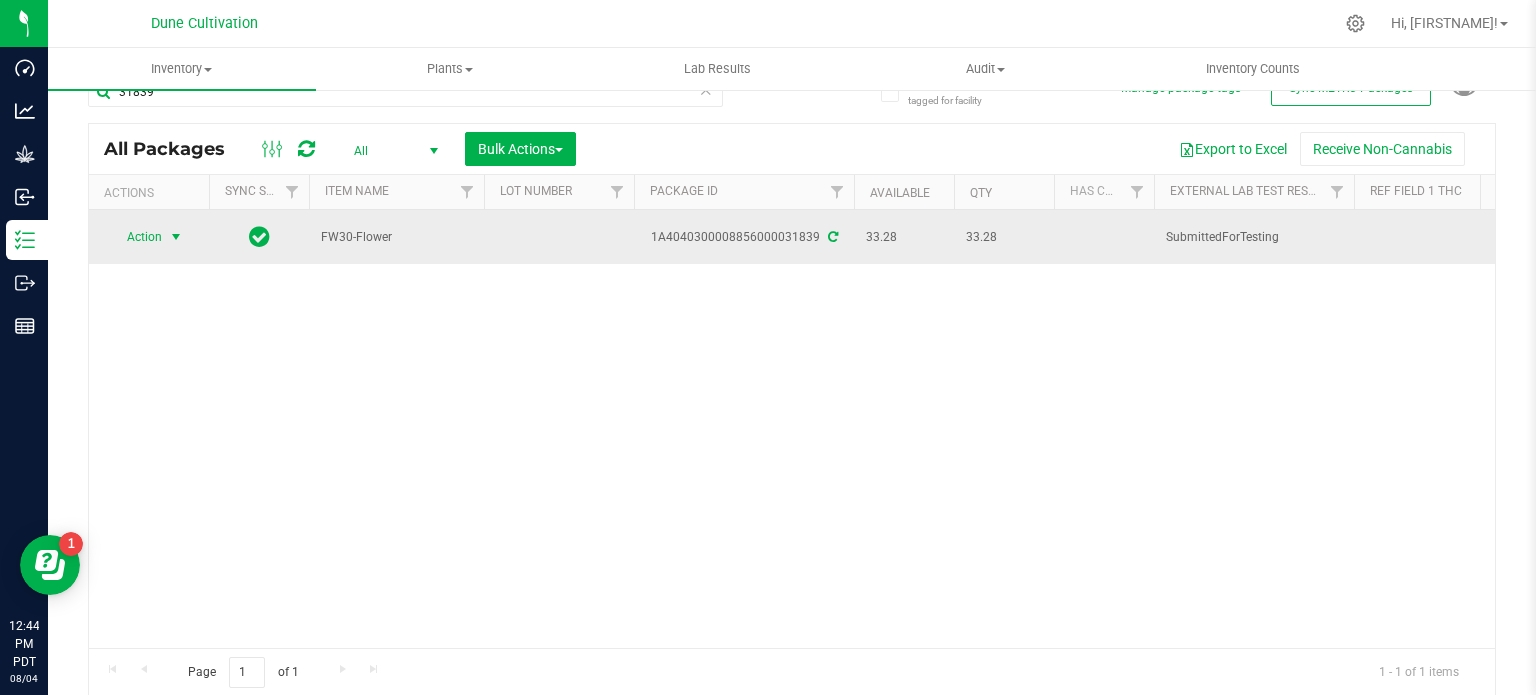 click at bounding box center (176, 237) 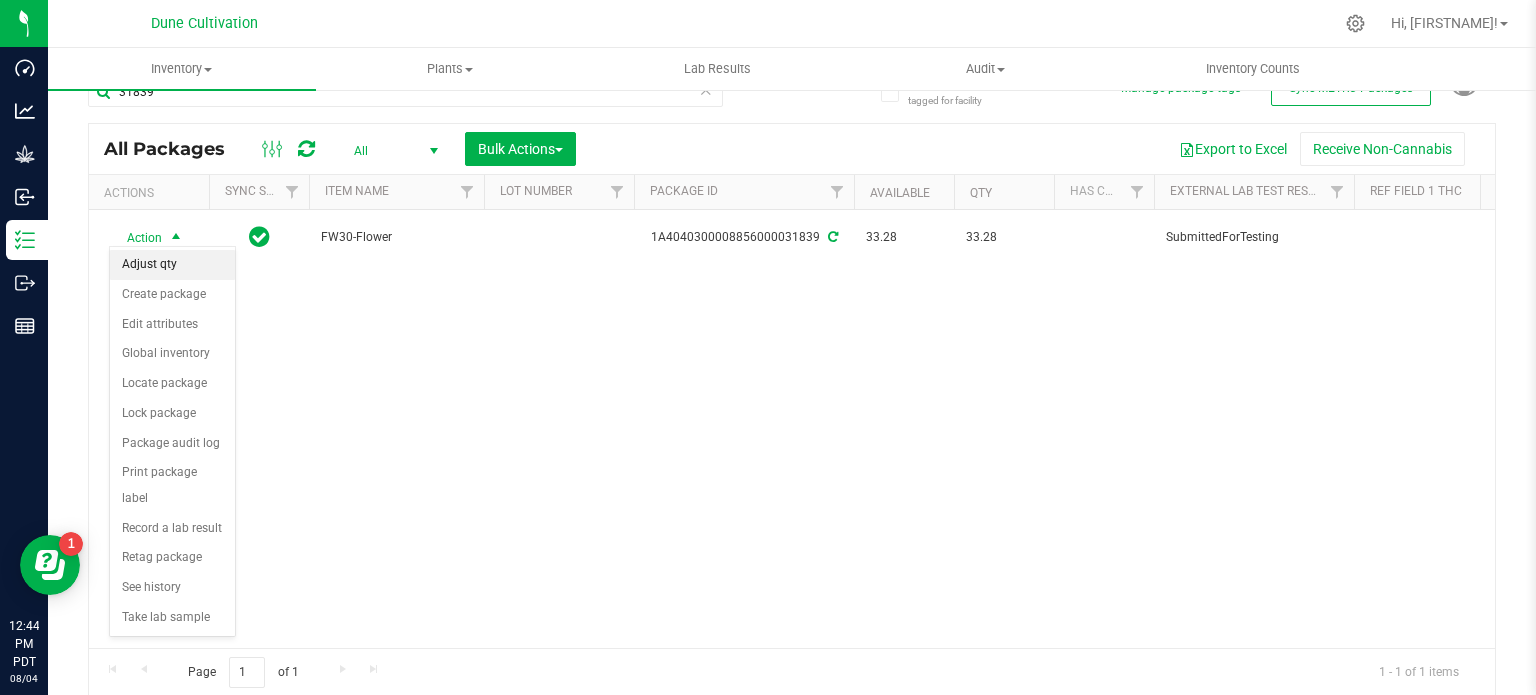 click on "Adjust qty" at bounding box center (172, 265) 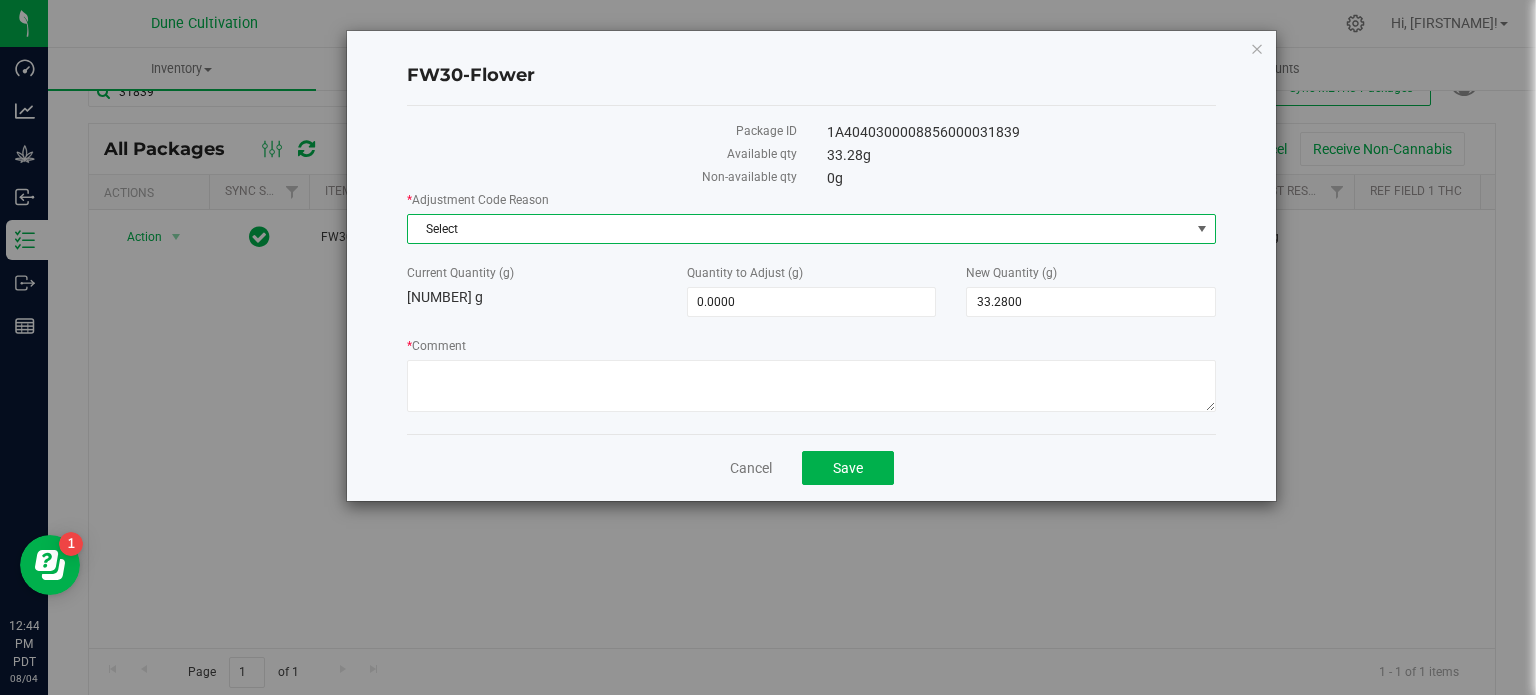 click on "Select" at bounding box center [799, 229] 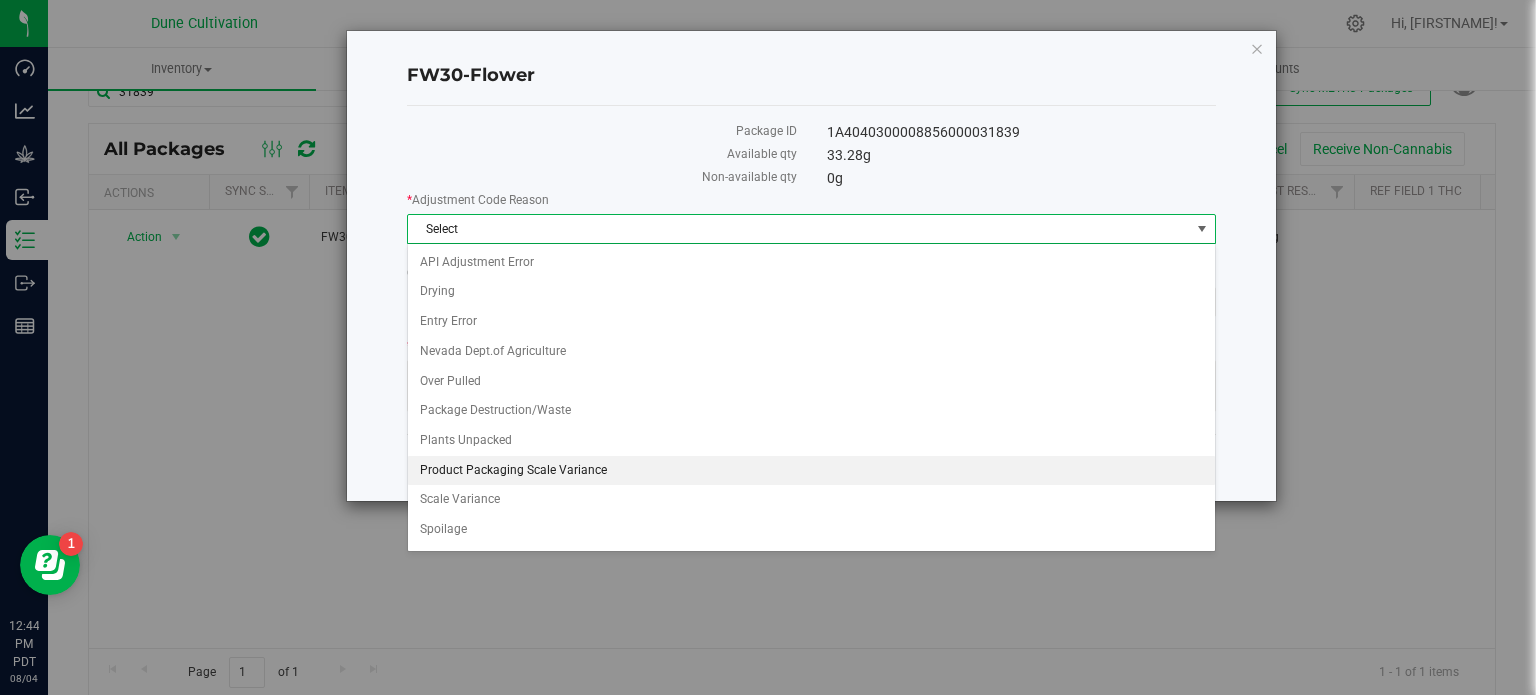 click on "Product Packaging Scale Variance" at bounding box center [811, 471] 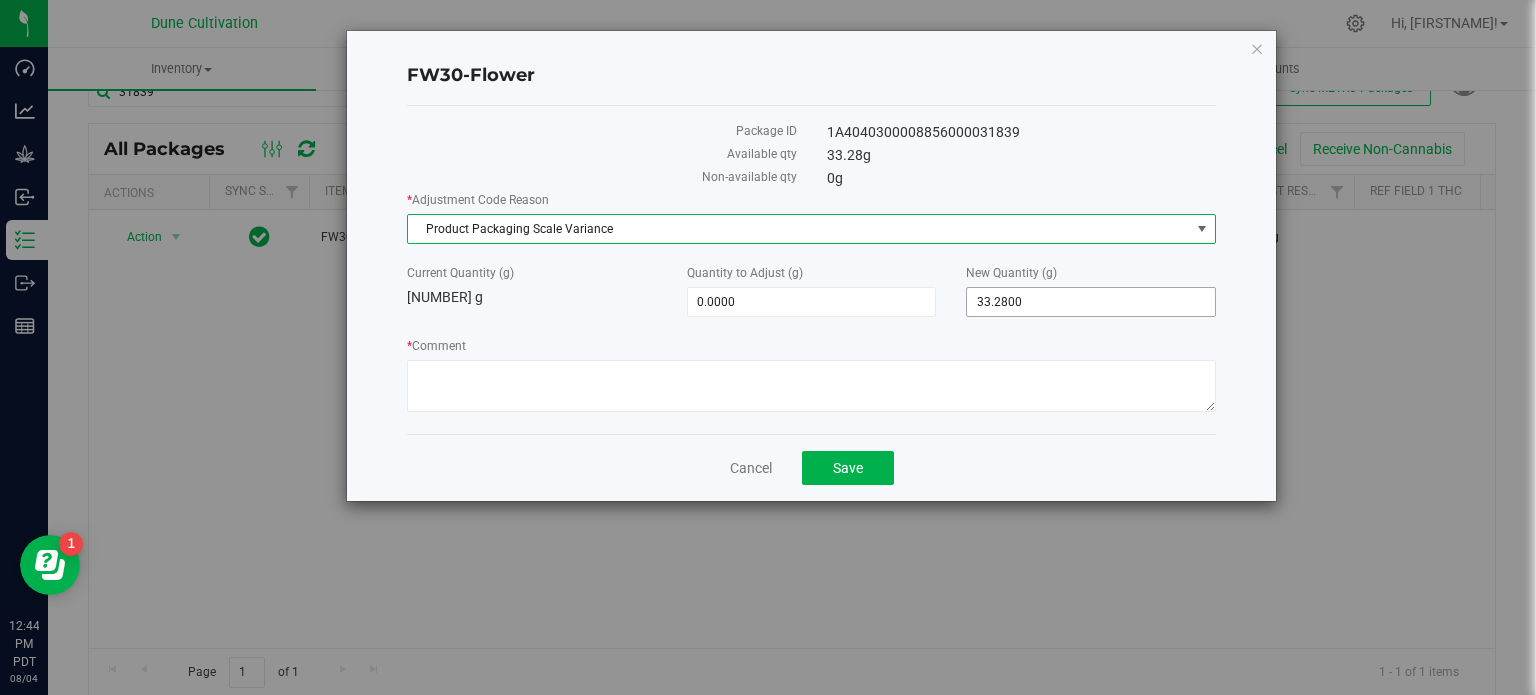click on "33.2800 33.28" at bounding box center [1091, 302] 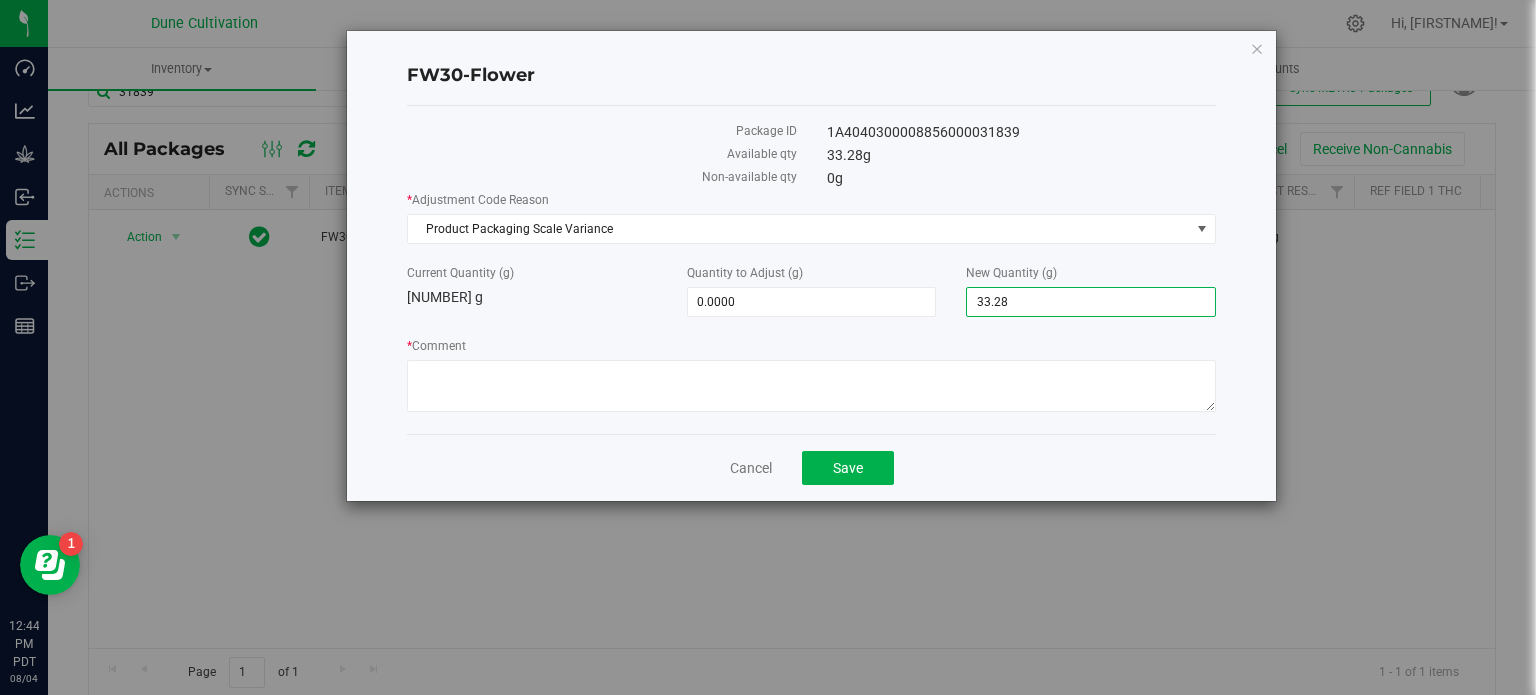 click on "33.28" at bounding box center (1091, 302) 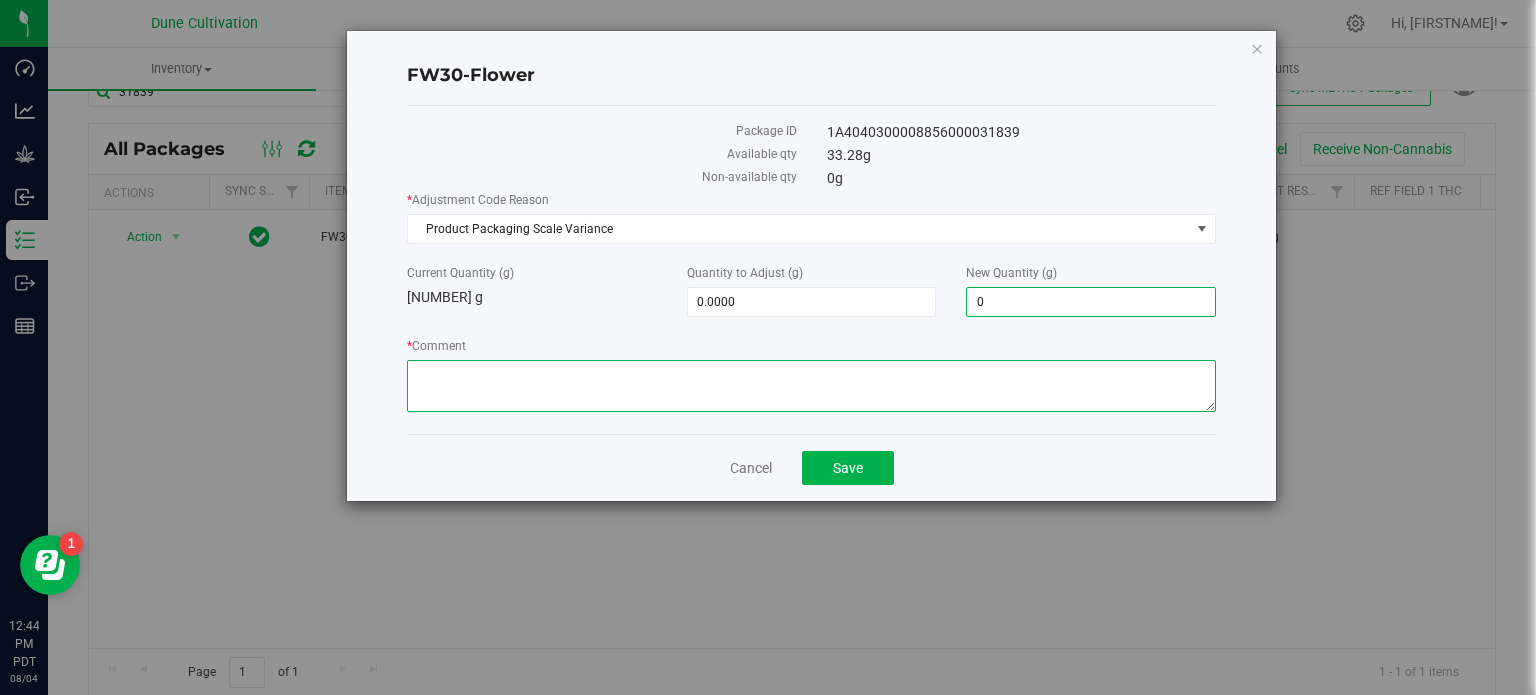 type on "-33.2800" 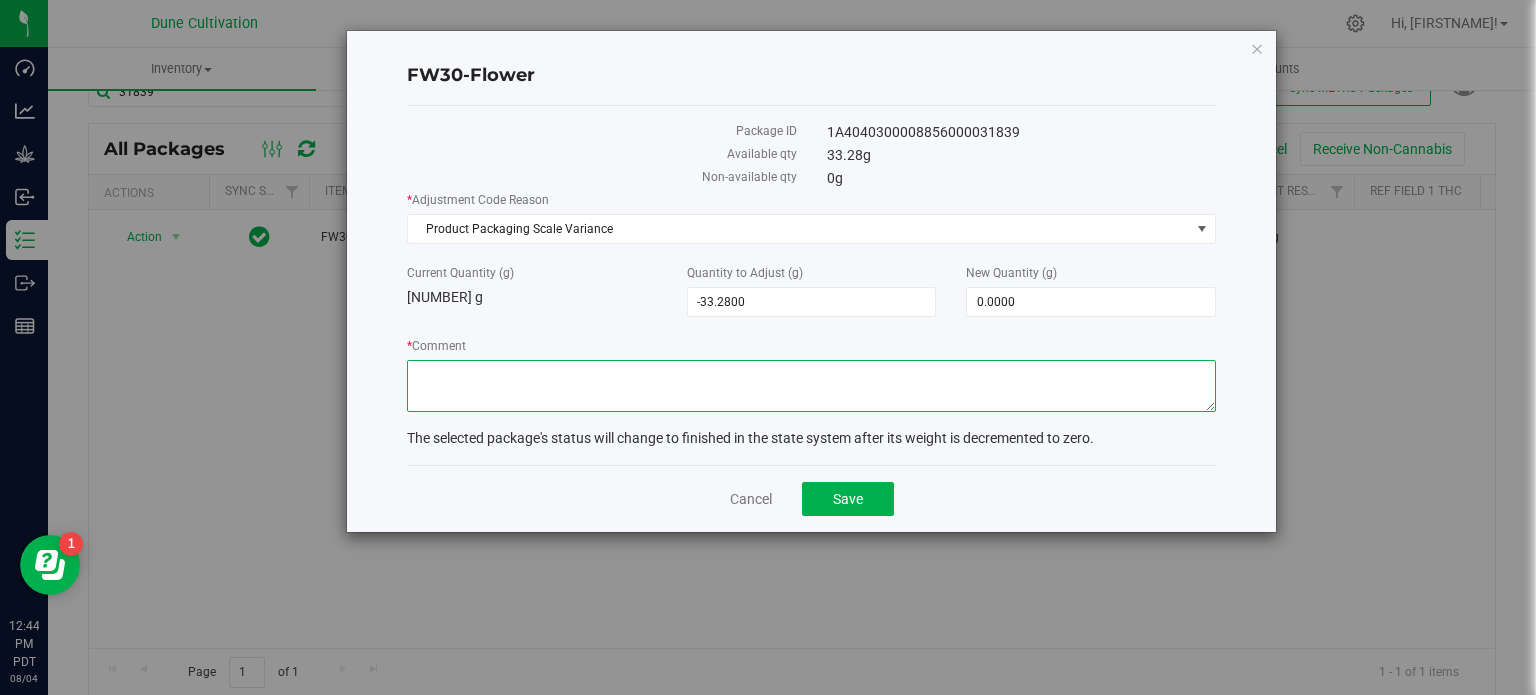 click on "*
Comment" at bounding box center (811, 386) 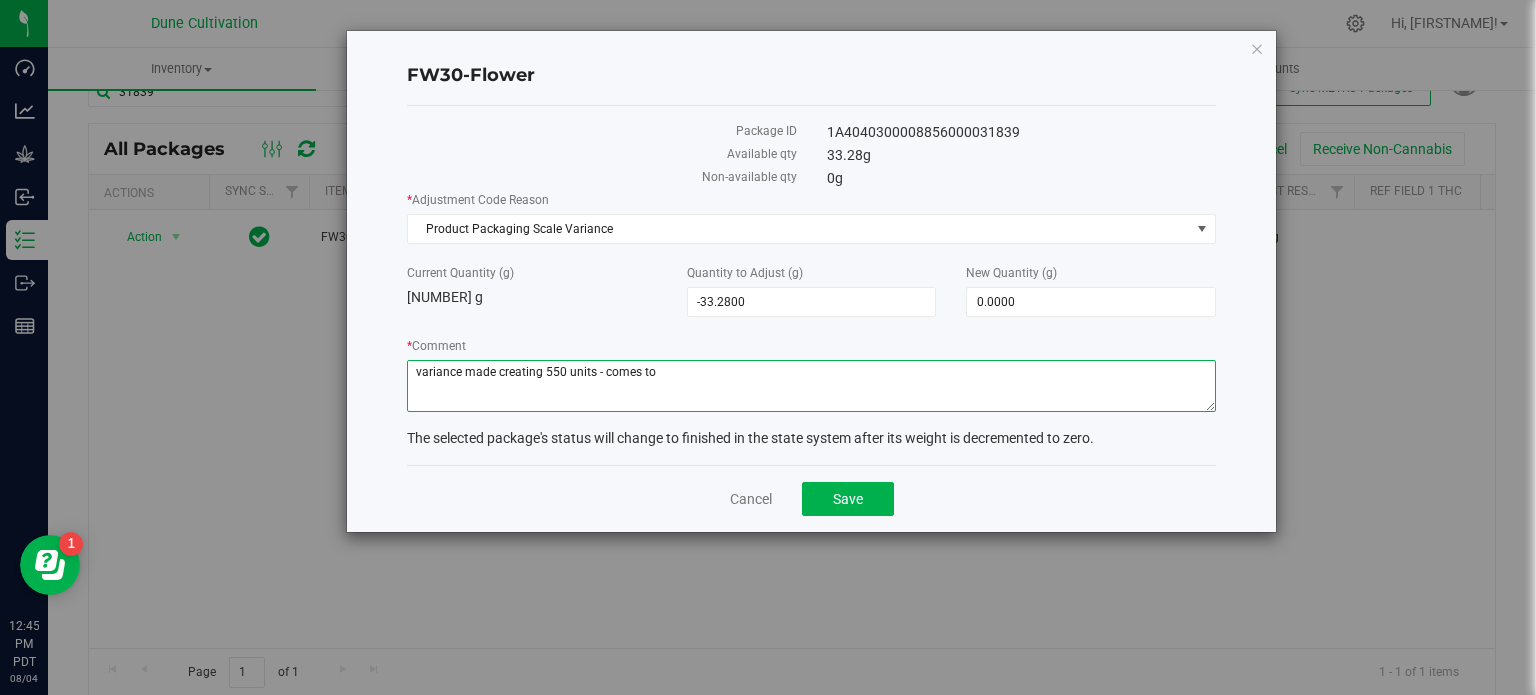 click on "*
Comment" at bounding box center [811, 386] 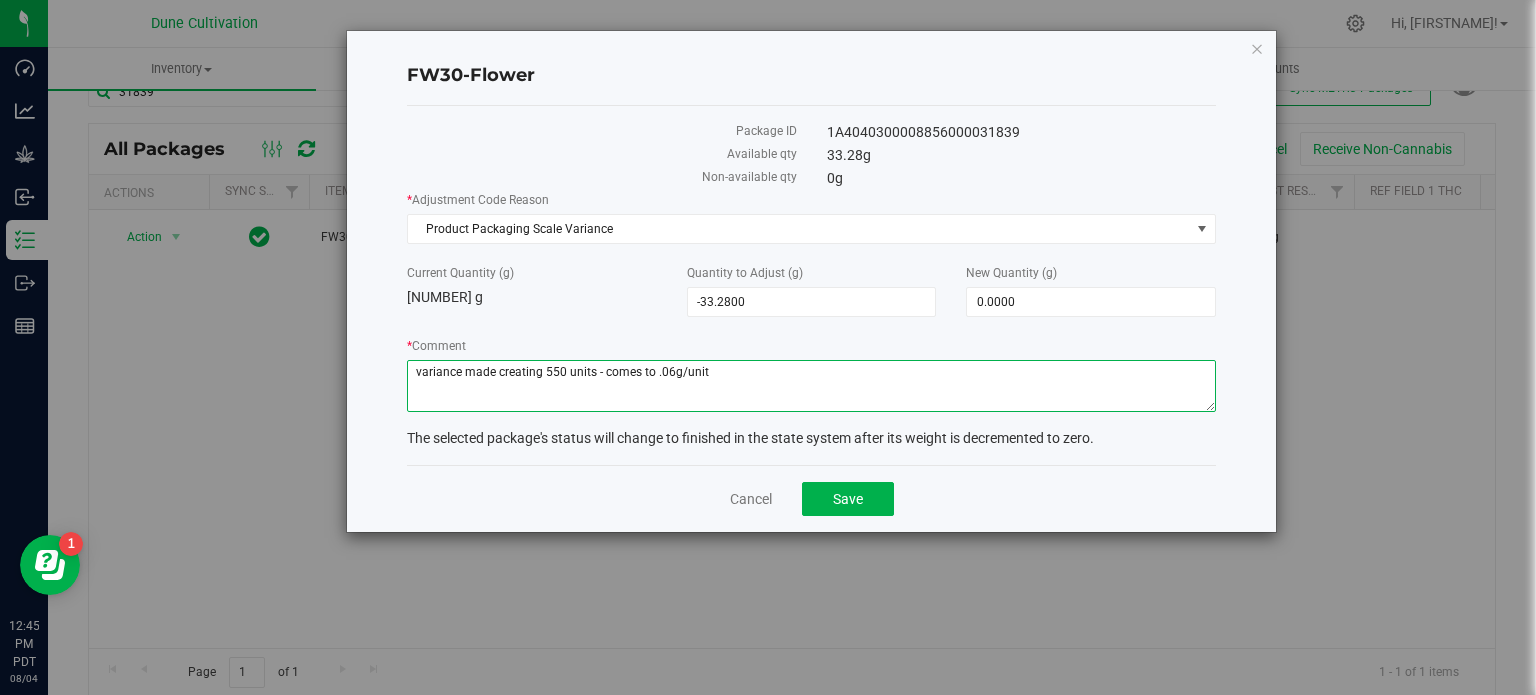 type on "variance made creating 550 units - comes to .06g/unit" 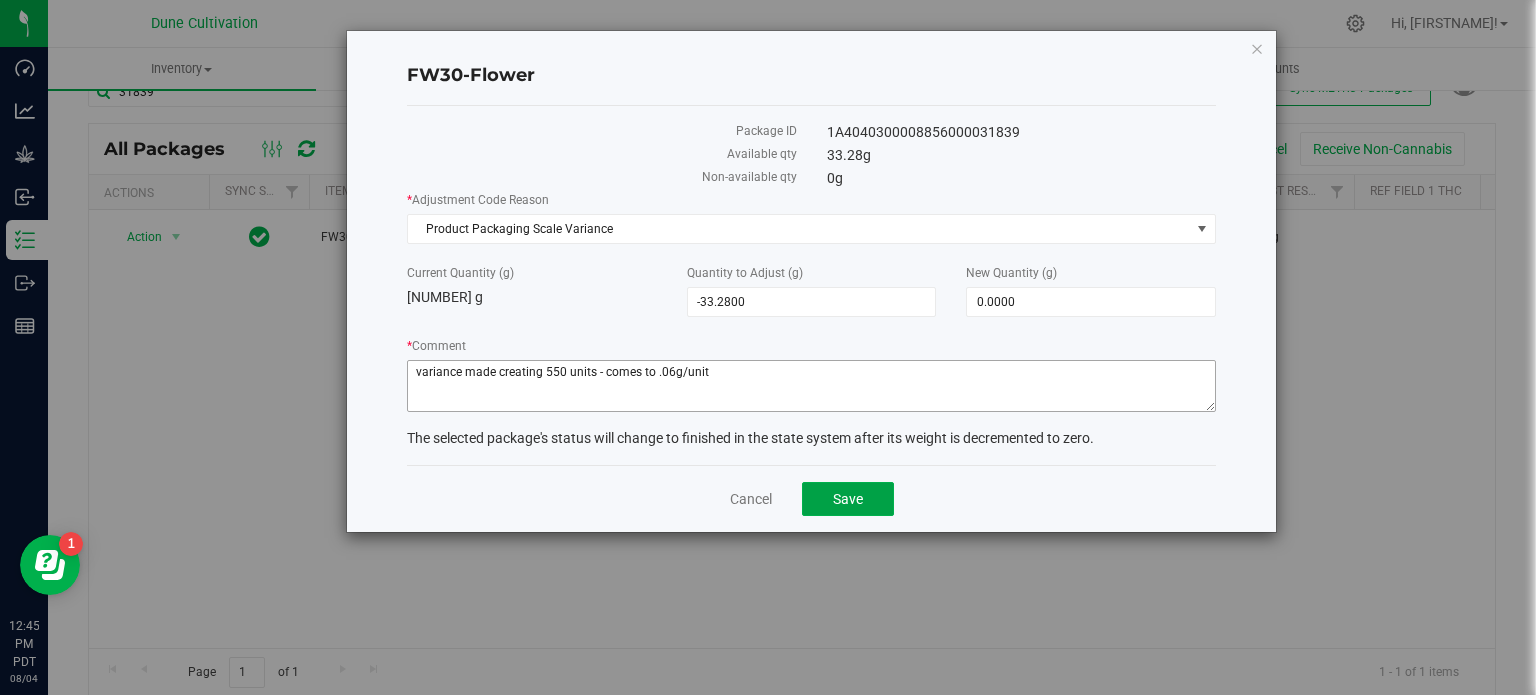 type 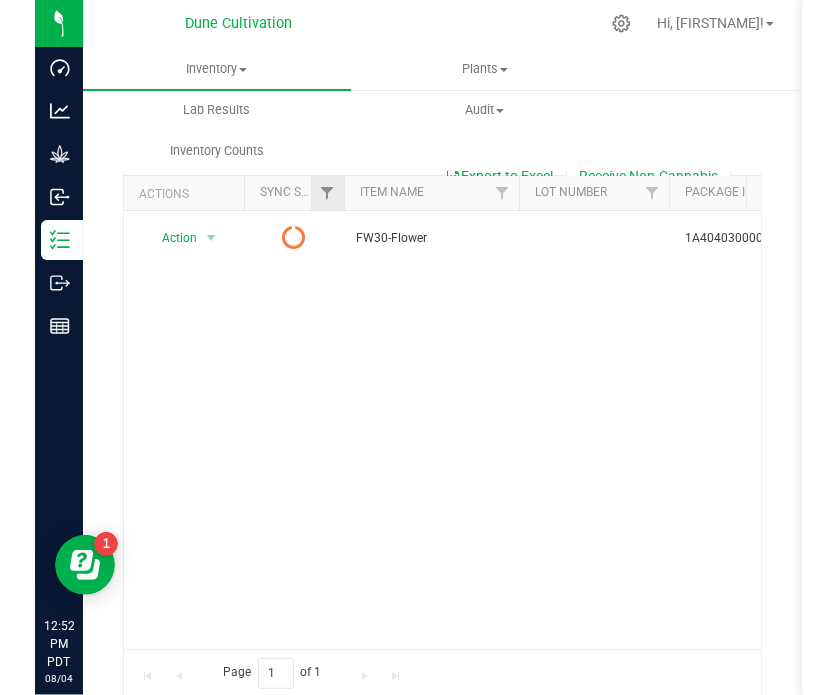 scroll, scrollTop: 0, scrollLeft: 0, axis: both 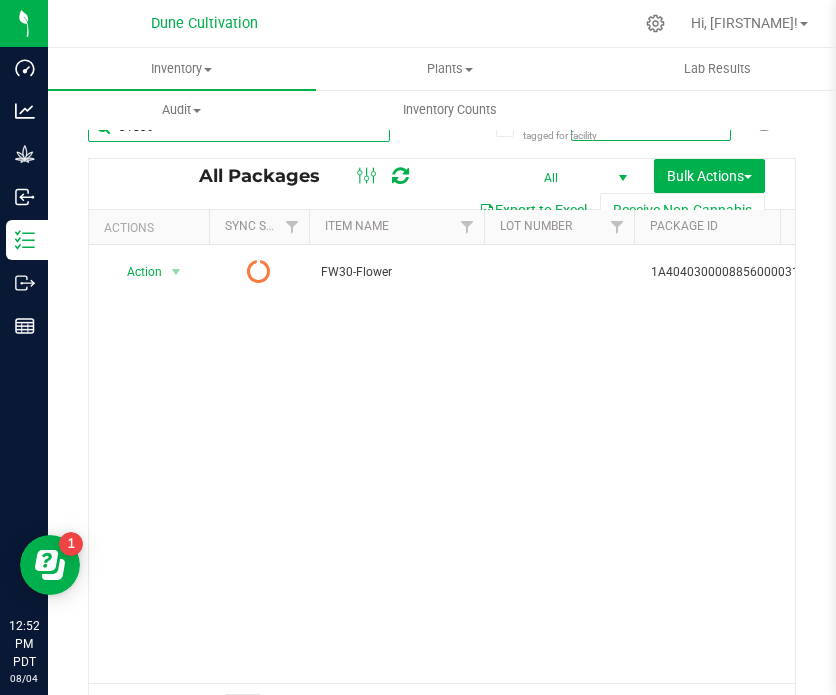 click on "31839" at bounding box center (239, 127) 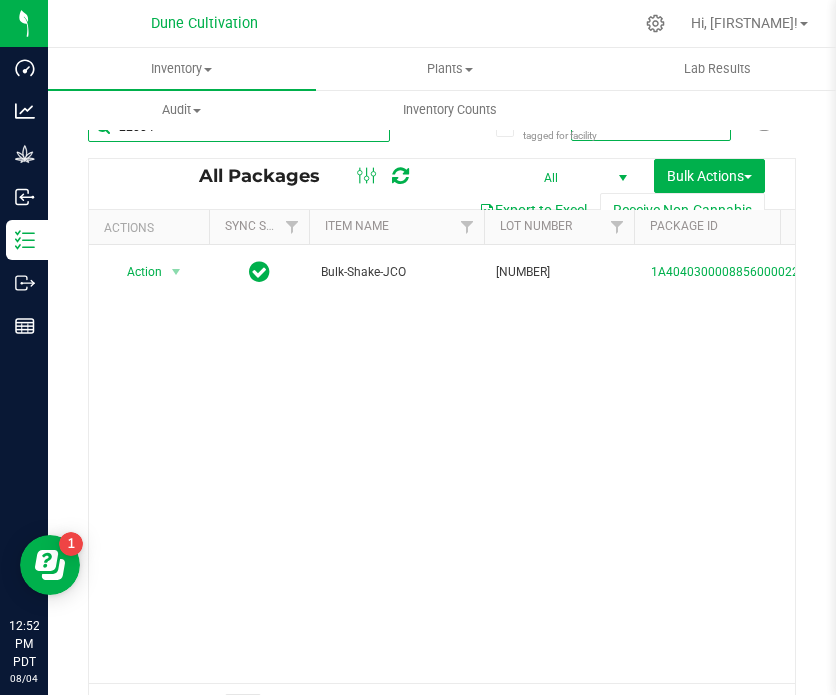 scroll, scrollTop: 0, scrollLeft: 359, axis: horizontal 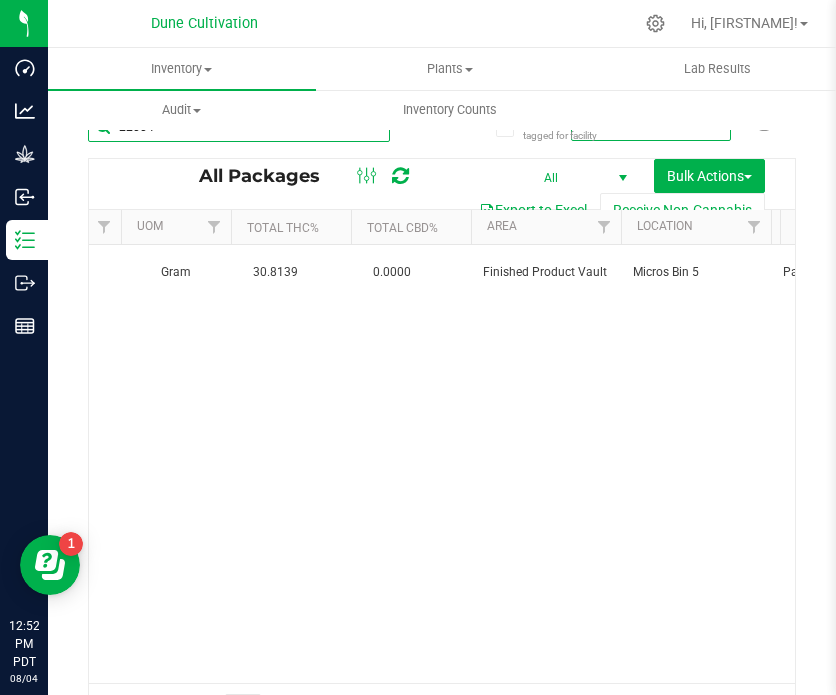 click on "22004" at bounding box center [239, 127] 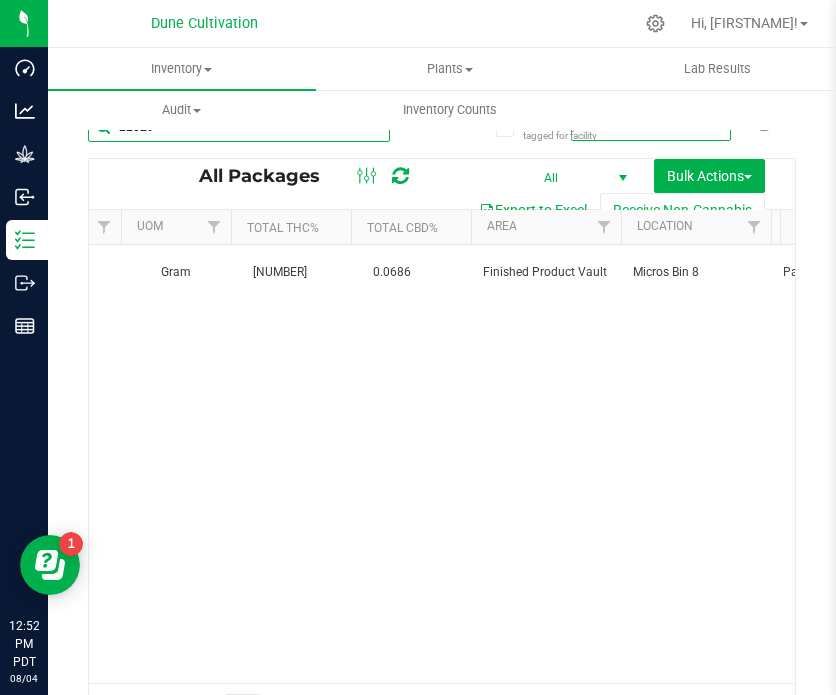 click on "22029" at bounding box center (239, 127) 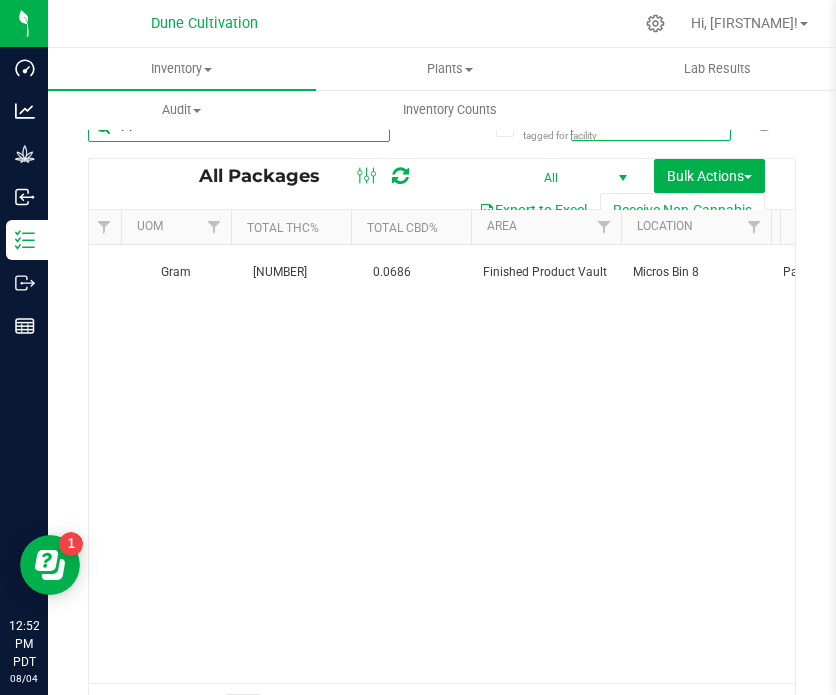 type on "1" 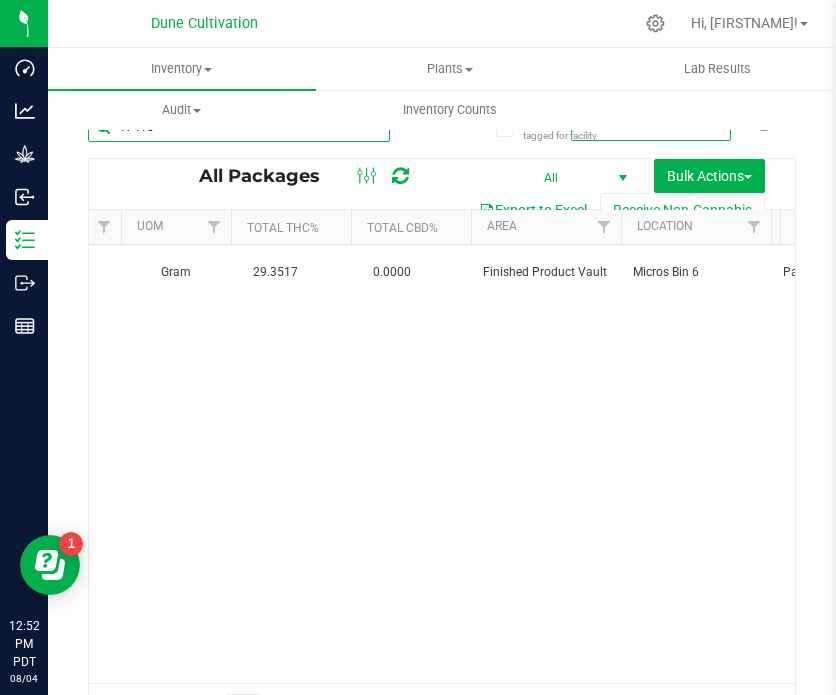 click on "17416" at bounding box center (239, 135) 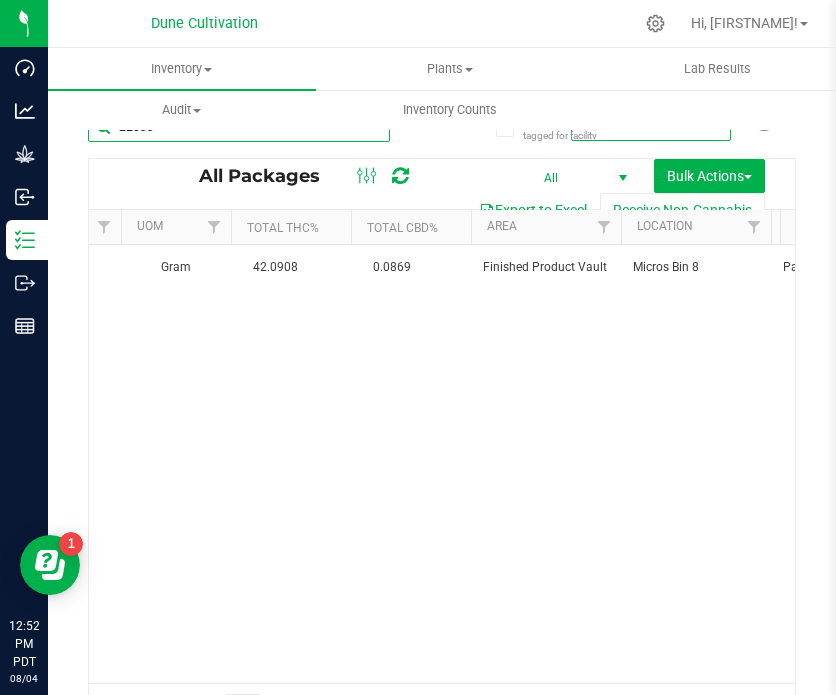 click on "22033" at bounding box center (239, 127) 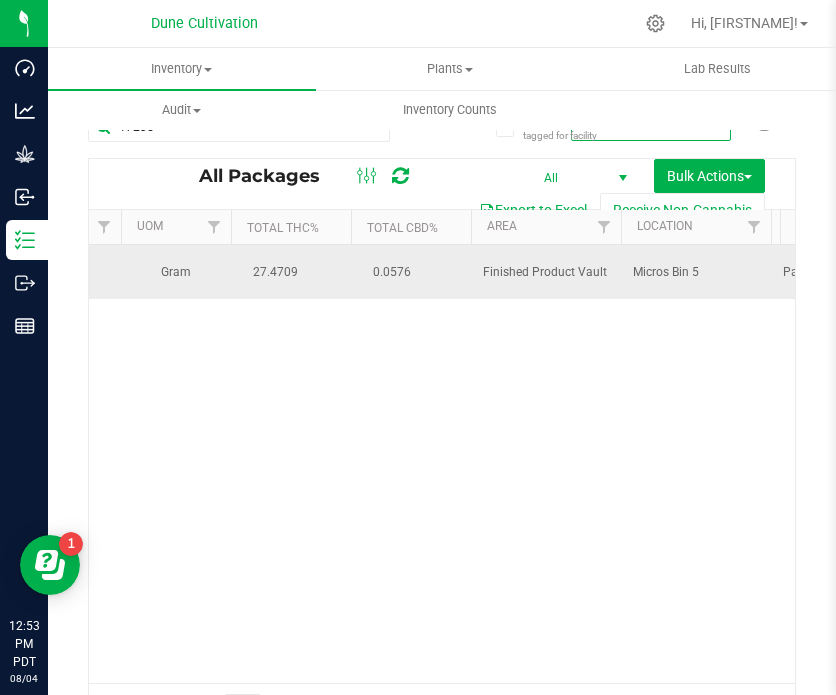 scroll, scrollTop: 0, scrollLeft: 1839, axis: horizontal 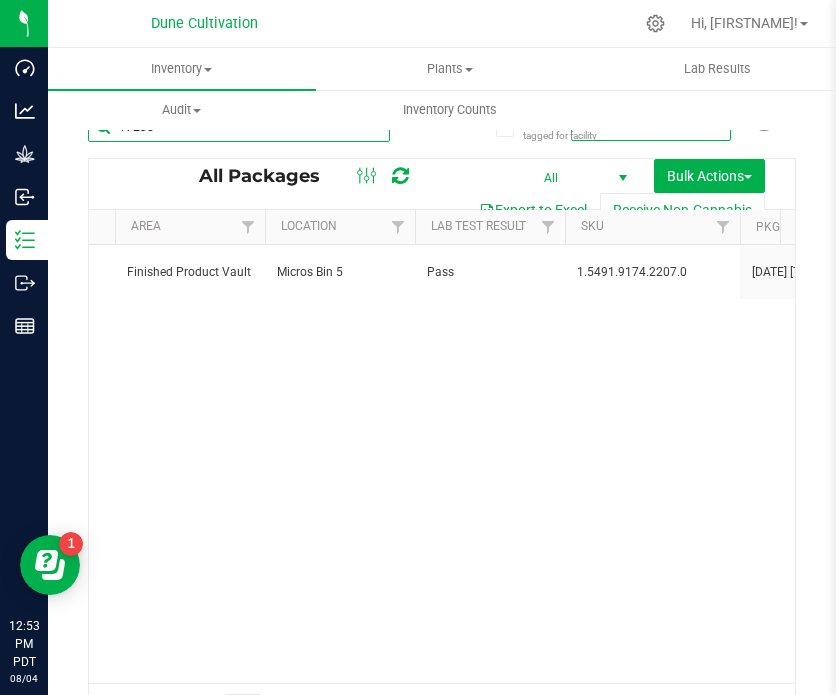 click on "17235" at bounding box center (239, 127) 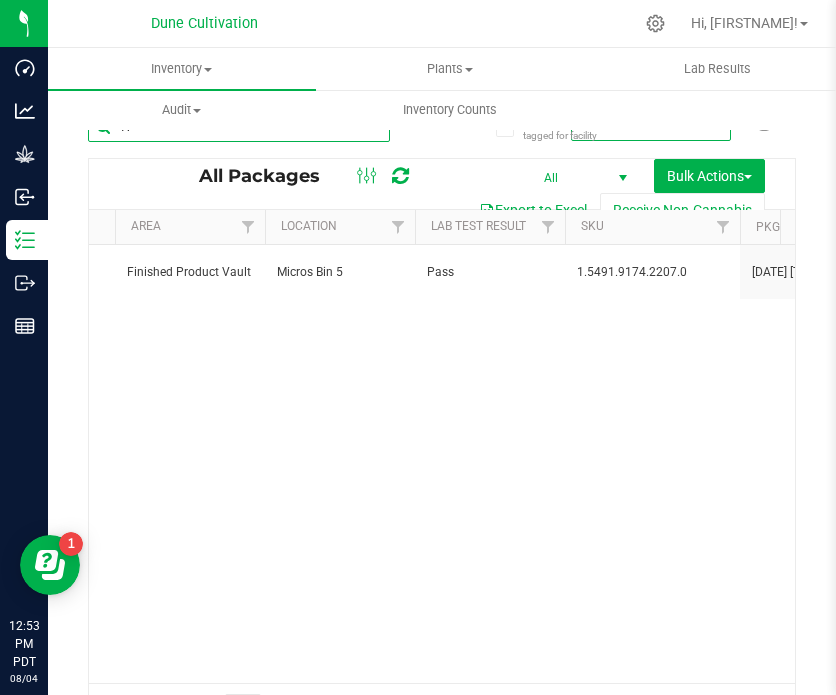 type on "1" 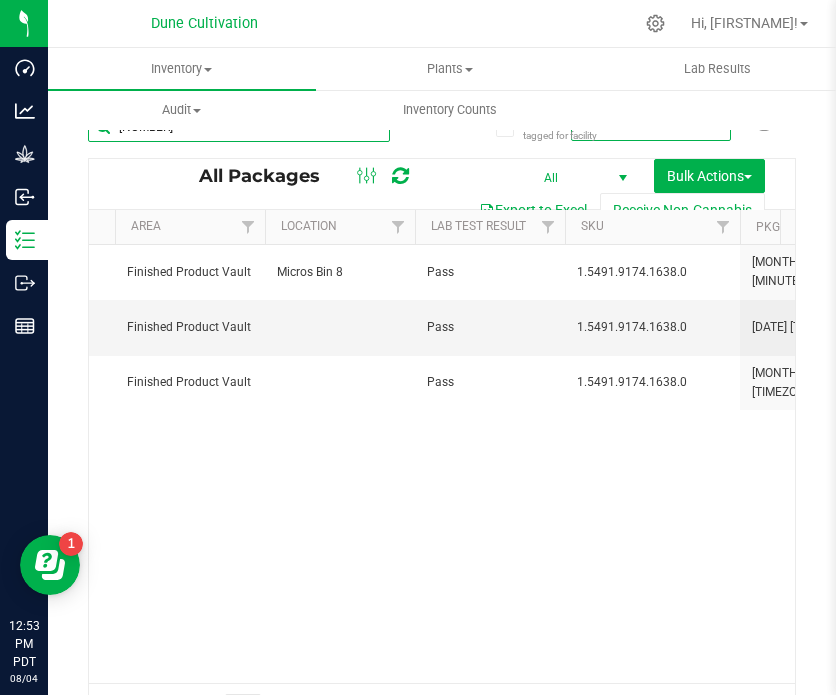 click on "[NUMBER]" at bounding box center [239, 127] 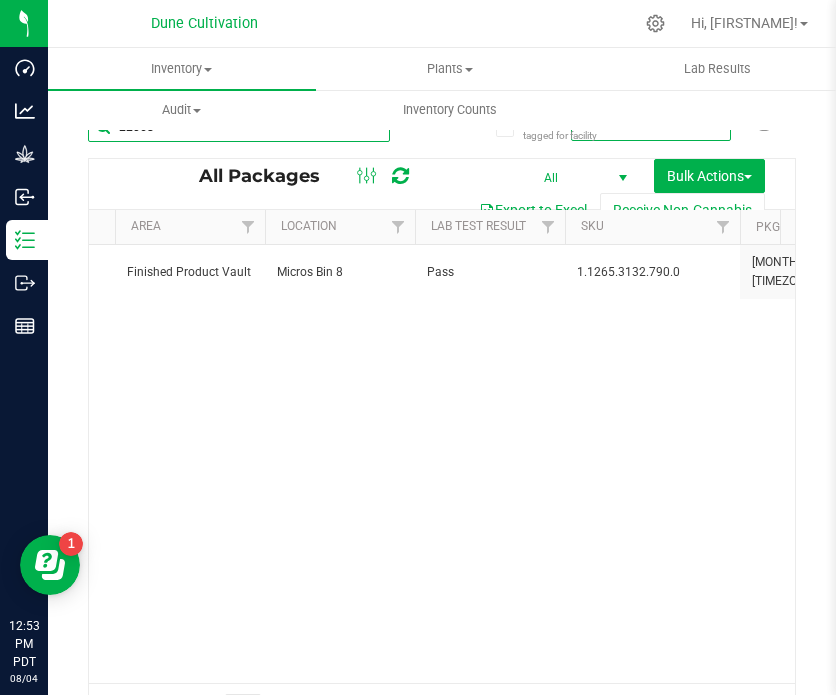 click on "22068" at bounding box center [239, 127] 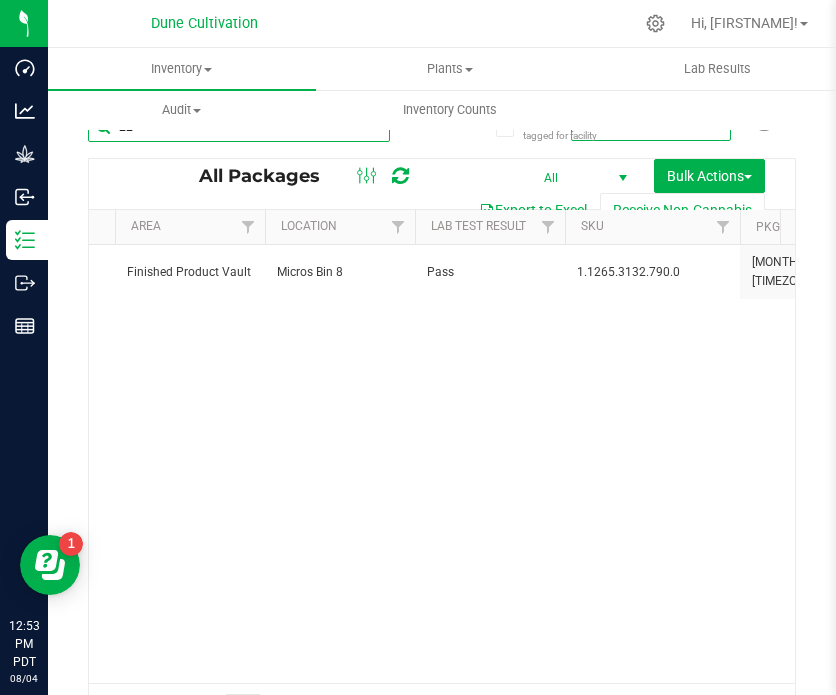 type on "2" 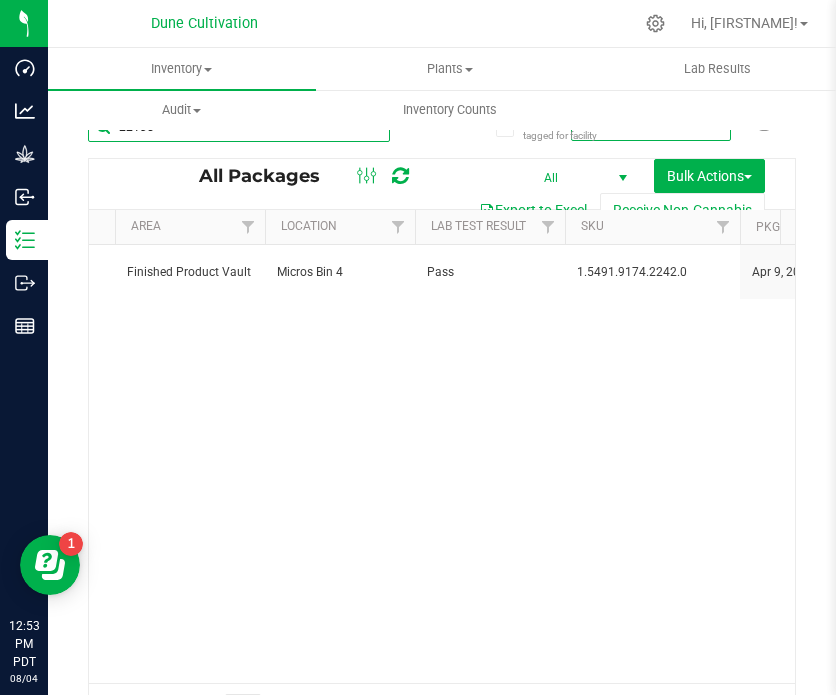 click on "22135" at bounding box center (239, 127) 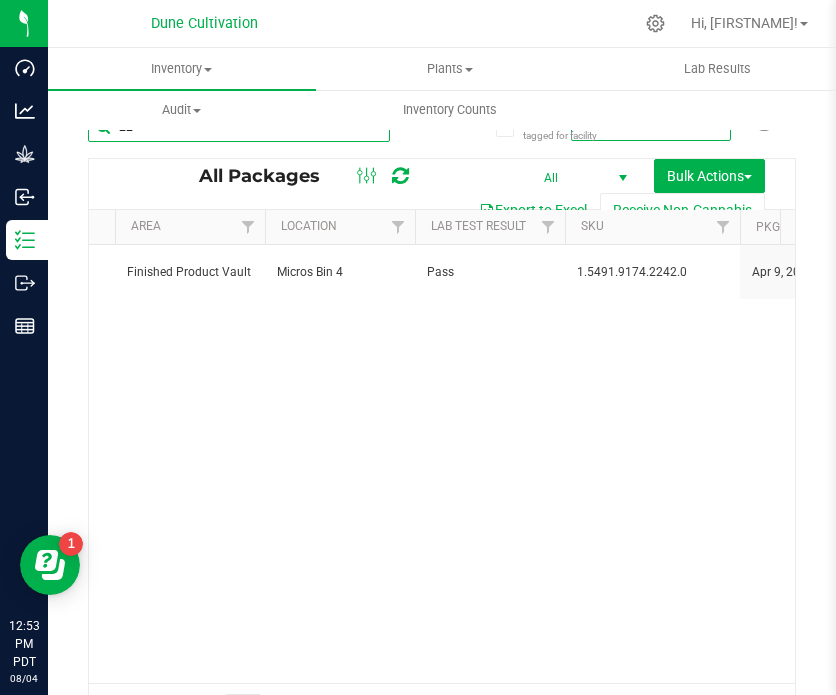 type on "2" 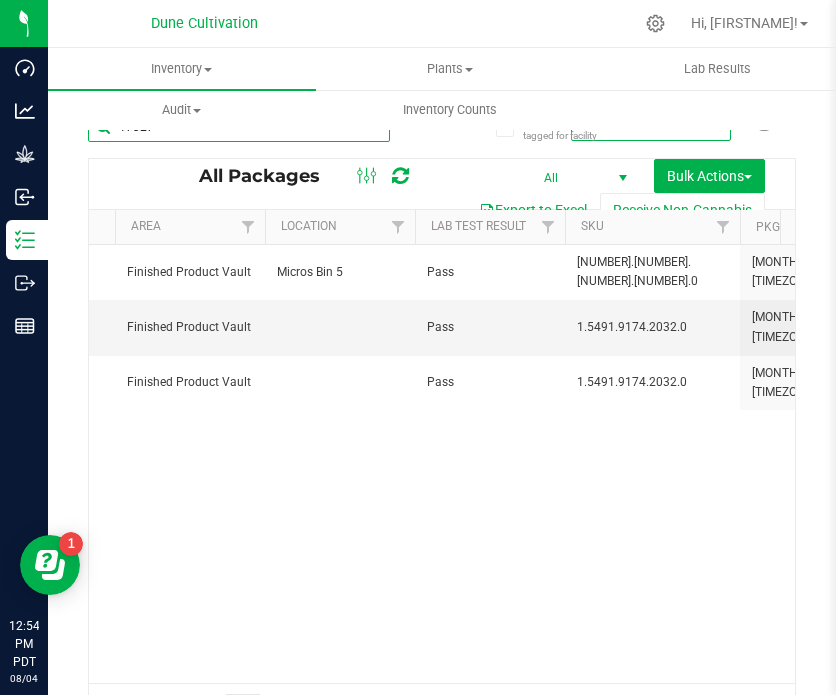 click on "17327" at bounding box center [239, 127] 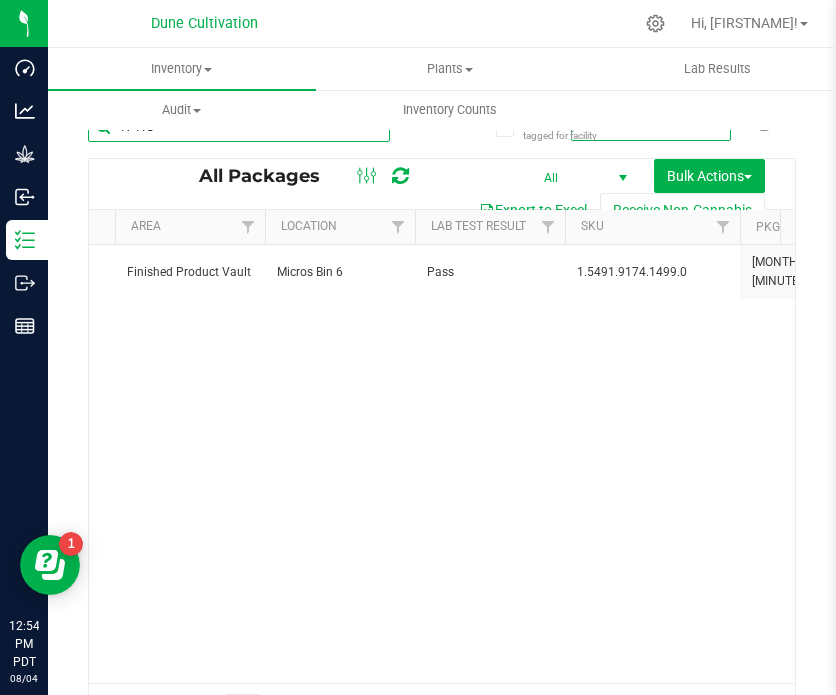 click on "17418" at bounding box center (239, 127) 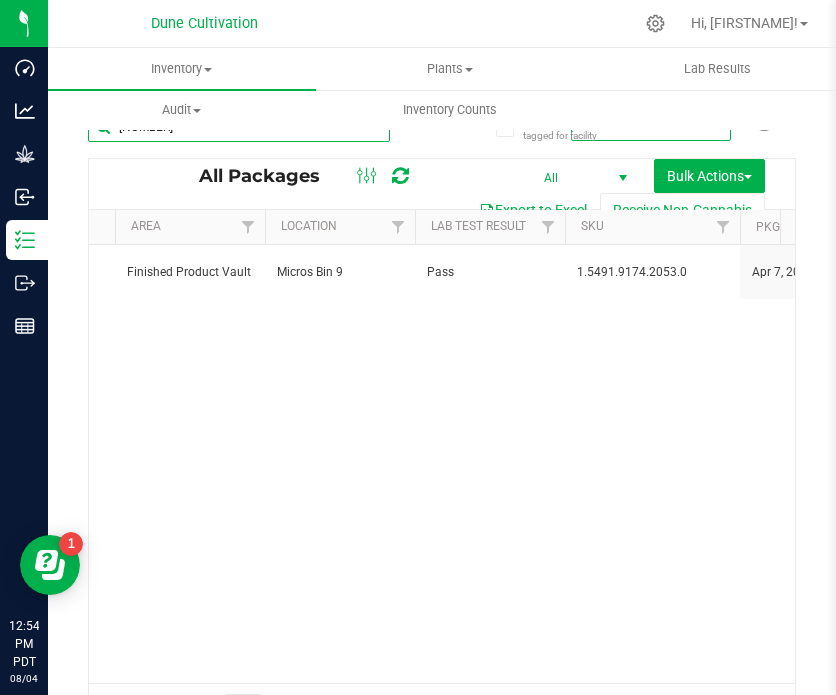 click on "[NUMBER]" at bounding box center [239, 127] 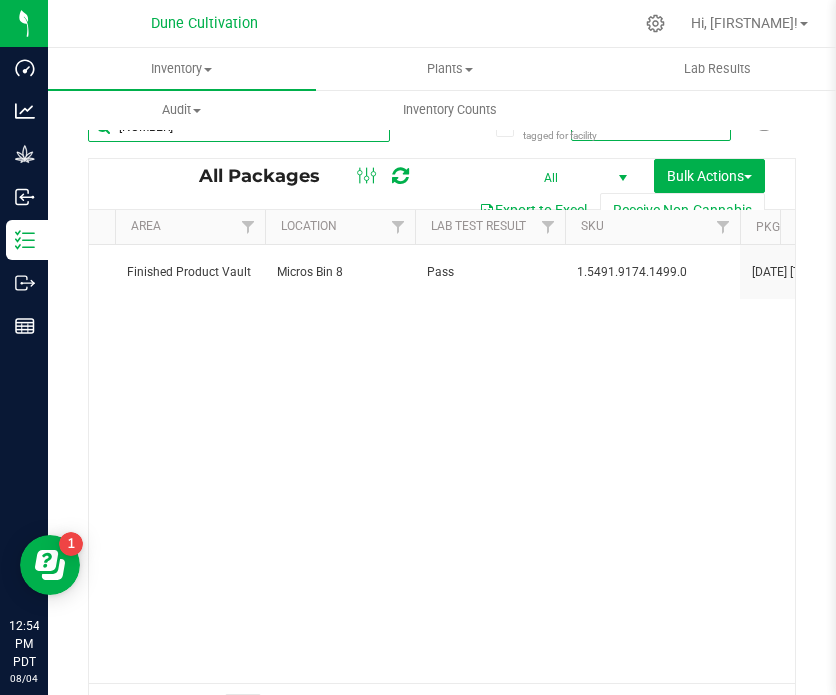 click on "[NUMBER]" at bounding box center (239, 127) 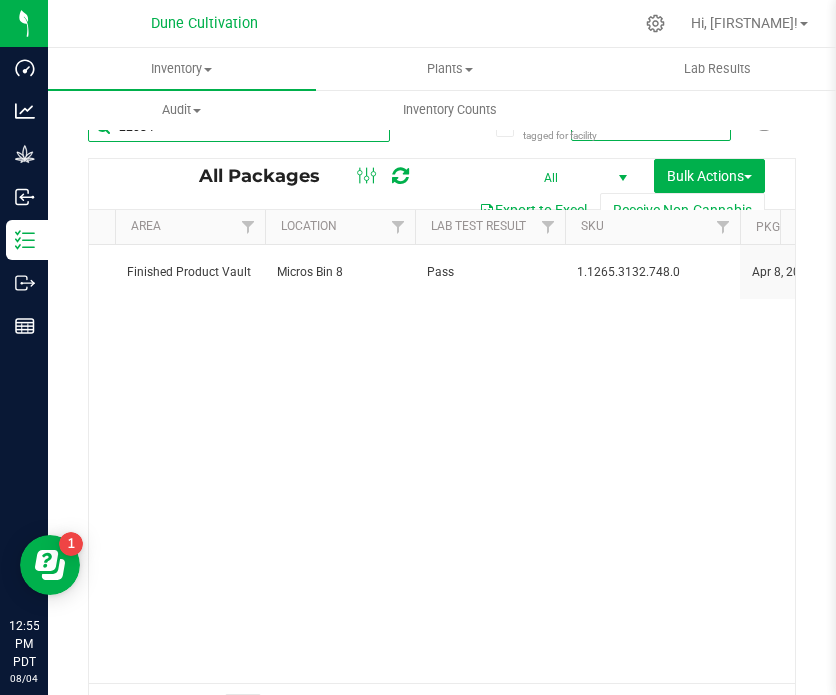 click on "22084" at bounding box center [239, 127] 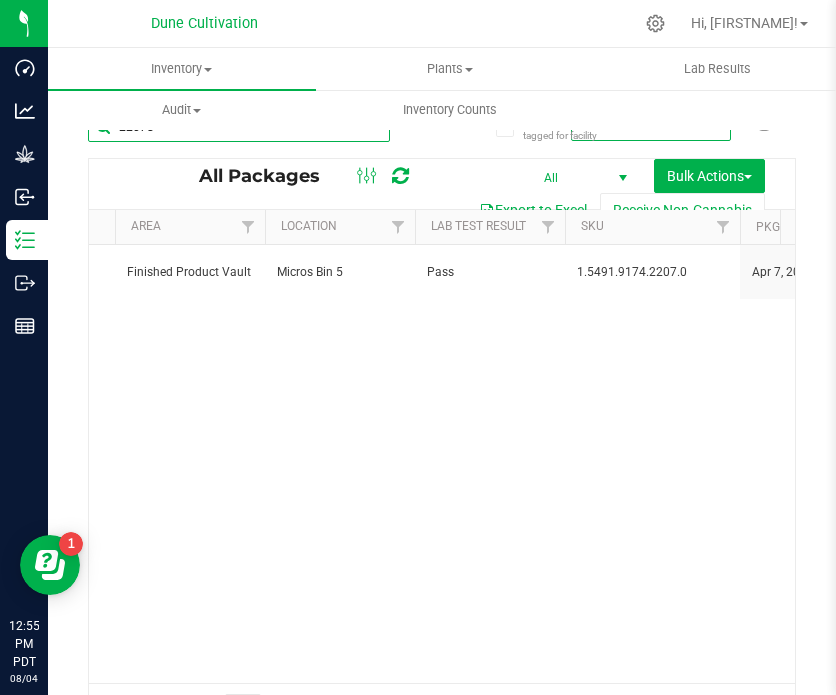 click on "22078" at bounding box center [239, 127] 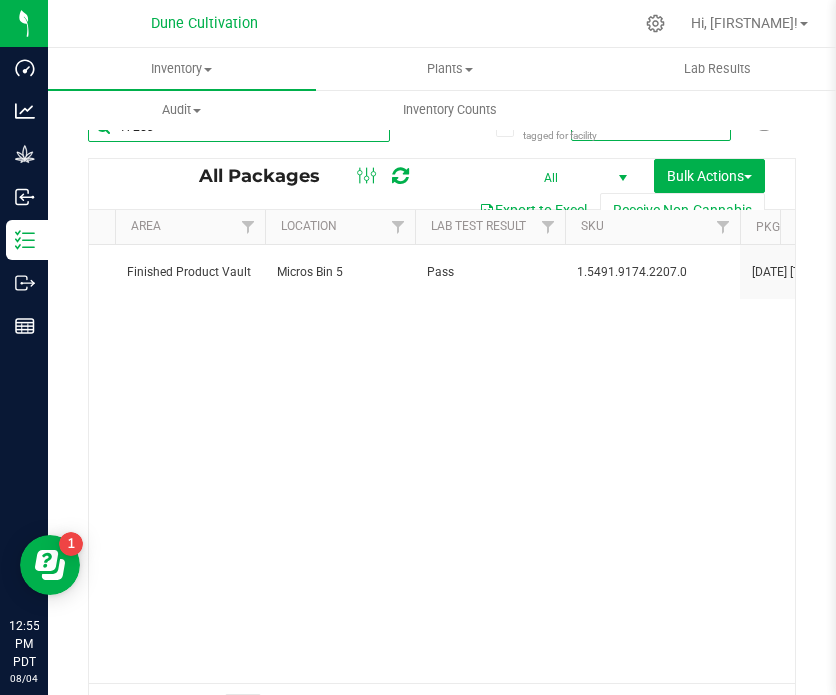 click on "17253" at bounding box center (239, 127) 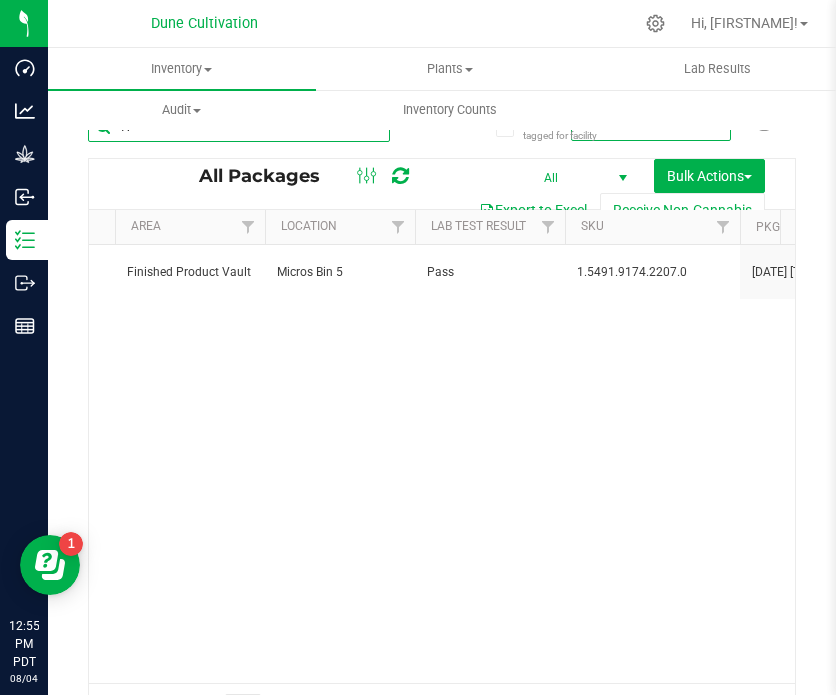 type on "1" 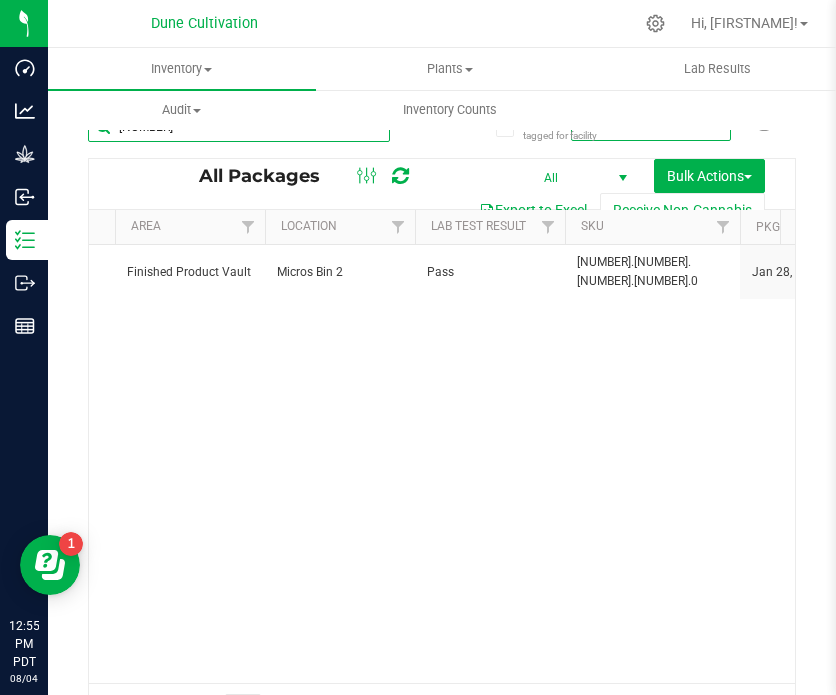 click on "[NUMBER]" at bounding box center [239, 127] 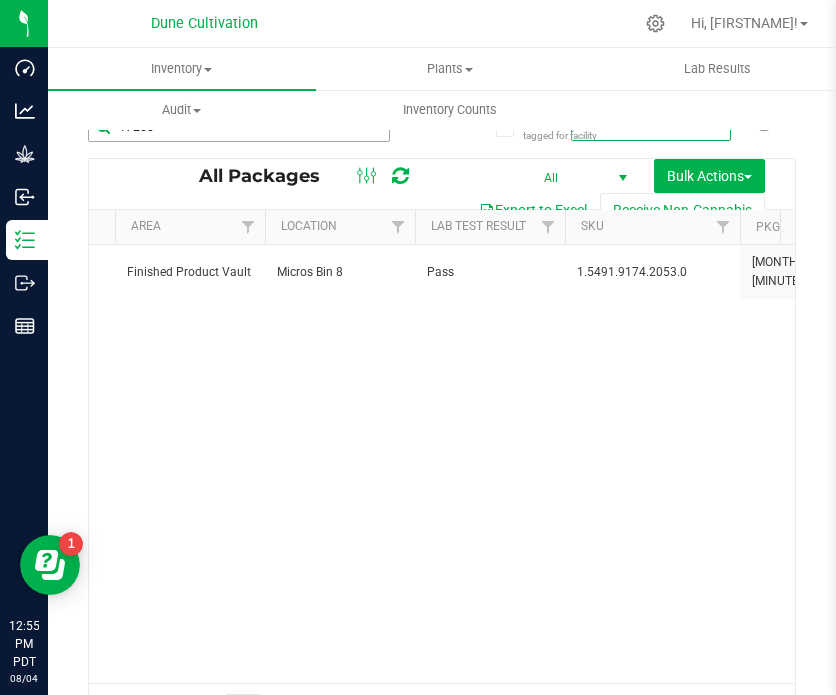 drag, startPoint x: 202, startPoint y: 143, endPoint x: 204, endPoint y: 132, distance: 11.18034 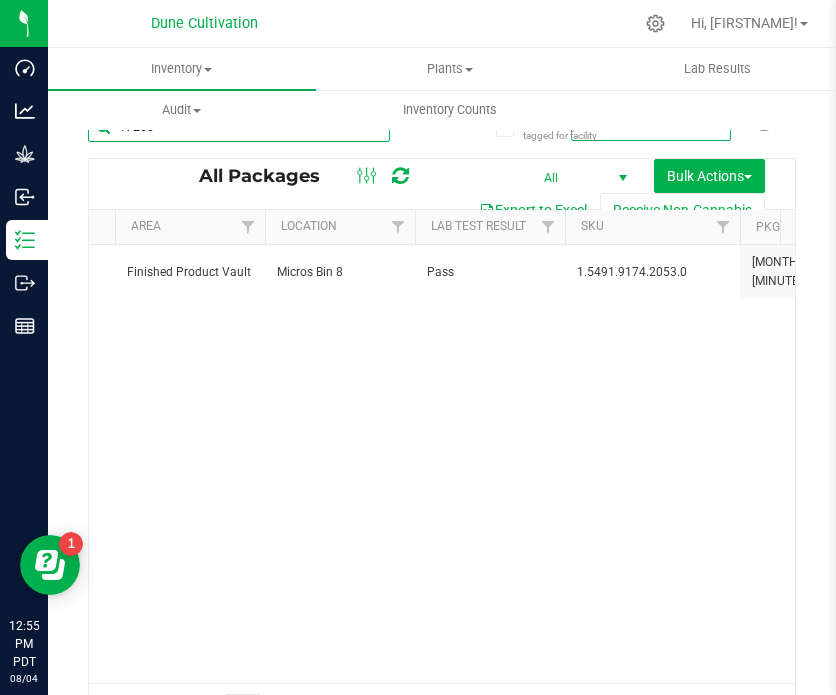 click on "17266" at bounding box center [239, 127] 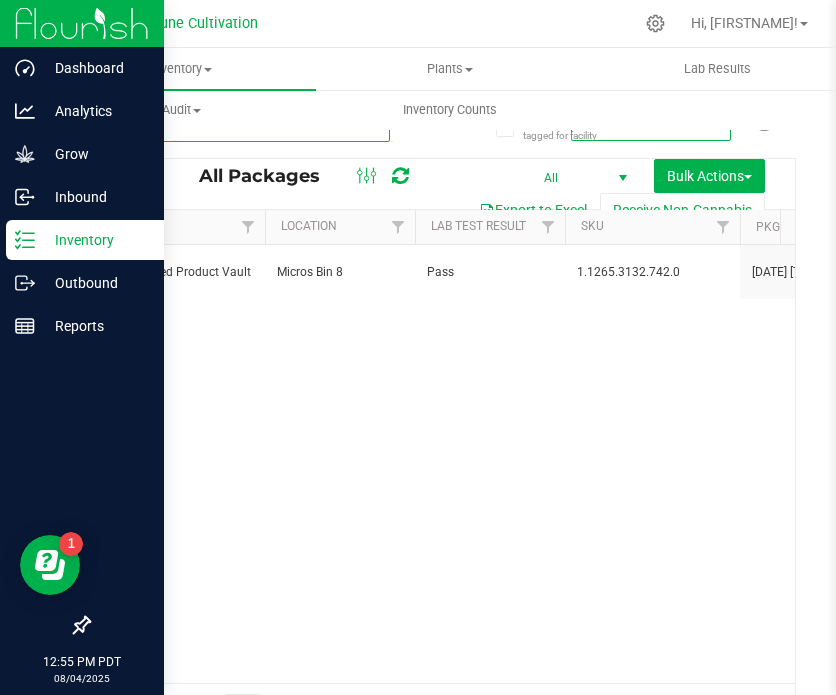 type on "2" 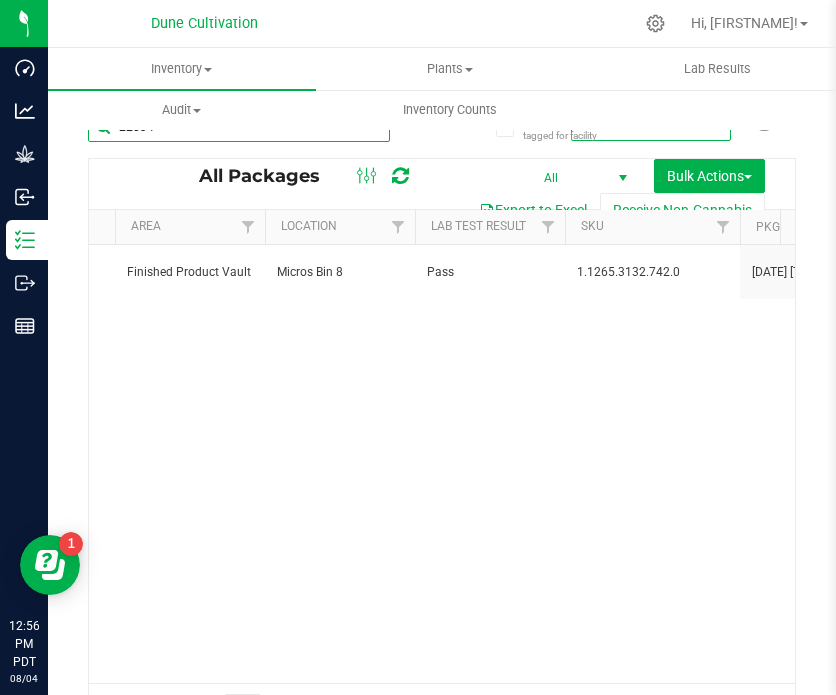 click on "22034" at bounding box center [239, 127] 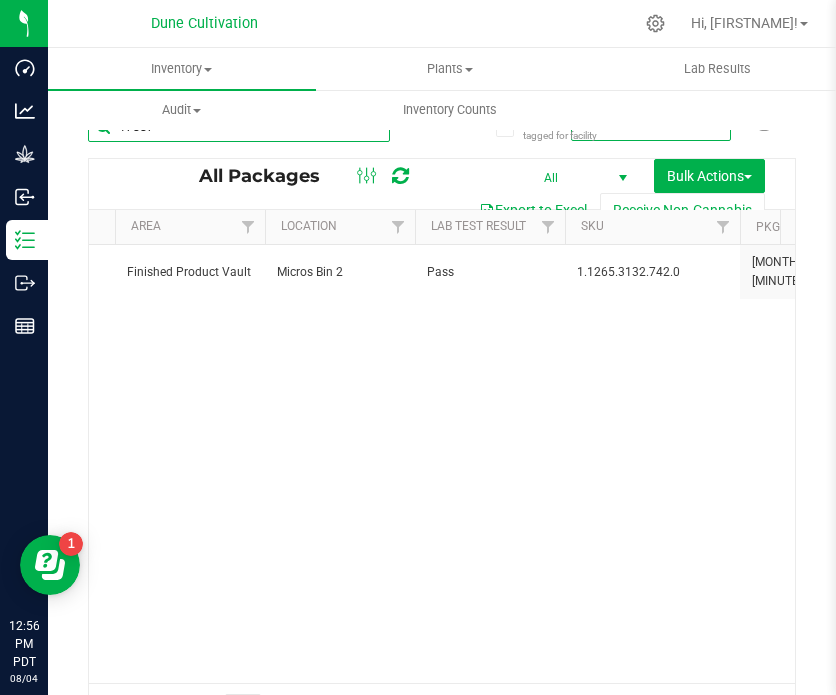 click on "17887" at bounding box center [239, 127] 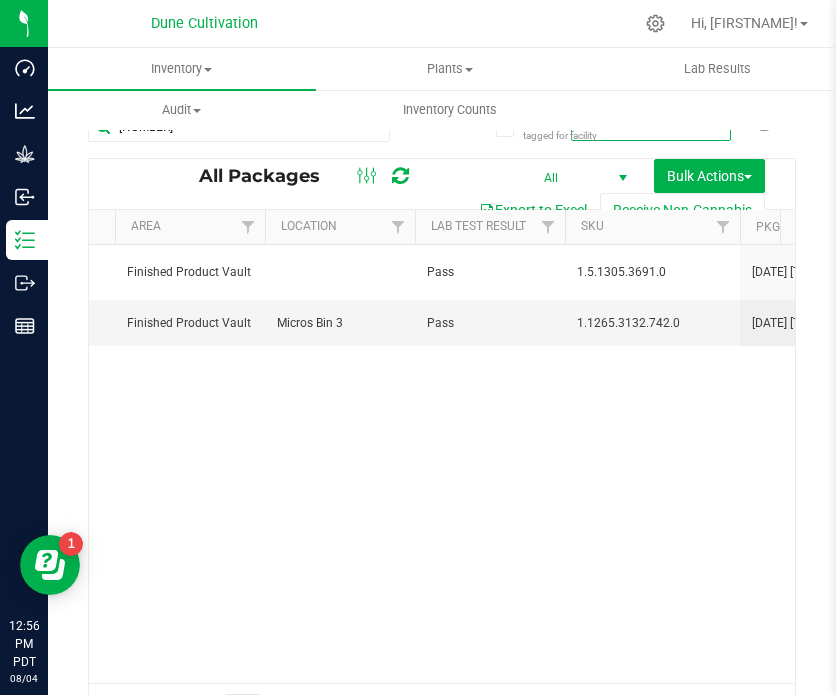 scroll, scrollTop: 0, scrollLeft: 2267, axis: horizontal 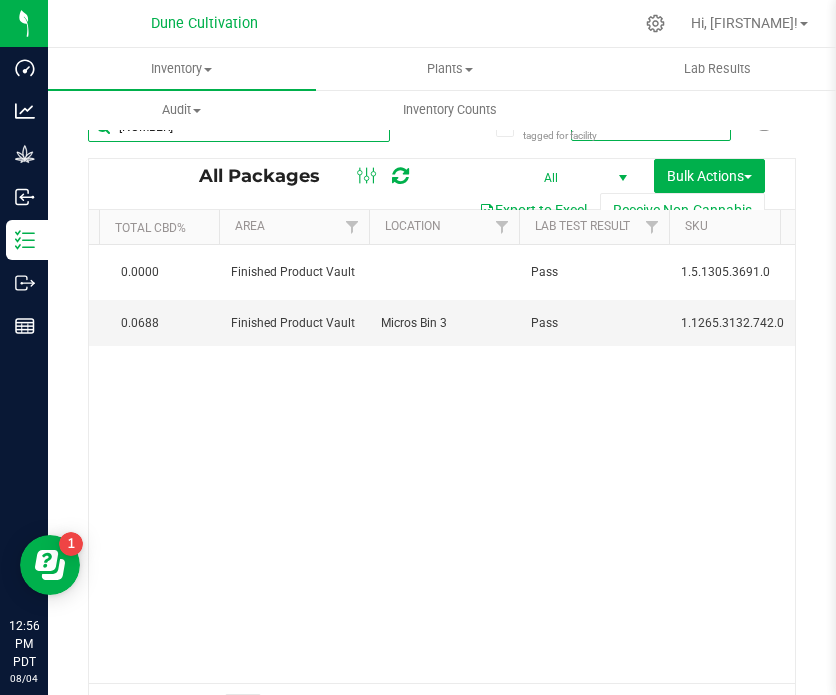 click on "[NUMBER]" at bounding box center (239, 127) 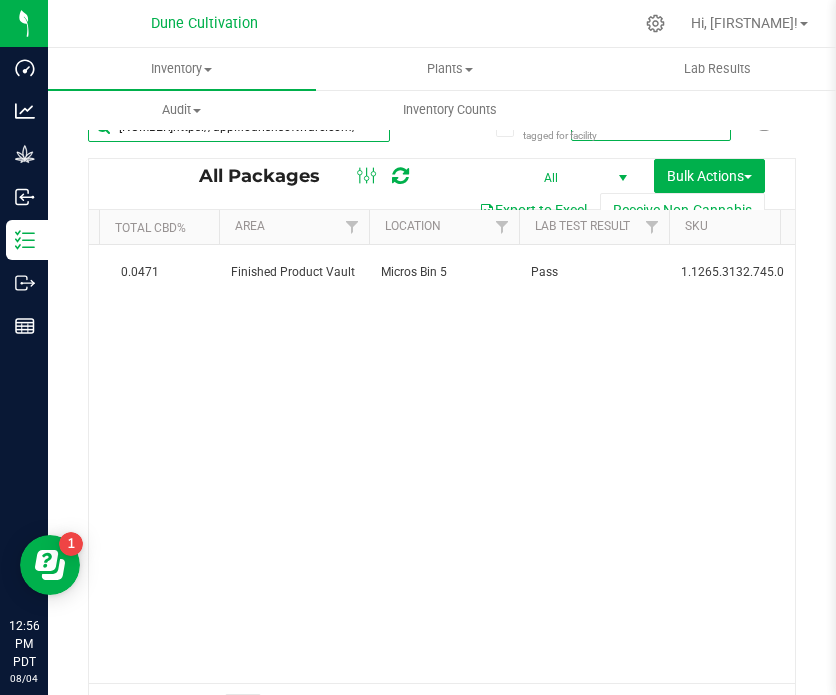 click on "[NUMBER]https://app.flourishsoftware.com/" at bounding box center [239, 127] 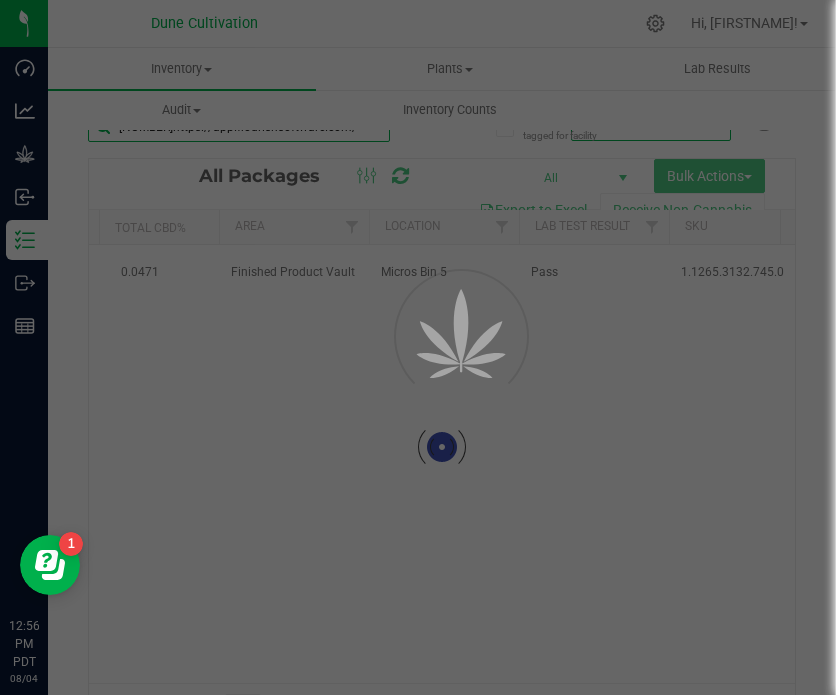 click on "[NUMBER]https://app.flourishsoftware.com/" at bounding box center (239, 127) 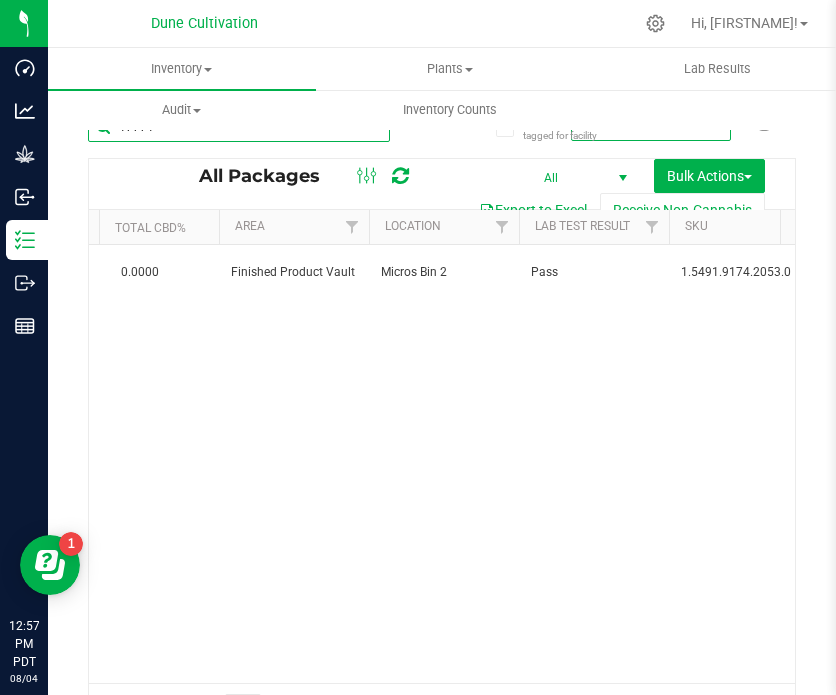 click on "17771" at bounding box center (239, 127) 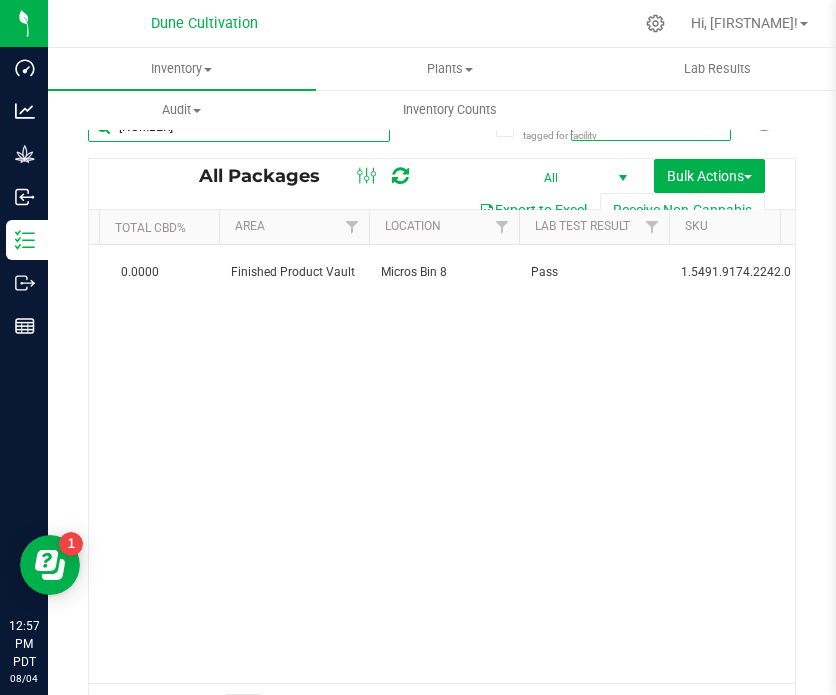 click on "[NUMBER]" at bounding box center (239, 127) 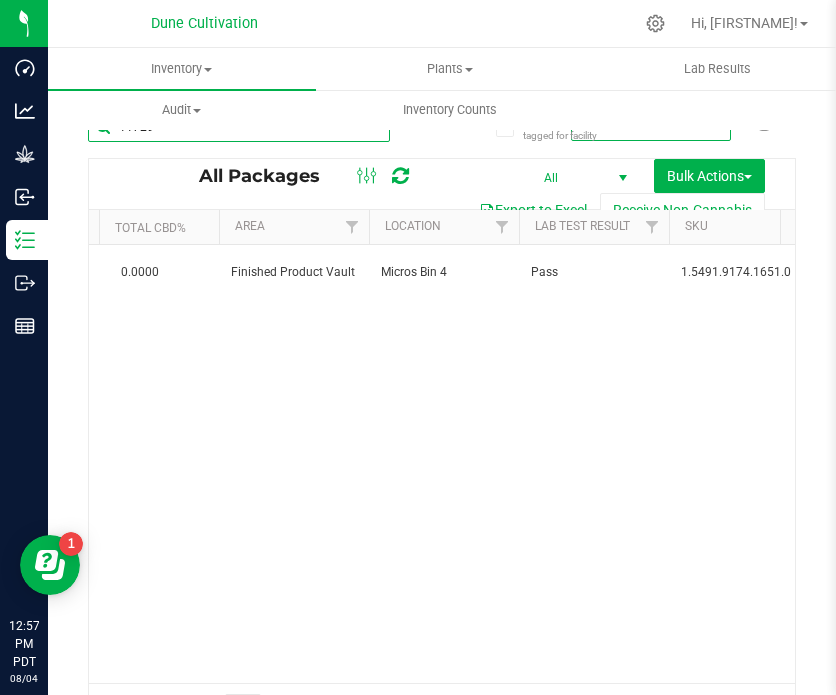 click on "11729" at bounding box center (239, 127) 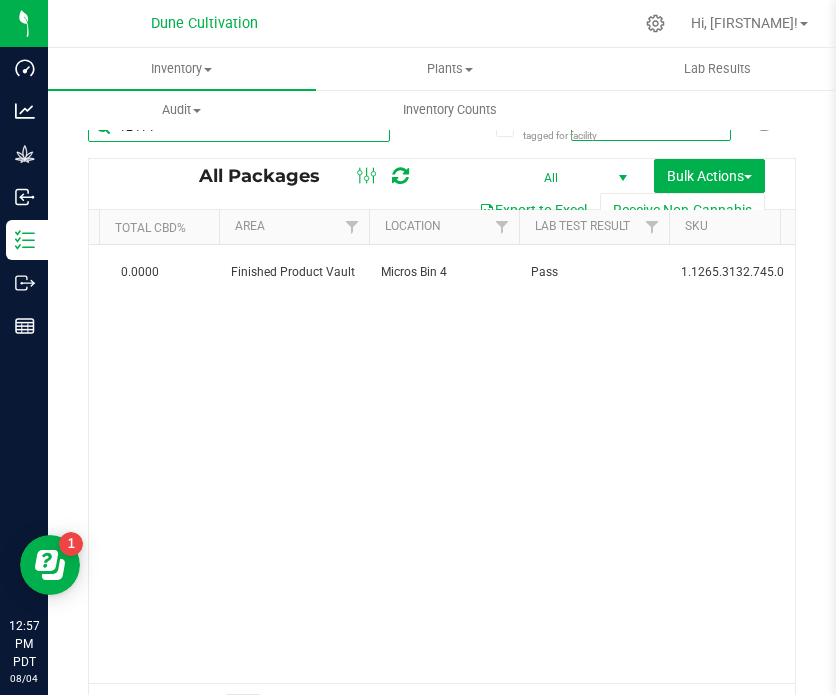 click on "12414" at bounding box center [239, 127] 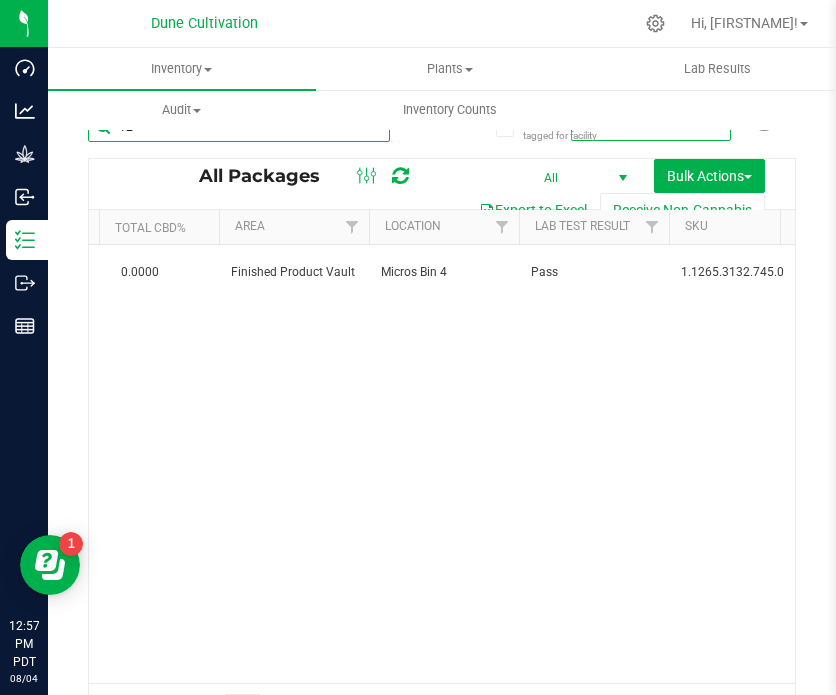 type on "1" 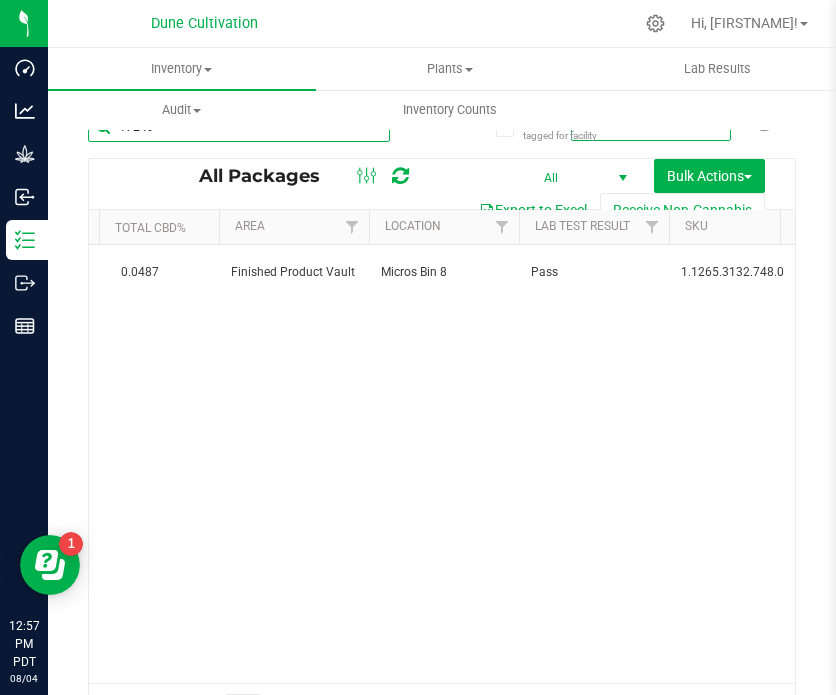click on "17249" at bounding box center (239, 127) 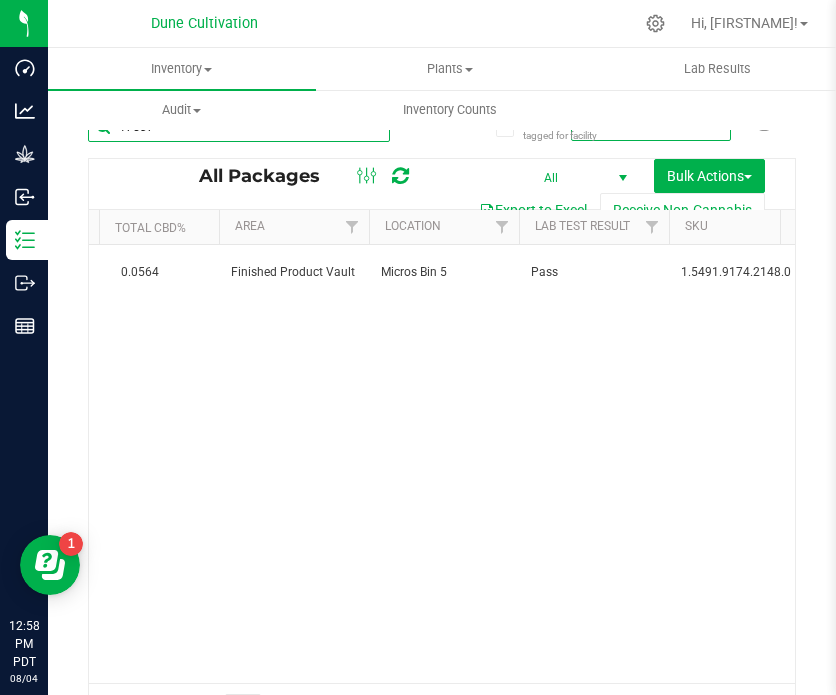click on "17537" at bounding box center [239, 127] 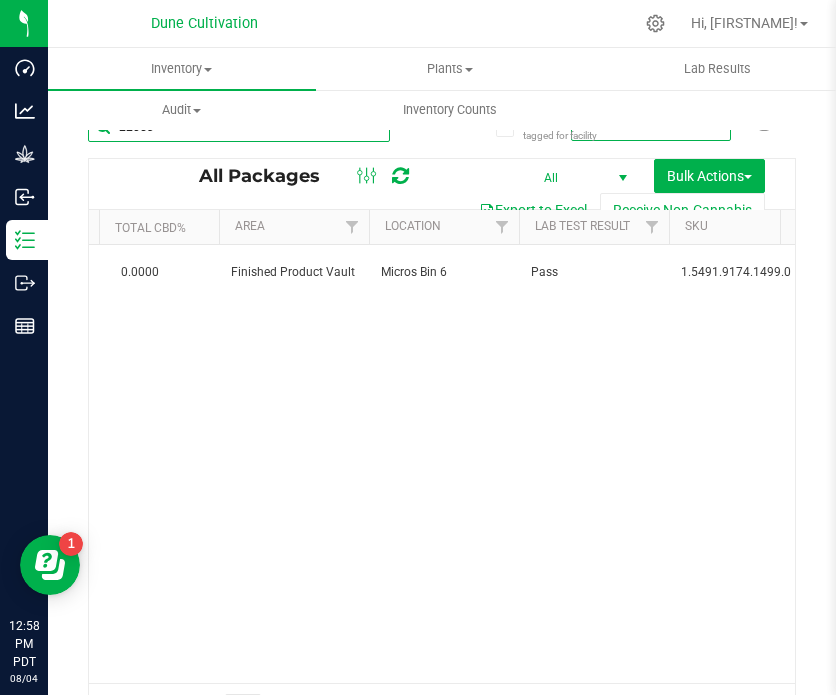 click on "22053" at bounding box center [239, 127] 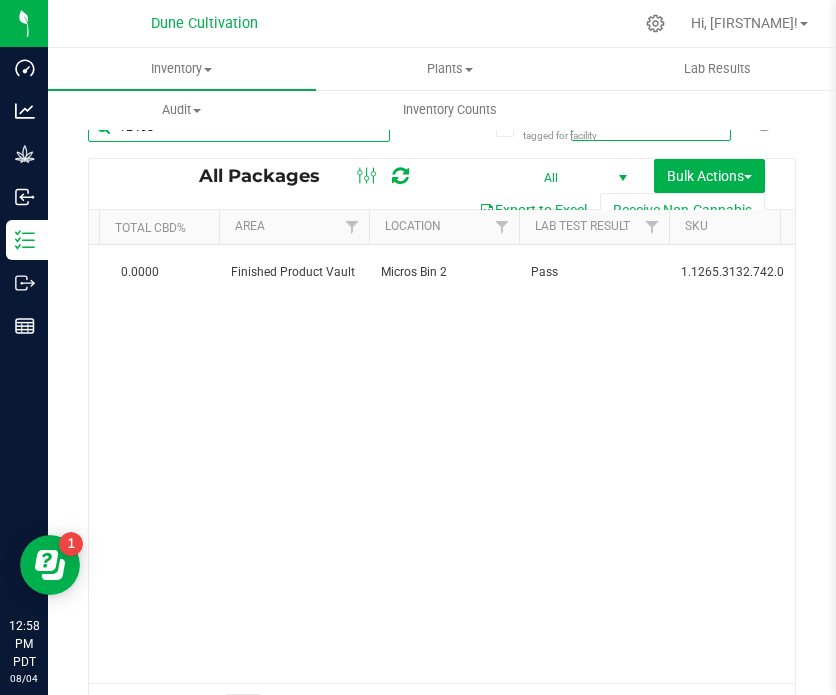 click on "12468" at bounding box center [239, 127] 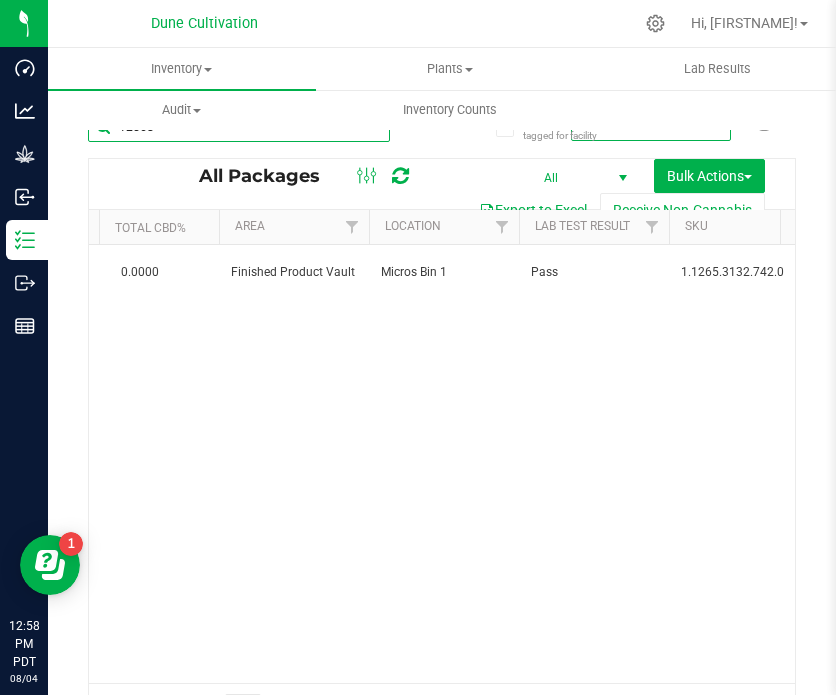 click on "12568" at bounding box center (239, 127) 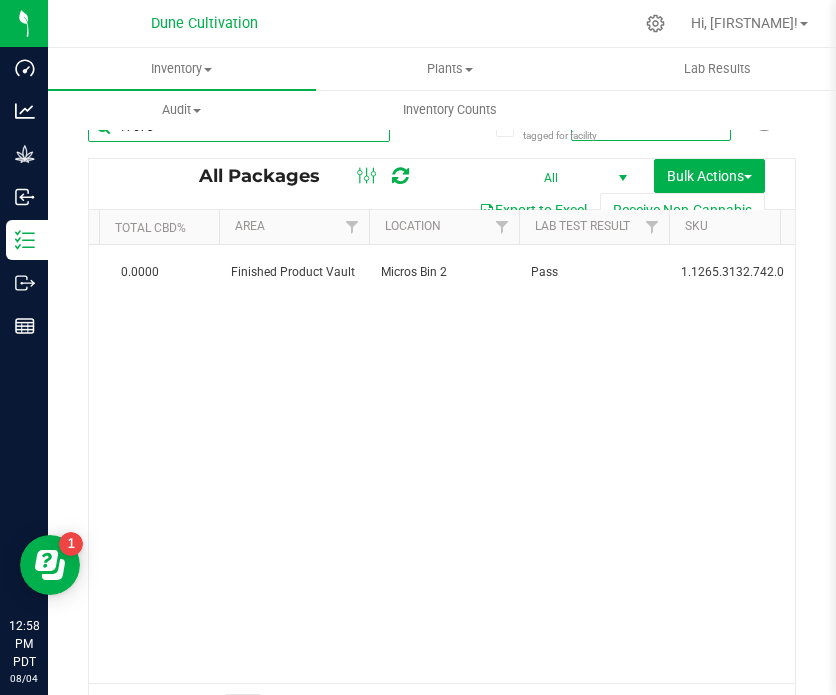 click on "17673" at bounding box center (239, 127) 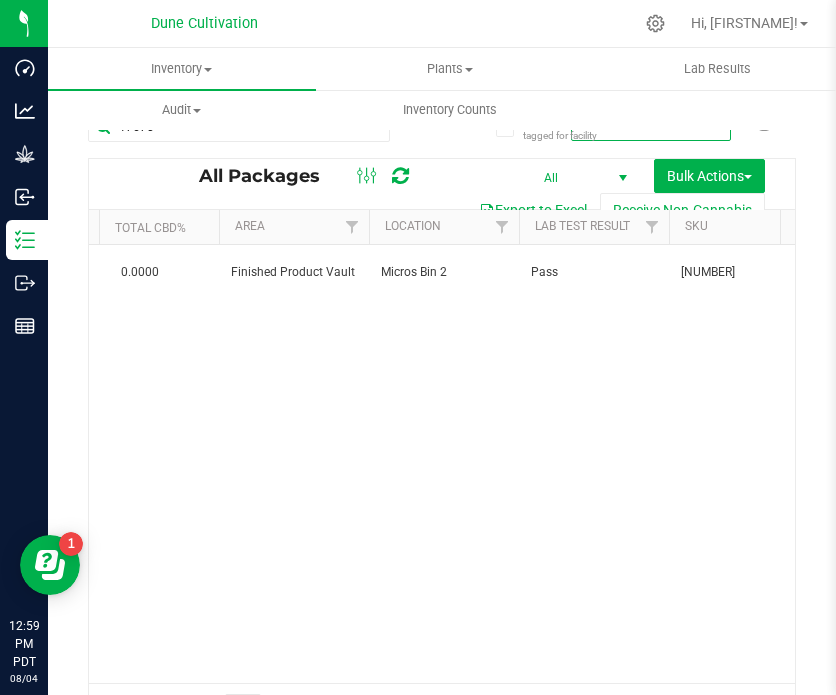 scroll, scrollTop: 0, scrollLeft: 2055, axis: horizontal 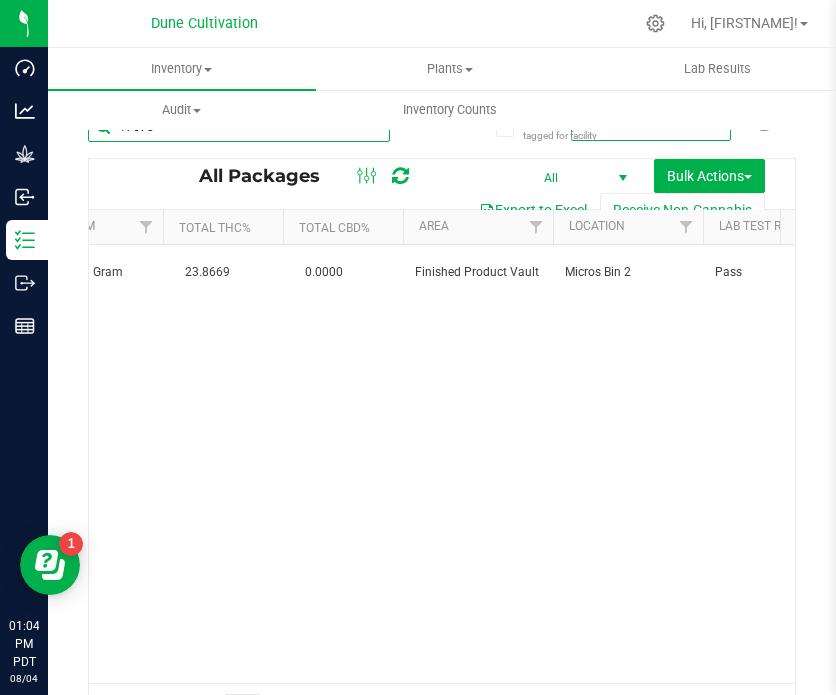 click on "17670" at bounding box center [239, 127] 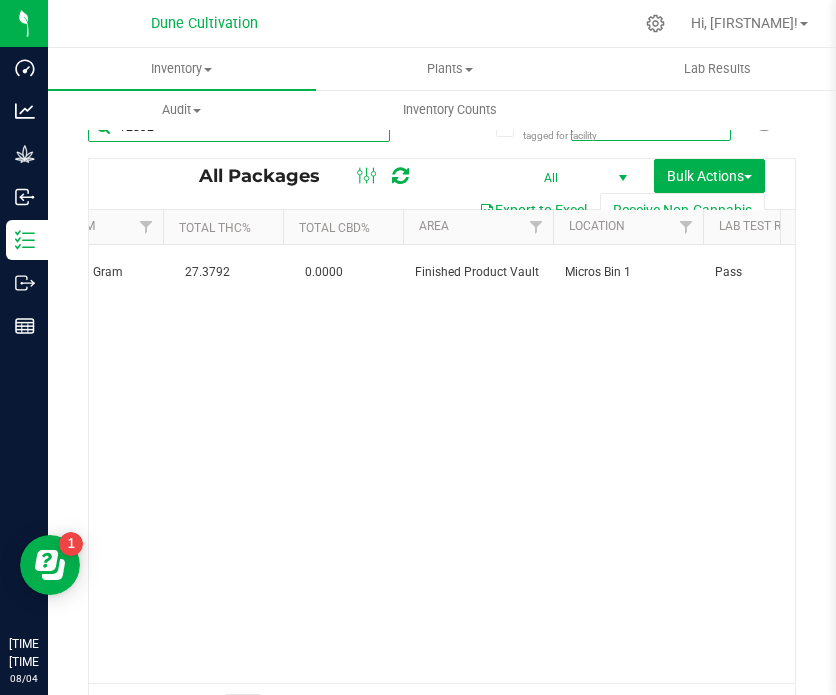 click on "12832" at bounding box center (239, 127) 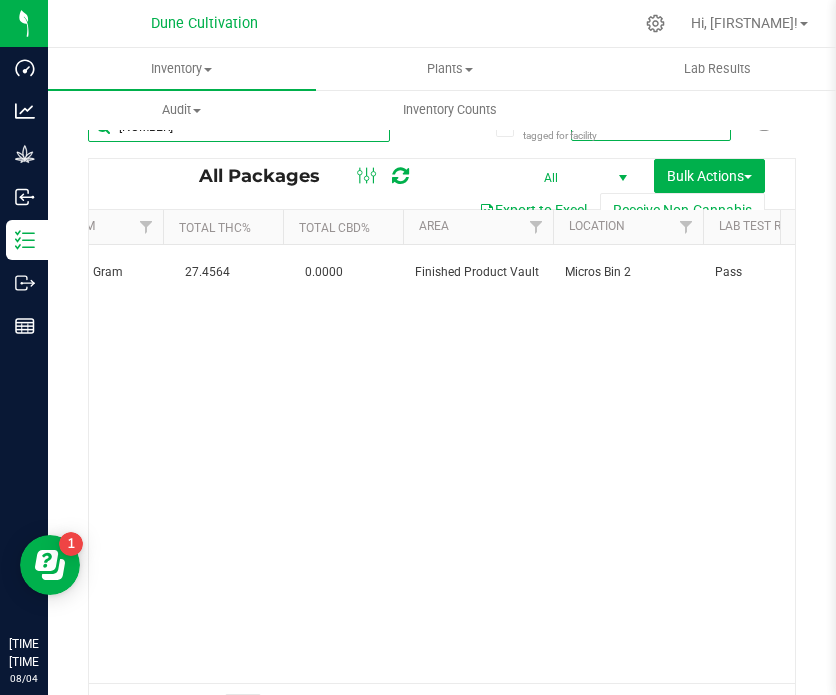 click on "[NUMBER]" at bounding box center (239, 127) 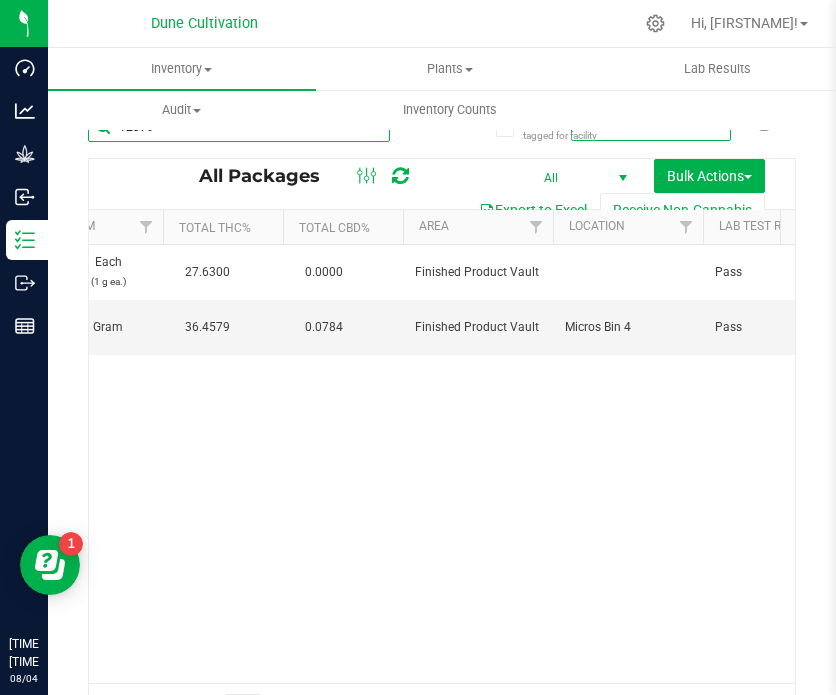 click on "12379" at bounding box center [239, 127] 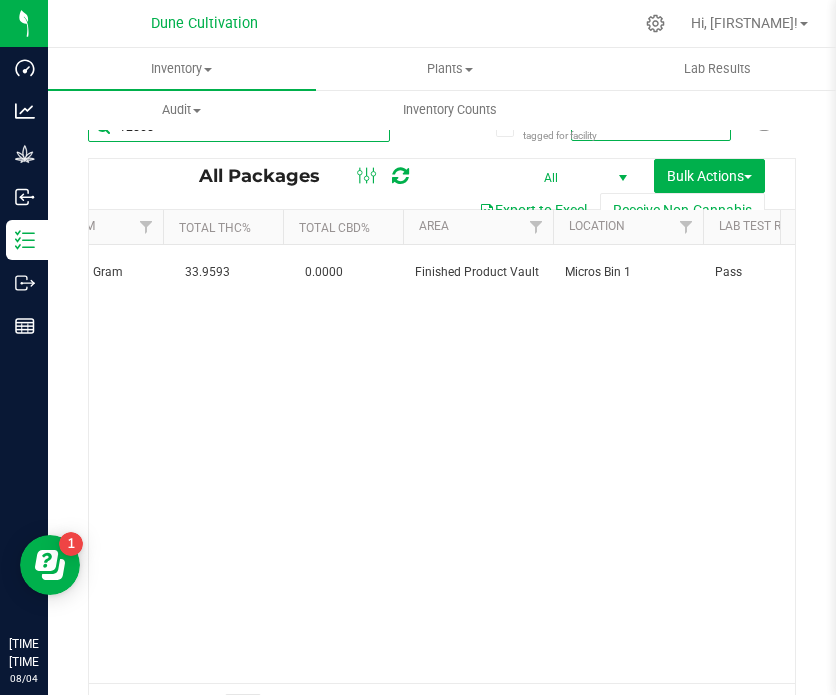 click on "12565" at bounding box center (239, 127) 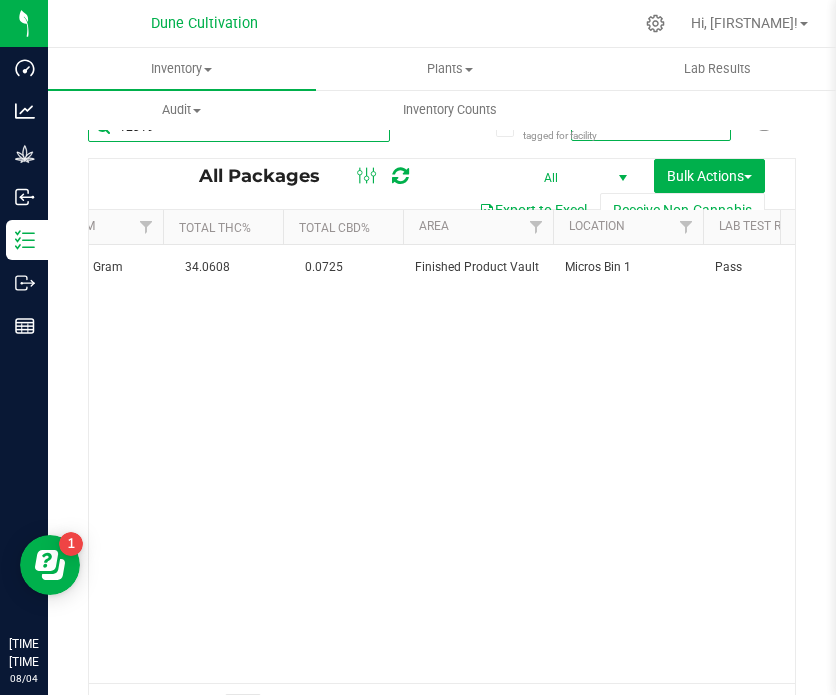 click on "12319" at bounding box center [239, 127] 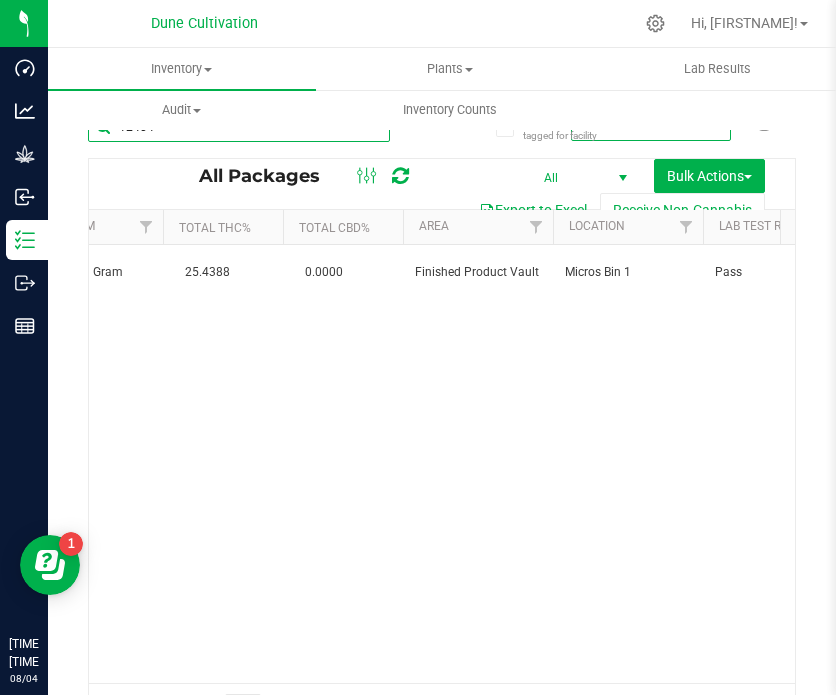 click on "12404" at bounding box center [239, 127] 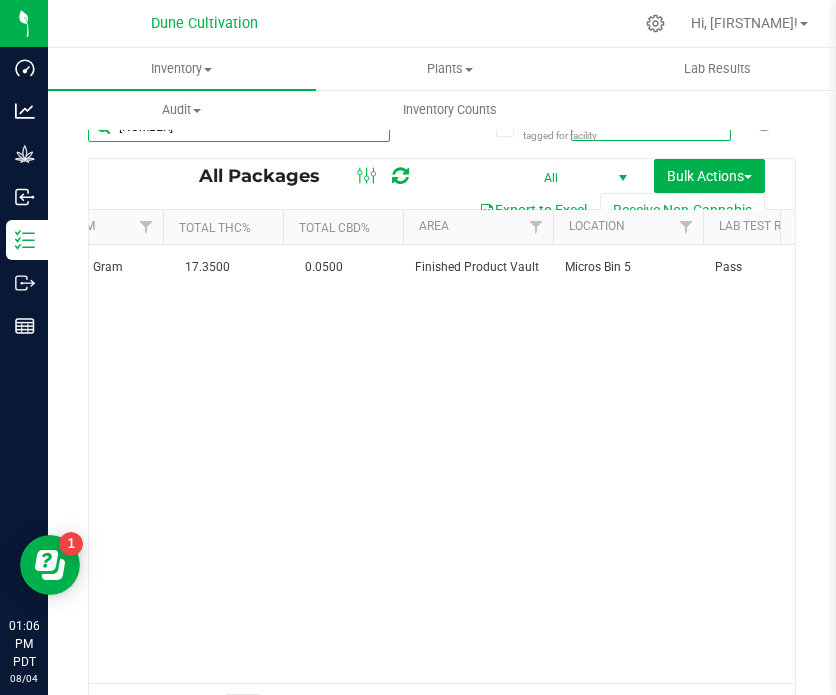 click on "[NUMBER]" at bounding box center [239, 127] 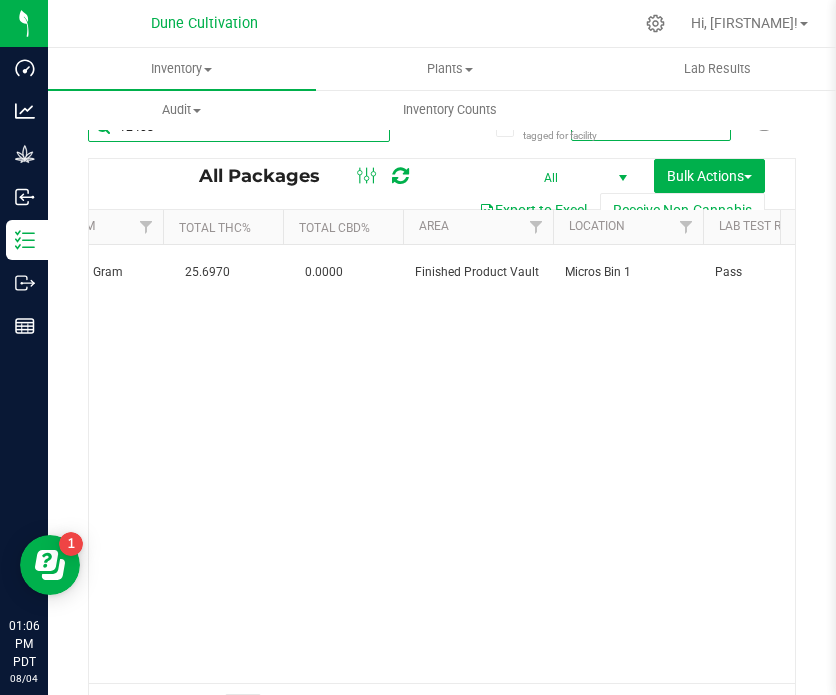 click on "12408" at bounding box center [239, 127] 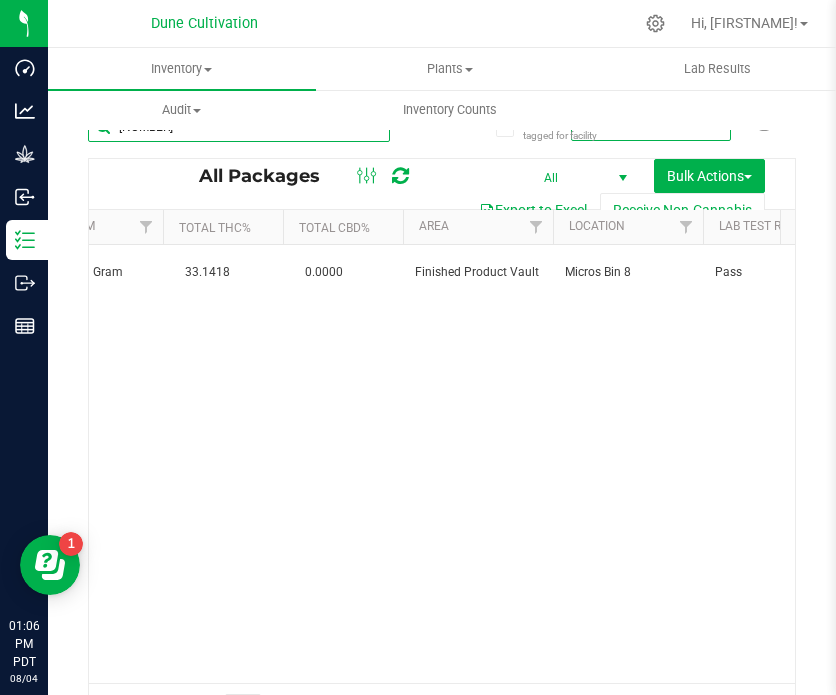 click on "[NUMBER]" at bounding box center (239, 127) 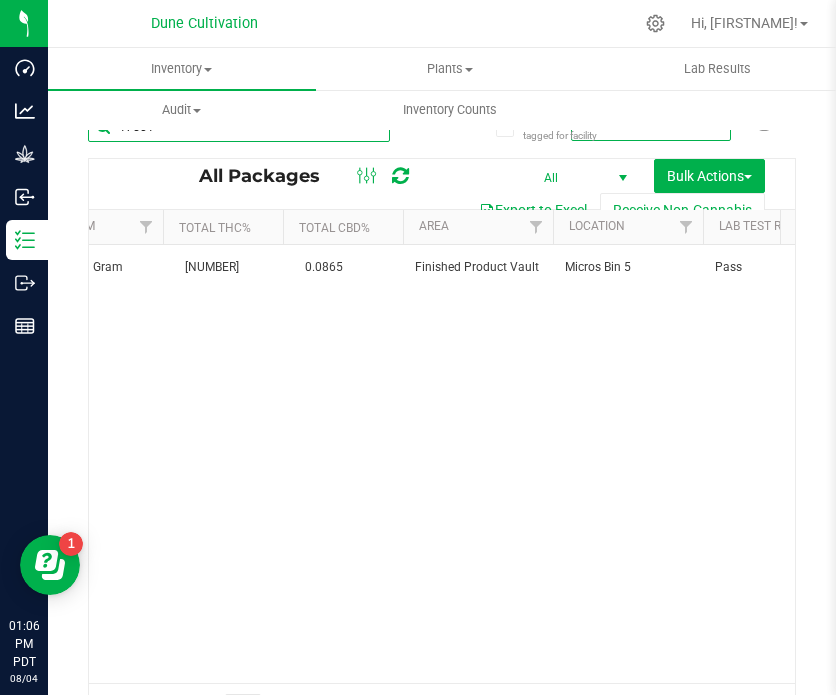 click on "17501" at bounding box center (239, 127) 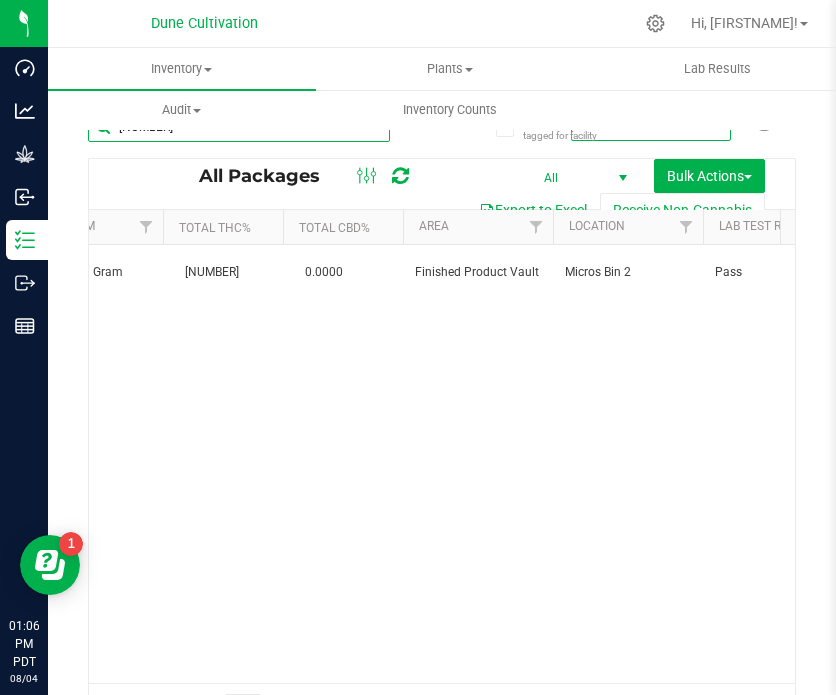 click on "[NUMBER]" at bounding box center [239, 127] 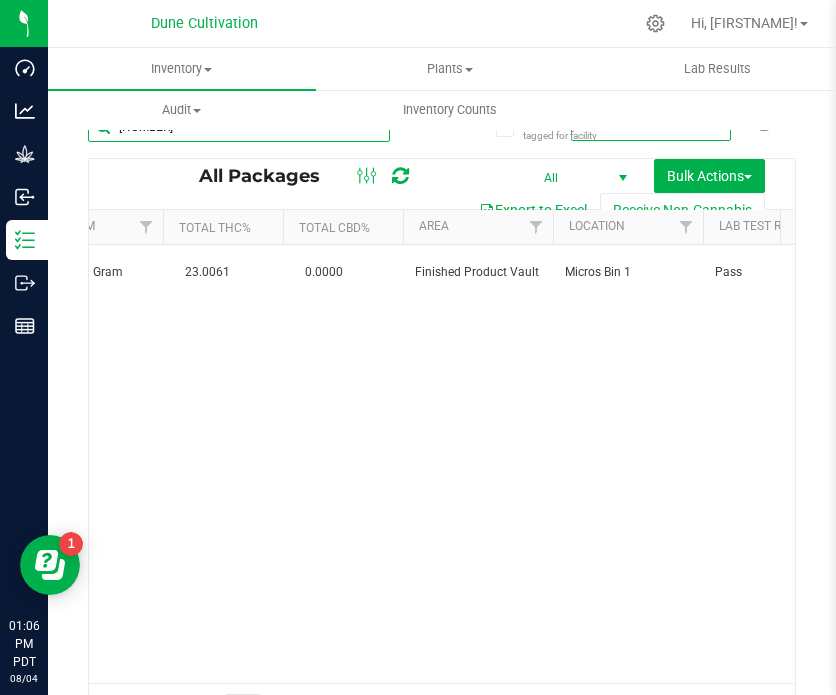 click on "[NUMBER]" at bounding box center (239, 127) 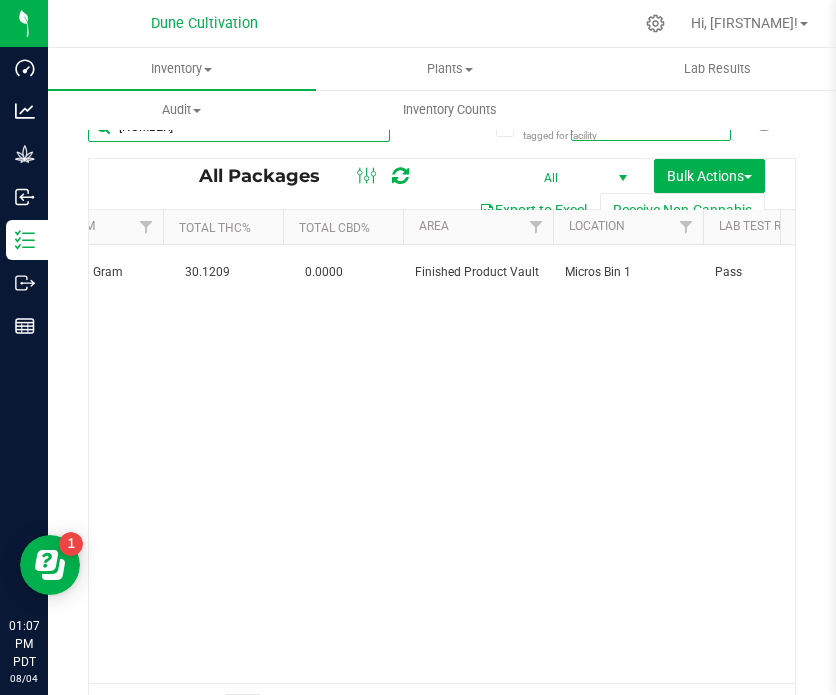 click on "[NUMBER]" at bounding box center [239, 127] 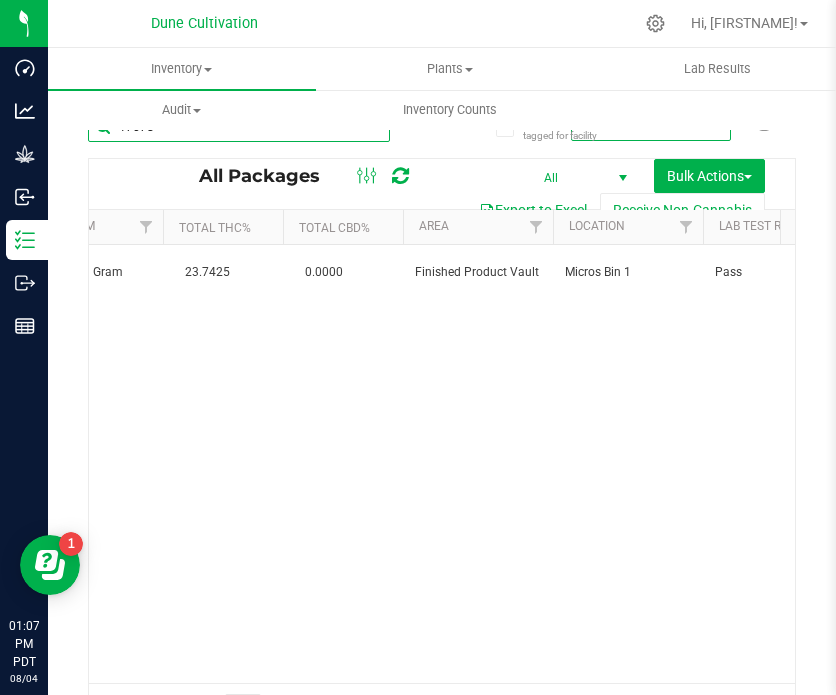 click on "17078" at bounding box center (239, 127) 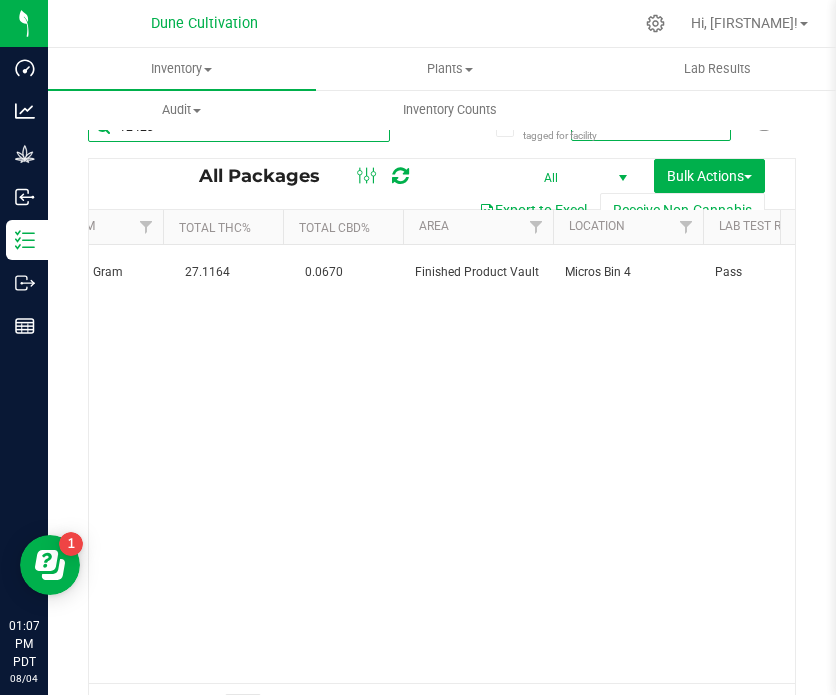click on "12423" at bounding box center (239, 127) 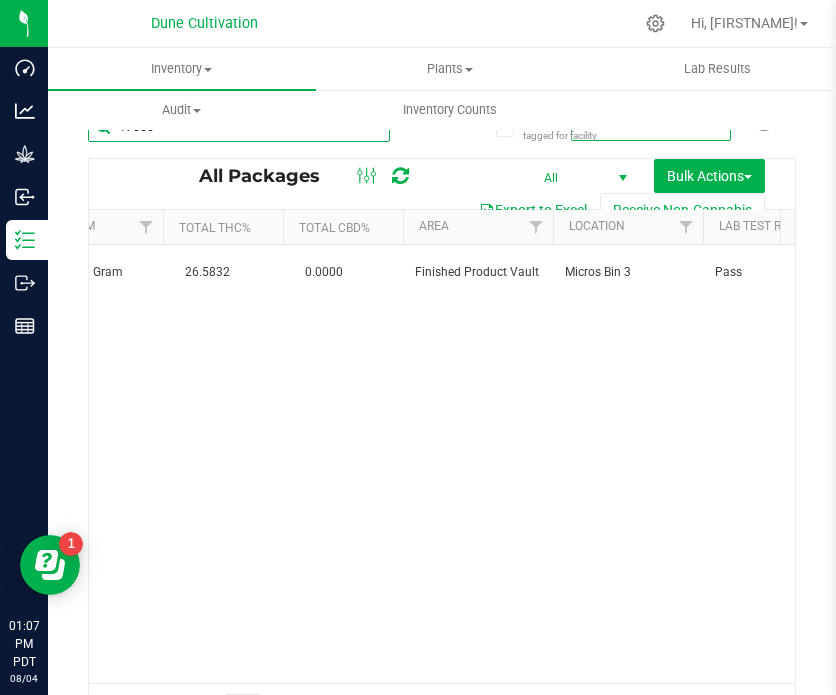 click on "17056" at bounding box center (239, 127) 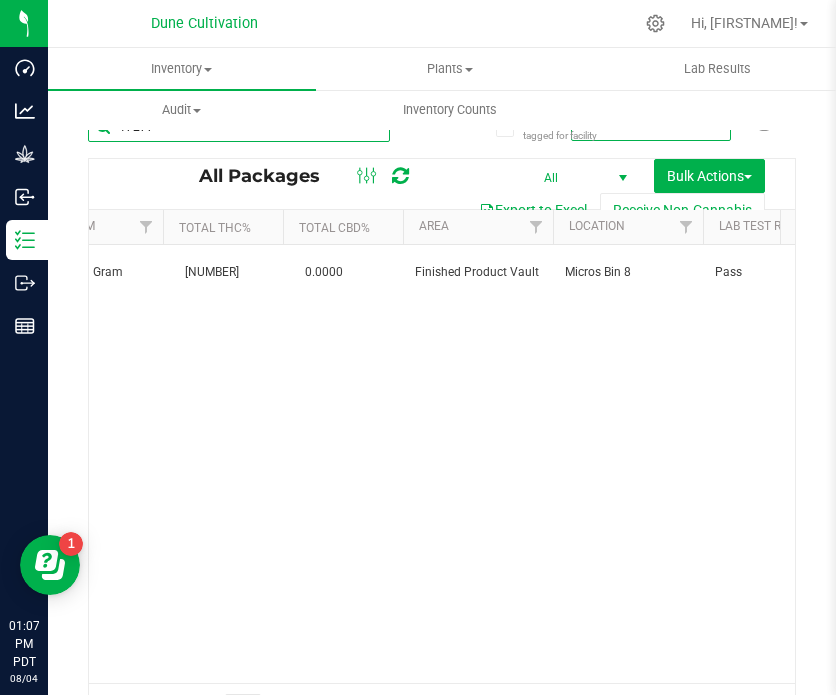 click on "17277" at bounding box center (239, 127) 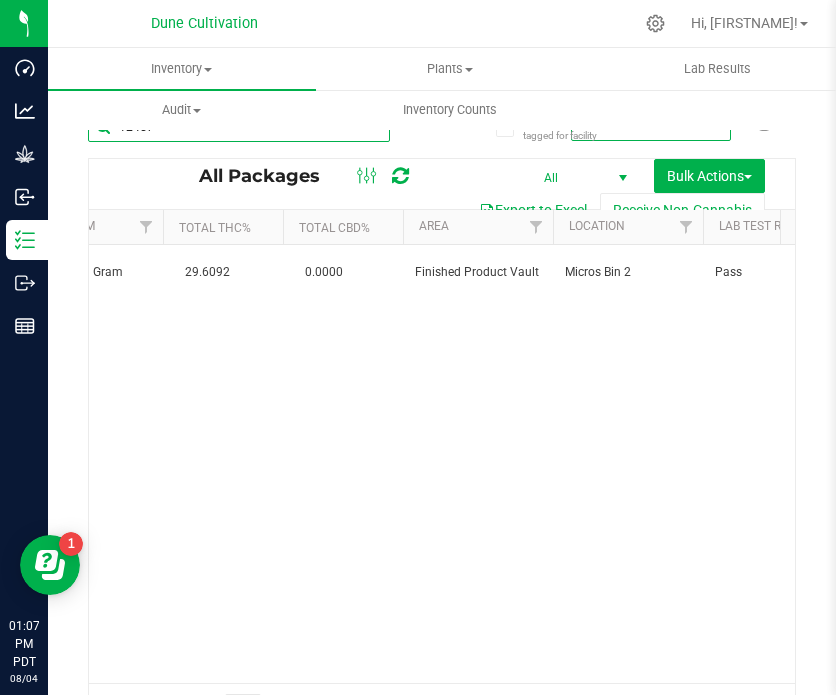 click on "12457" at bounding box center [239, 127] 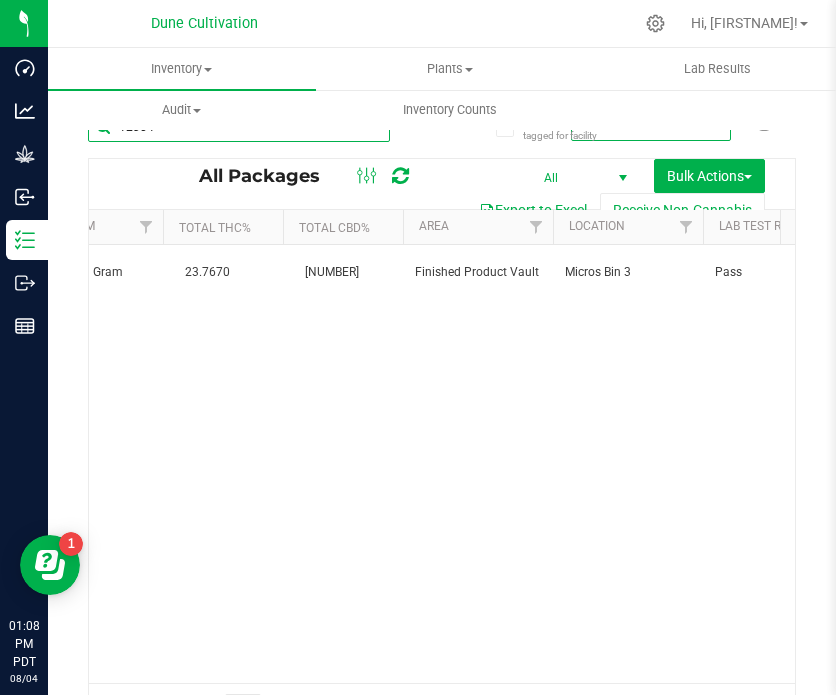 click on "12304" at bounding box center [239, 127] 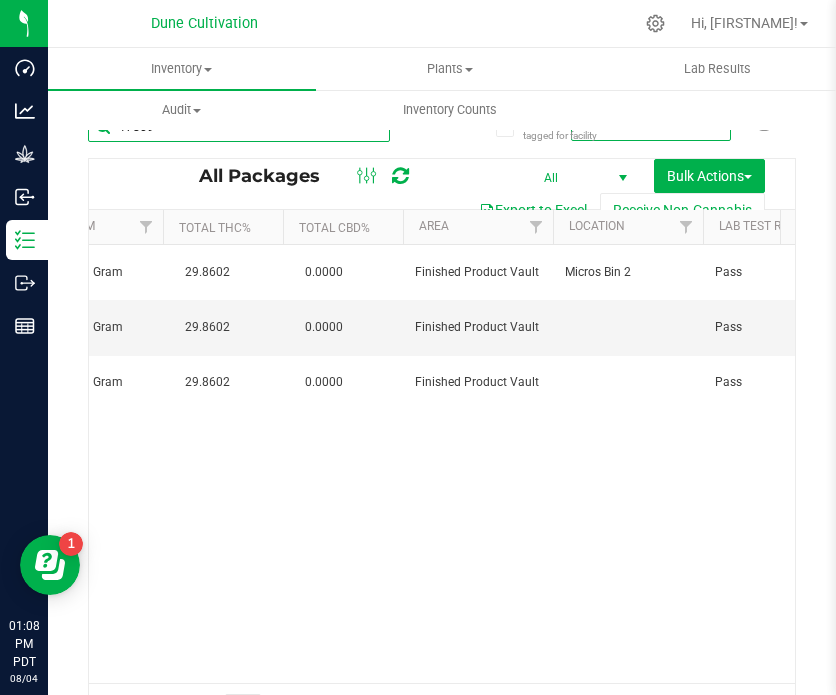 click on "17809" at bounding box center [239, 127] 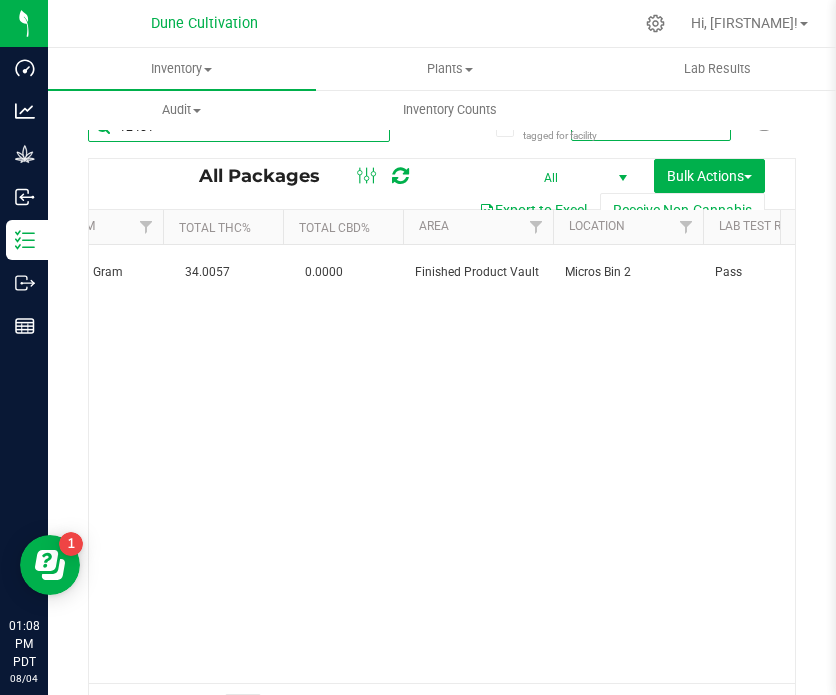 click on "12451" at bounding box center [239, 127] 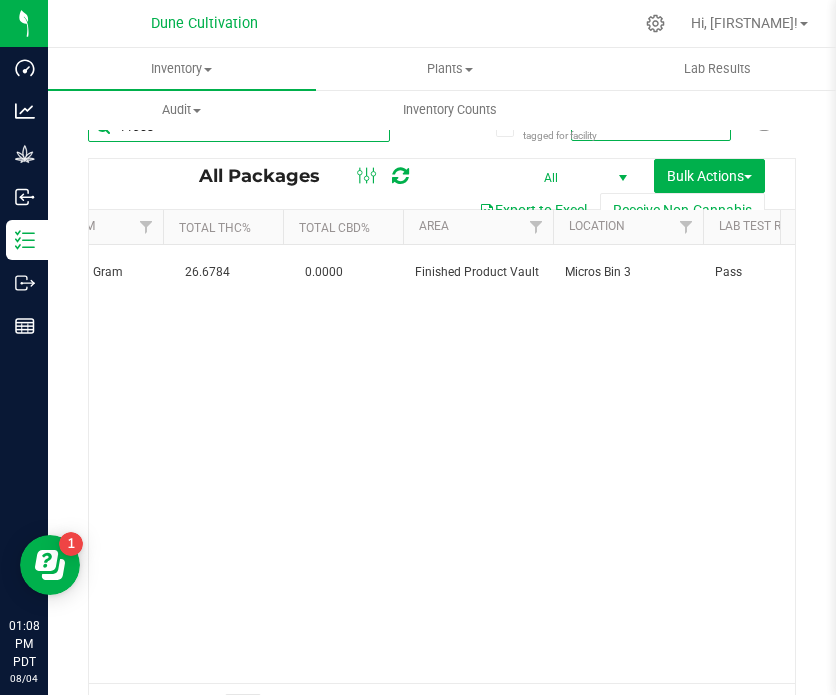 click on "11358" at bounding box center [239, 127] 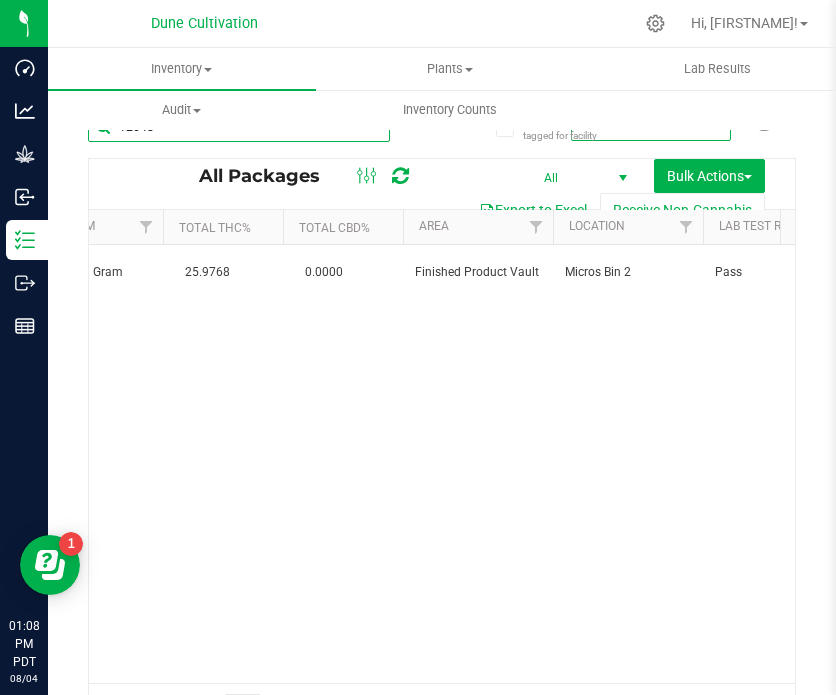 click on "12648" at bounding box center (239, 127) 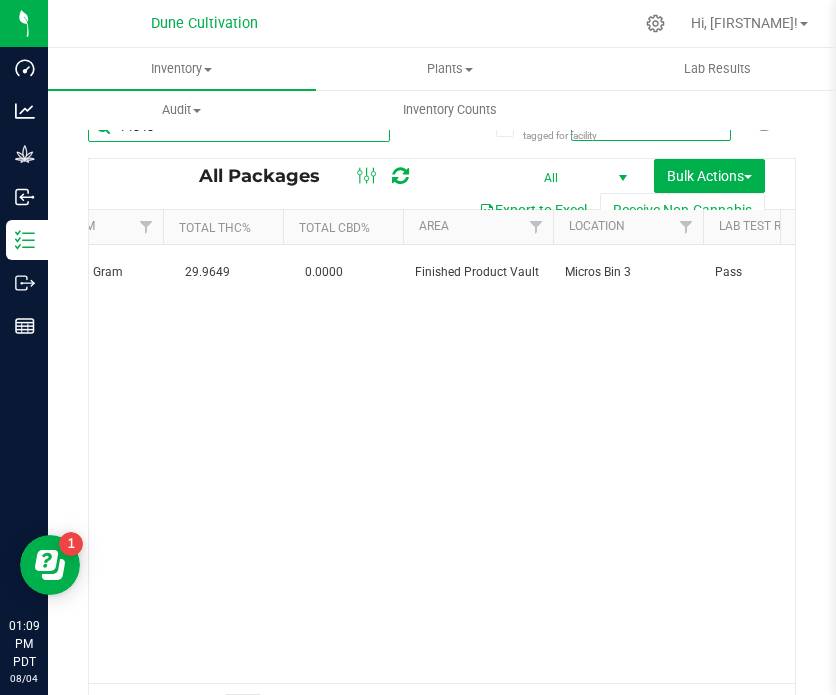 click on "14845" at bounding box center (239, 127) 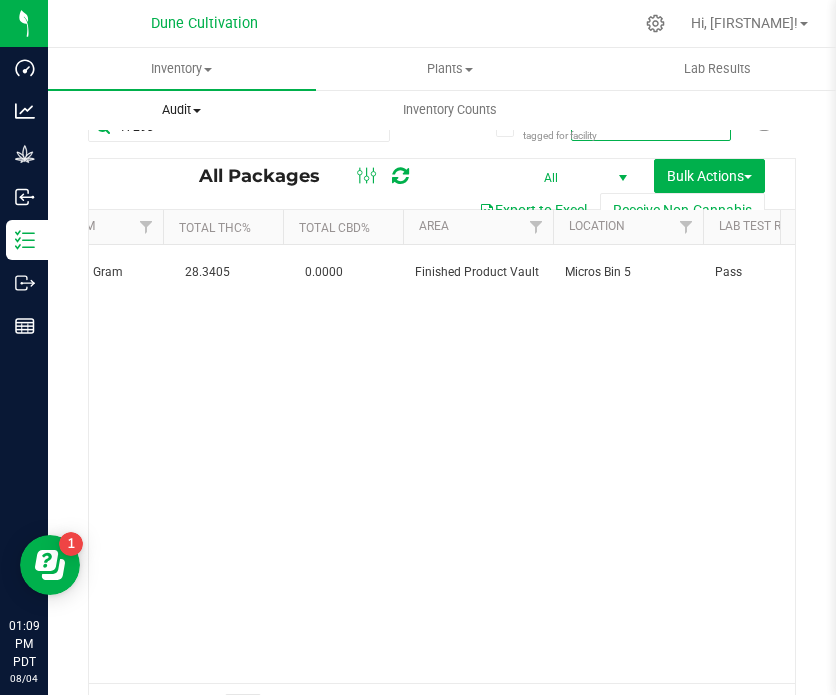 click on "Audit
Inventory auditing
Package history" at bounding box center [182, 110] 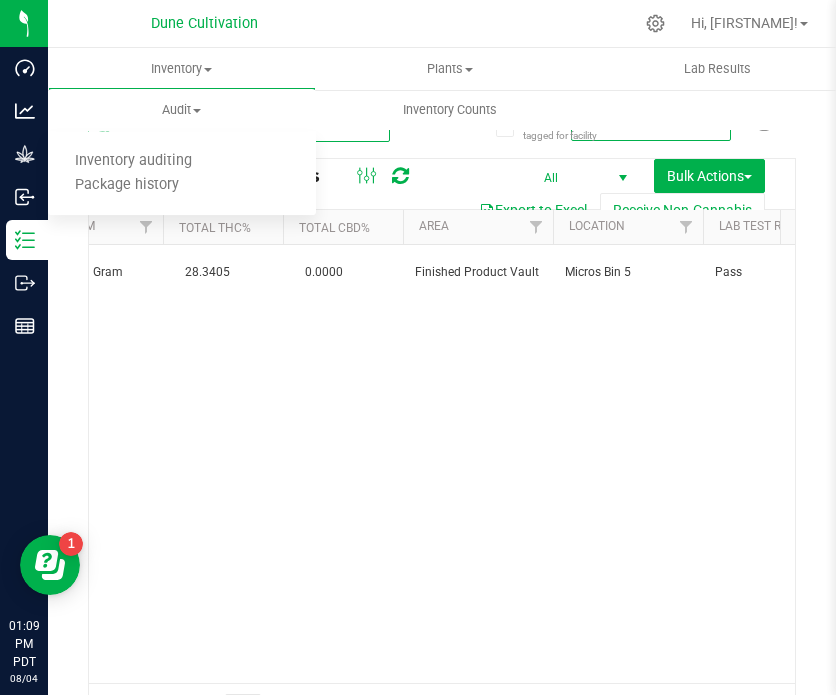 click on "17293" at bounding box center (239, 127) 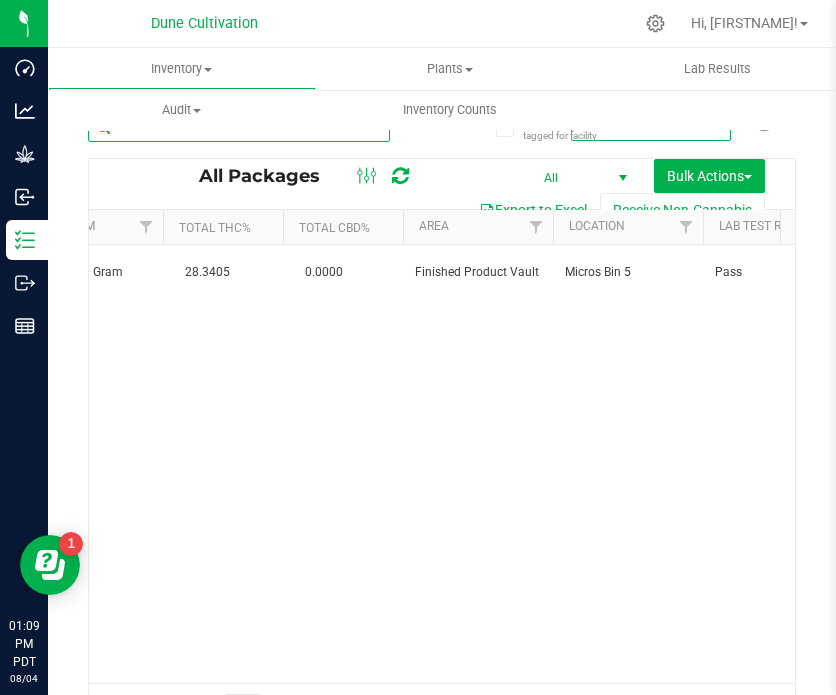 click on "17293" at bounding box center [239, 127] 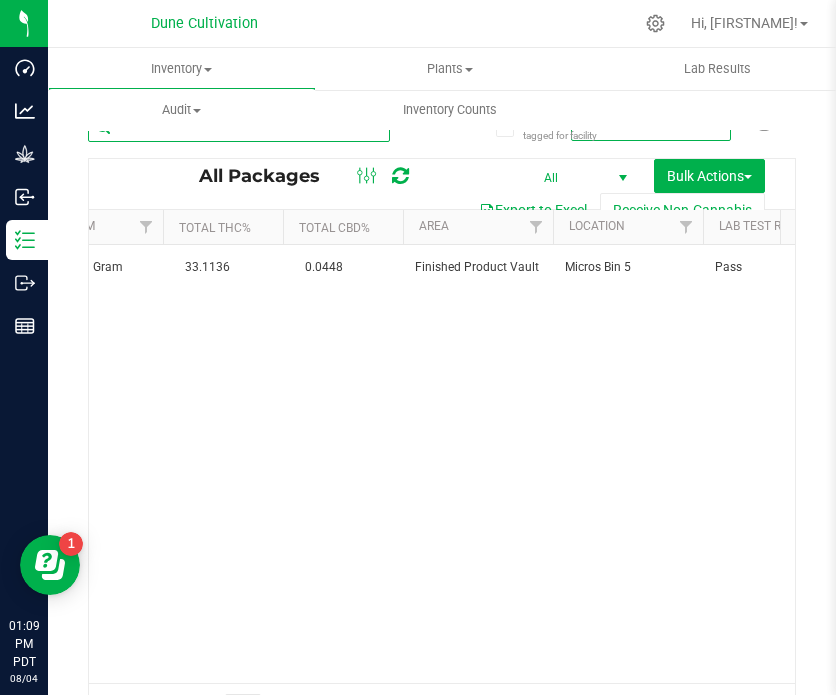 click on "17671" at bounding box center (239, 127) 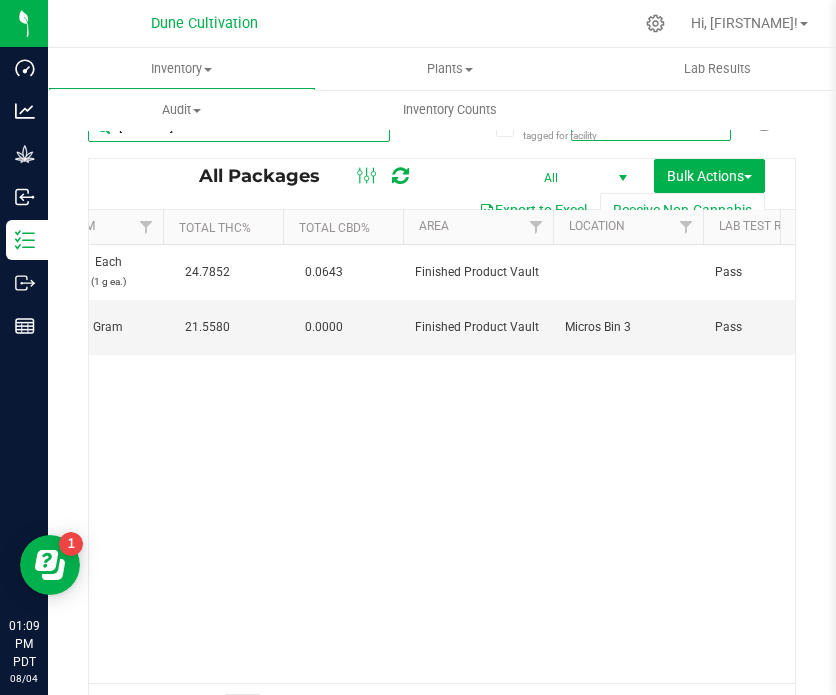 click on "[NUMBER]" at bounding box center [239, 127] 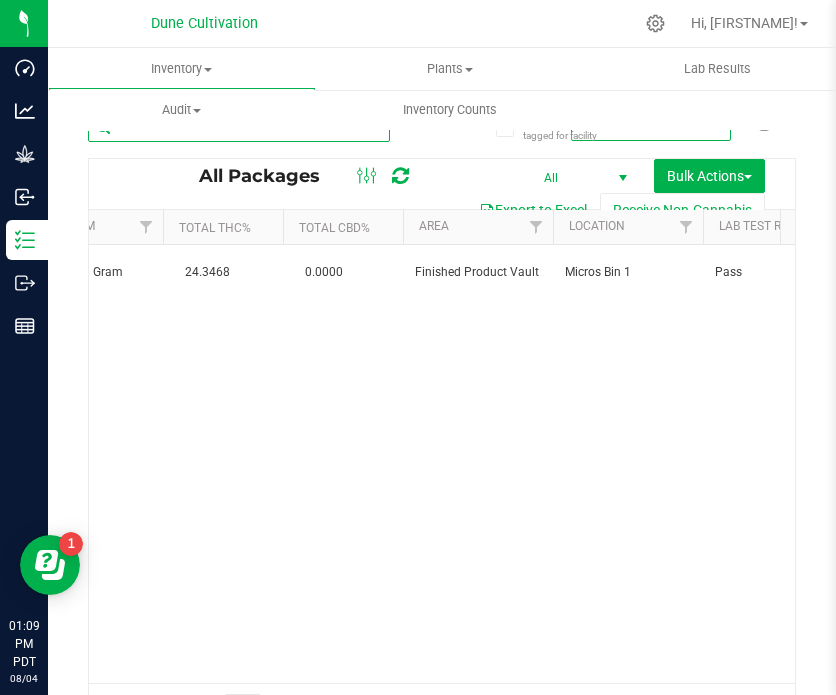 click on "12687" at bounding box center [239, 127] 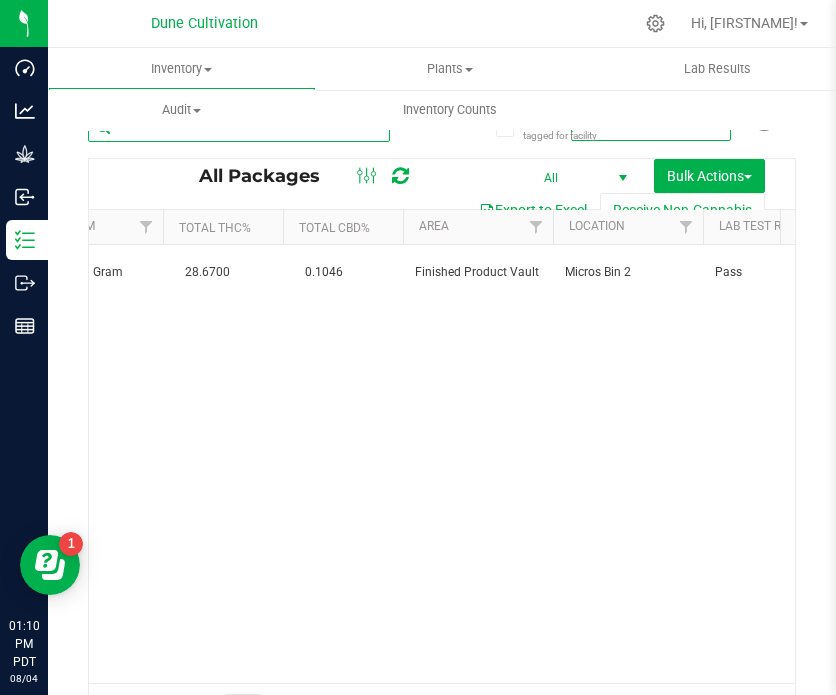 click on "12442" at bounding box center (239, 127) 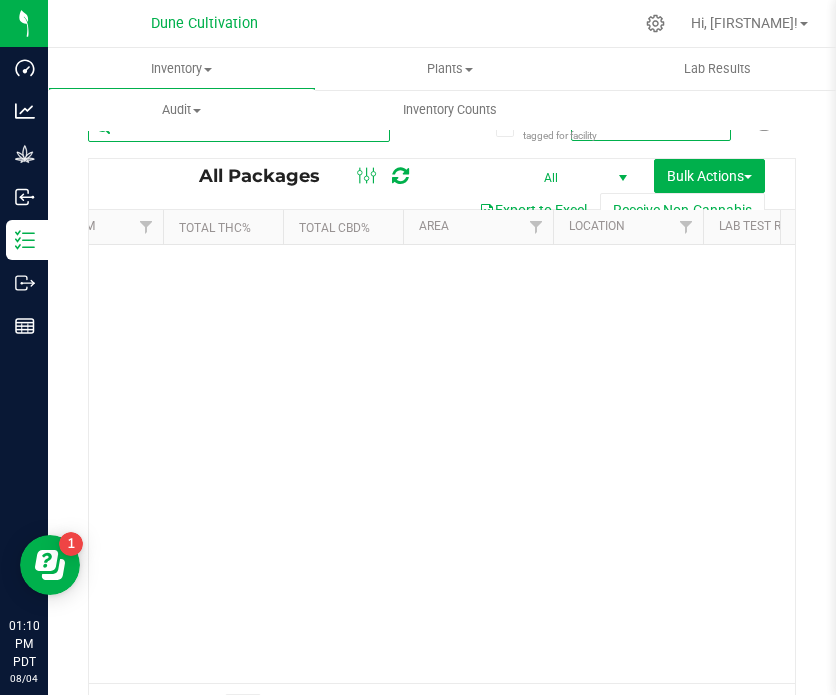 type on "1" 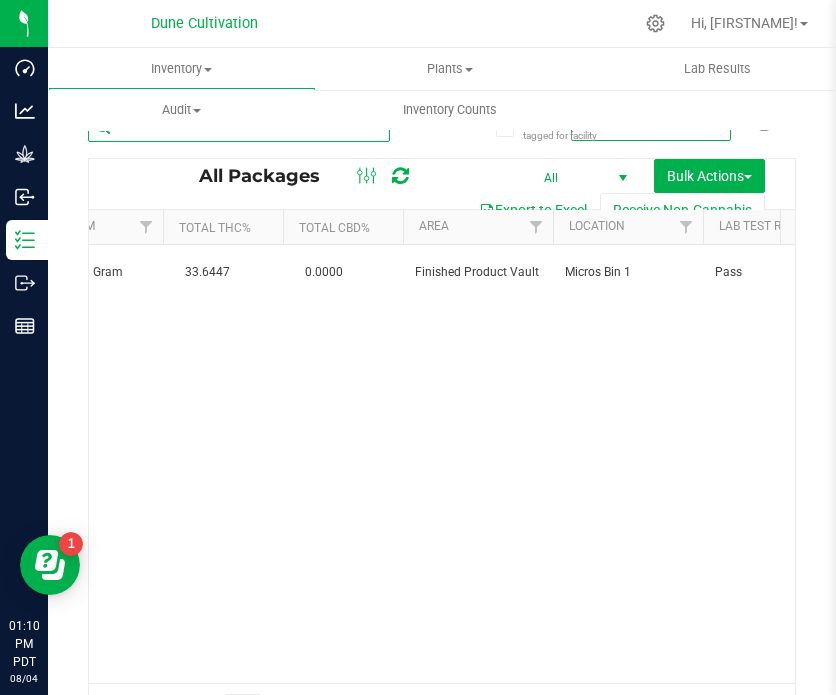 click on "12677" at bounding box center [239, 127] 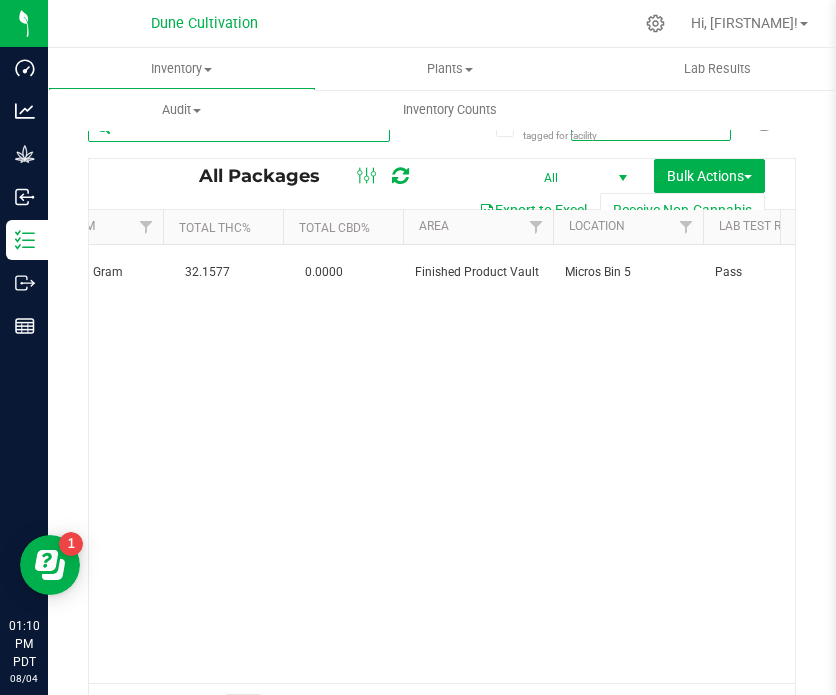 click on "17777" at bounding box center [239, 127] 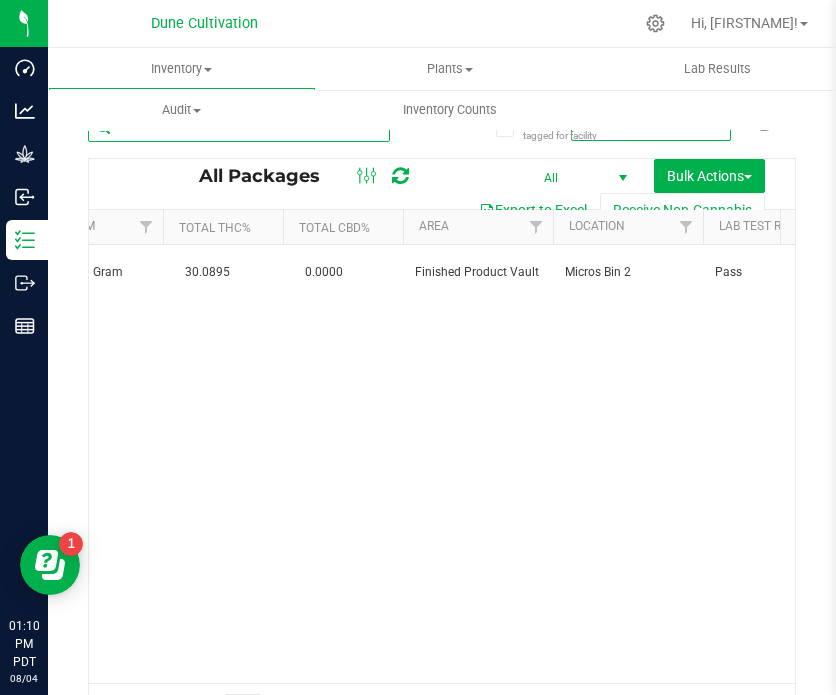 click on "17835" at bounding box center [239, 127] 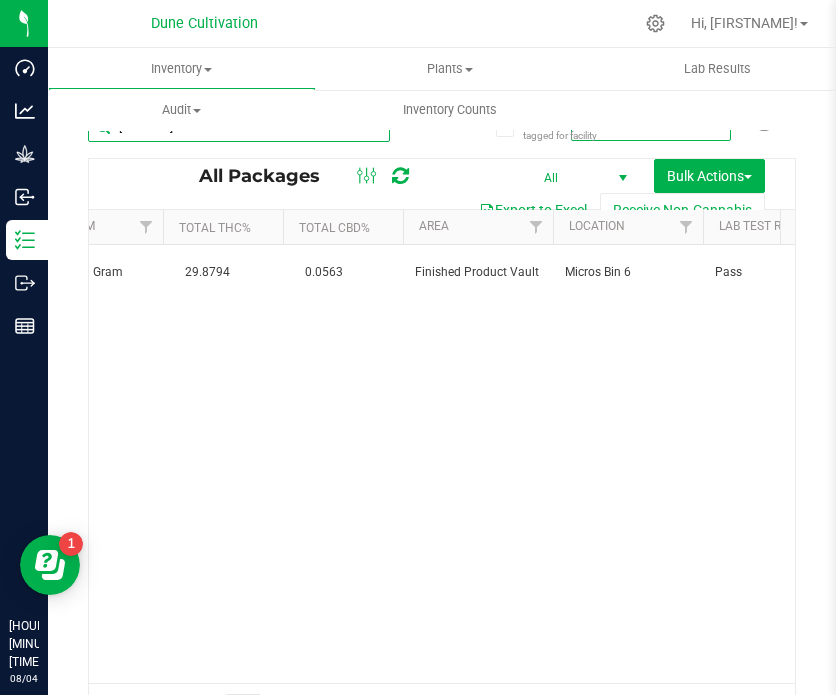 click on "[NUMBER]" at bounding box center [239, 127] 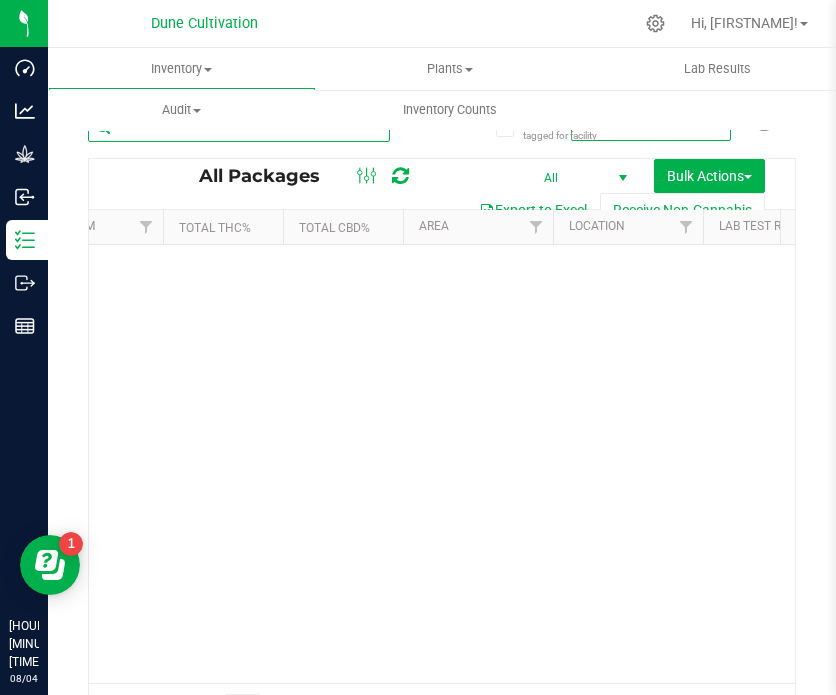 click on "12675B" at bounding box center [239, 127] 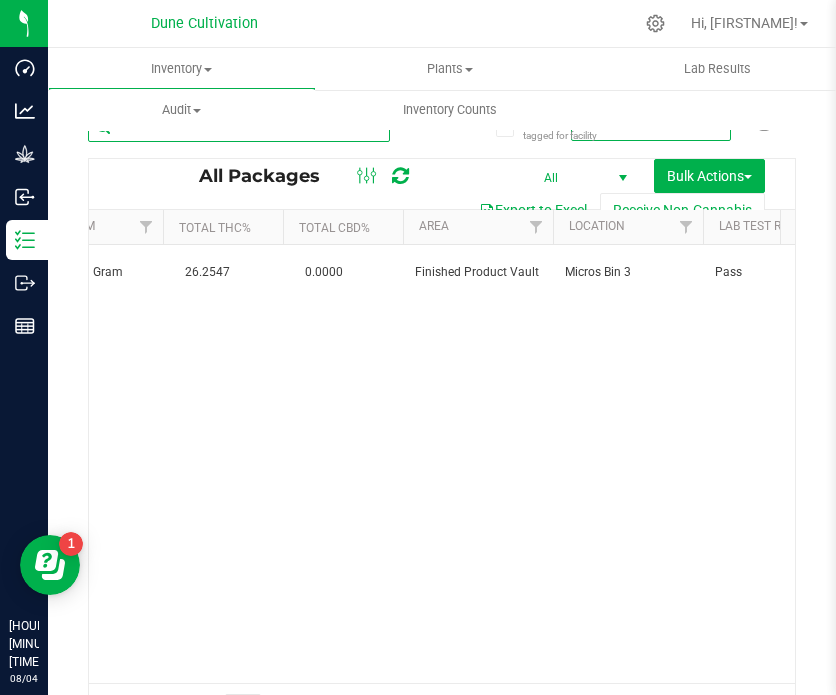 click on "11715" at bounding box center [239, 127] 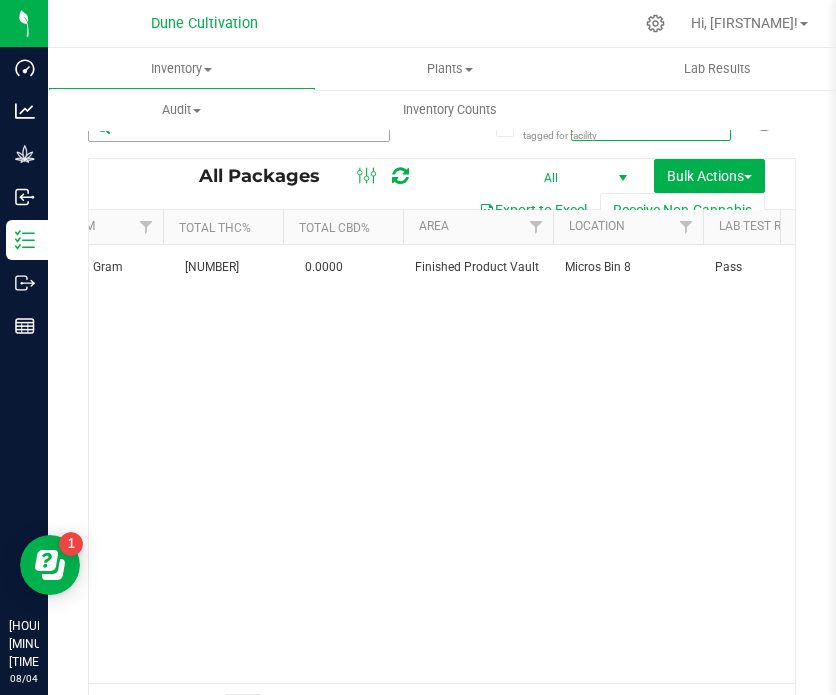click on "22085" at bounding box center (239, 135) 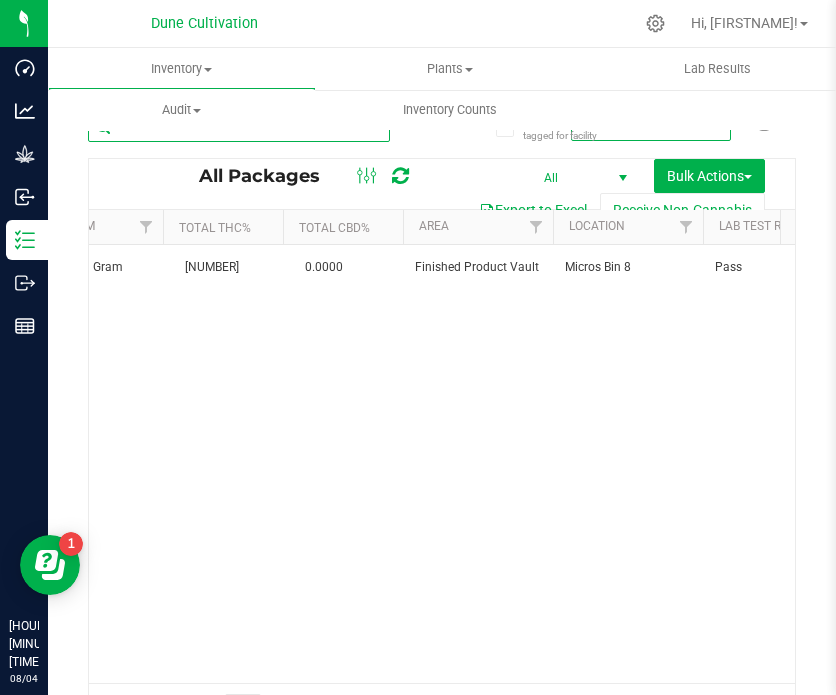 click on "22085" at bounding box center (239, 127) 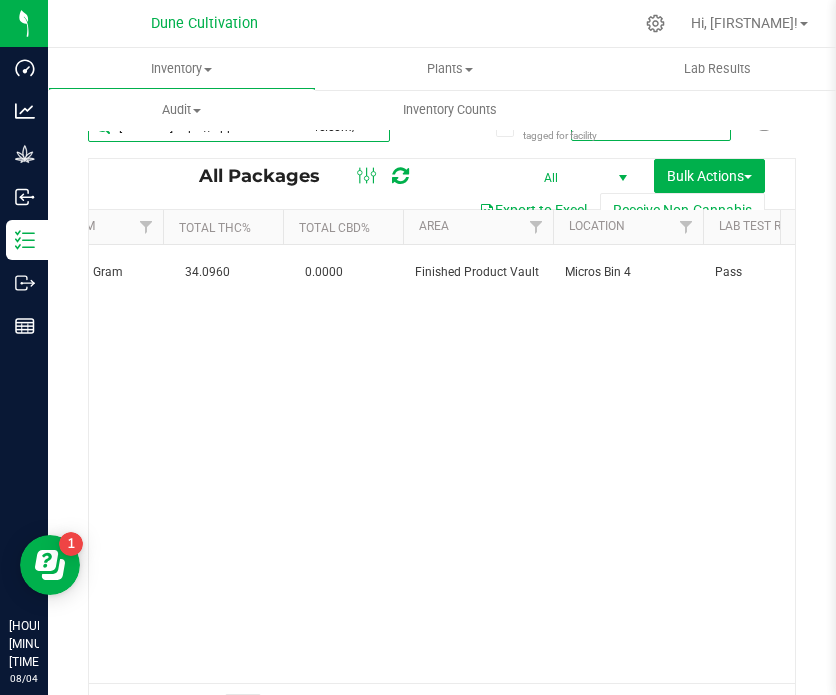 click on "[NUMBER]https://app.flourishsoftware.com/" at bounding box center (239, 127) 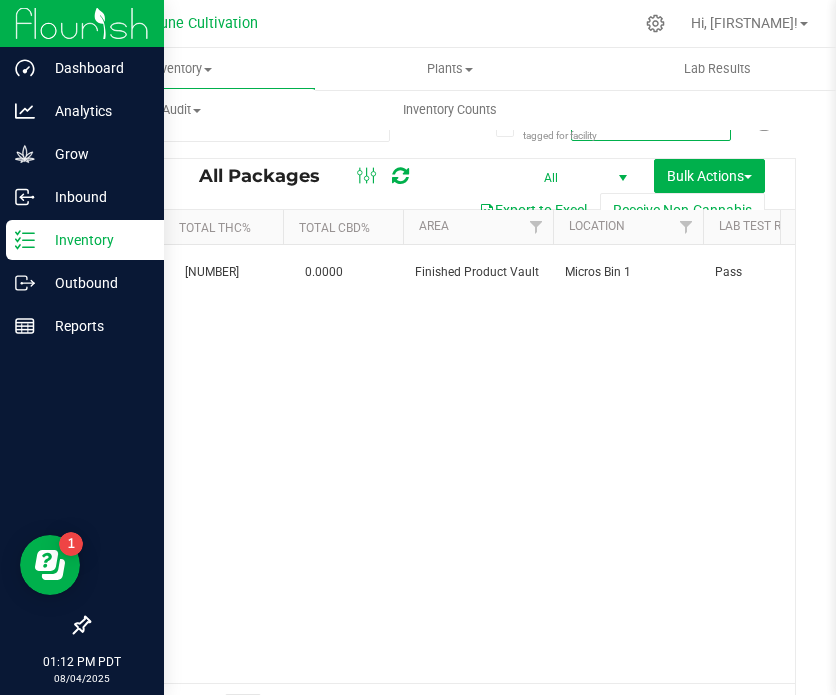 click at bounding box center [82, 477] 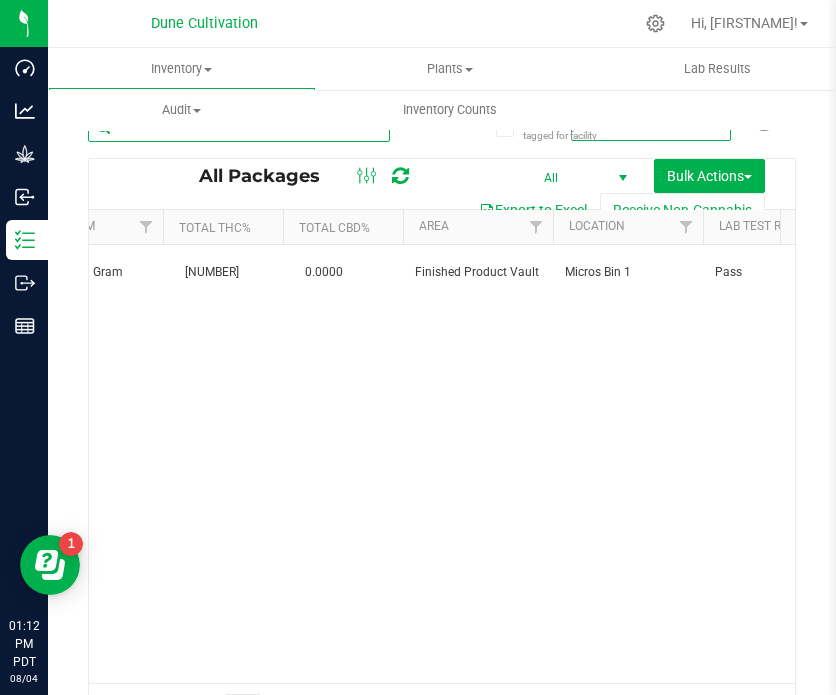 click on "12697" at bounding box center [239, 127] 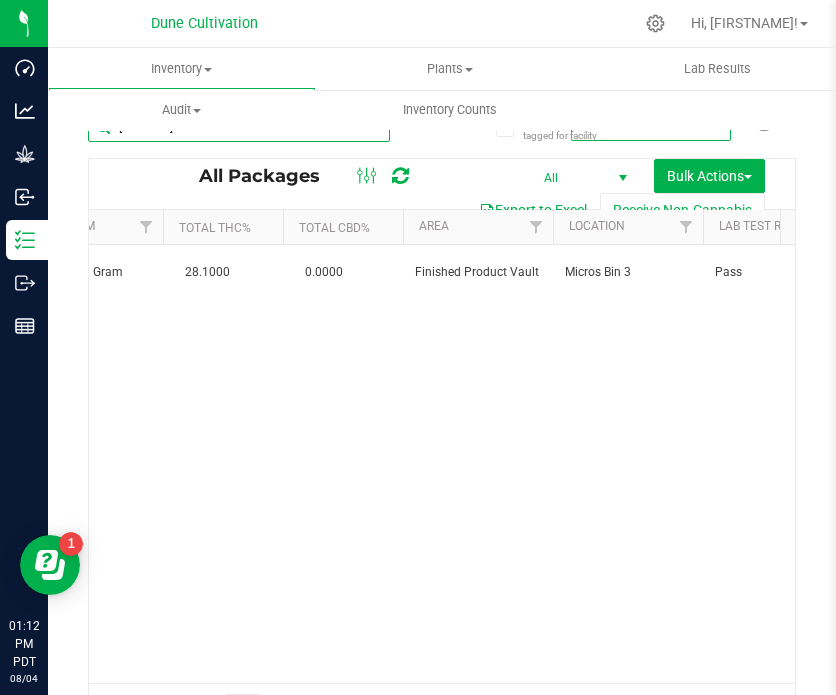 click on "[NUMBER]" at bounding box center (239, 127) 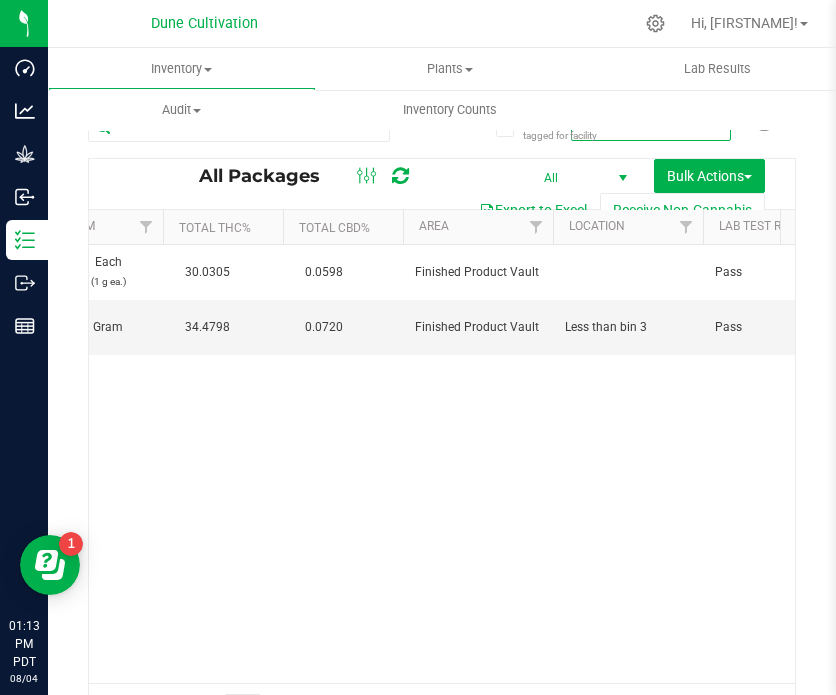 scroll, scrollTop: 0, scrollLeft: 1714, axis: horizontal 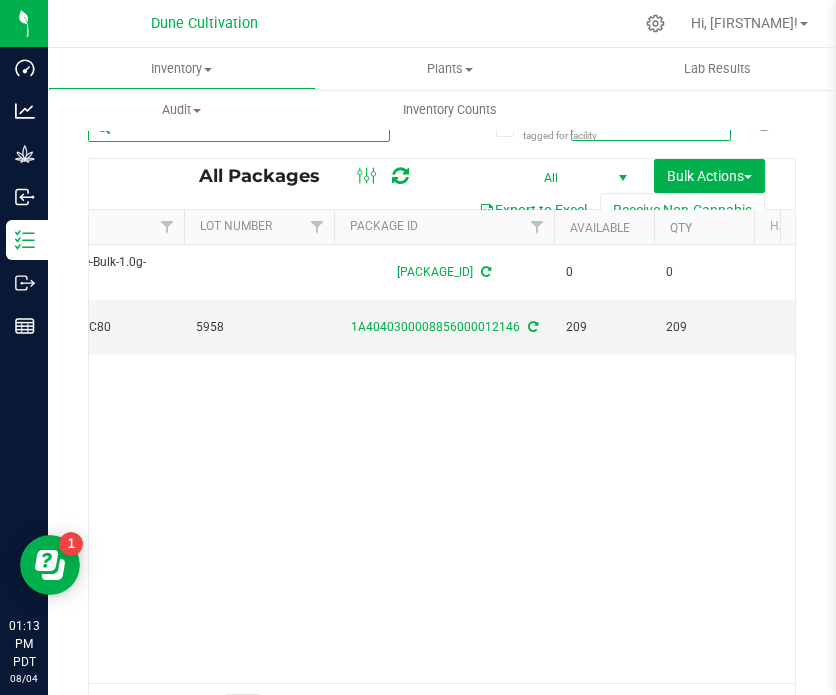 click on "12146" at bounding box center [239, 127] 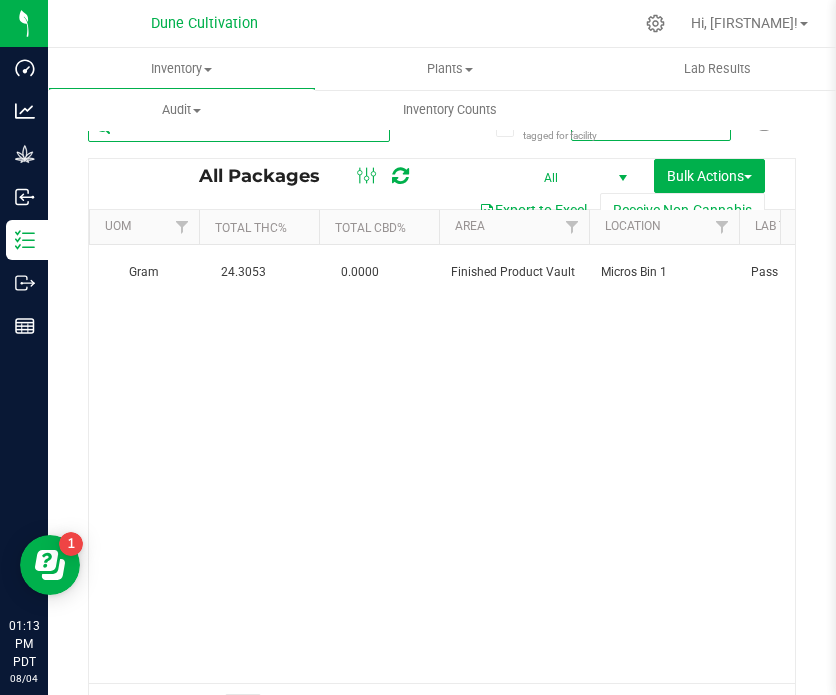 click on "12577" at bounding box center [239, 127] 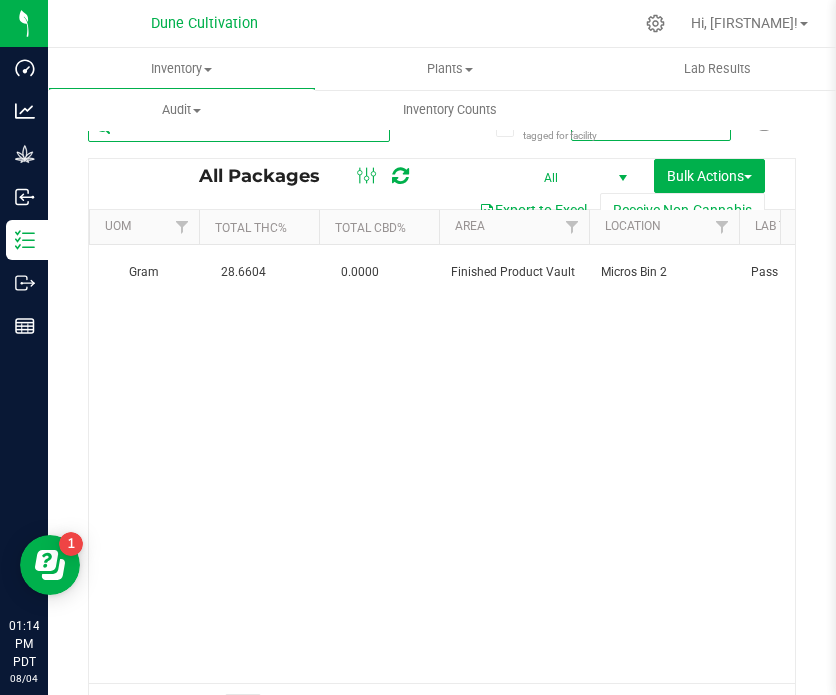 click on "12524" at bounding box center (239, 127) 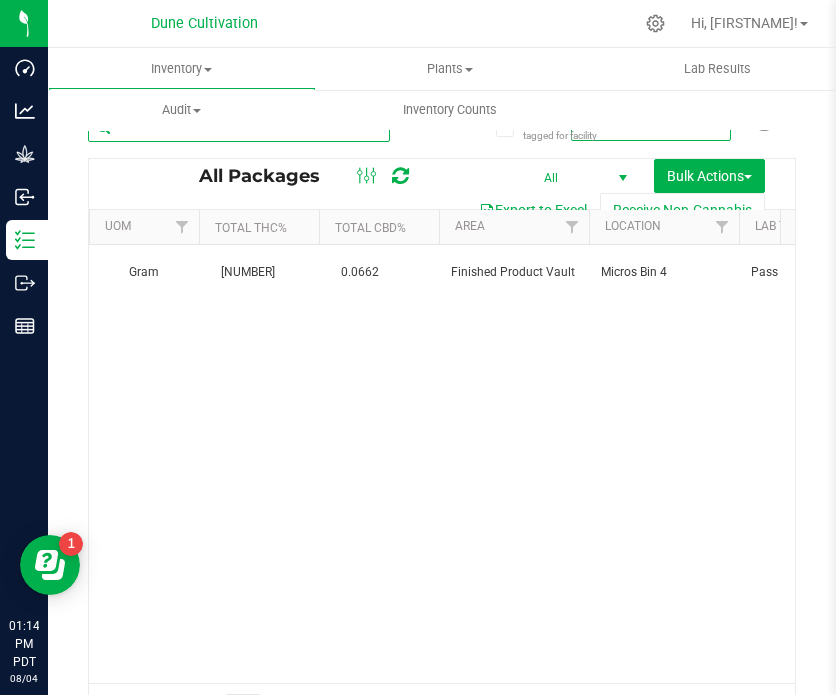 click on "11722" at bounding box center [239, 127] 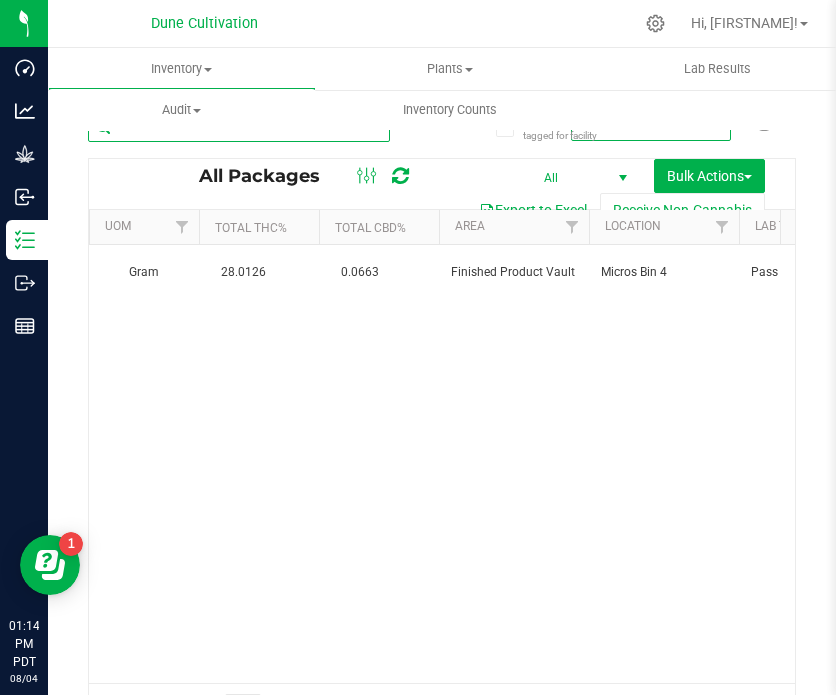 click on "12420" at bounding box center [239, 127] 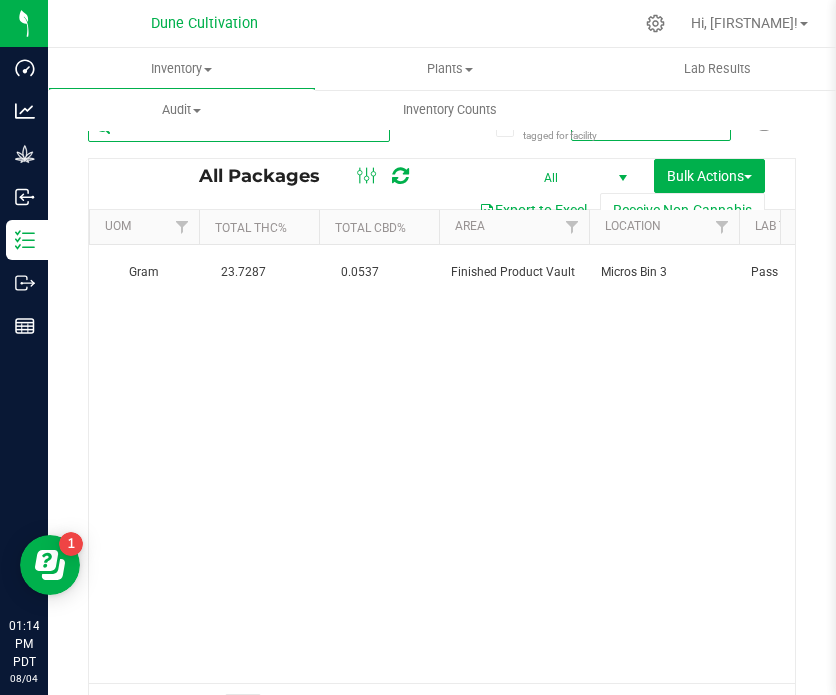click on "12173" at bounding box center [239, 127] 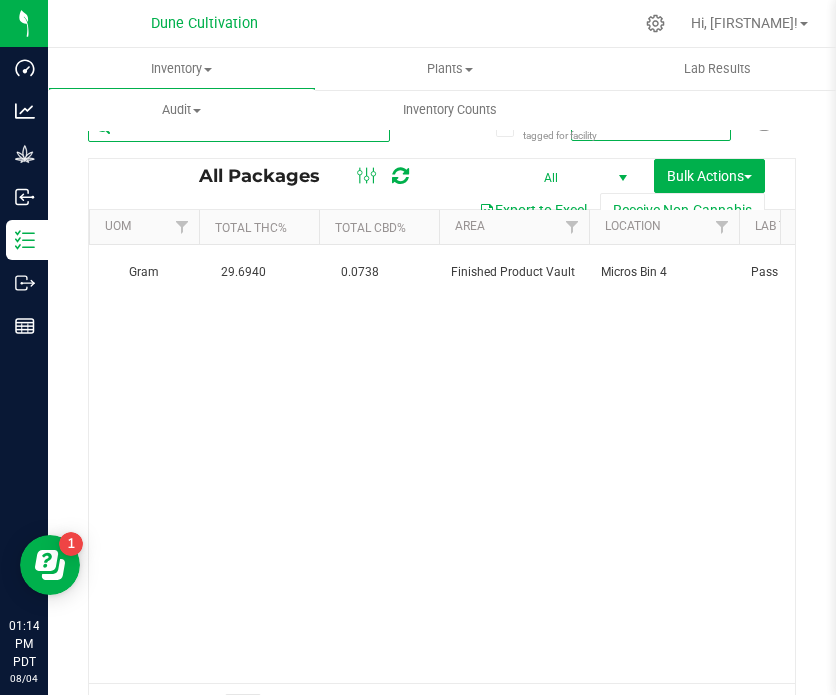 click on "12471" at bounding box center (239, 127) 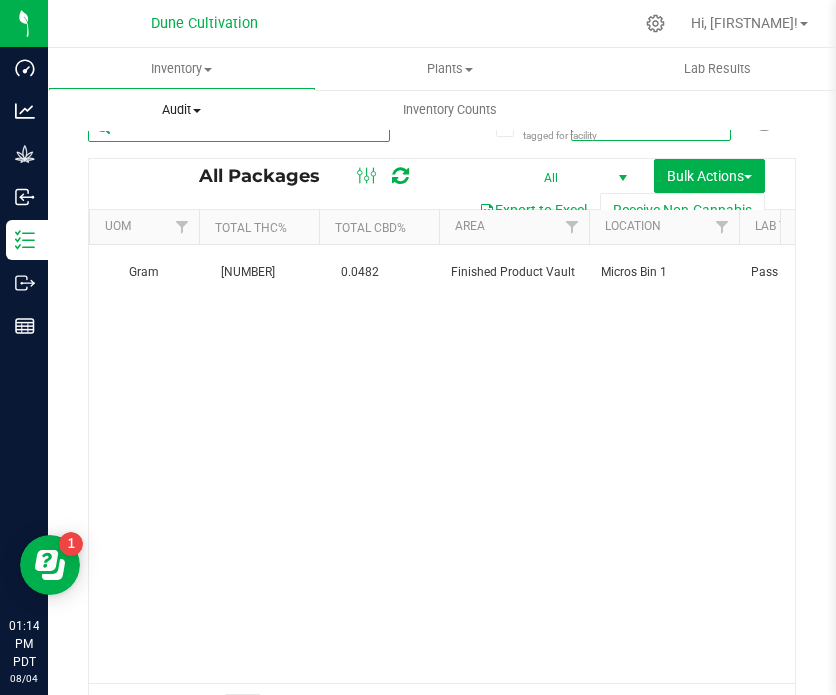 type on "[NUMBER]https://app.flourishsoftware.com/" 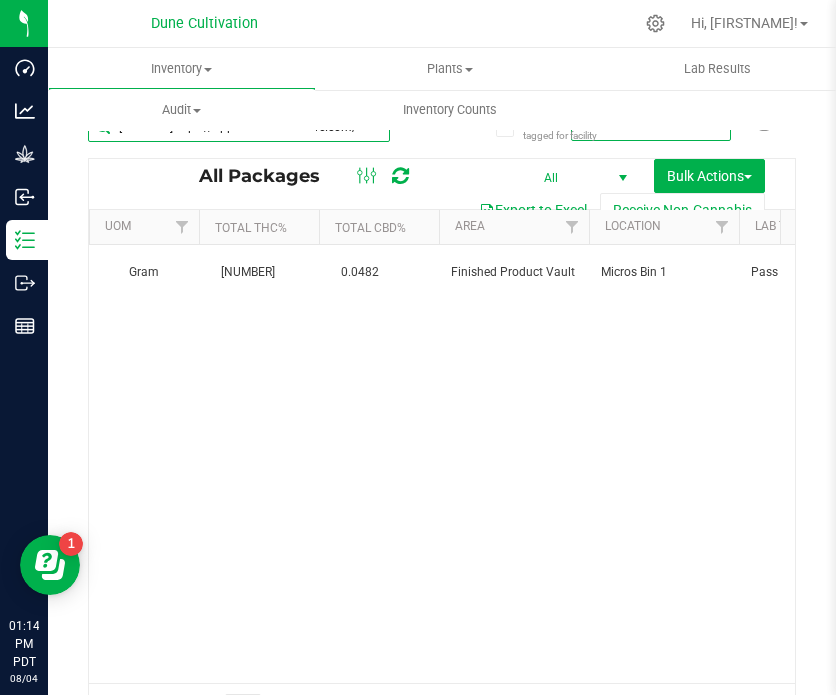 click on "[NUMBER]https://app.flourishsoftware.com/" at bounding box center [239, 127] 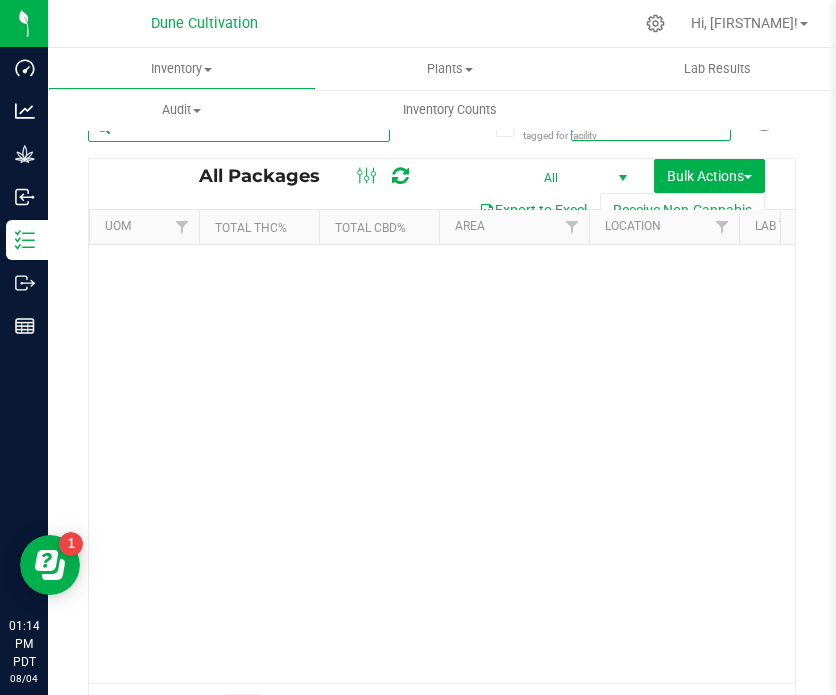 type on "1" 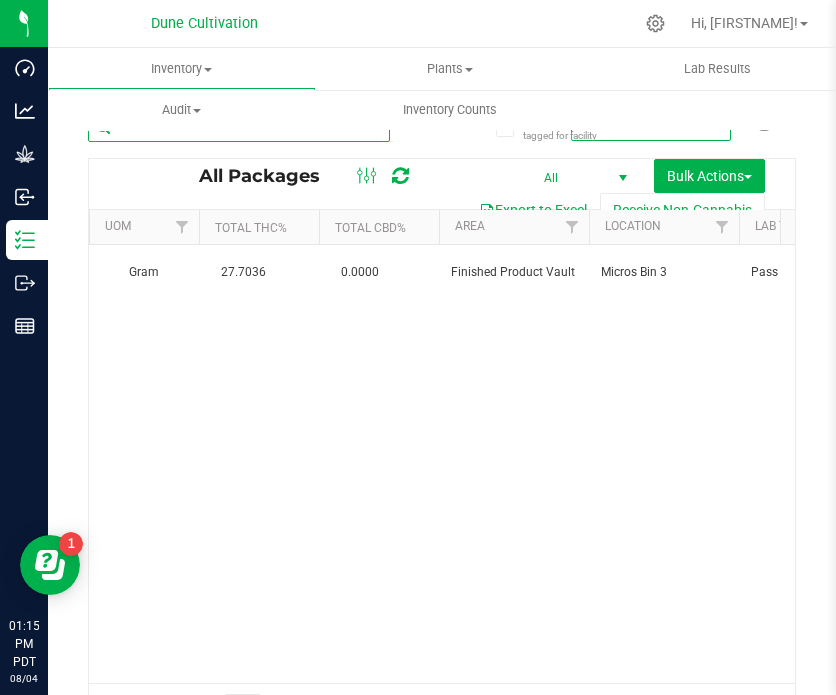 click on "11710" at bounding box center (239, 127) 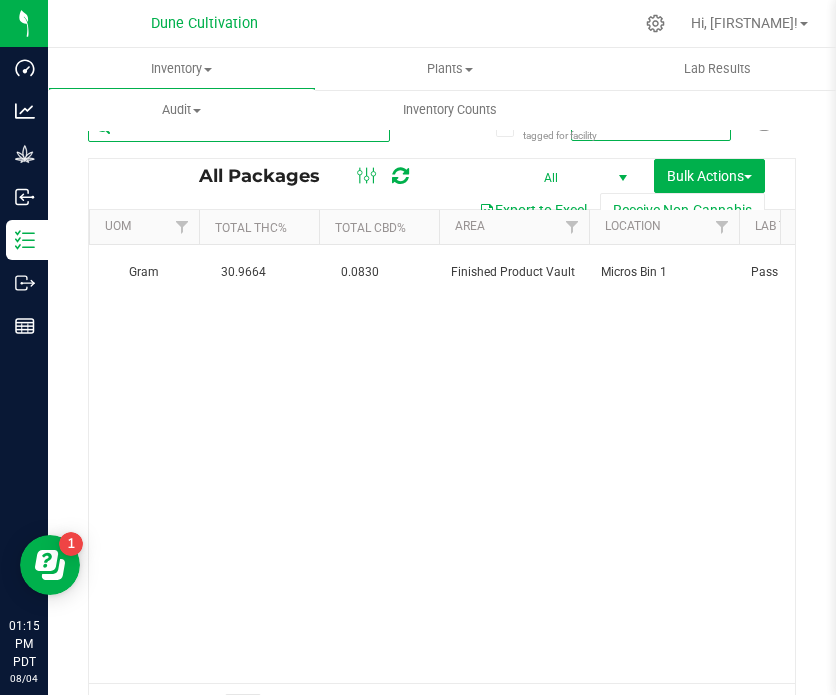 type on "[NUMBER]https://app.flourishsoftware.com/" 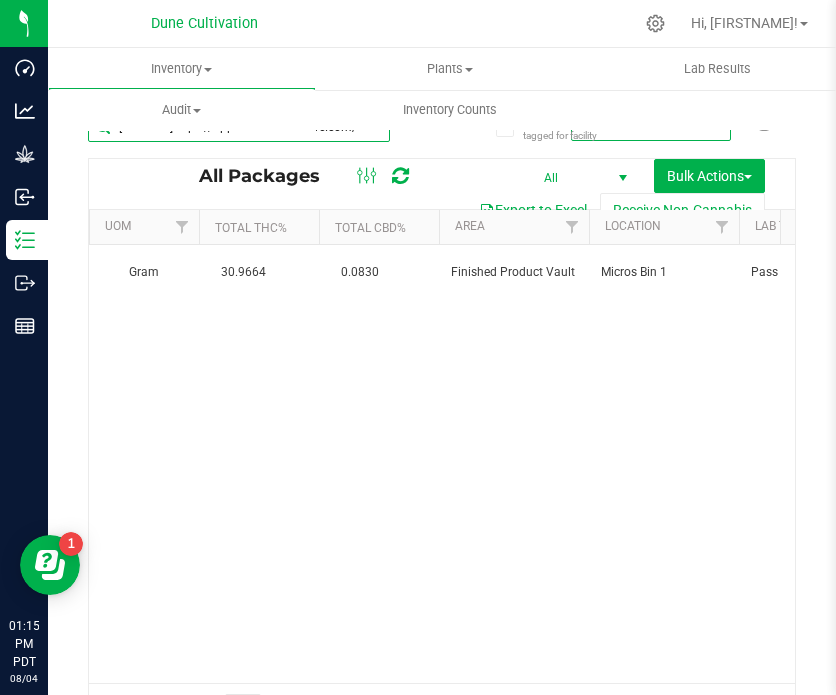 click on "[NUMBER]https://app.flourishsoftware.com/" at bounding box center (239, 127) 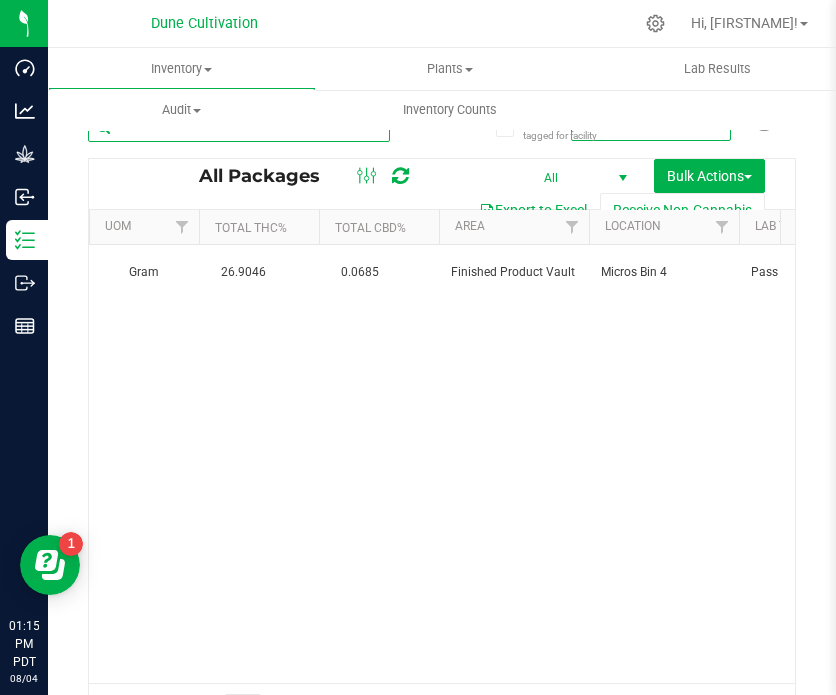 click on "11717" at bounding box center (239, 127) 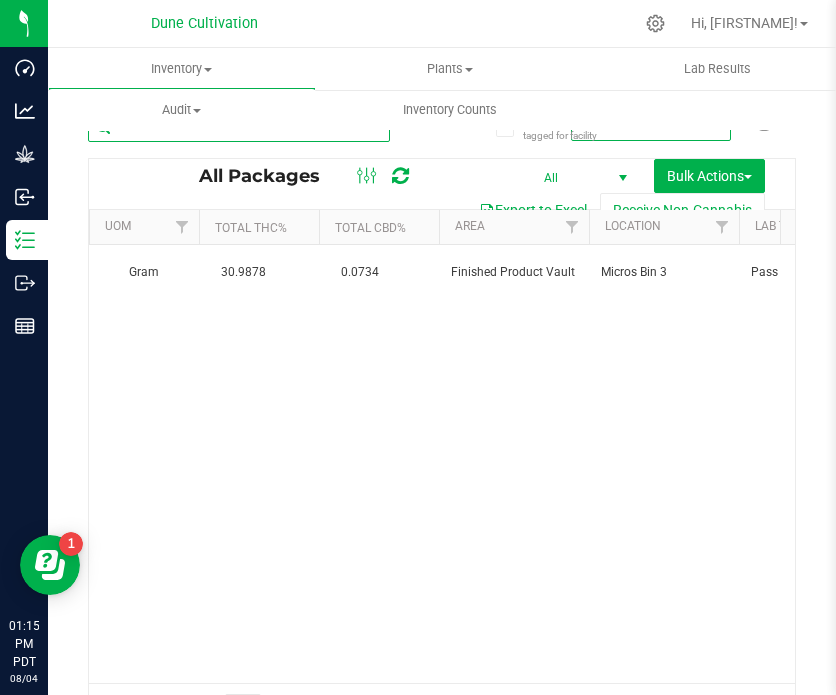 click on "11721" at bounding box center [239, 127] 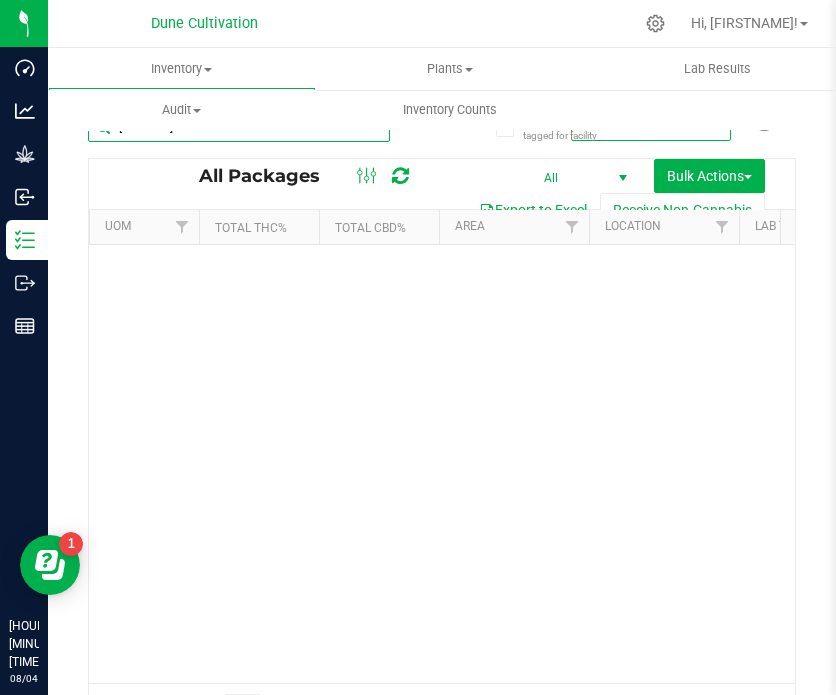 click on "[NUMBER]Bin" at bounding box center (239, 127) 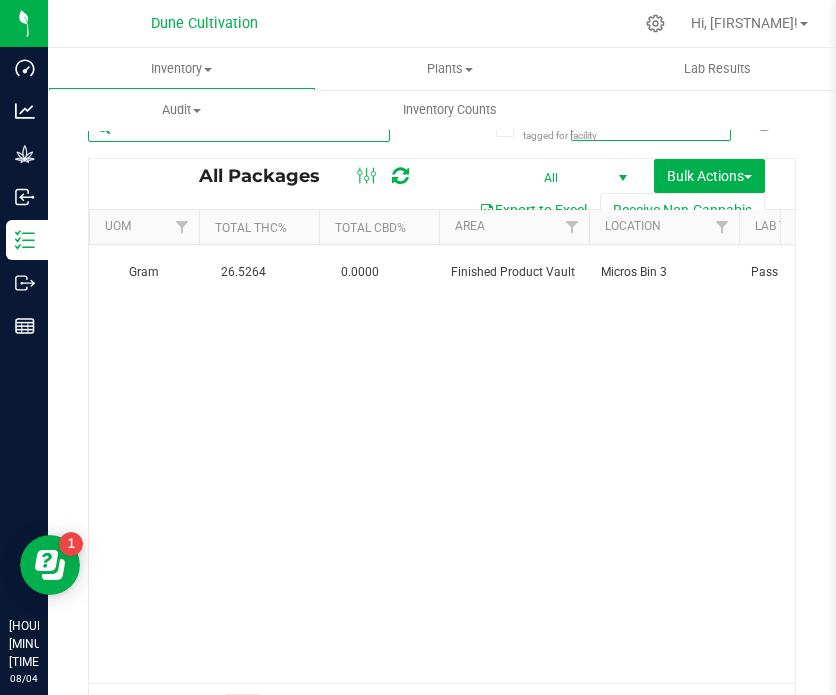 click on "11713" at bounding box center (239, 127) 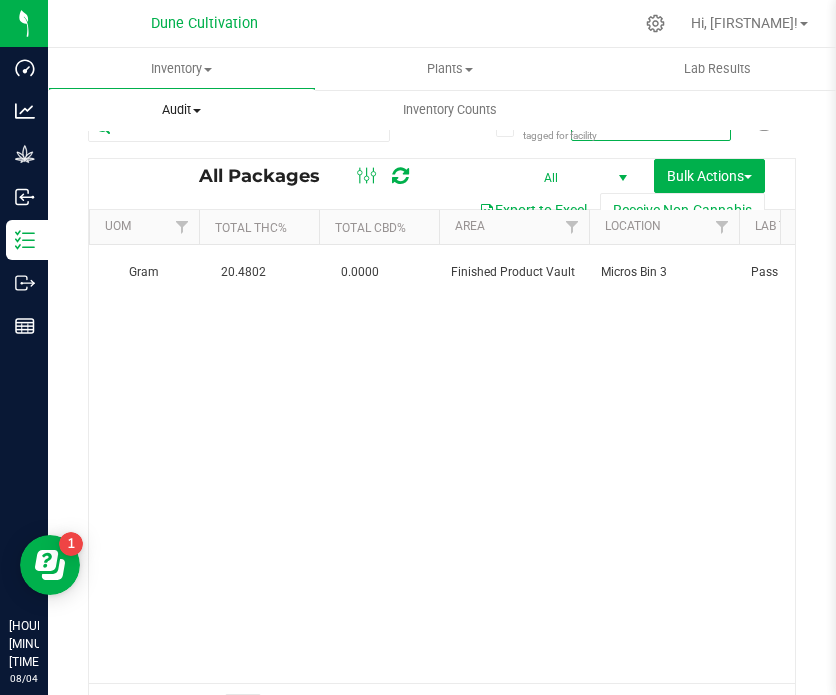 click on "Audit
Inventory auditing
Package history" at bounding box center [182, 110] 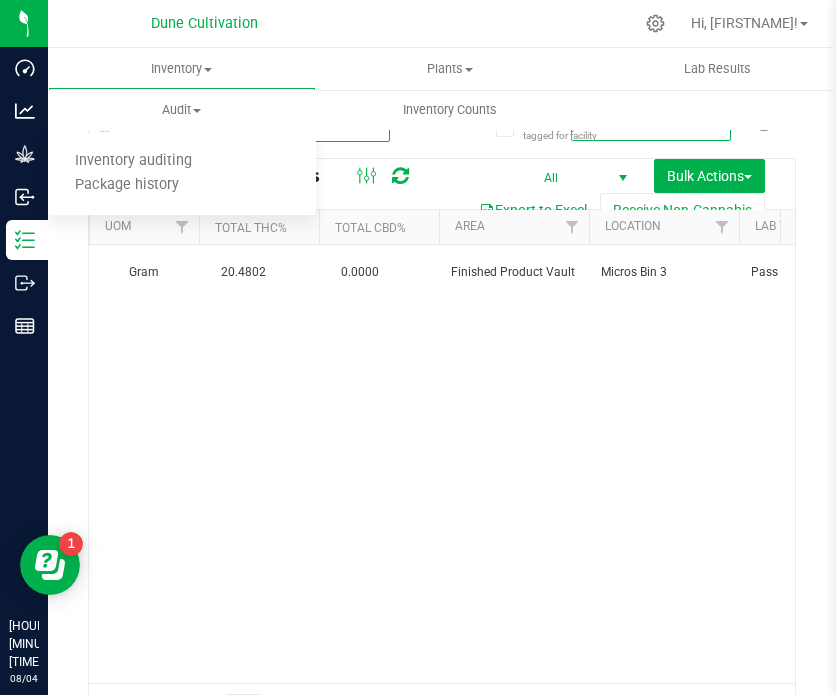 click on "11726" at bounding box center (239, 127) 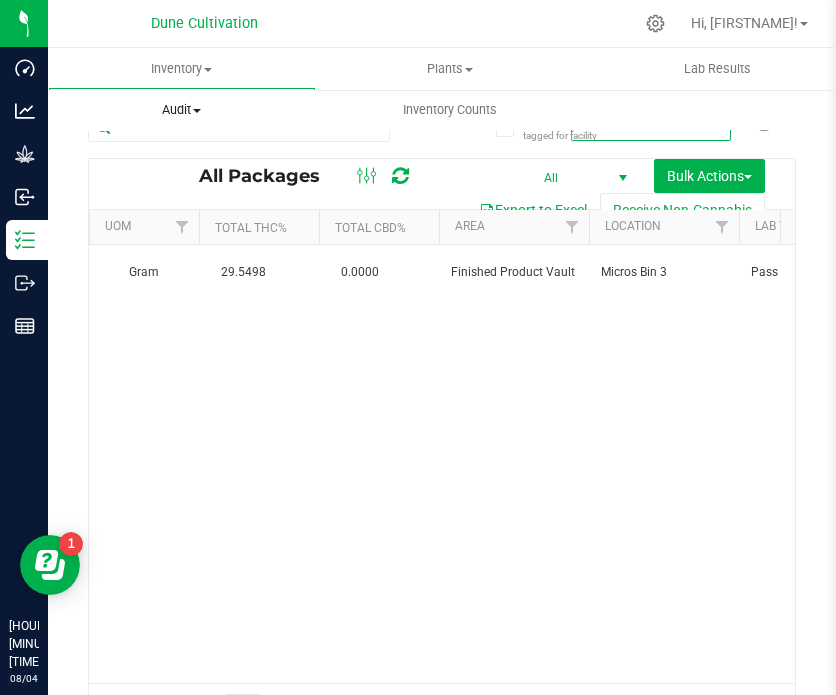 click on "Audit
Inventory auditing
Package history" at bounding box center (182, 110) 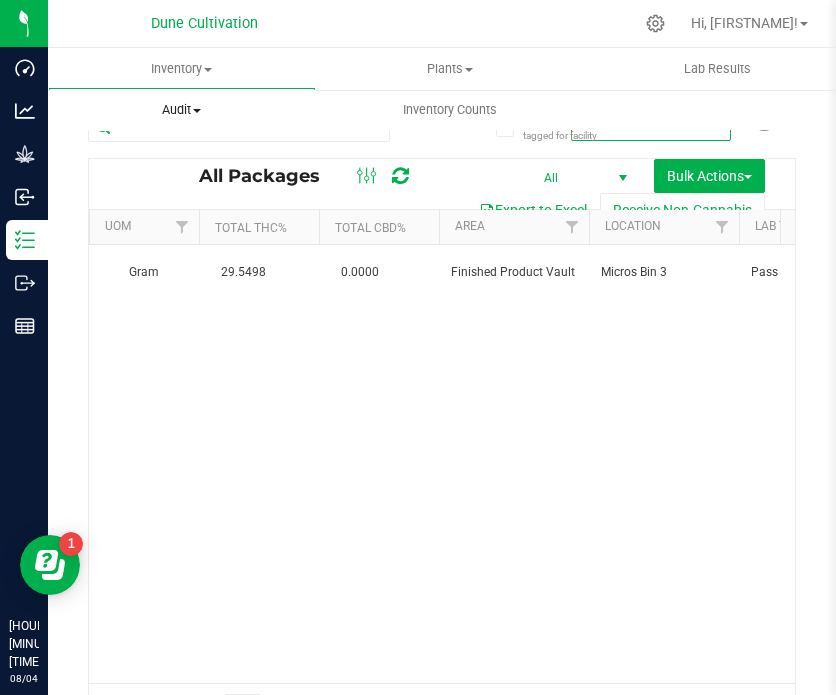 click on "Audit
Inventory auditing
Package history" at bounding box center [182, 110] 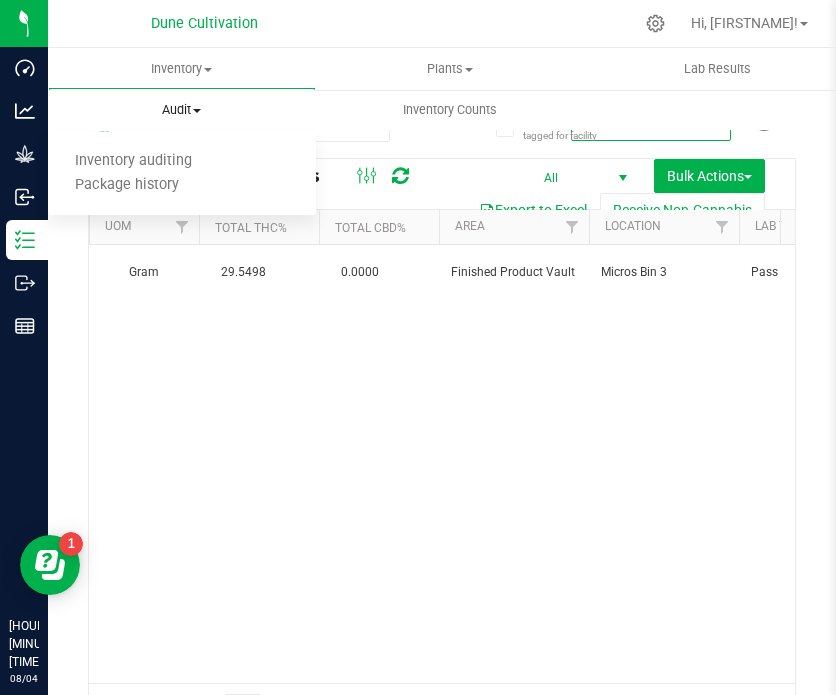 click on "Audit
Inventory auditing
Package history" at bounding box center [182, 110] 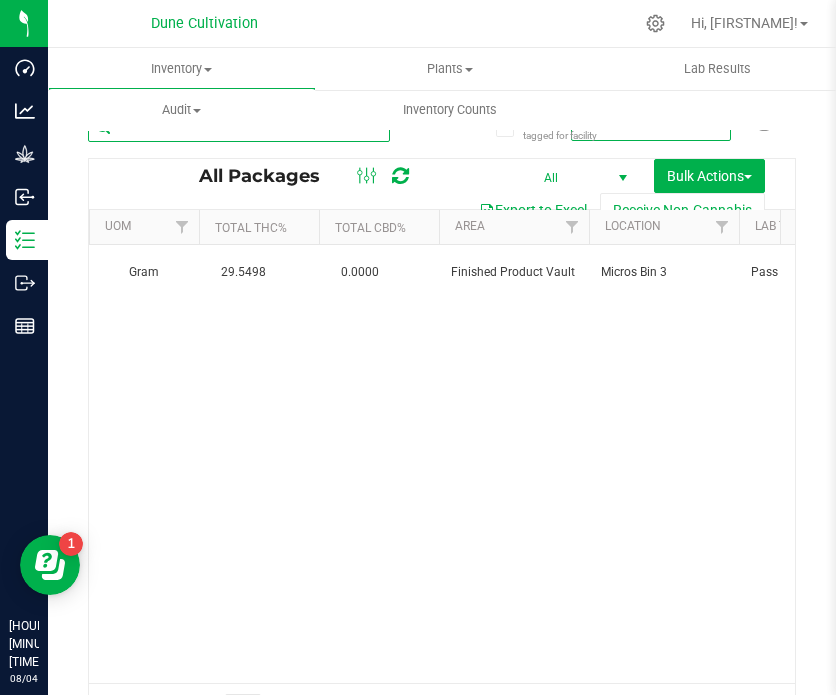 click on "11724" at bounding box center [239, 127] 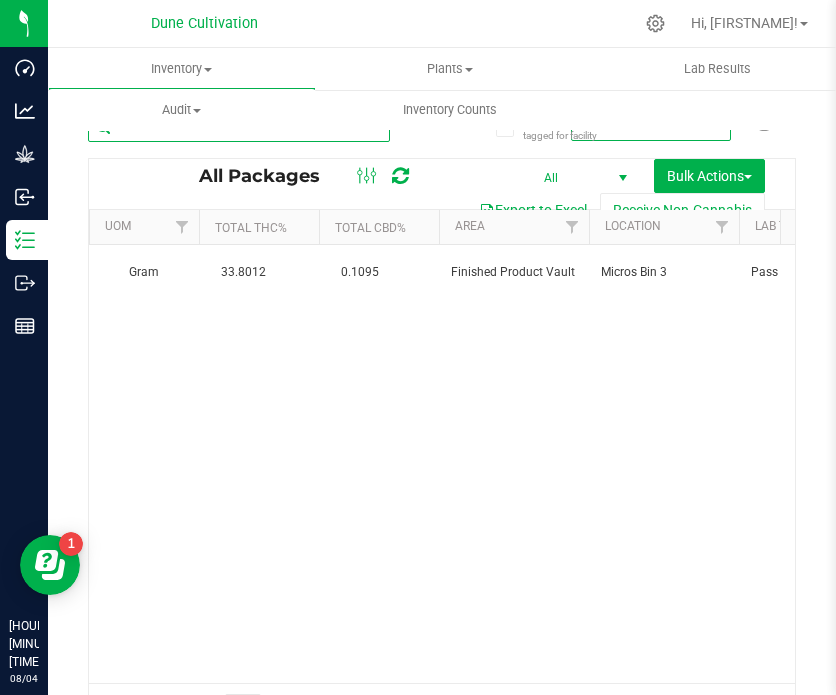 drag, startPoint x: 264, startPoint y: 142, endPoint x: 267, endPoint y: 132, distance: 10.440307 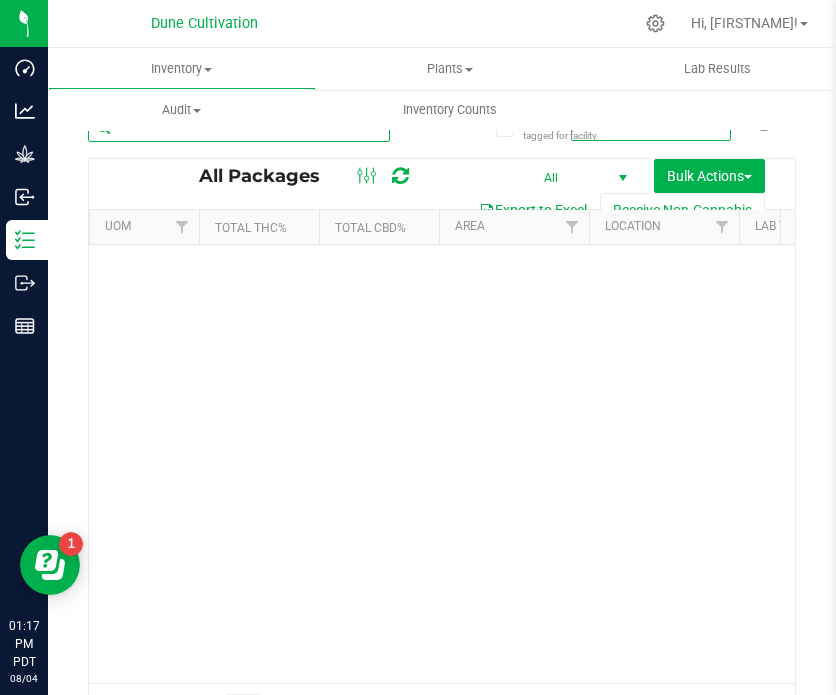 click on "11719Bi" at bounding box center [239, 127] 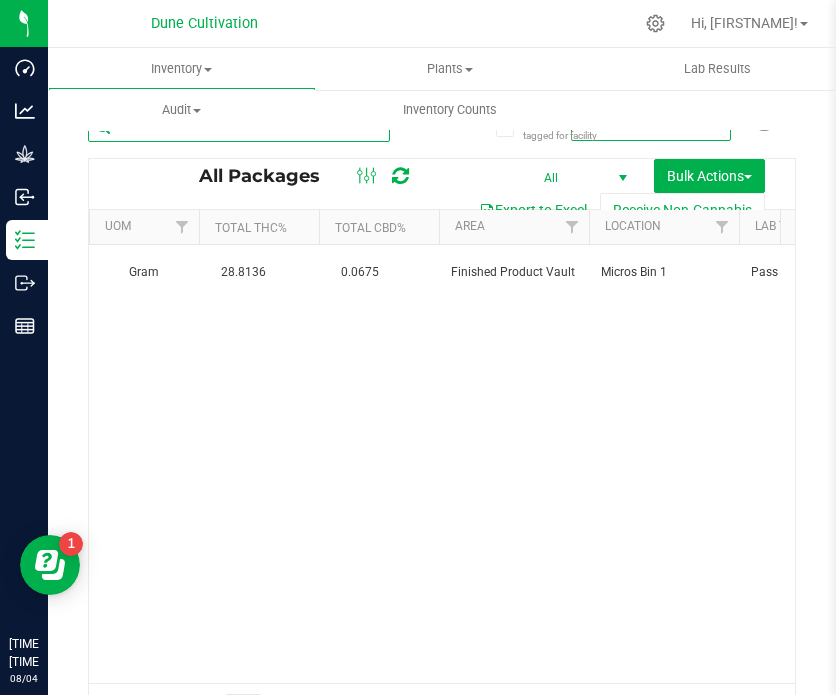 click on "11269" at bounding box center [239, 127] 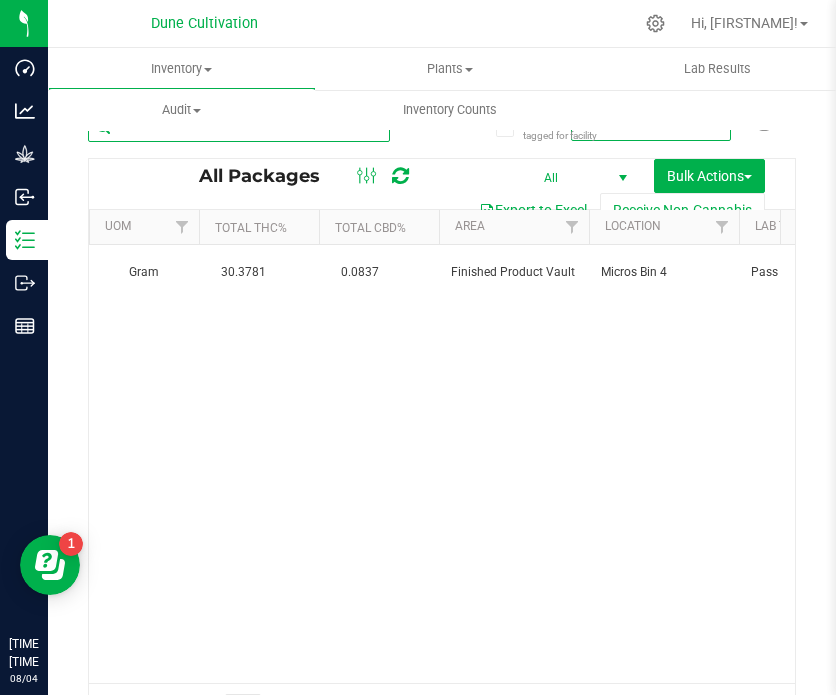click on "12169" at bounding box center [239, 127] 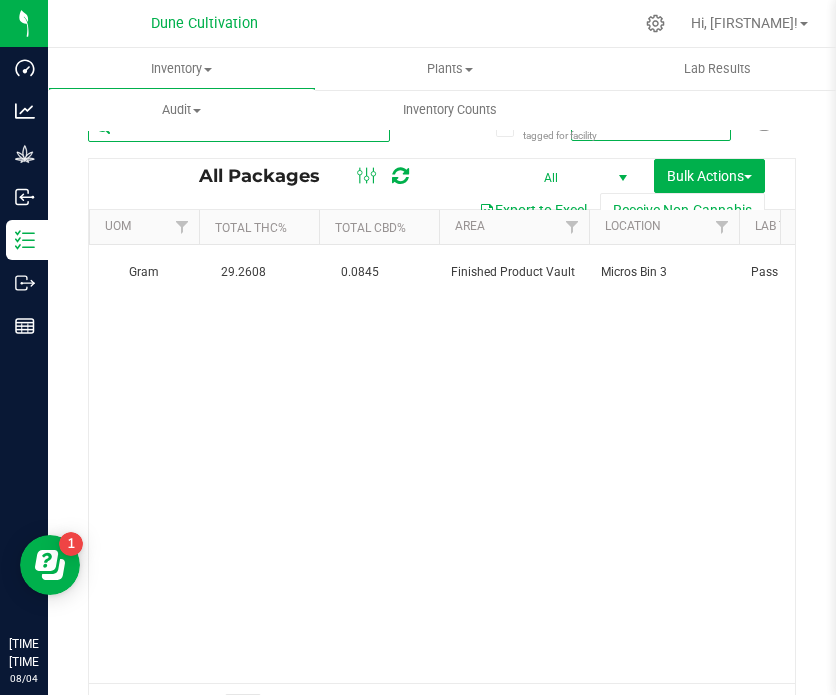 click on "11709" at bounding box center [239, 127] 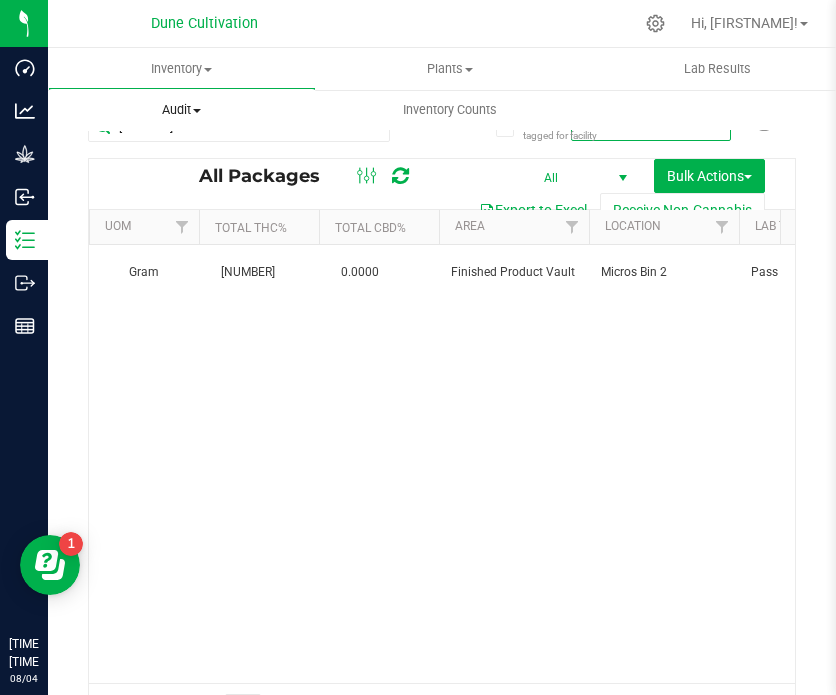 click on "Audit
Inventory auditing
Package history" at bounding box center (182, 110) 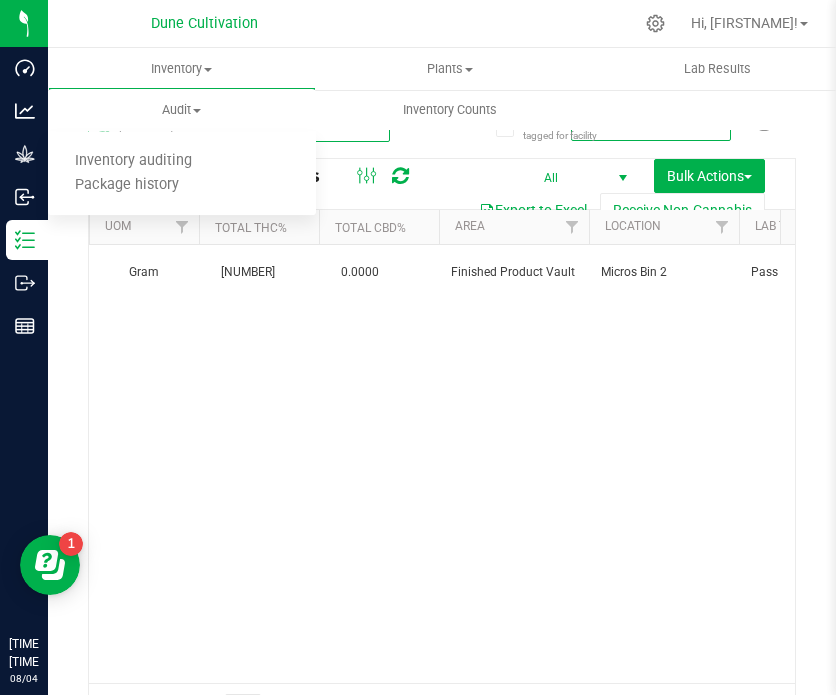 click on "[NUMBER]" at bounding box center (239, 127) 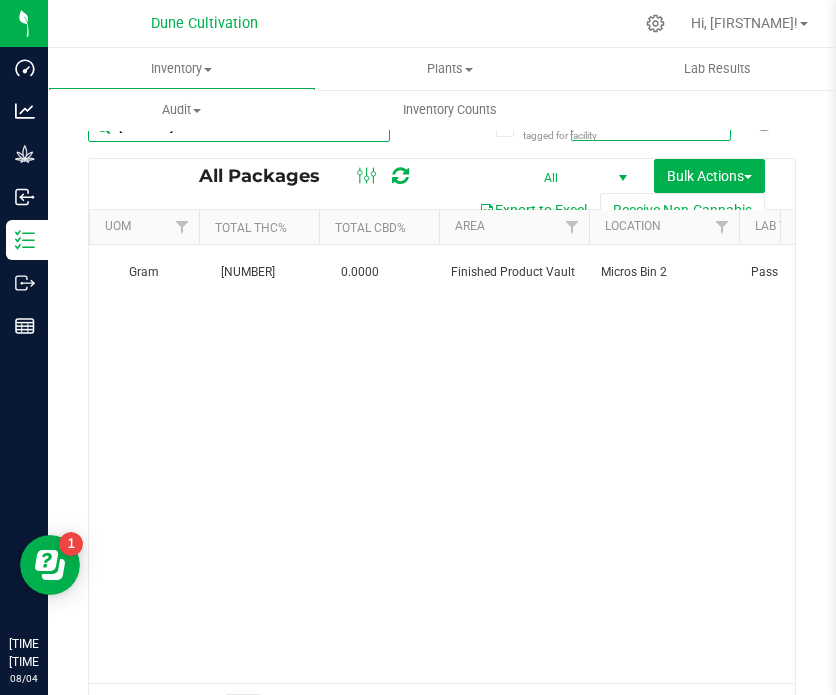 click on "[NUMBER]" at bounding box center (239, 127) 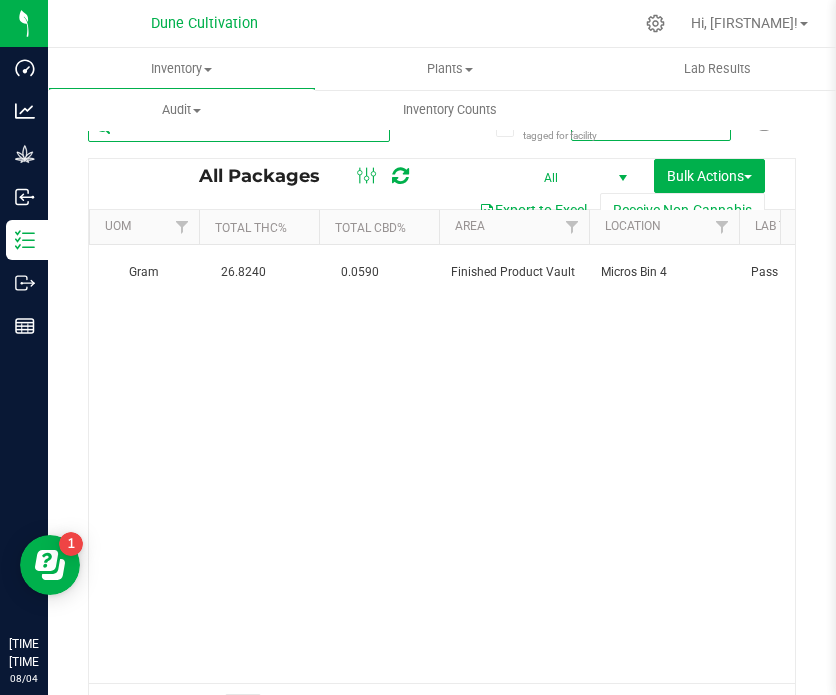click on "12171" at bounding box center (239, 127) 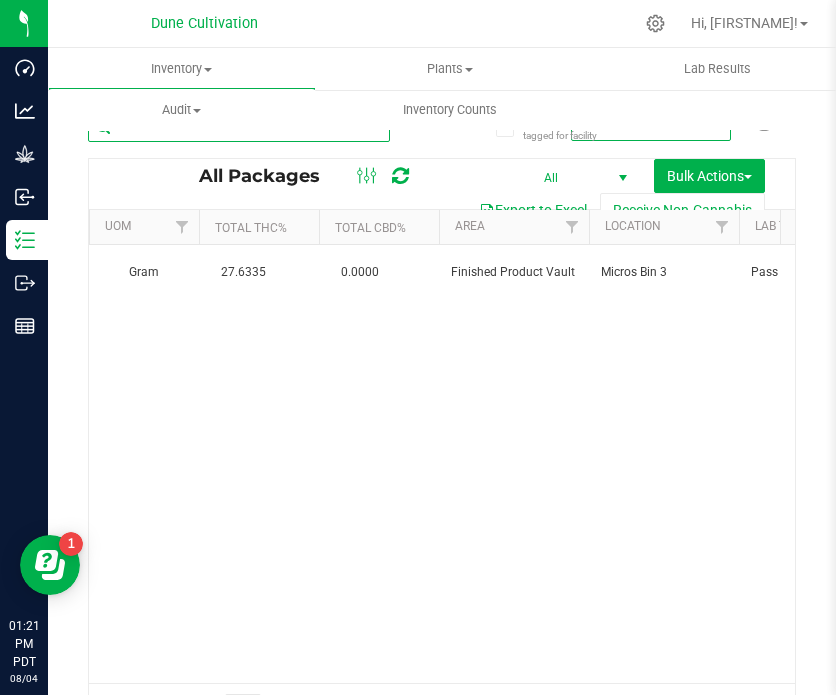 click on "11714" at bounding box center (239, 127) 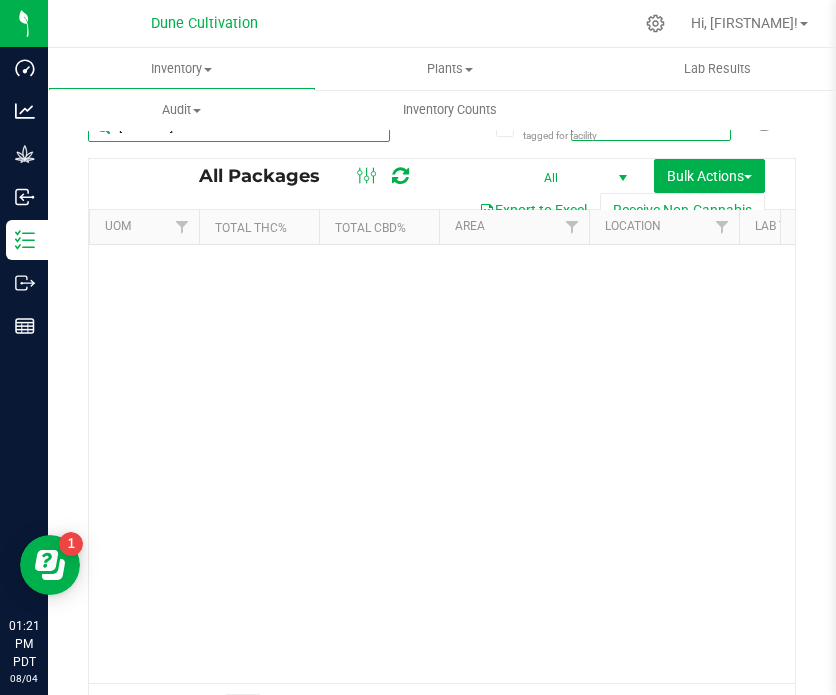 click on "[NUMBER]Bin" at bounding box center (239, 127) 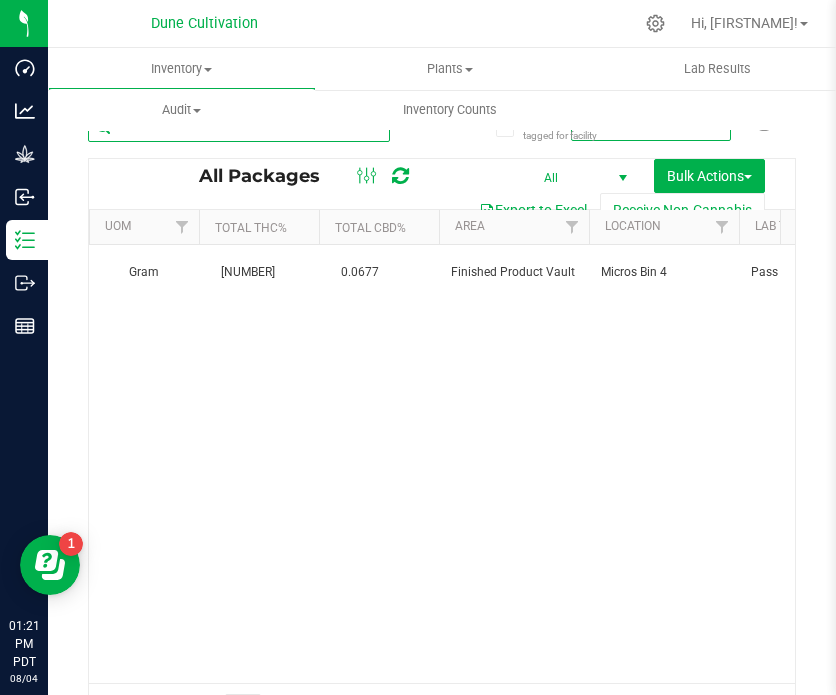 scroll, scrollTop: 0, scrollLeft: 2191, axis: horizontal 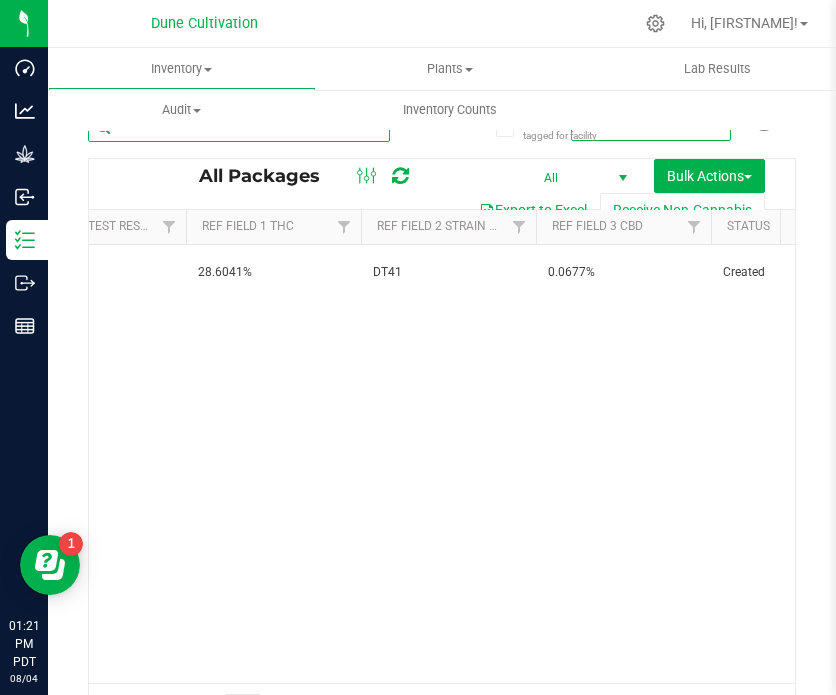 click on "11712" at bounding box center (239, 127) 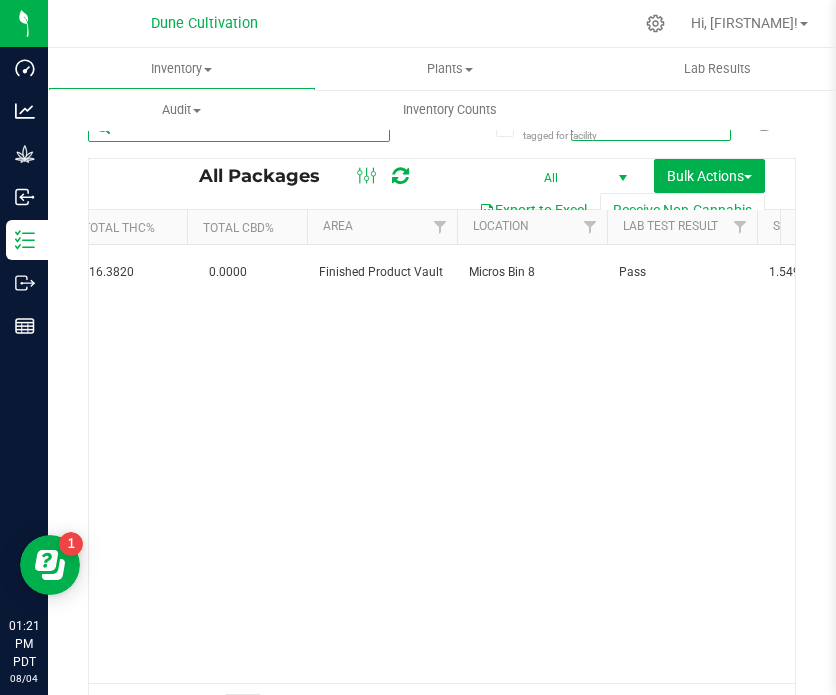 click on "17233" at bounding box center [239, 127] 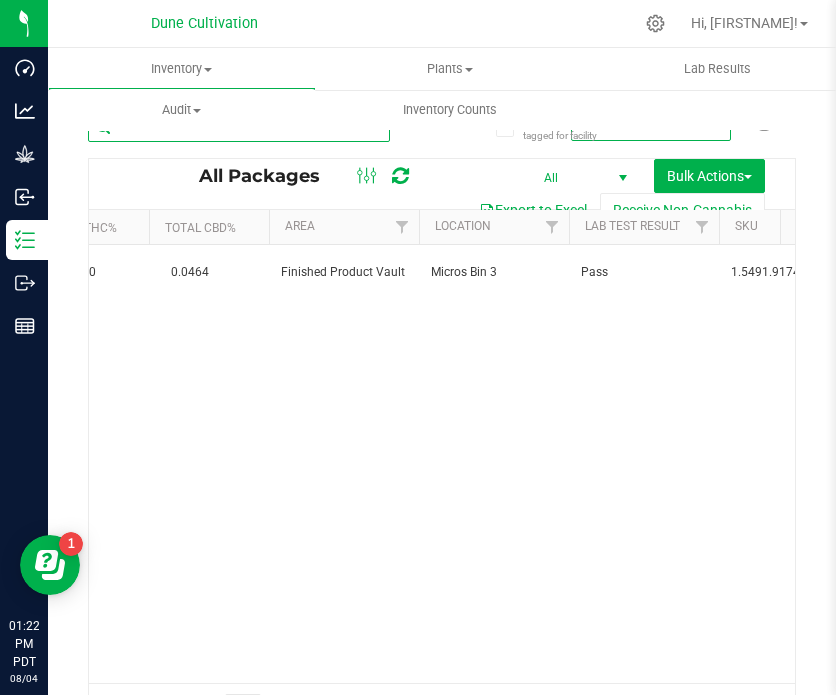 click on "12187" at bounding box center (239, 127) 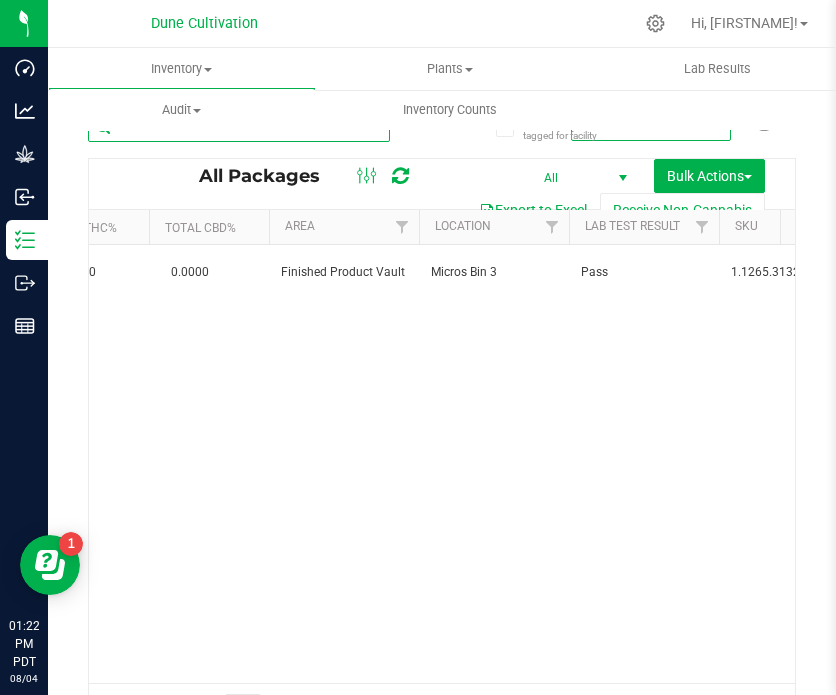 click on "11708" at bounding box center [239, 127] 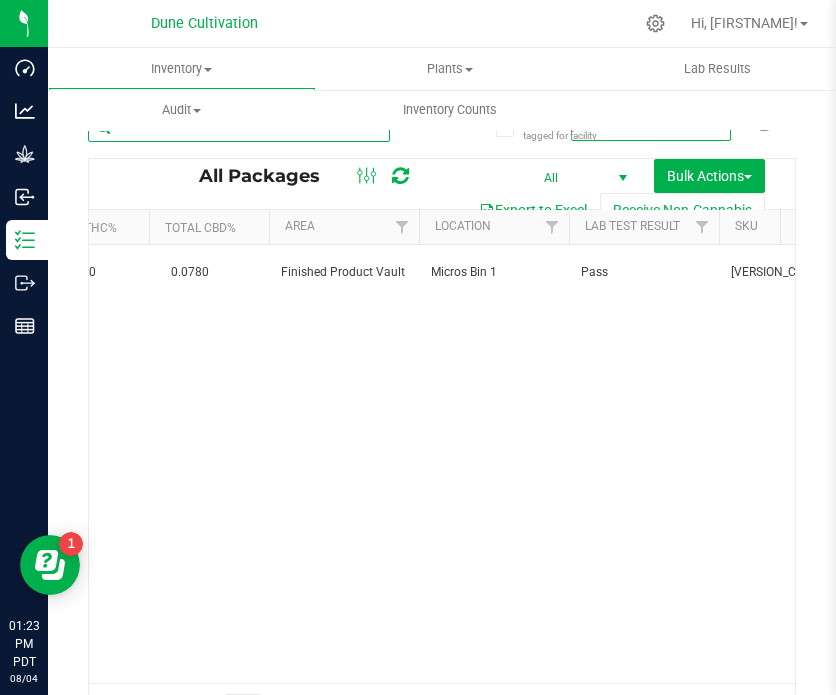 click on "12699" at bounding box center [239, 127] 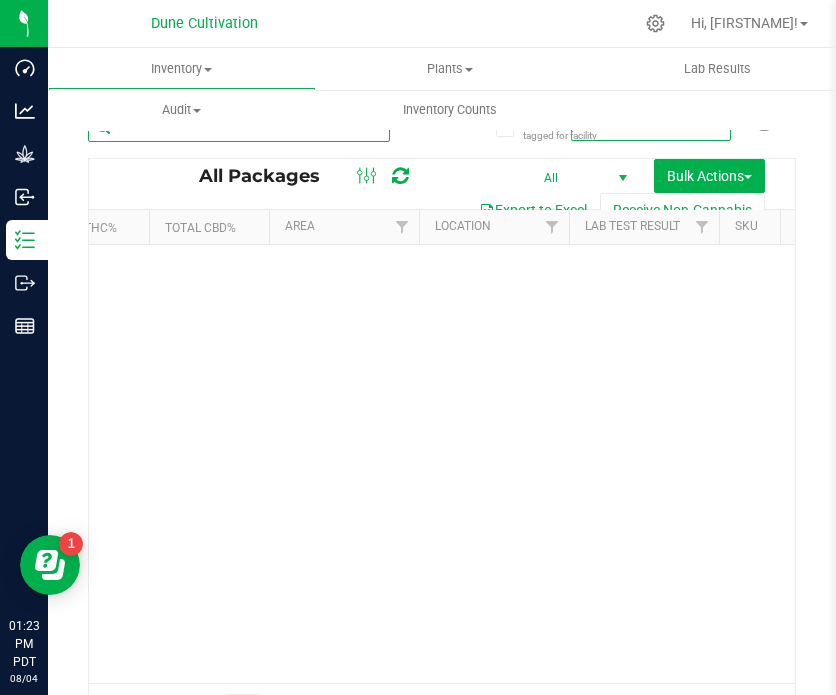 click on "1269912694" at bounding box center [239, 127] 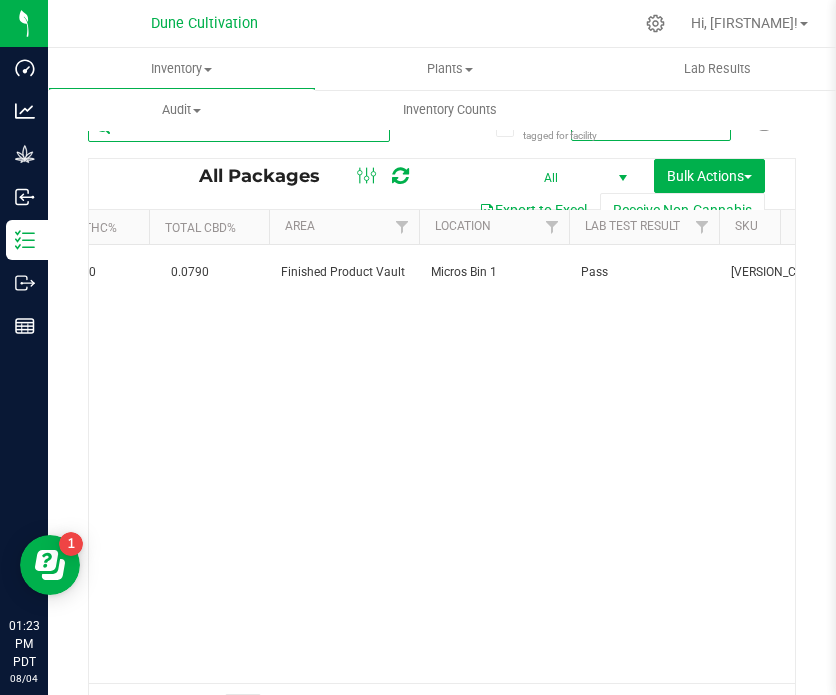 click on "12694" at bounding box center [239, 127] 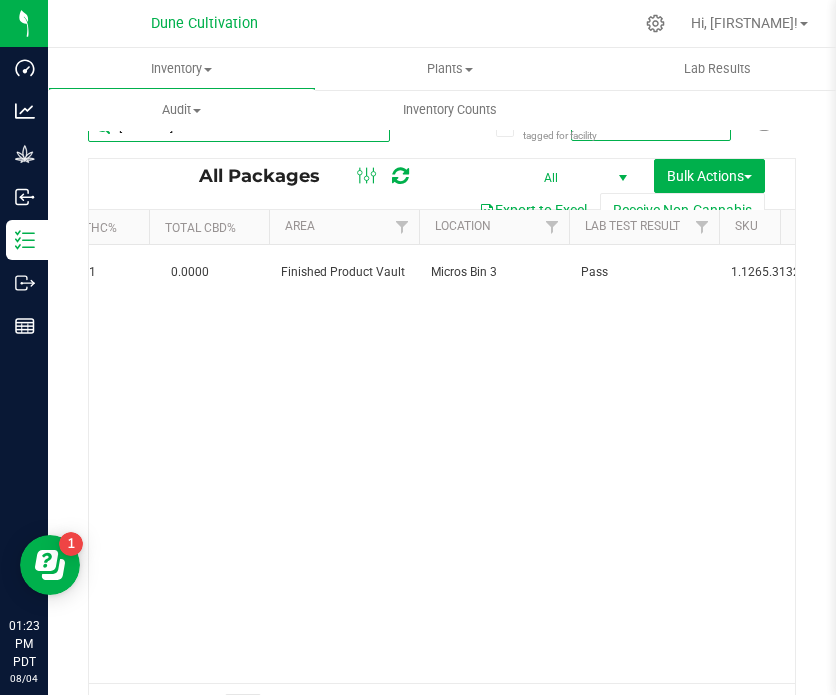 click on "[NUMBER]" at bounding box center [239, 127] 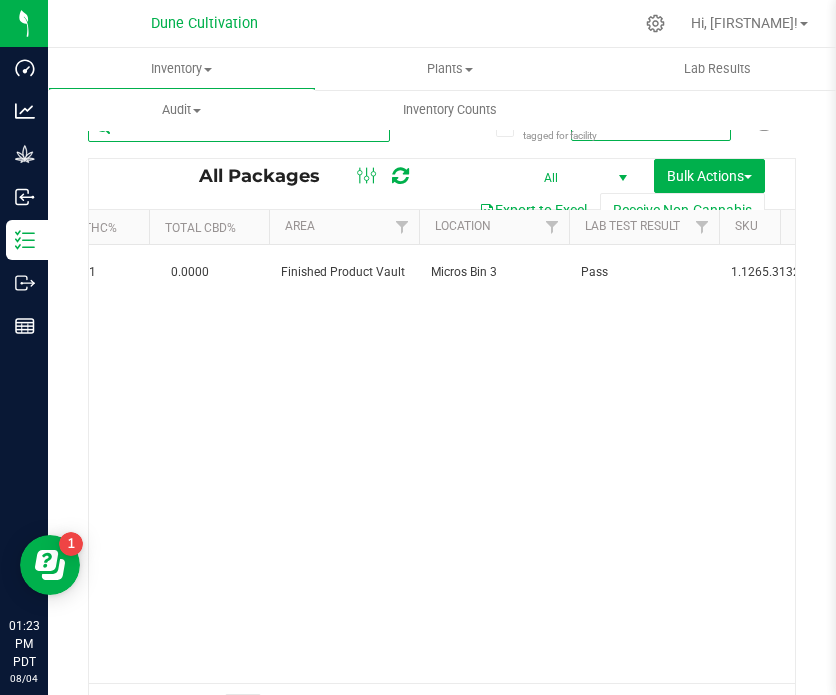 type on "1" 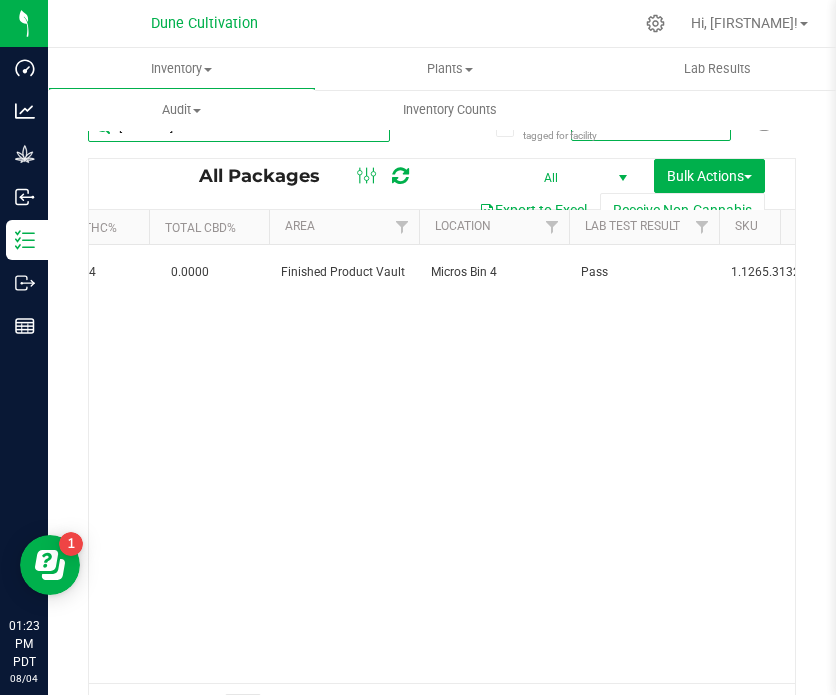 click on "[NUMBER]" at bounding box center [239, 127] 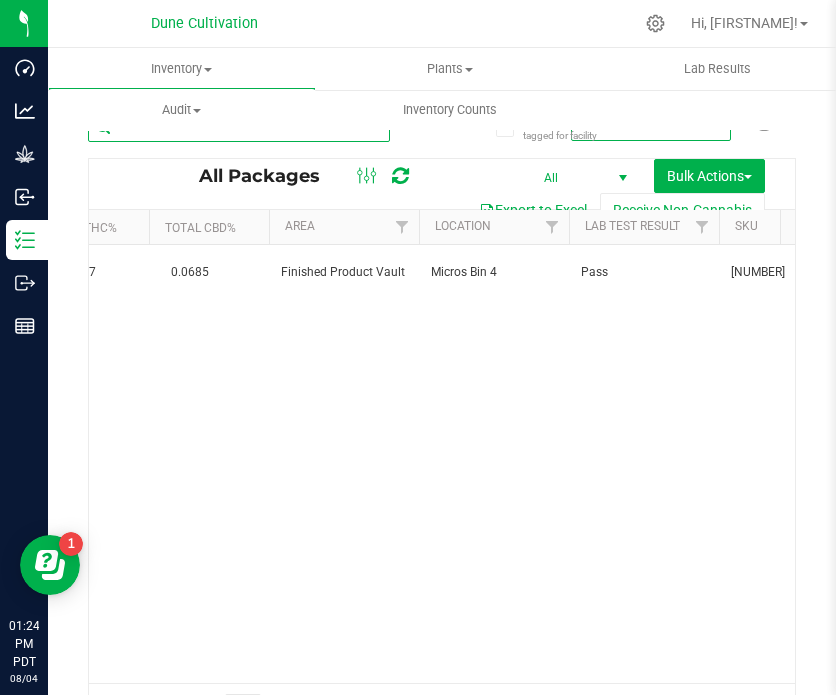 click on "11725" at bounding box center [239, 127] 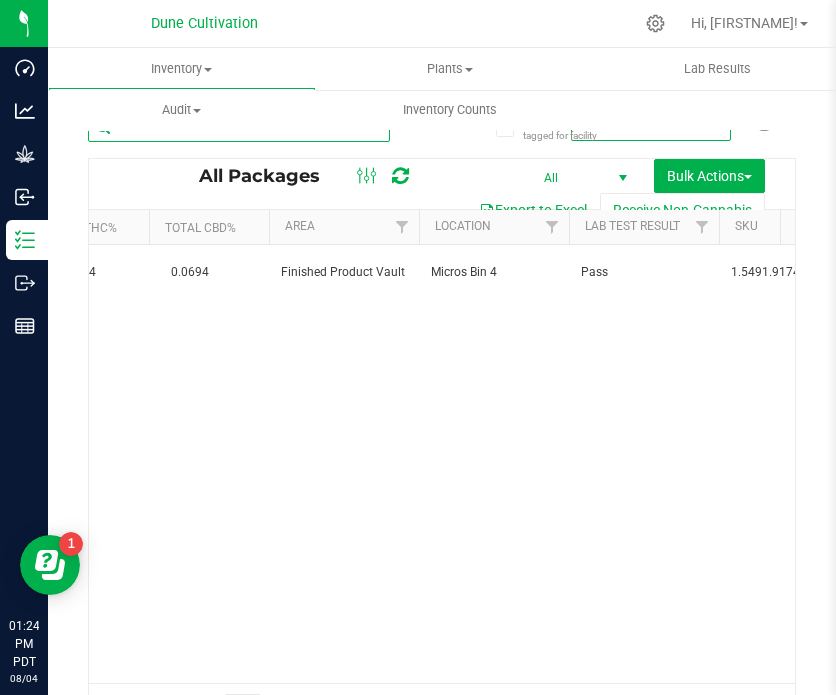 click on "11720" at bounding box center [239, 127] 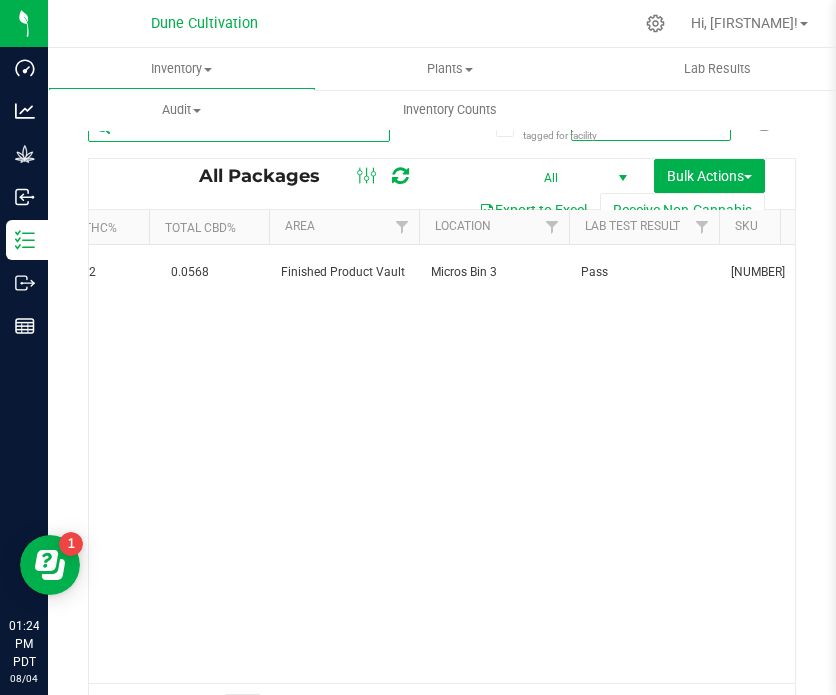 click on "11423" at bounding box center [239, 127] 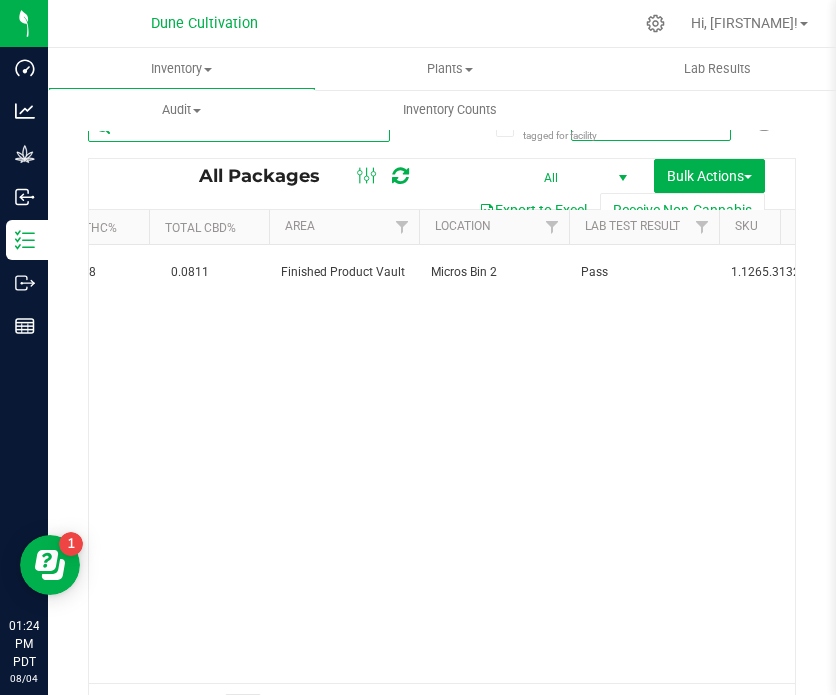 click on "12513" at bounding box center (239, 127) 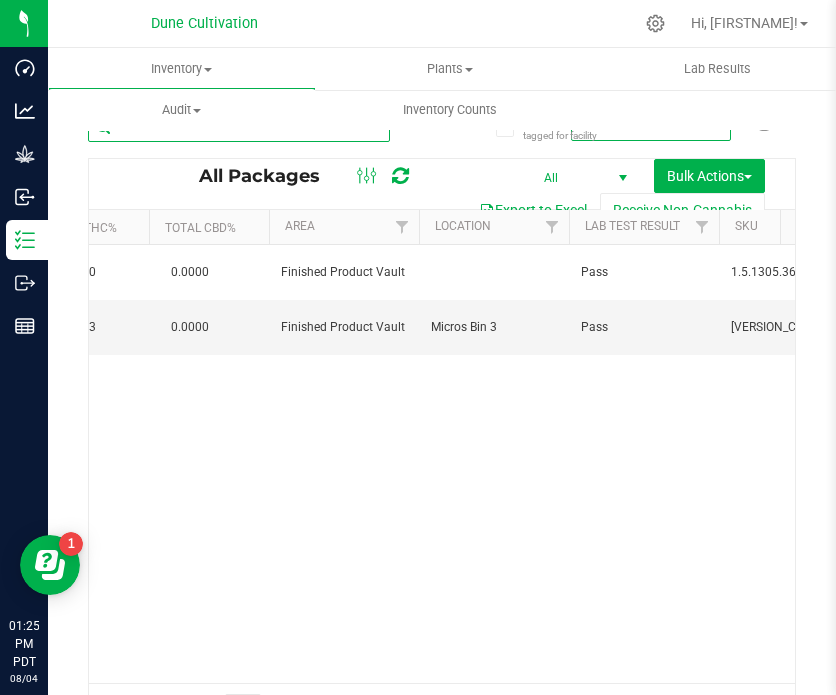 click on "12138" at bounding box center [239, 127] 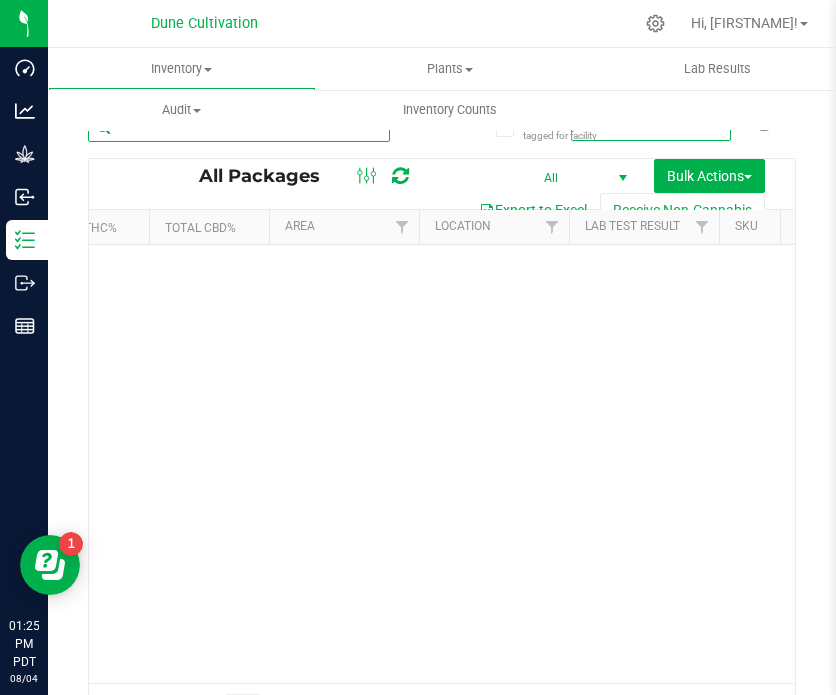 click on "124006" at bounding box center (239, 127) 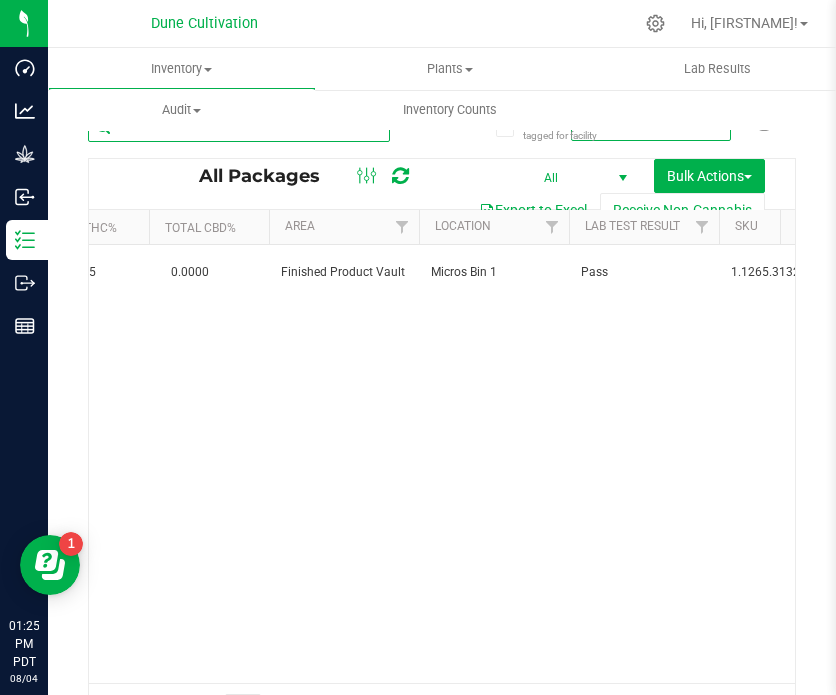 click on "12406" at bounding box center (239, 127) 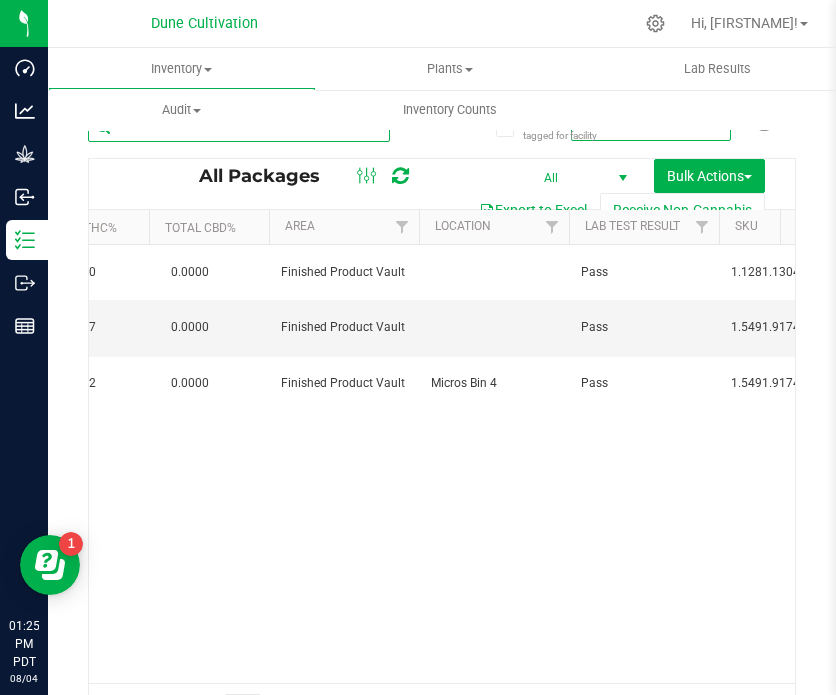 click on "9769" at bounding box center (239, 127) 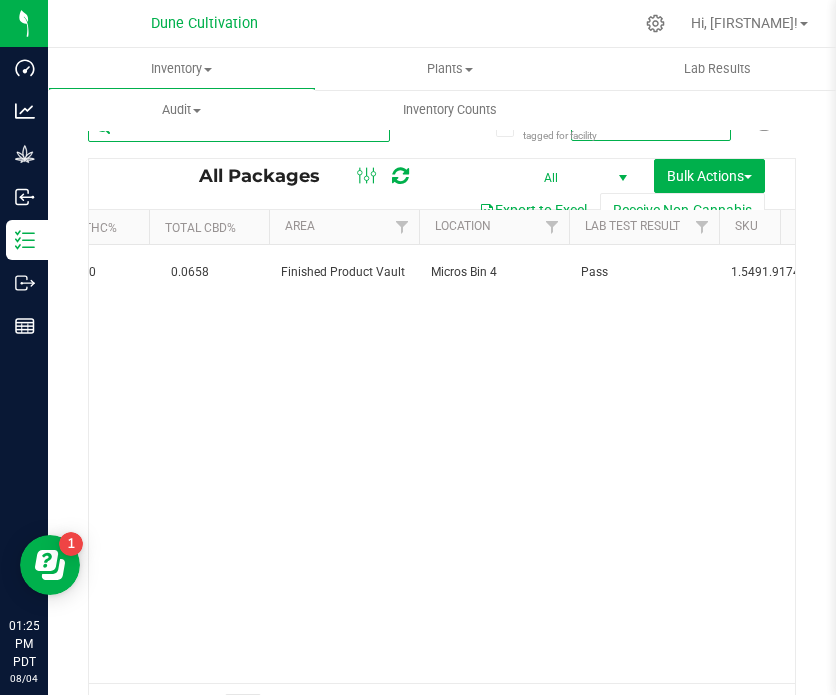click on "12160" at bounding box center [239, 127] 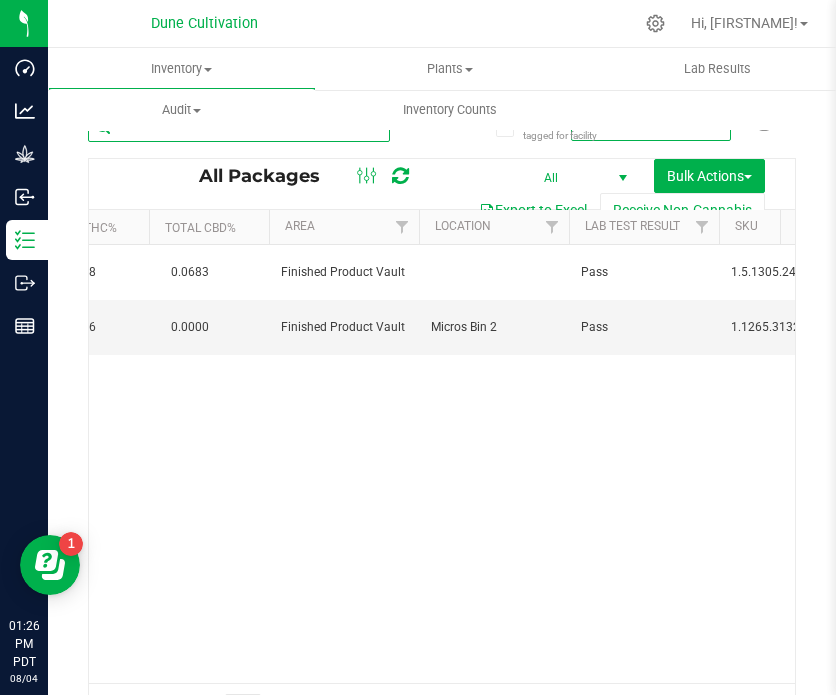 click on "12530" at bounding box center (239, 127) 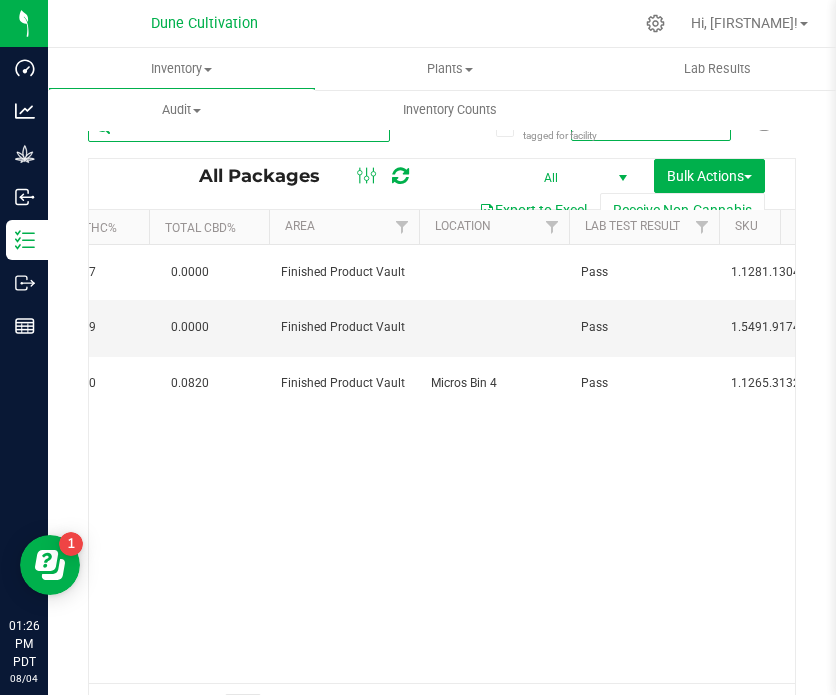 click on "9770" at bounding box center [239, 127] 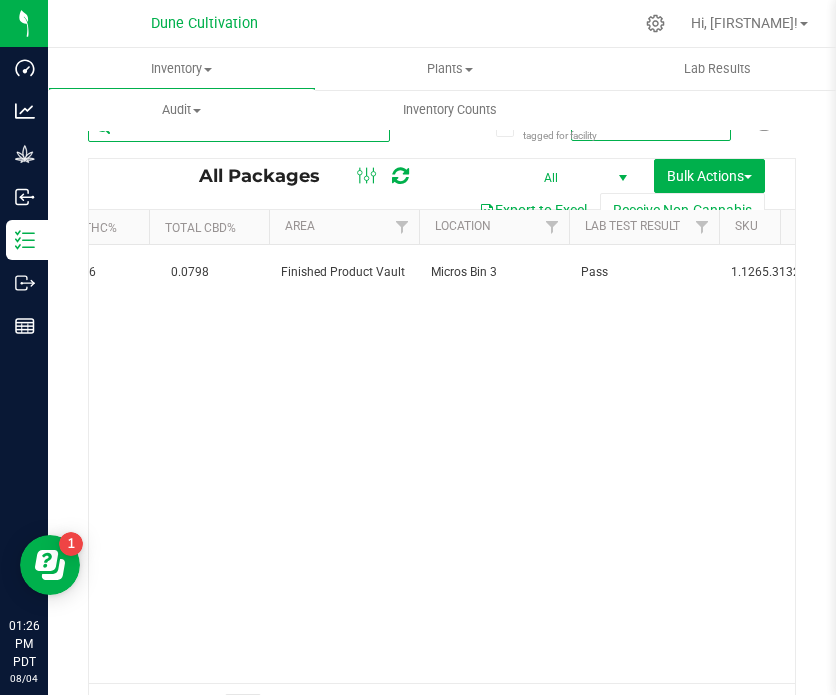 click on "12301" at bounding box center (239, 127) 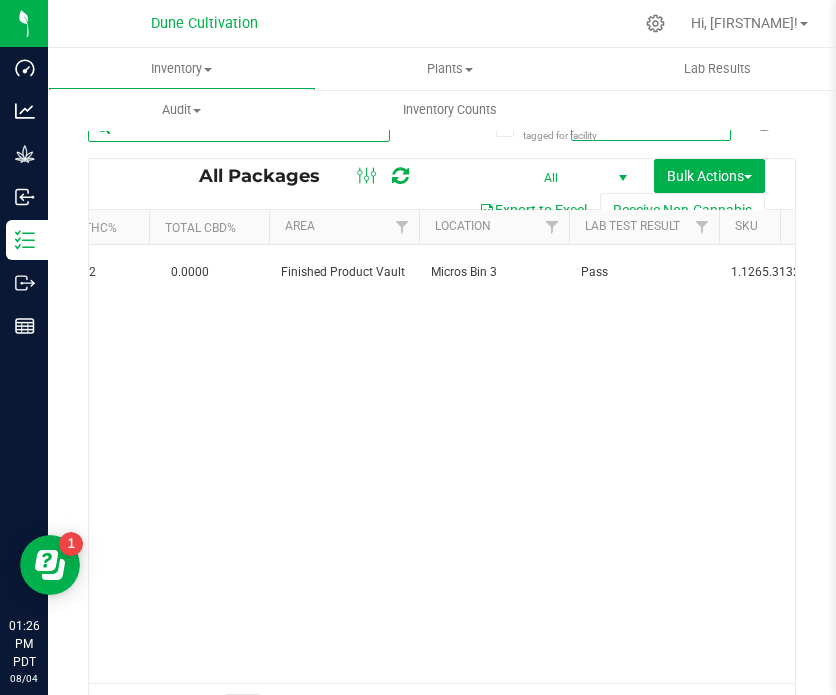 click on "11716" at bounding box center (239, 127) 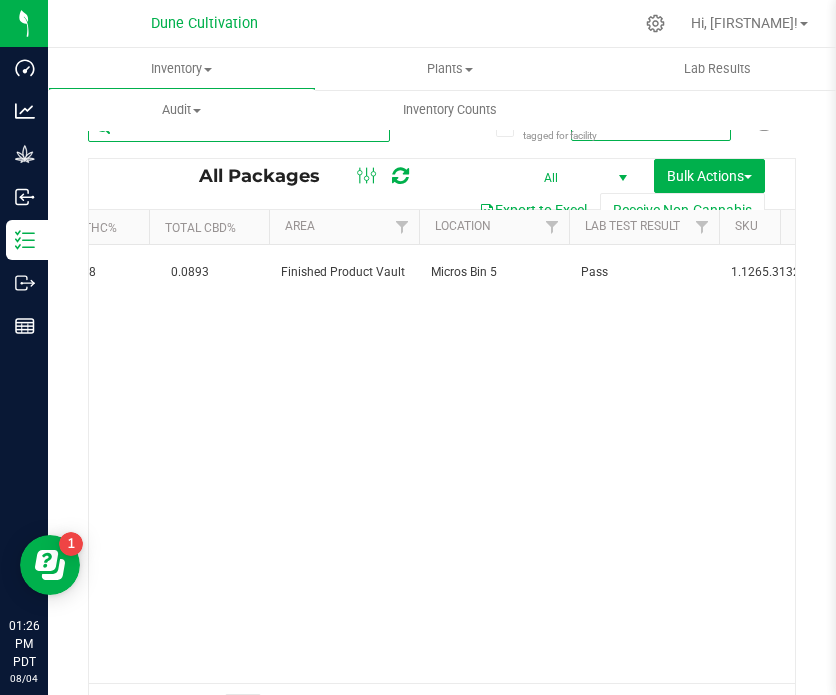 click on "17539" at bounding box center (239, 127) 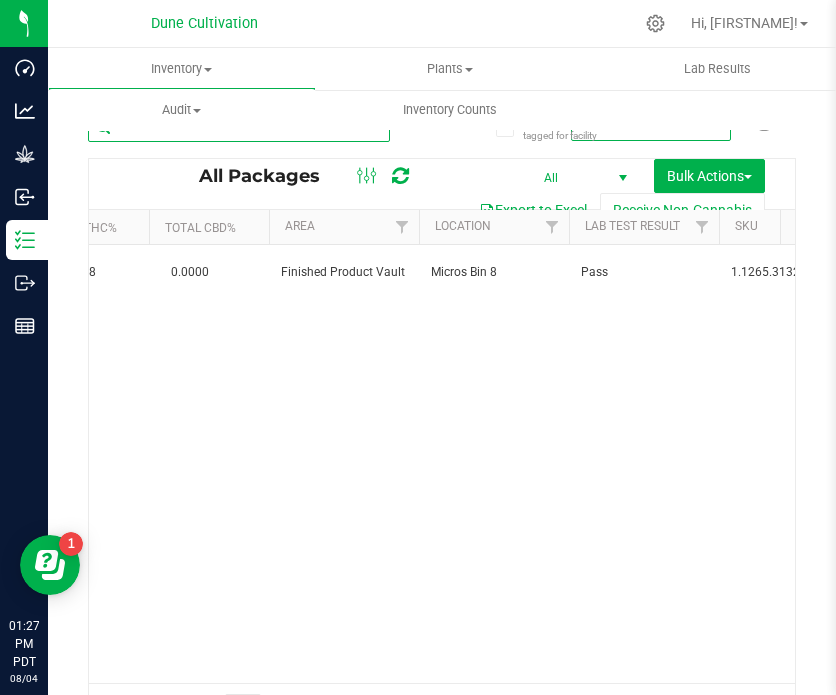 click on "17414" at bounding box center (239, 127) 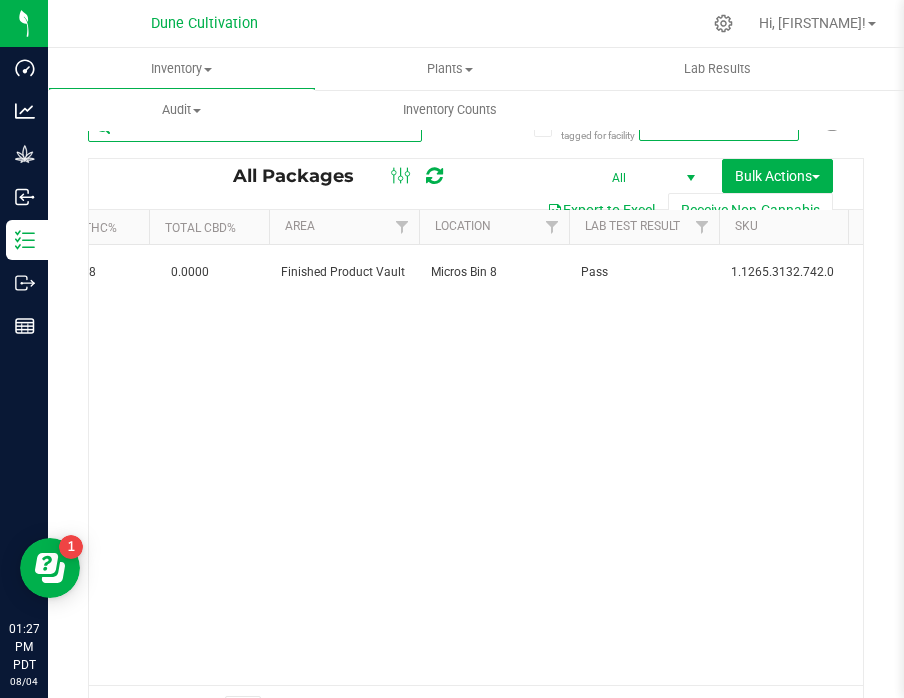 click on "17414" at bounding box center (255, 127) 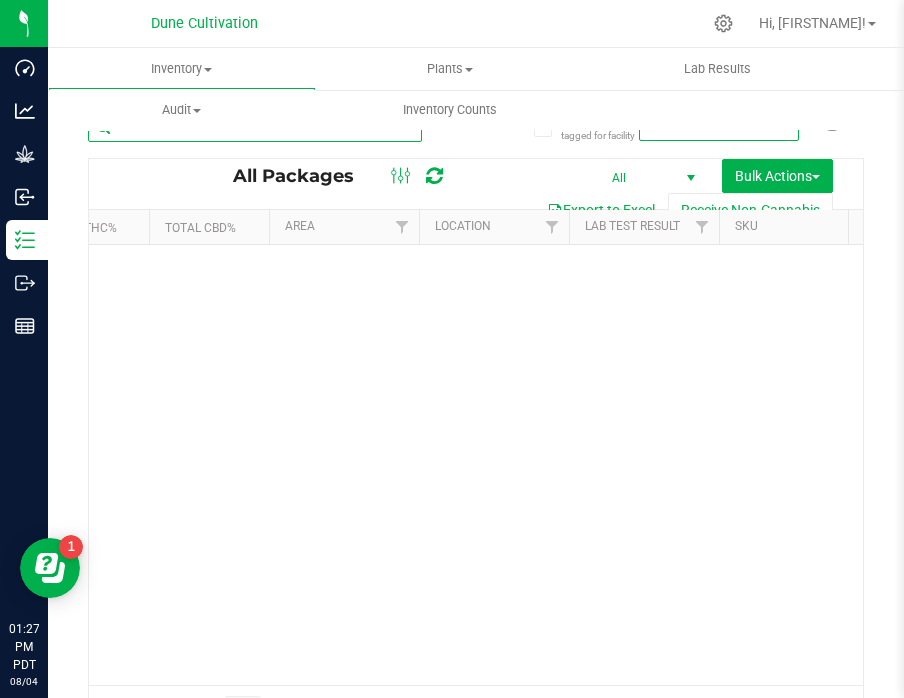 type on "1" 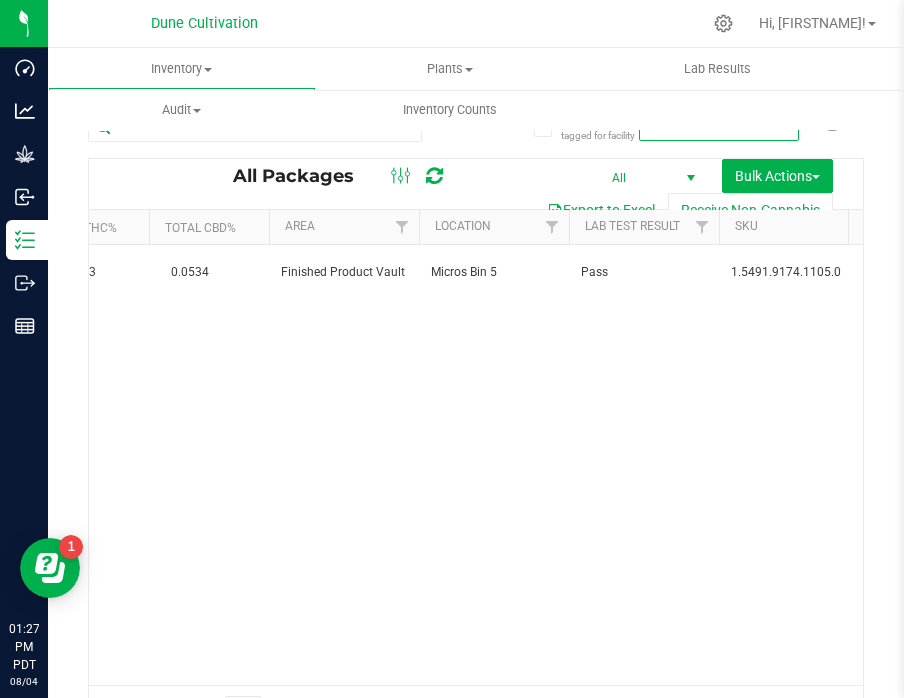 click on "17499" at bounding box center (255, 135) 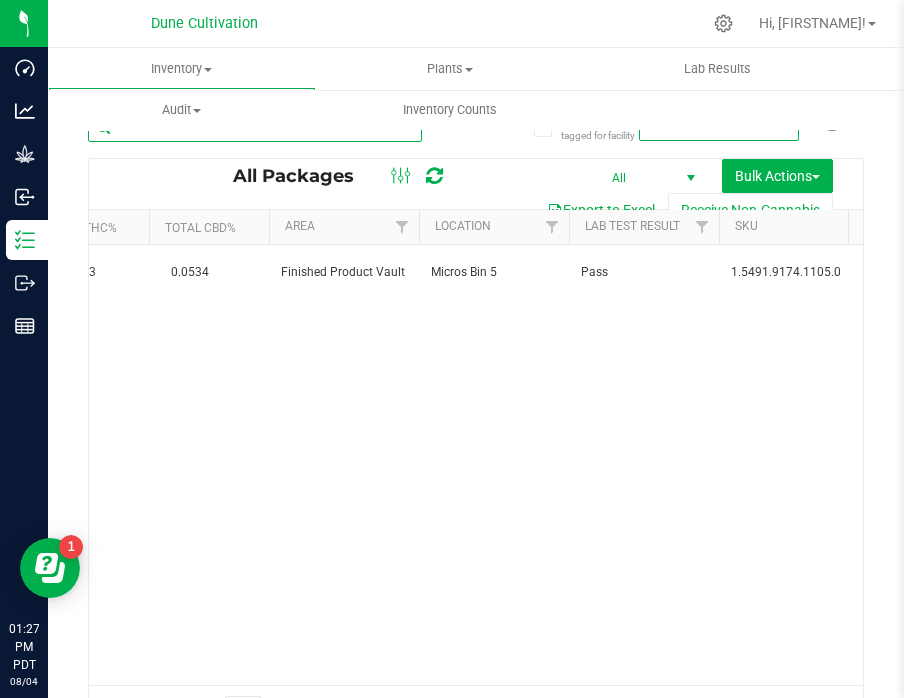 click on "17499" at bounding box center (255, 127) 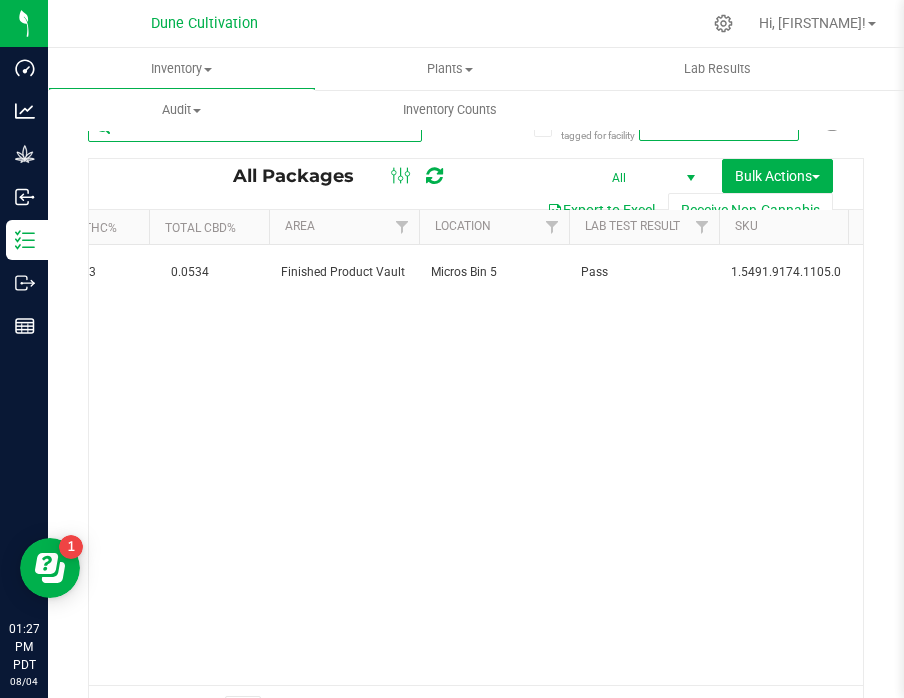 type on "1" 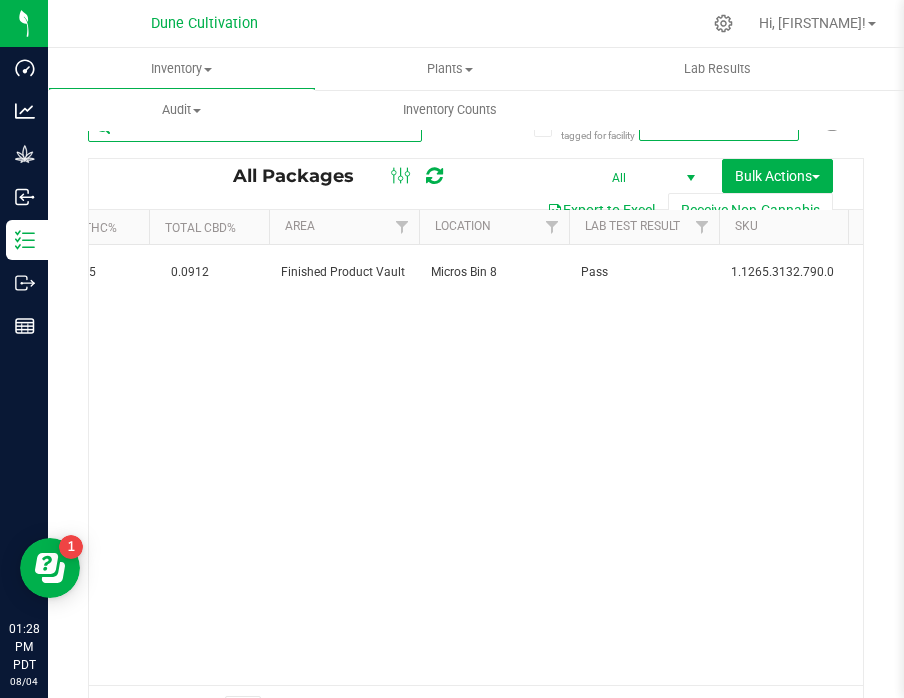 click on "17373" at bounding box center (255, 127) 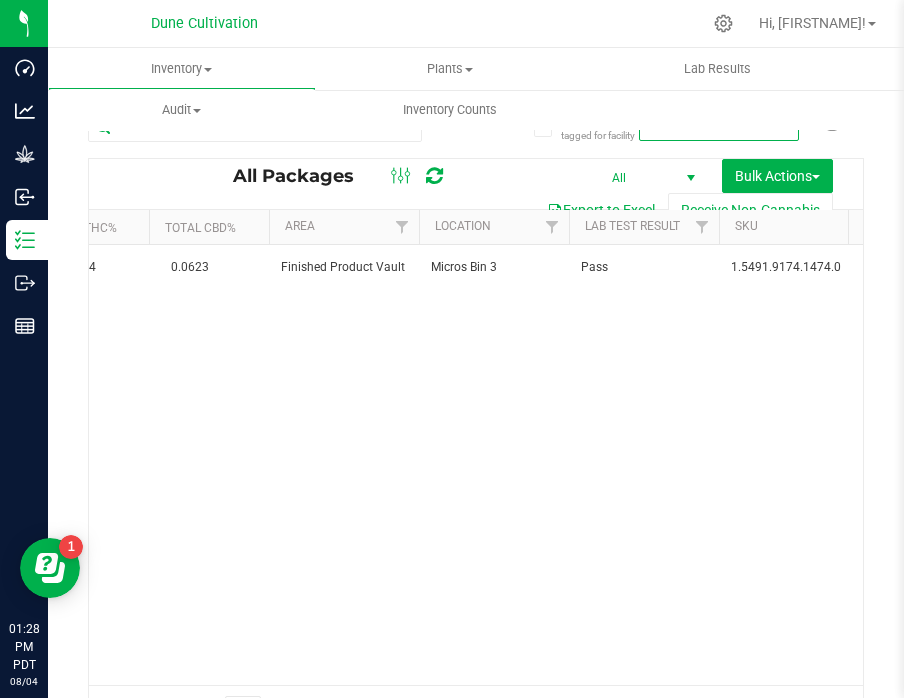 click on "Action Action Adjust qty Create package Edit attributes Global inventory Locate package Lock package Package audit log Print package label Record a lab result Retag package See history Take lab sample
Bulk-Shake-[NUMBER]
[NUMBER]
[ID]
[NUMBER]
[NUMBER]
TestPassed
[PERCENTAGE]%
[NUMBER]
[PERCENTAGE]%
Created
[NUMBER]
Gram
[NUMBER] [PERCENTAGE]
Finished Product Vault
Micros Bin [NUMBER]" at bounding box center (476, 465) 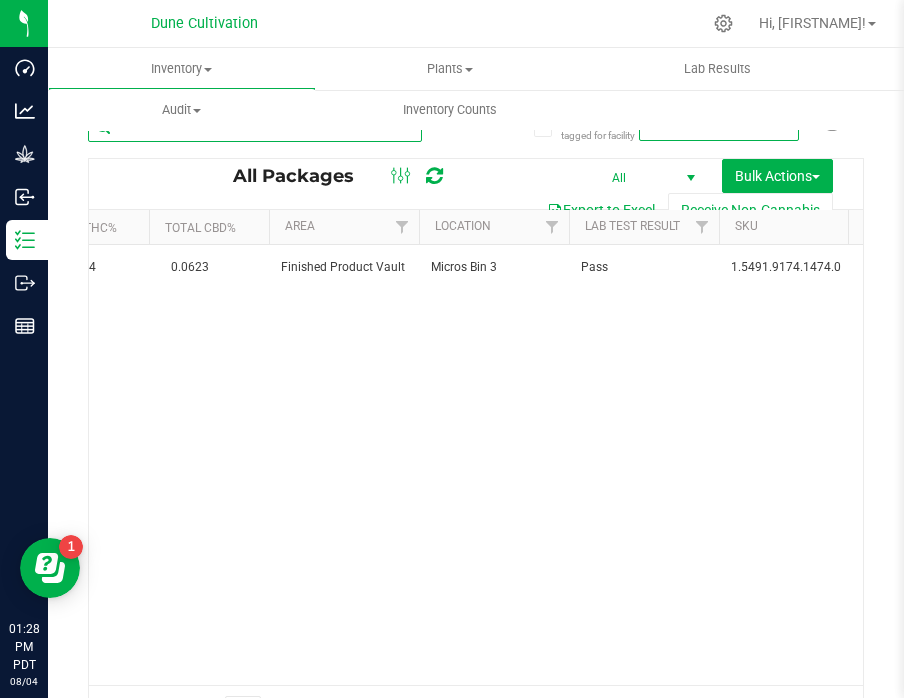 click on "12176" at bounding box center [255, 127] 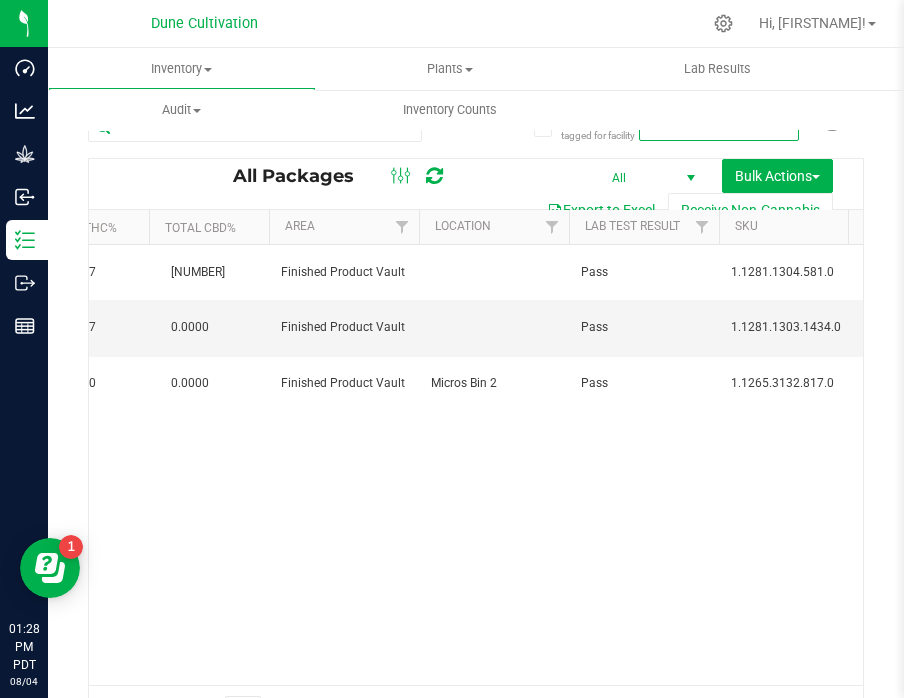 click on "Action Action Edit attributes Global inventory Locate package Package audit log Print package label See history
[BRAND]-[TYPE]-[STRAIN]-[SIZE]
30159
1A4040300008856000029772
0
65
TestPassed
30.5677%
LC80
0.0624%
Shipped
00001517 2025[MONTH]02-010
LC80
Each
(3.5 g ea.)
30.5677 0.0624
Finished Product Vault
Pass" at bounding box center (476, 465) 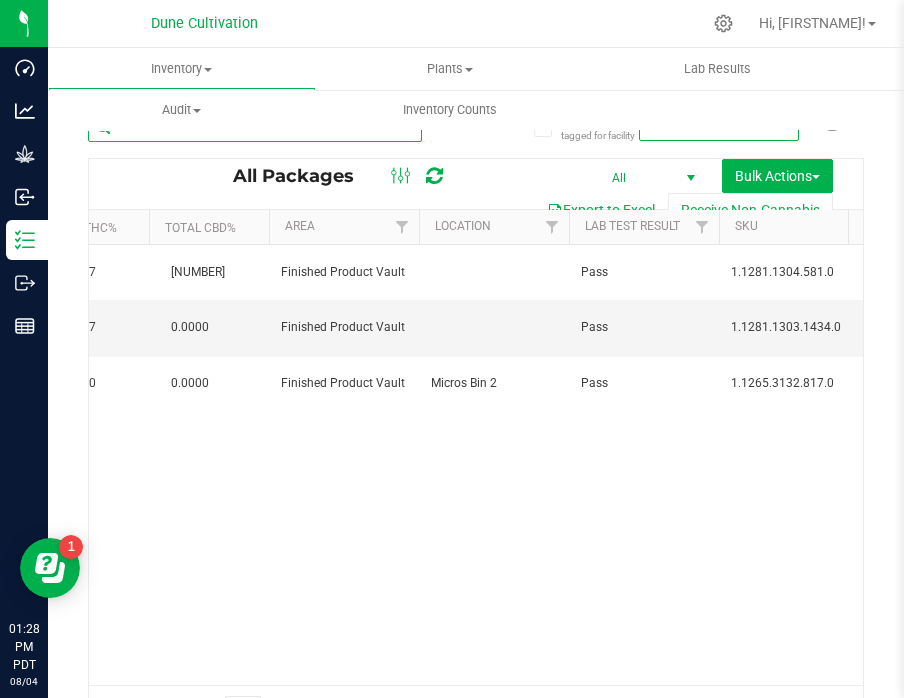 click on "9772" at bounding box center [255, 127] 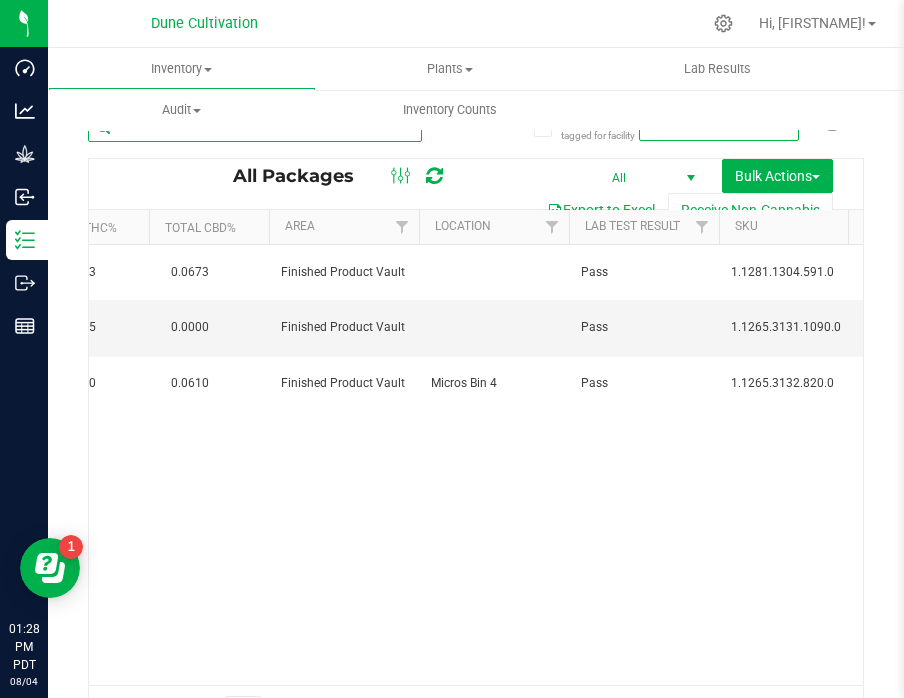 click on "9773" at bounding box center (255, 127) 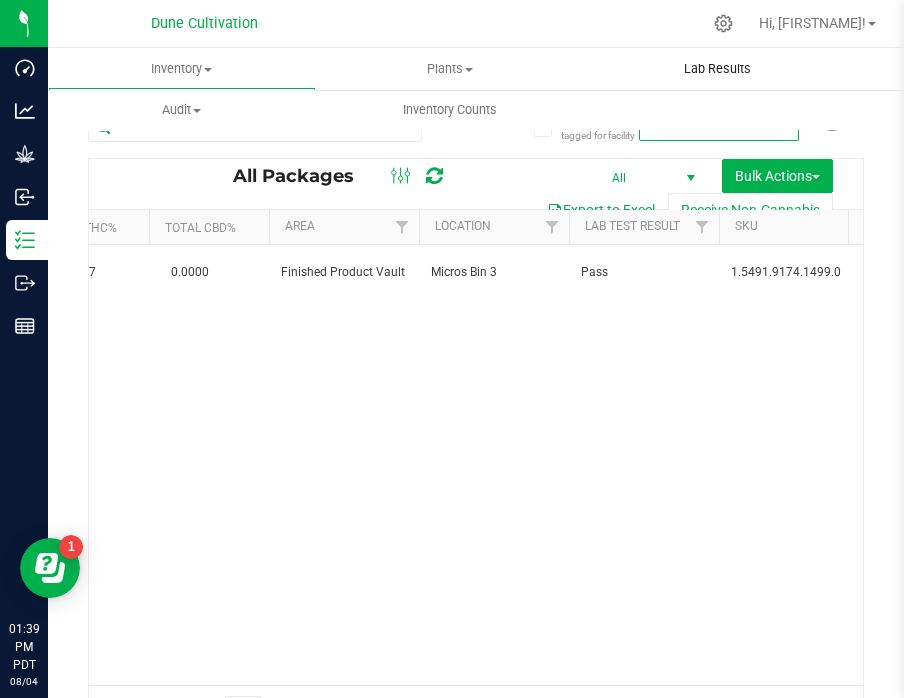 click on "Lab Results" at bounding box center [718, 69] 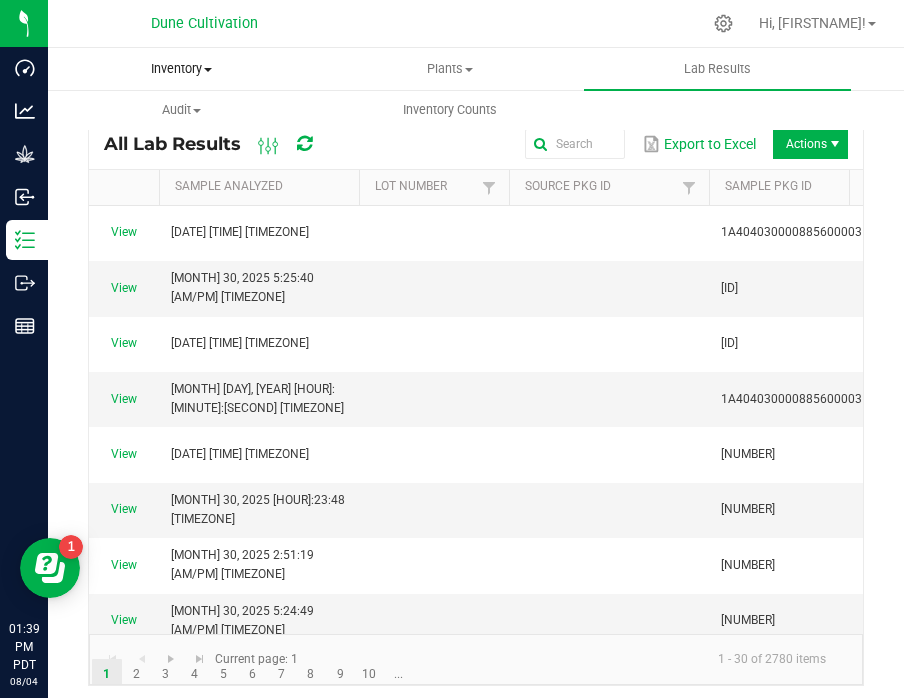 click on "Inventory" at bounding box center (182, 69) 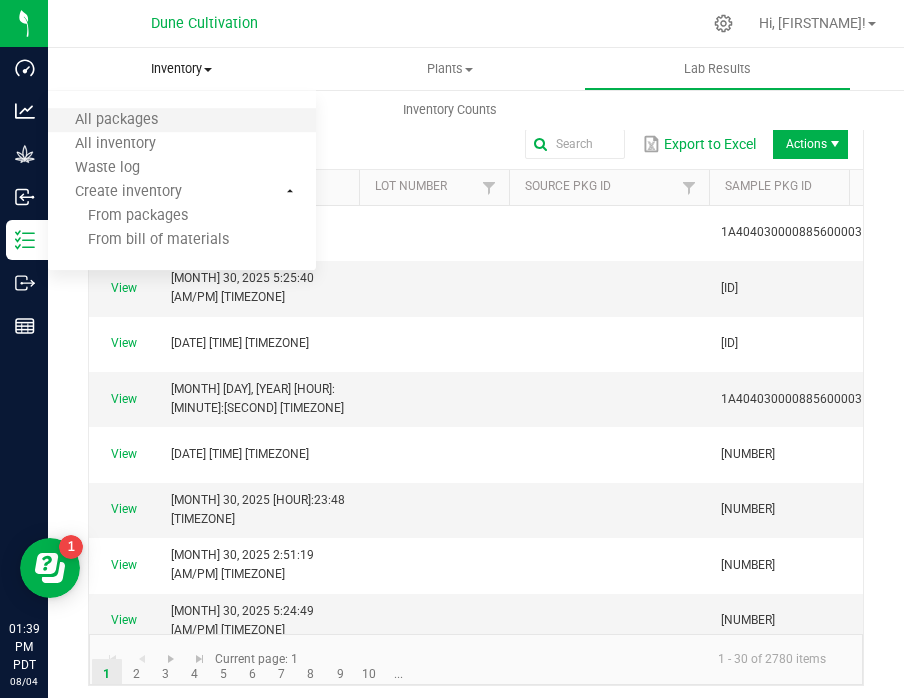 click on "All packages" at bounding box center (182, 121) 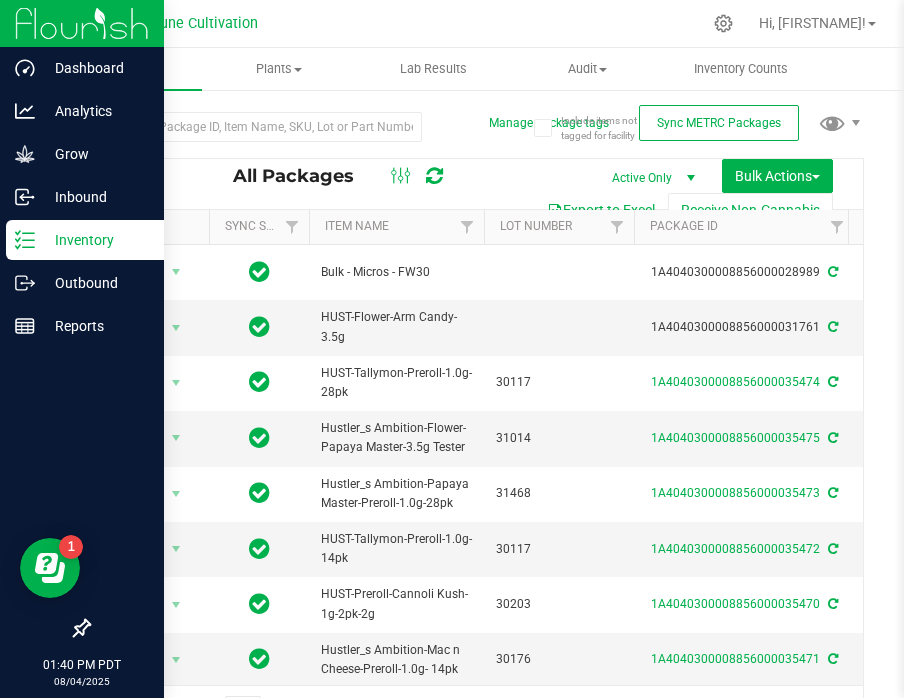 click on "Inventory" at bounding box center (85, 240) 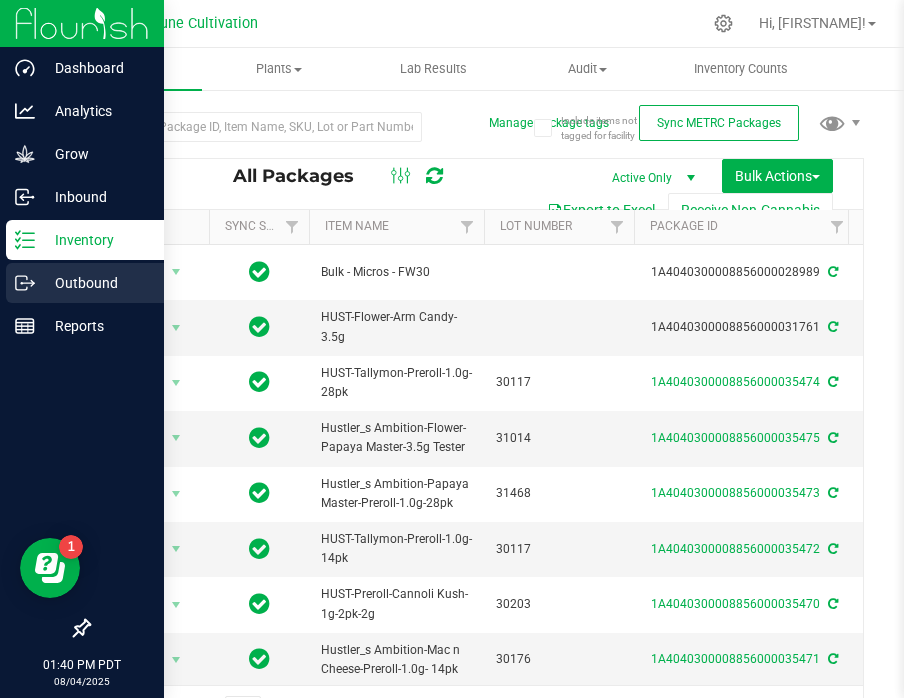 click on "Outbound" at bounding box center [95, 283] 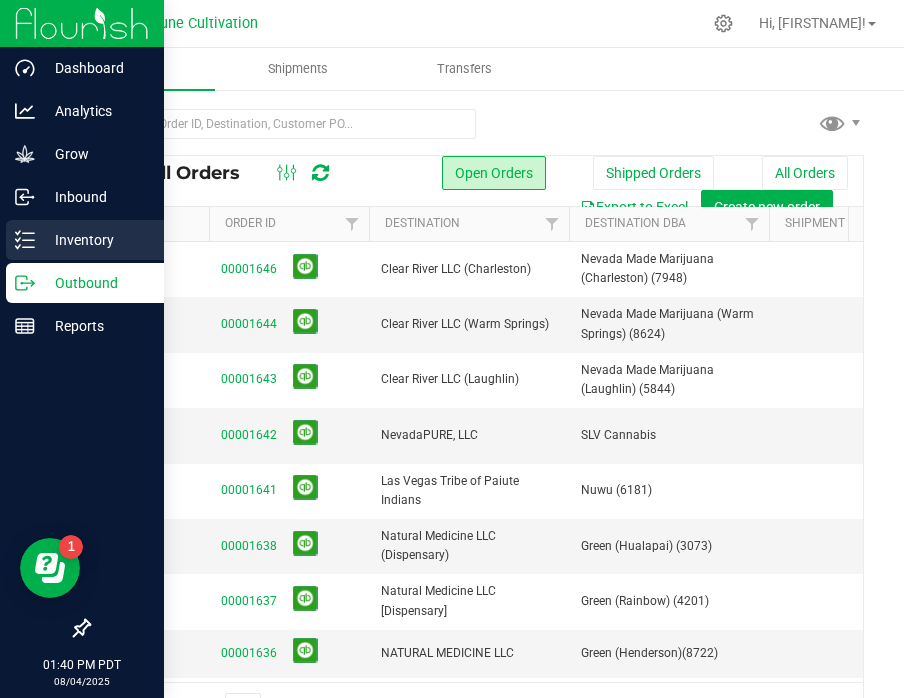 click on "Inventory" at bounding box center [95, 240] 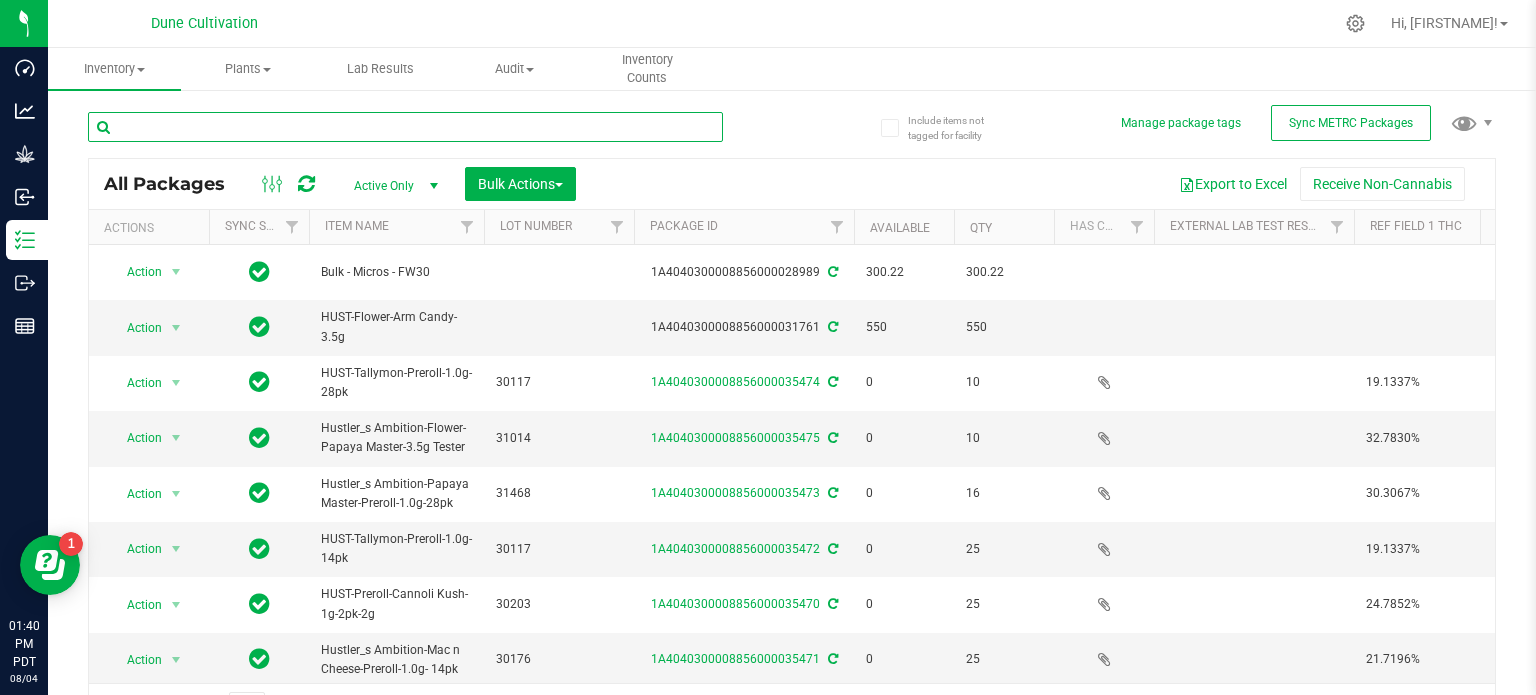 click at bounding box center [405, 127] 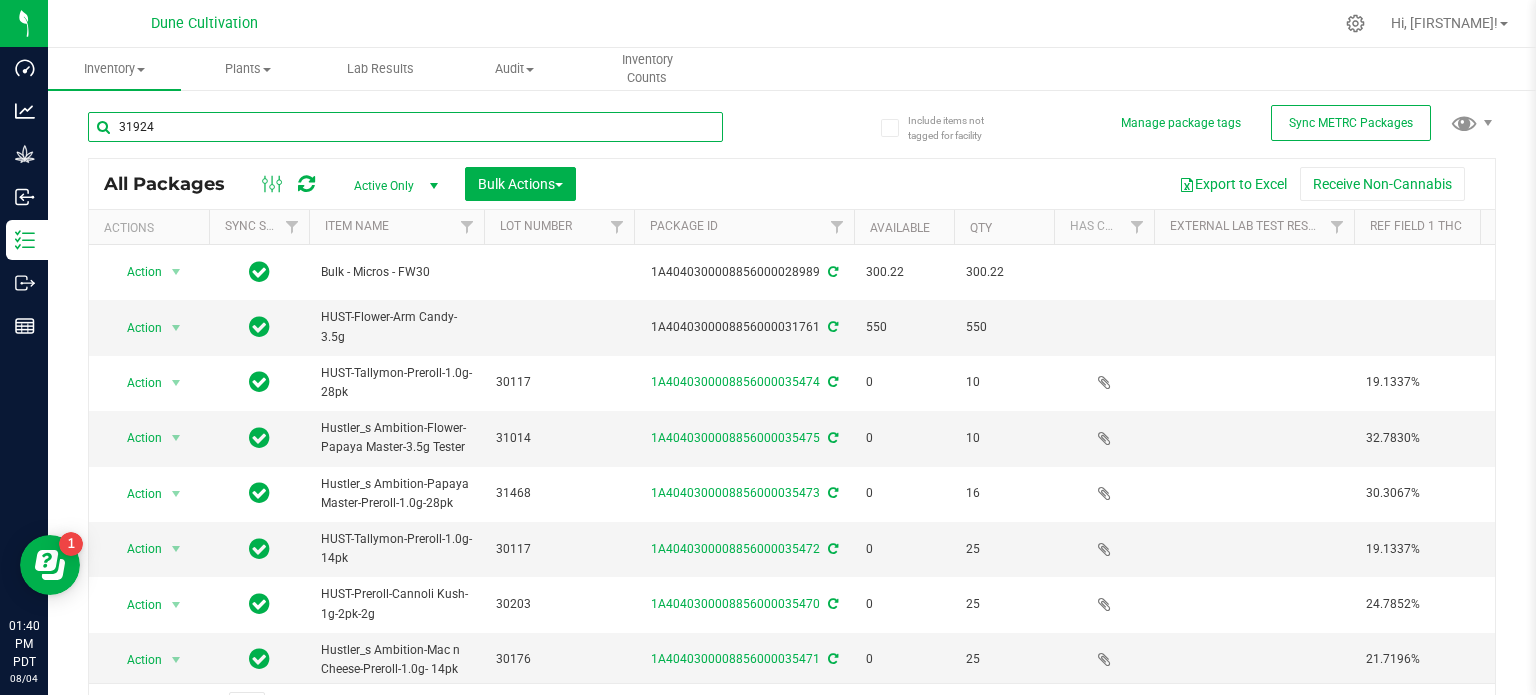 type on "31924" 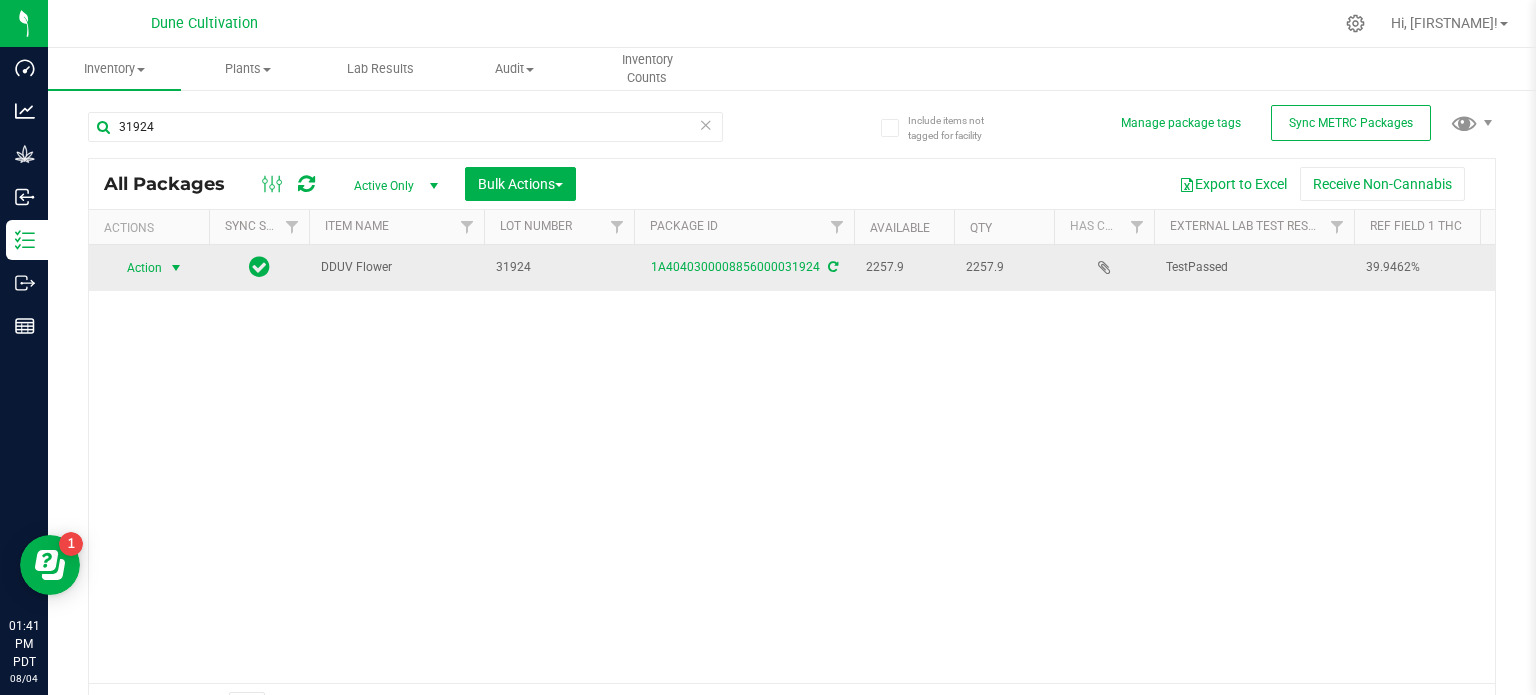 click at bounding box center (176, 268) 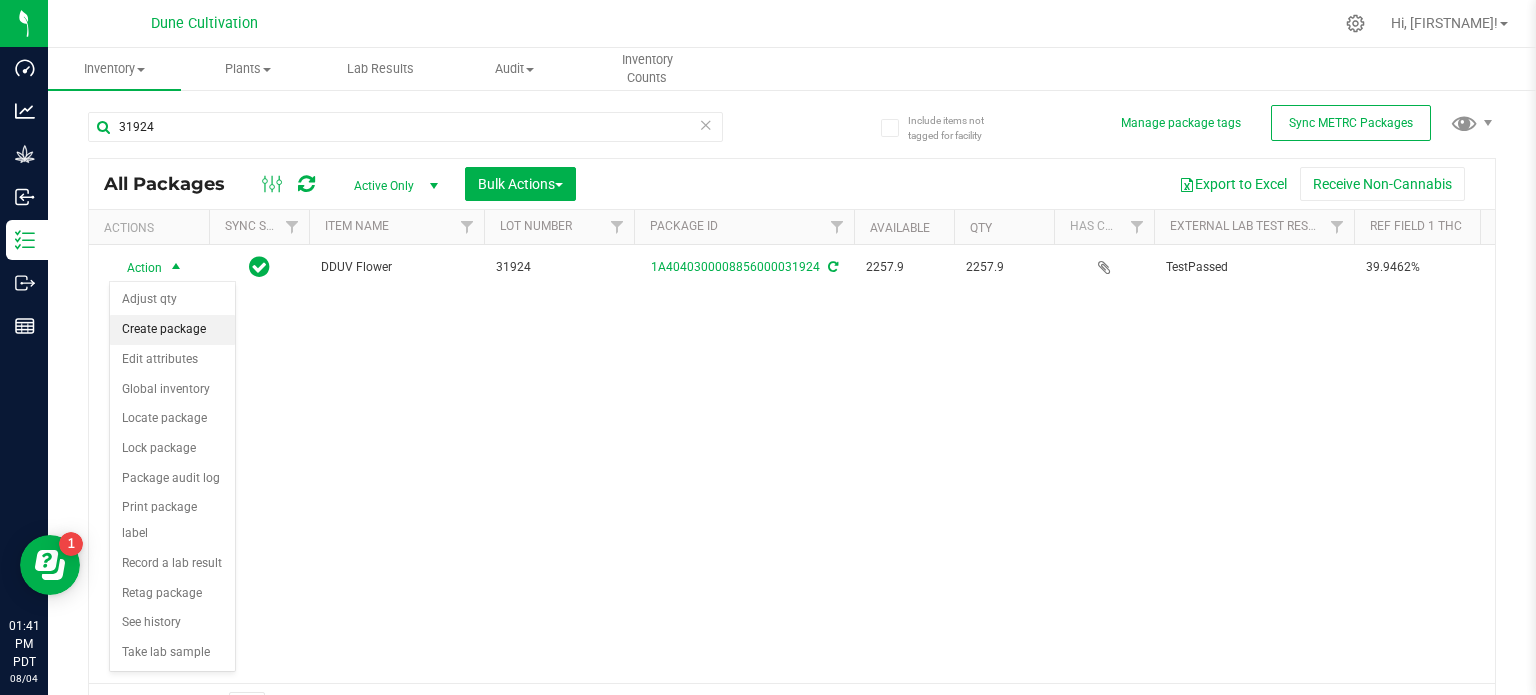 click on "Create package" at bounding box center [172, 330] 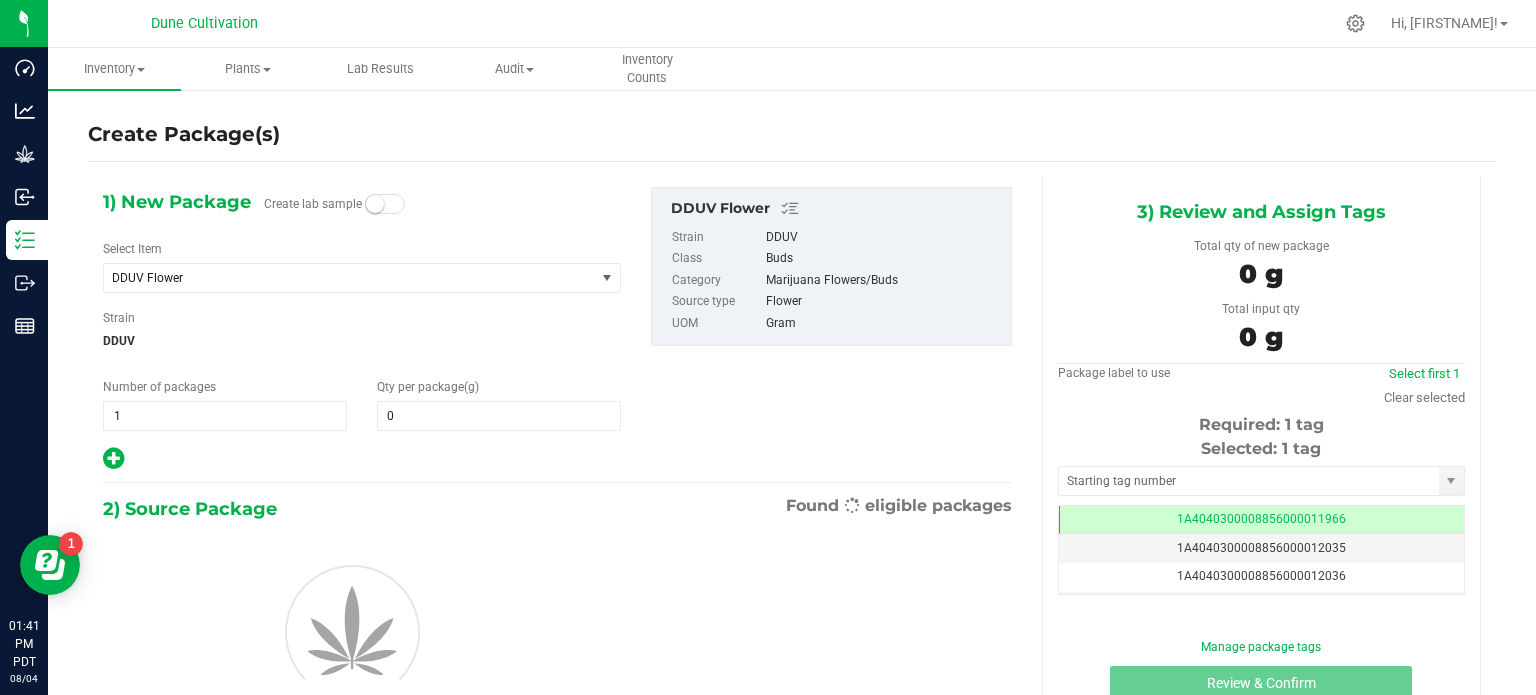 type on "0.0000" 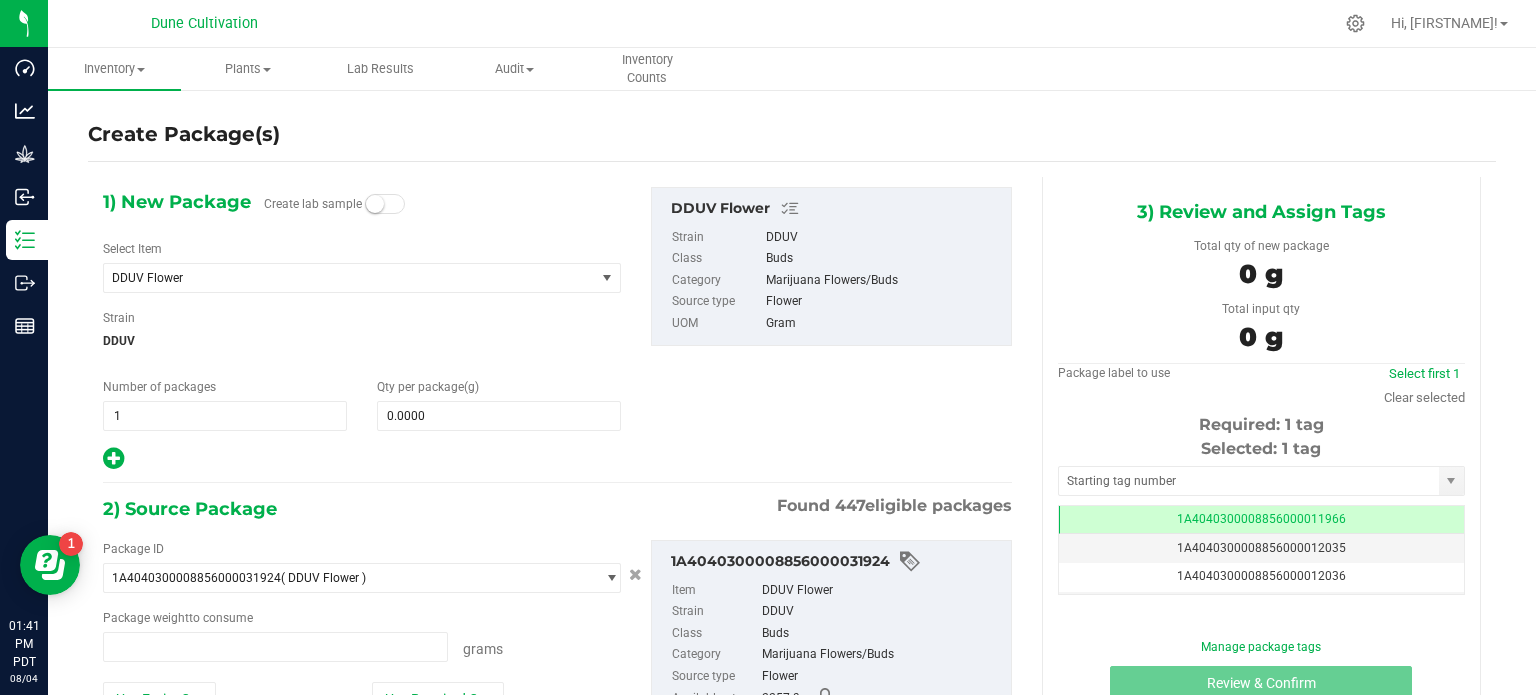 scroll, scrollTop: 0, scrollLeft: 0, axis: both 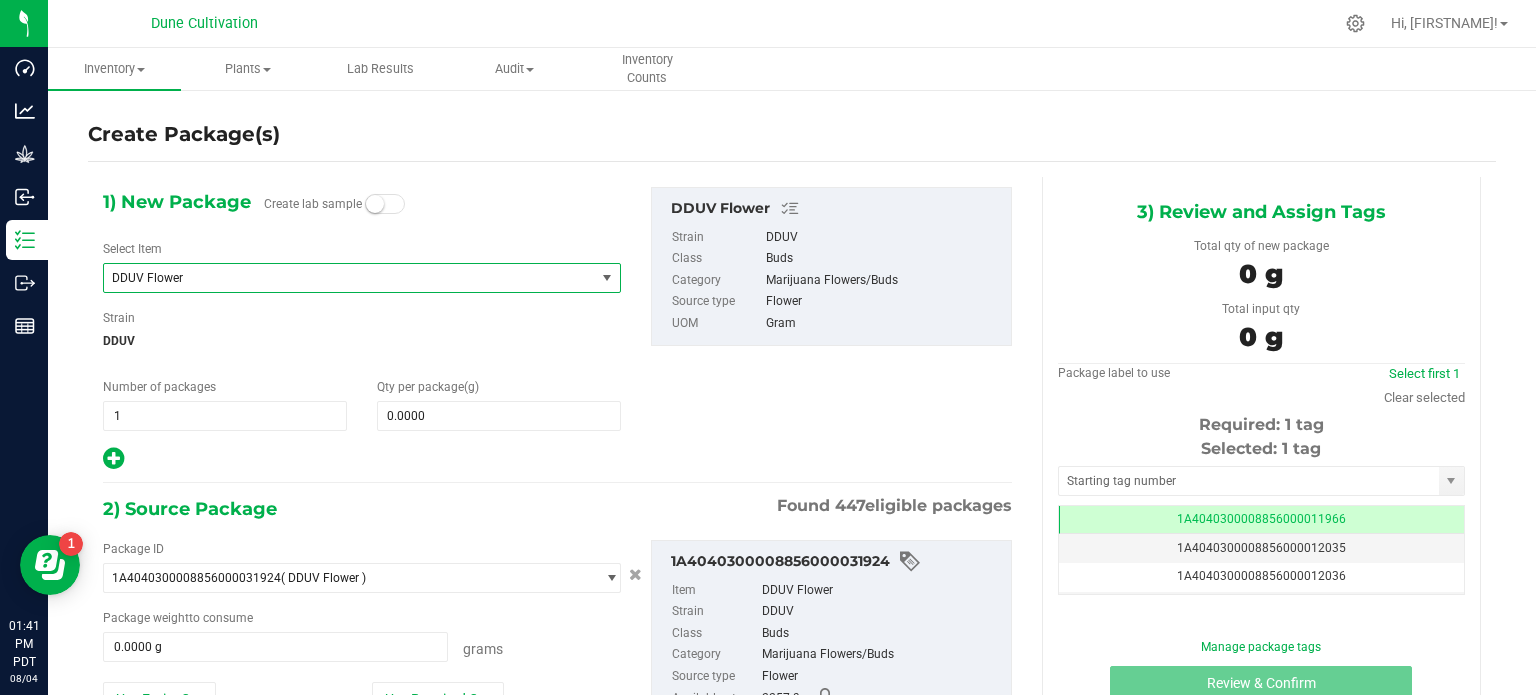 click on "DDUV Flower" at bounding box center (362, 278) 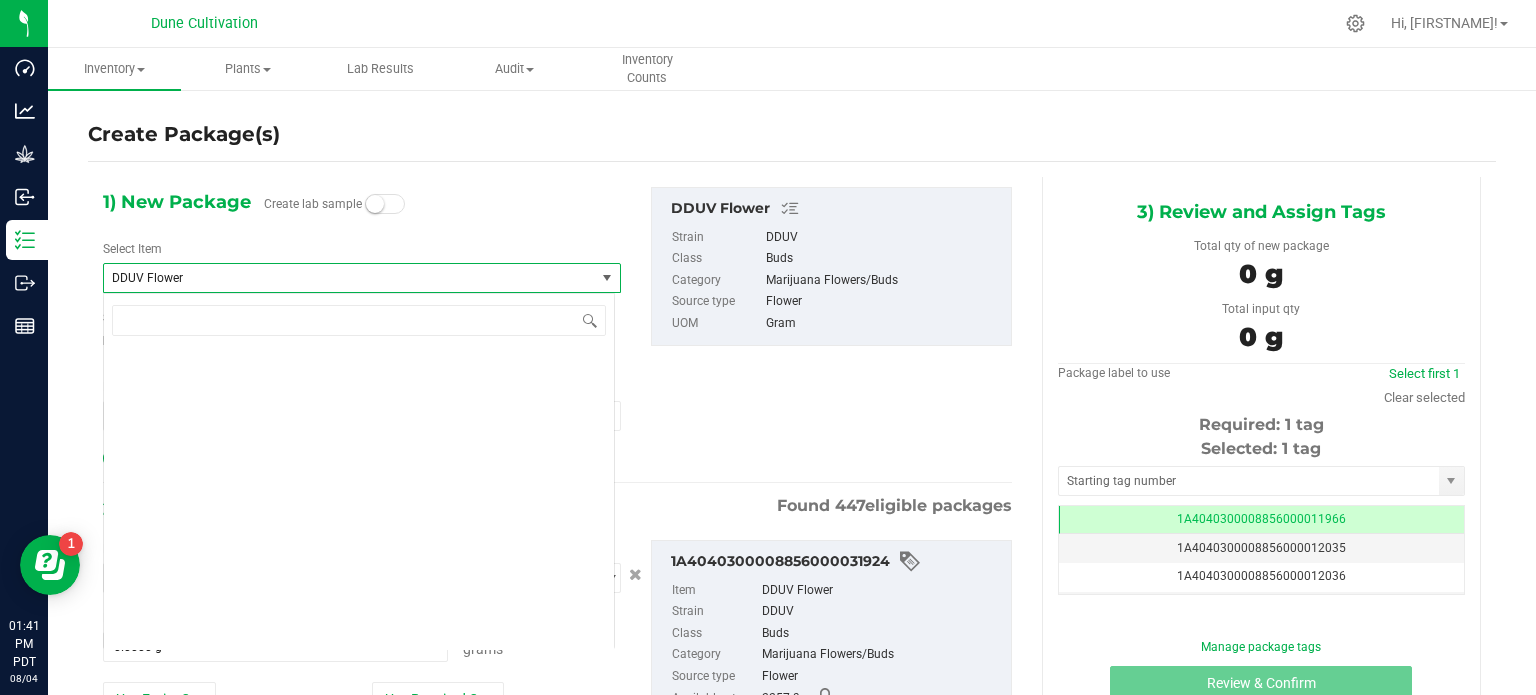 scroll, scrollTop: 15400, scrollLeft: 0, axis: vertical 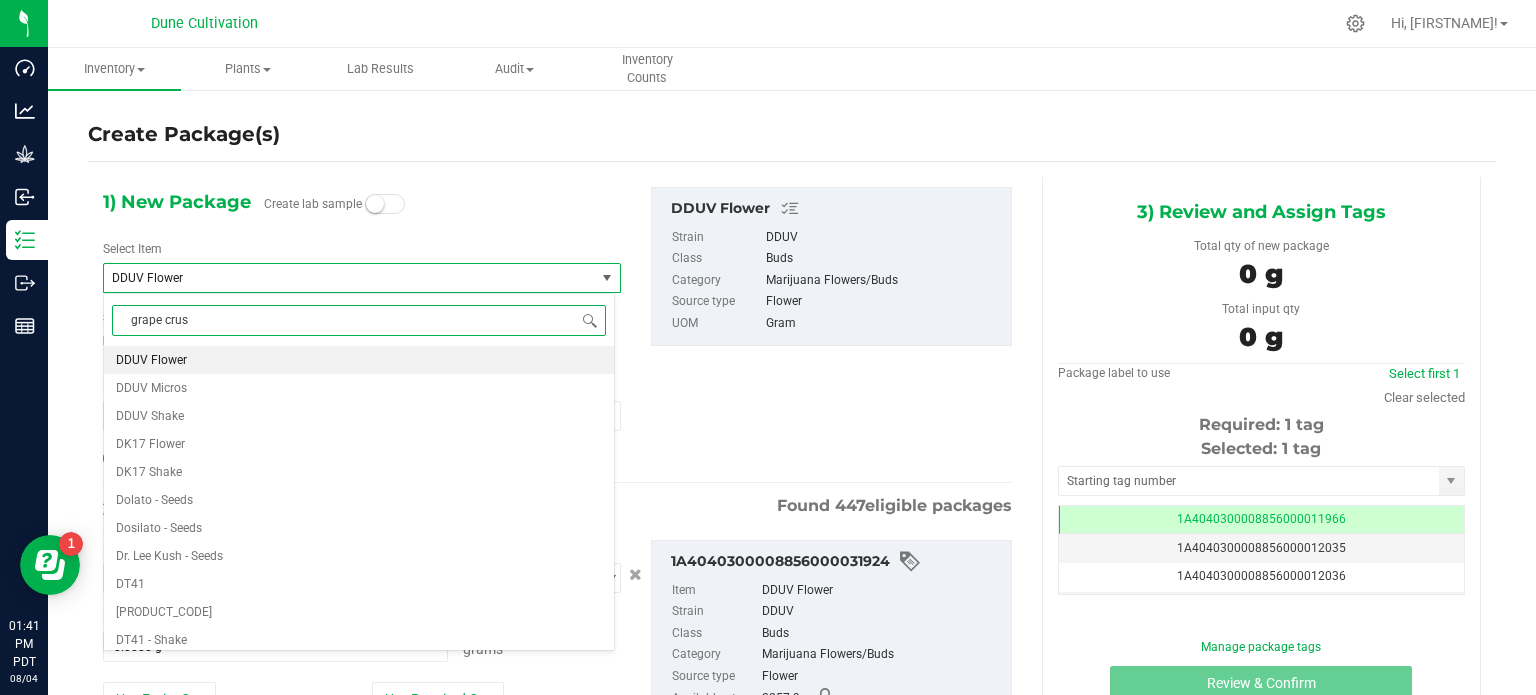 type on "grape crush" 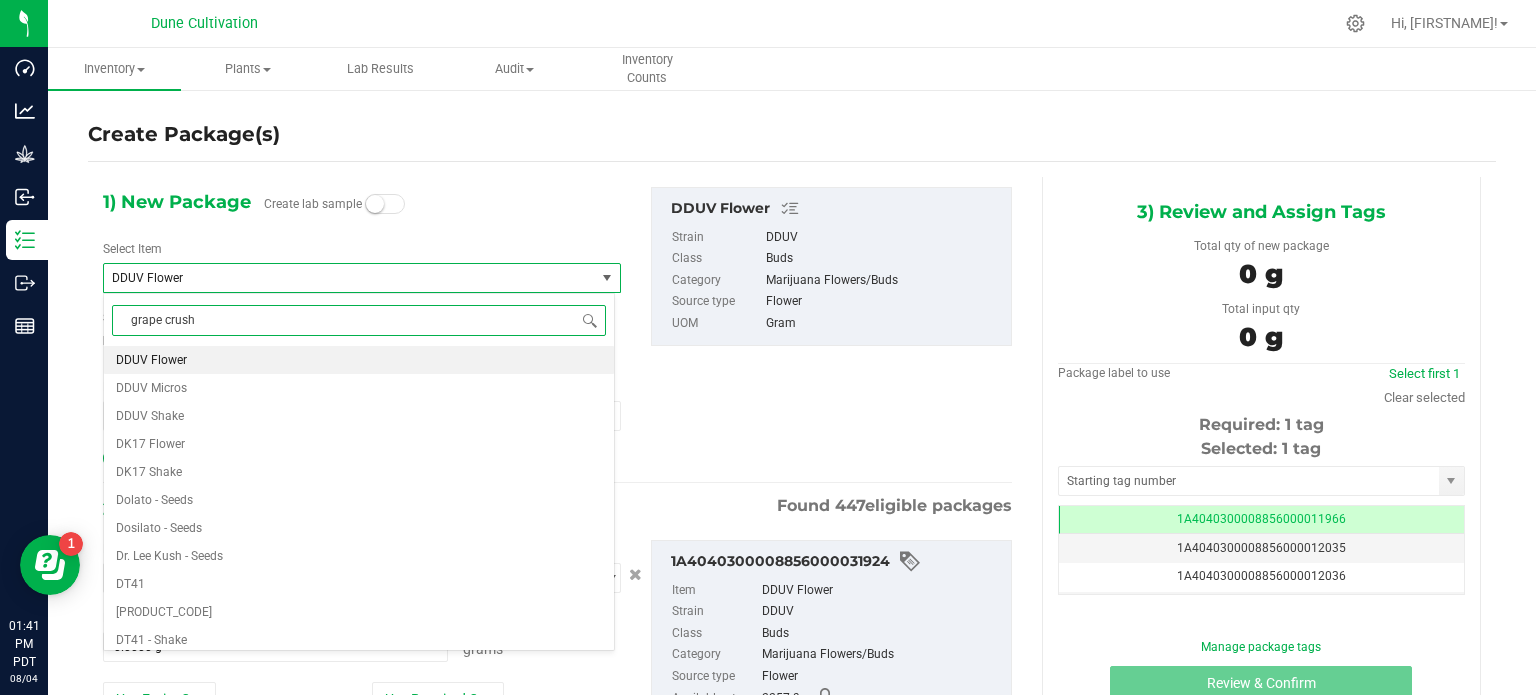 scroll, scrollTop: 0, scrollLeft: 0, axis: both 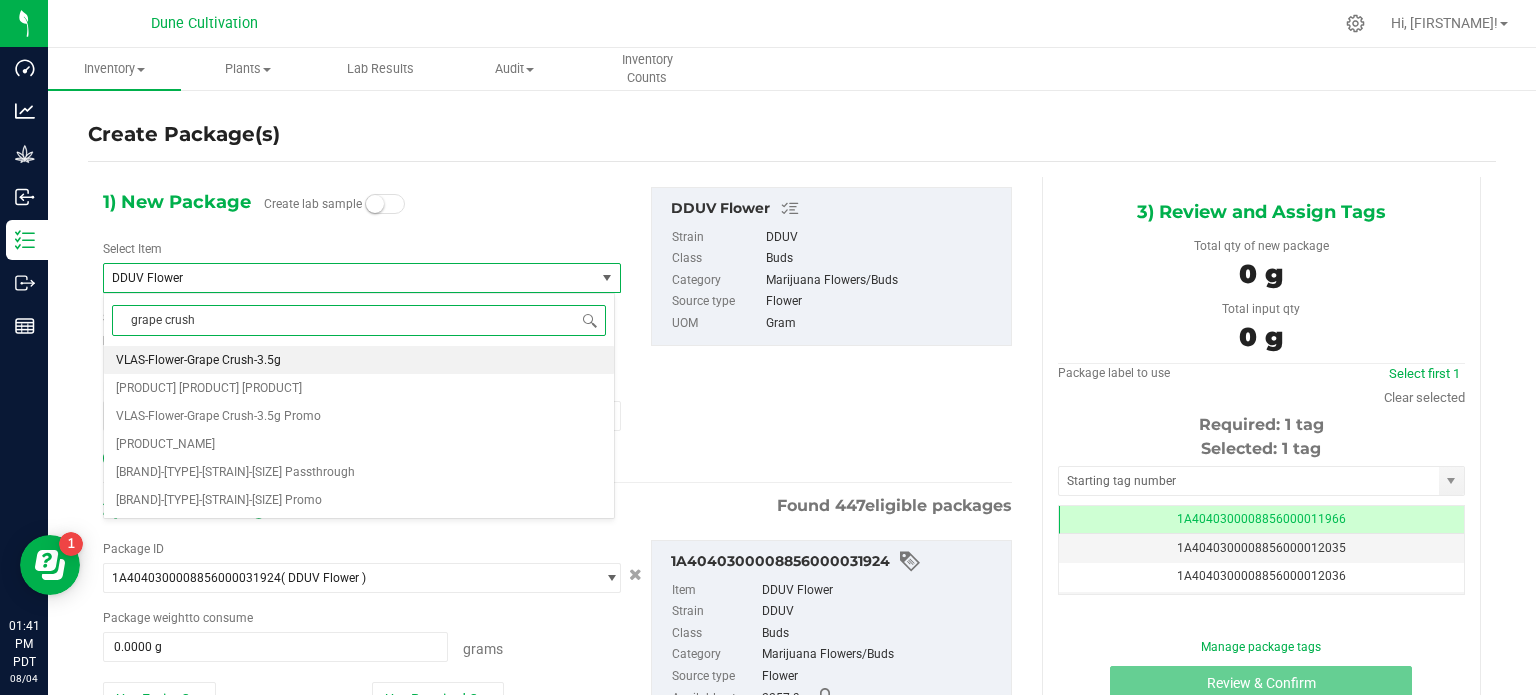 click on "VLAS-Flower-Grape Crush-3.5g" at bounding box center [359, 360] 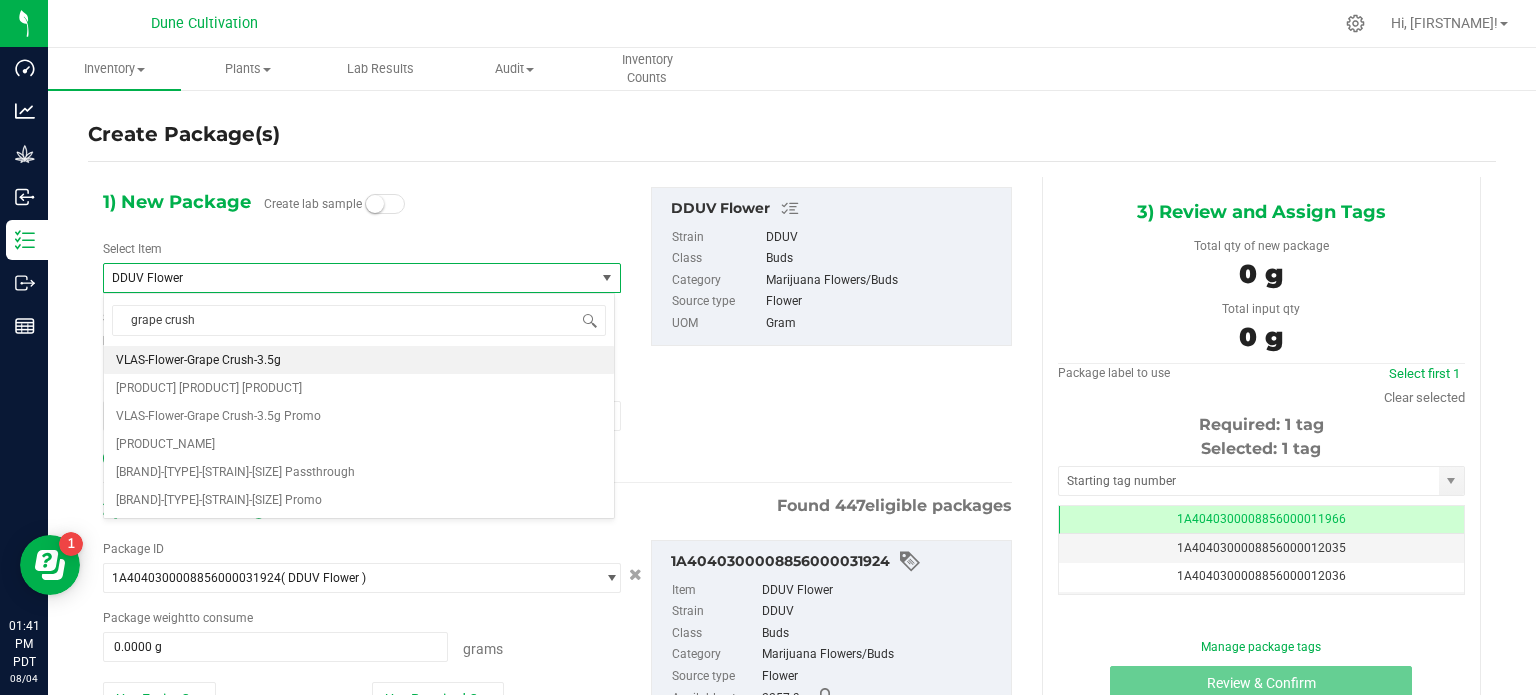 type 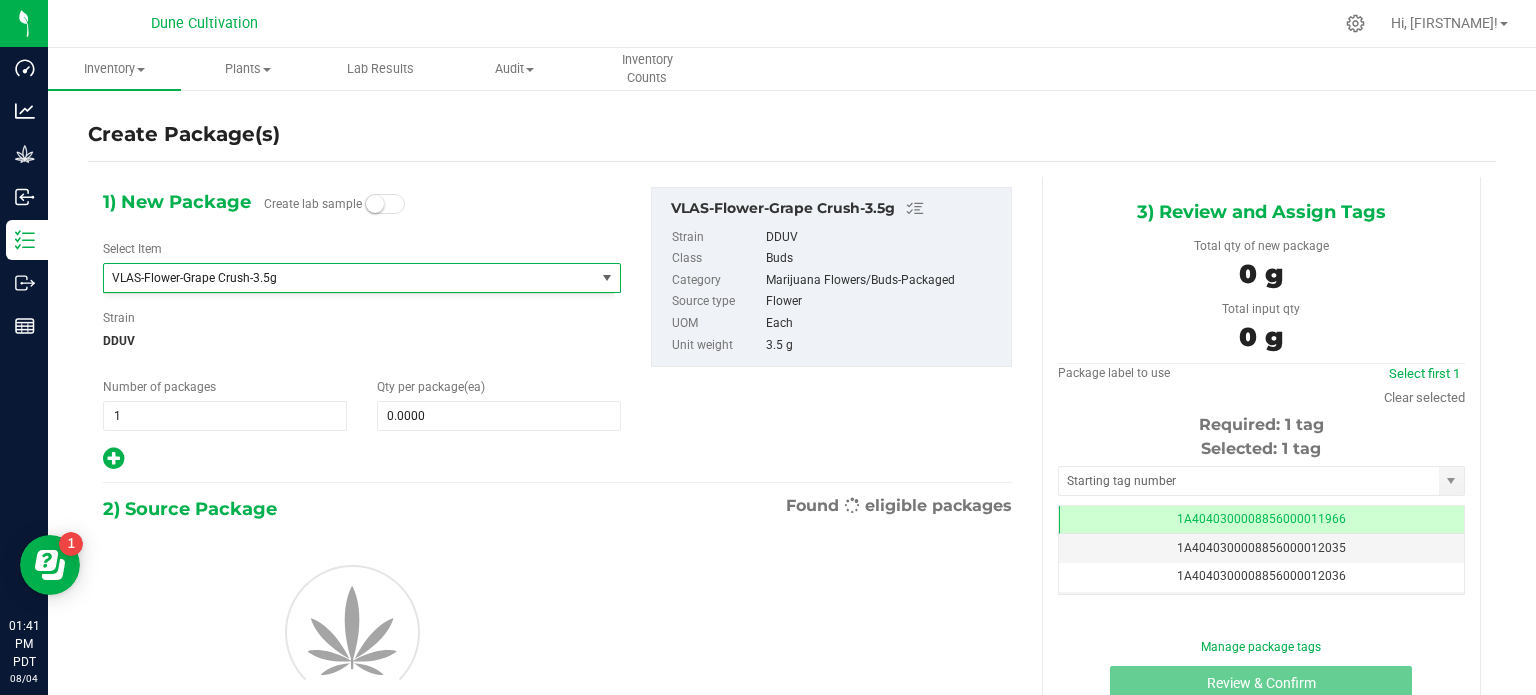 type on "0" 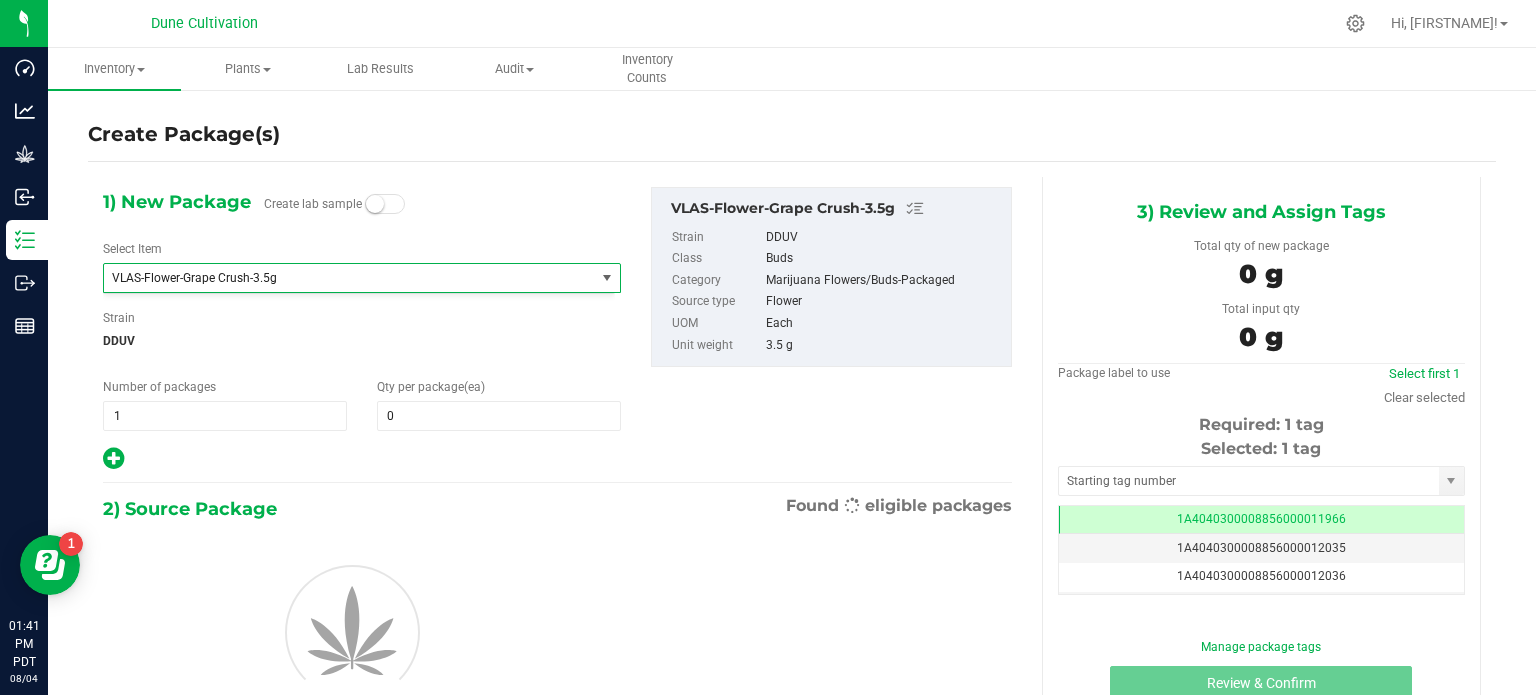 scroll, scrollTop: 58856, scrollLeft: 0, axis: vertical 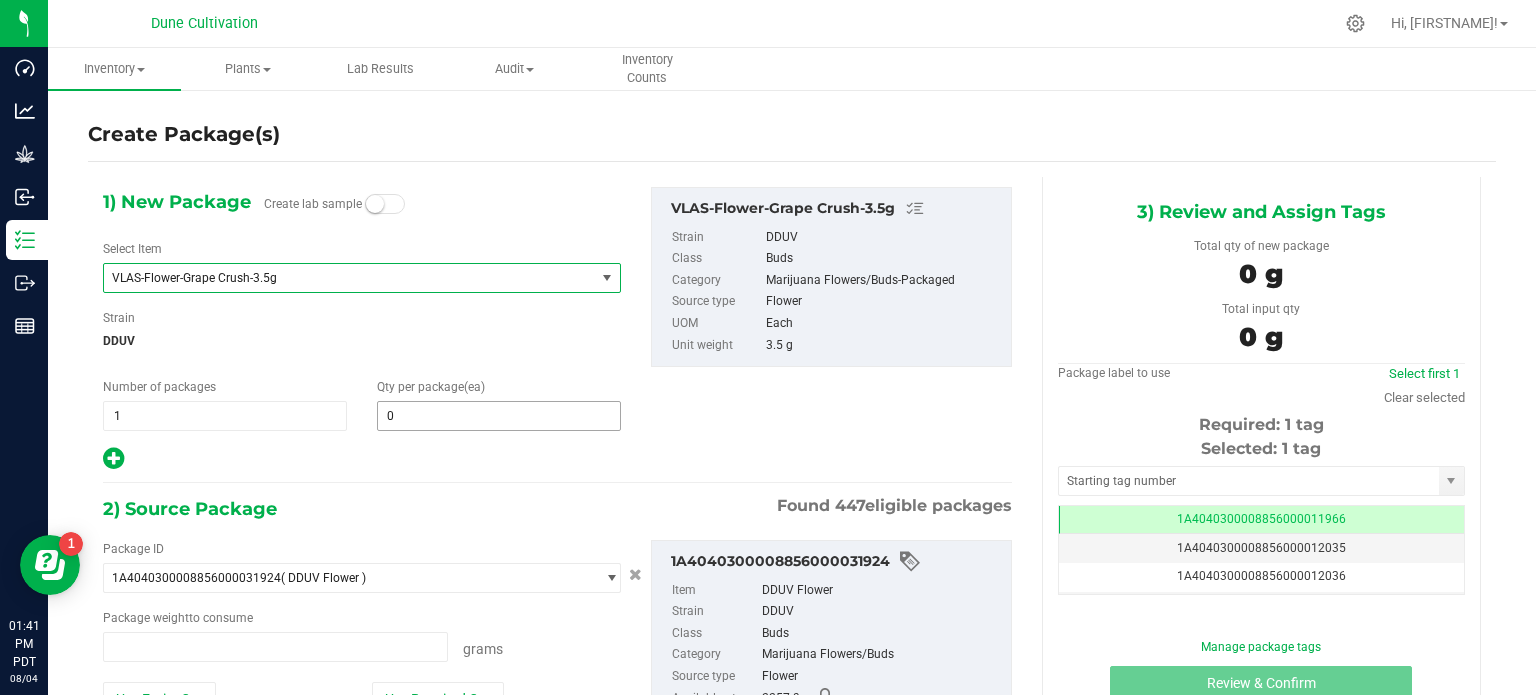 type on "0.0000 g" 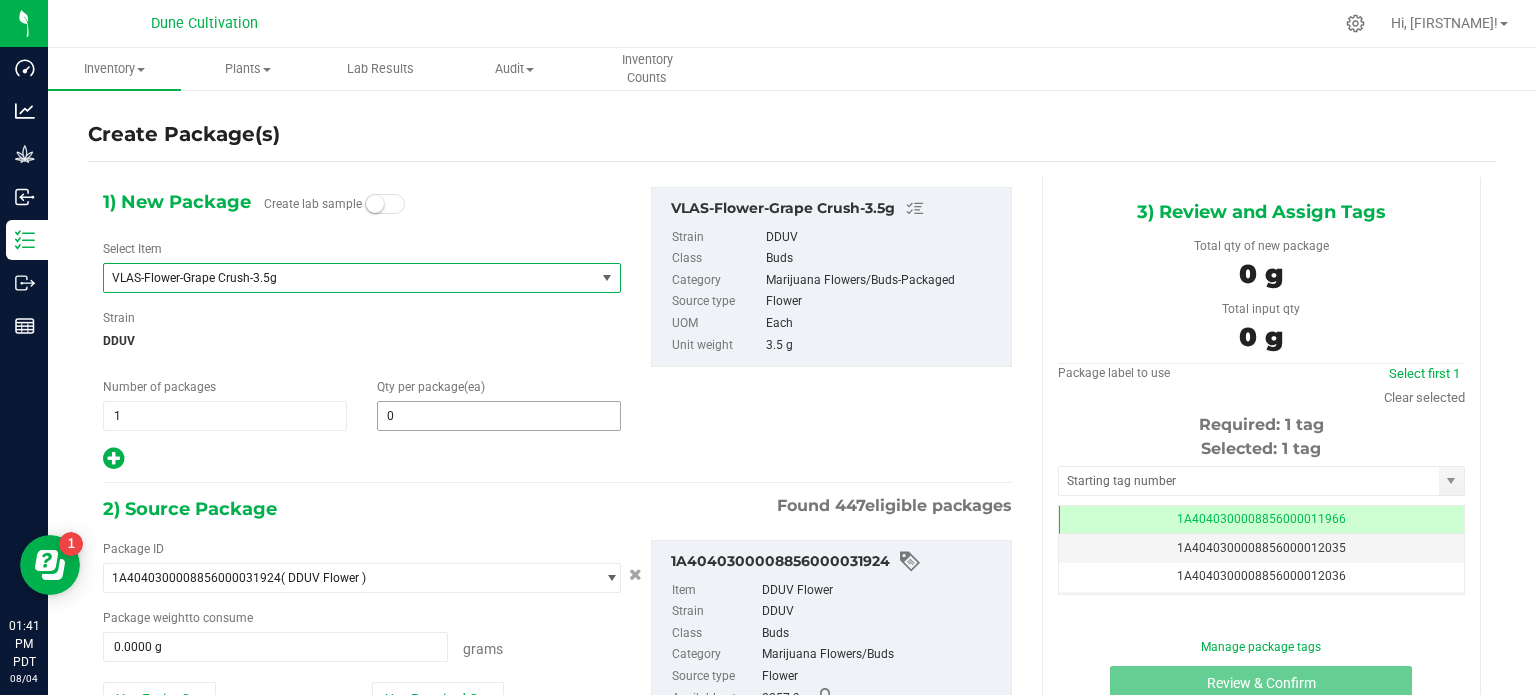 type 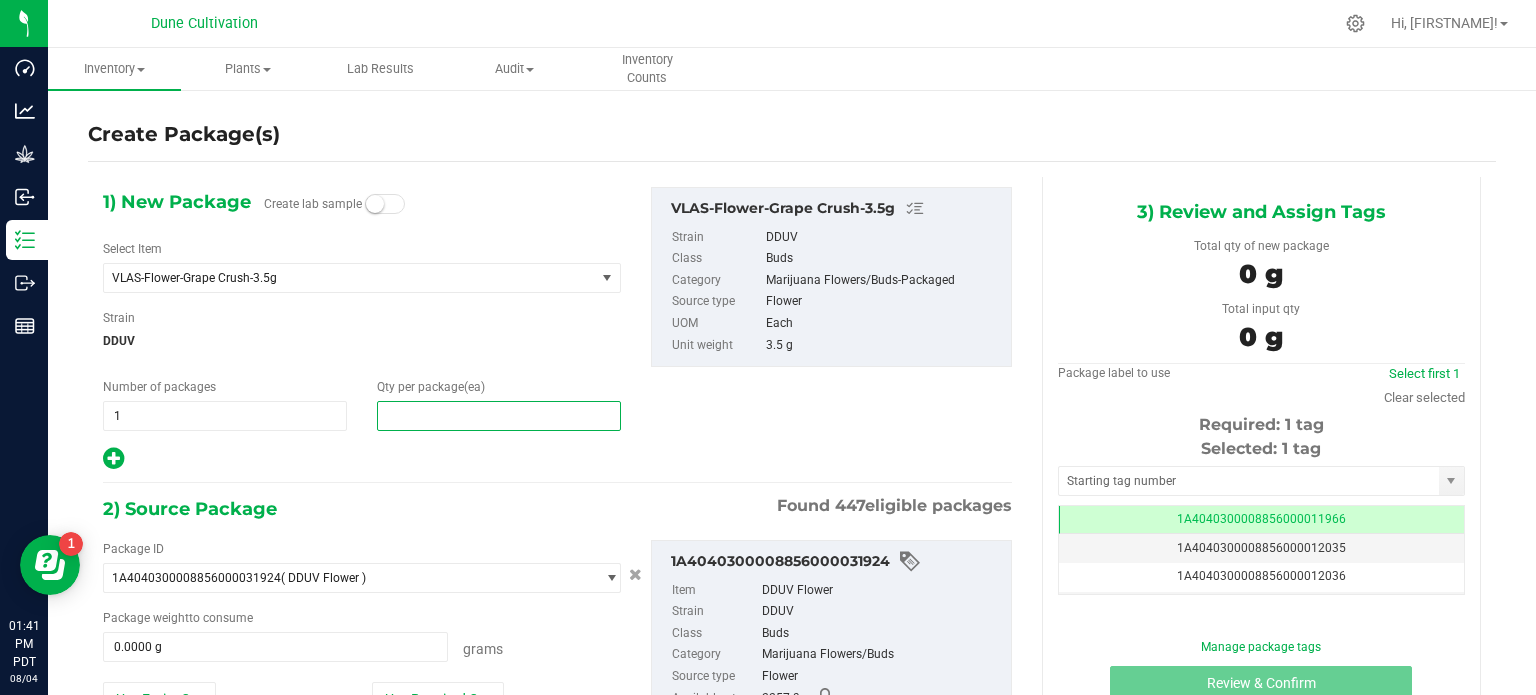 click at bounding box center [499, 416] 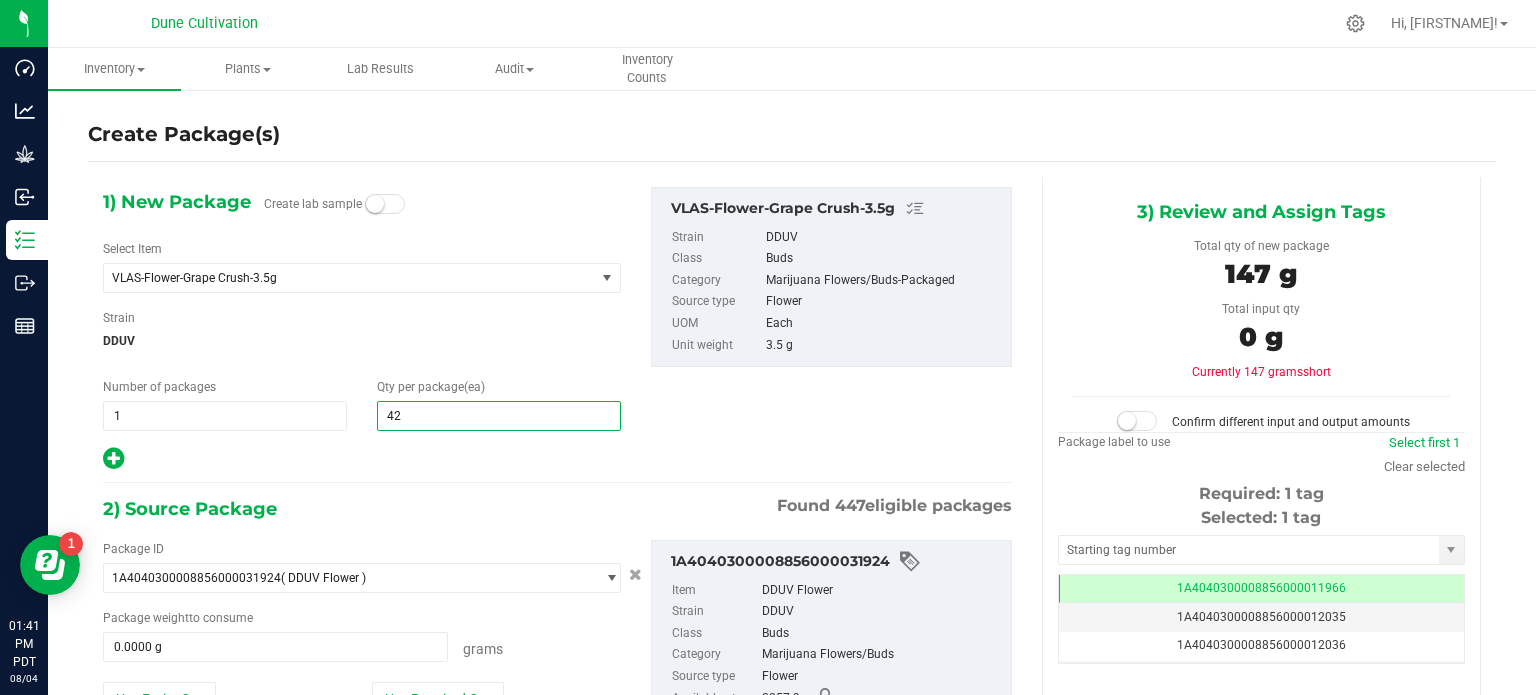 type on "425" 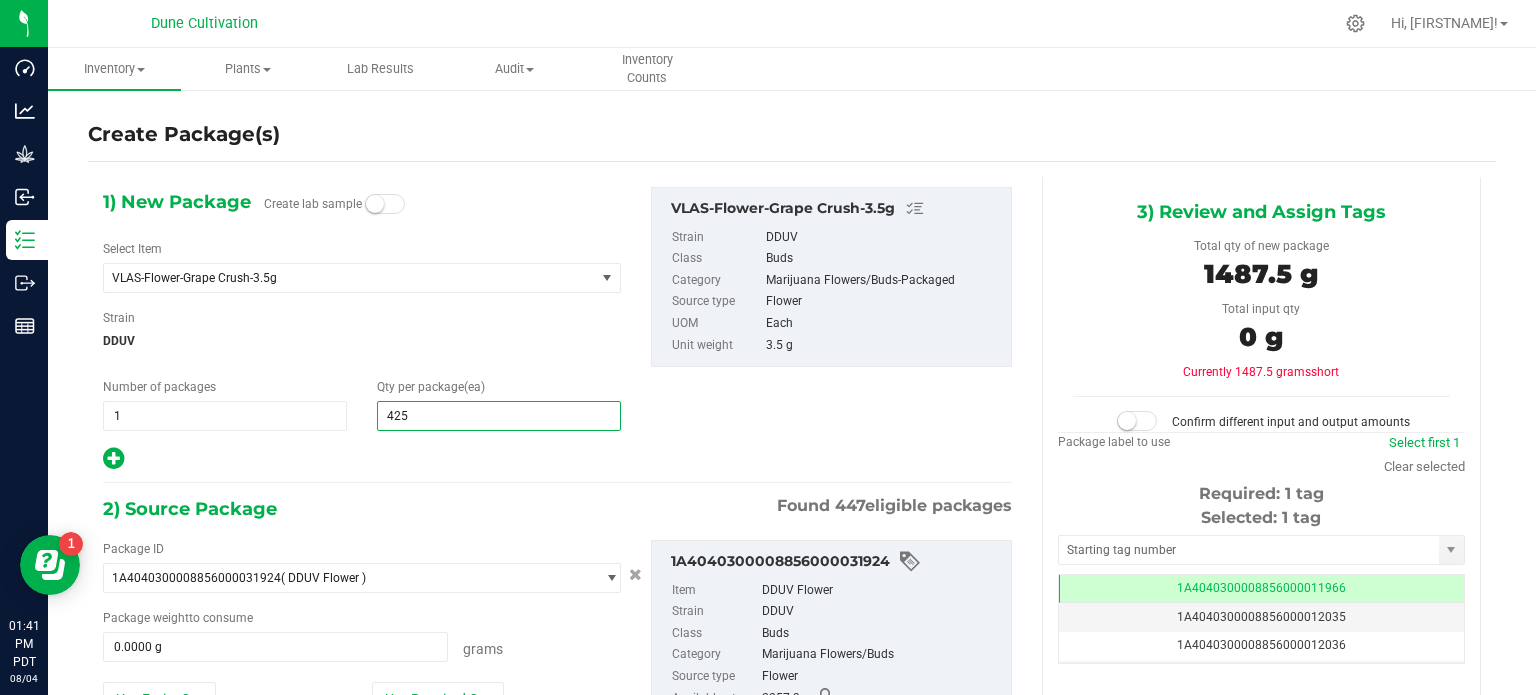 type on "425" 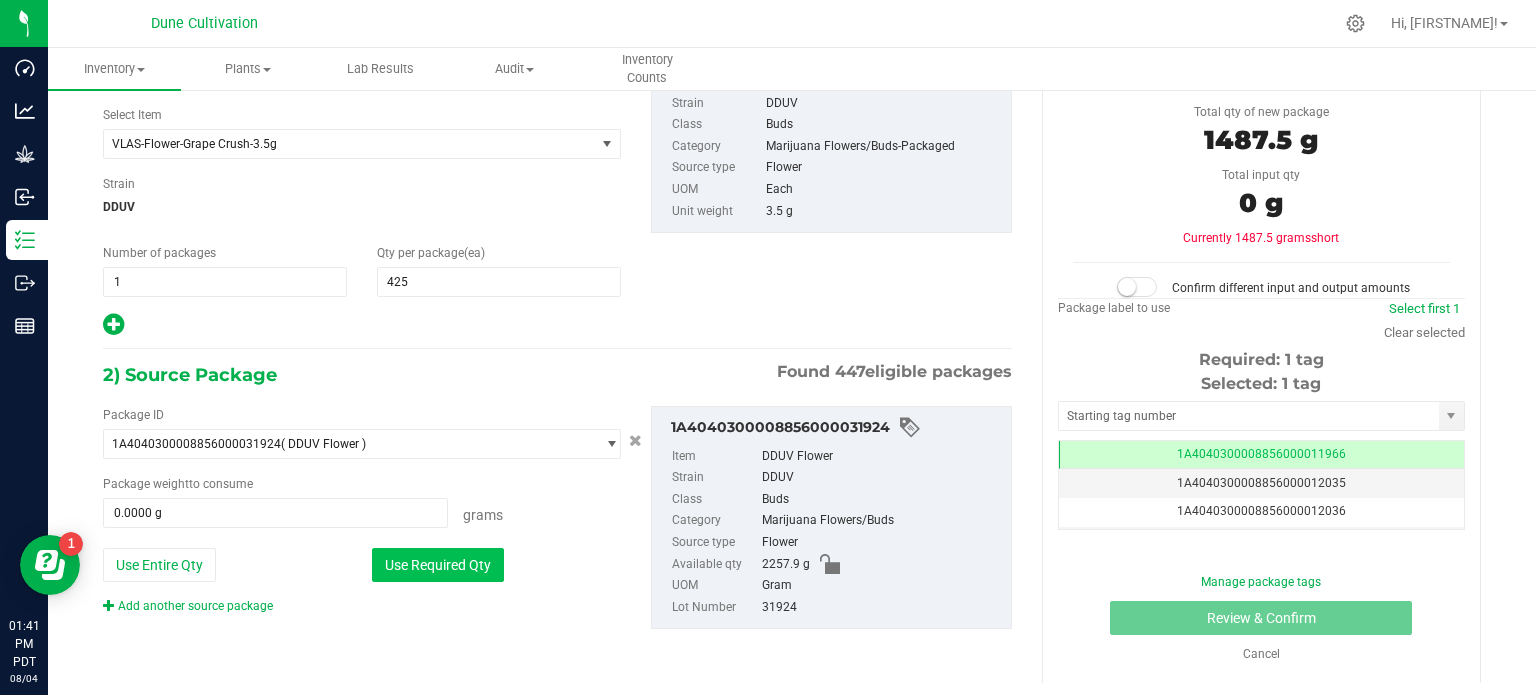 click on "Use Required Qty" at bounding box center [438, 565] 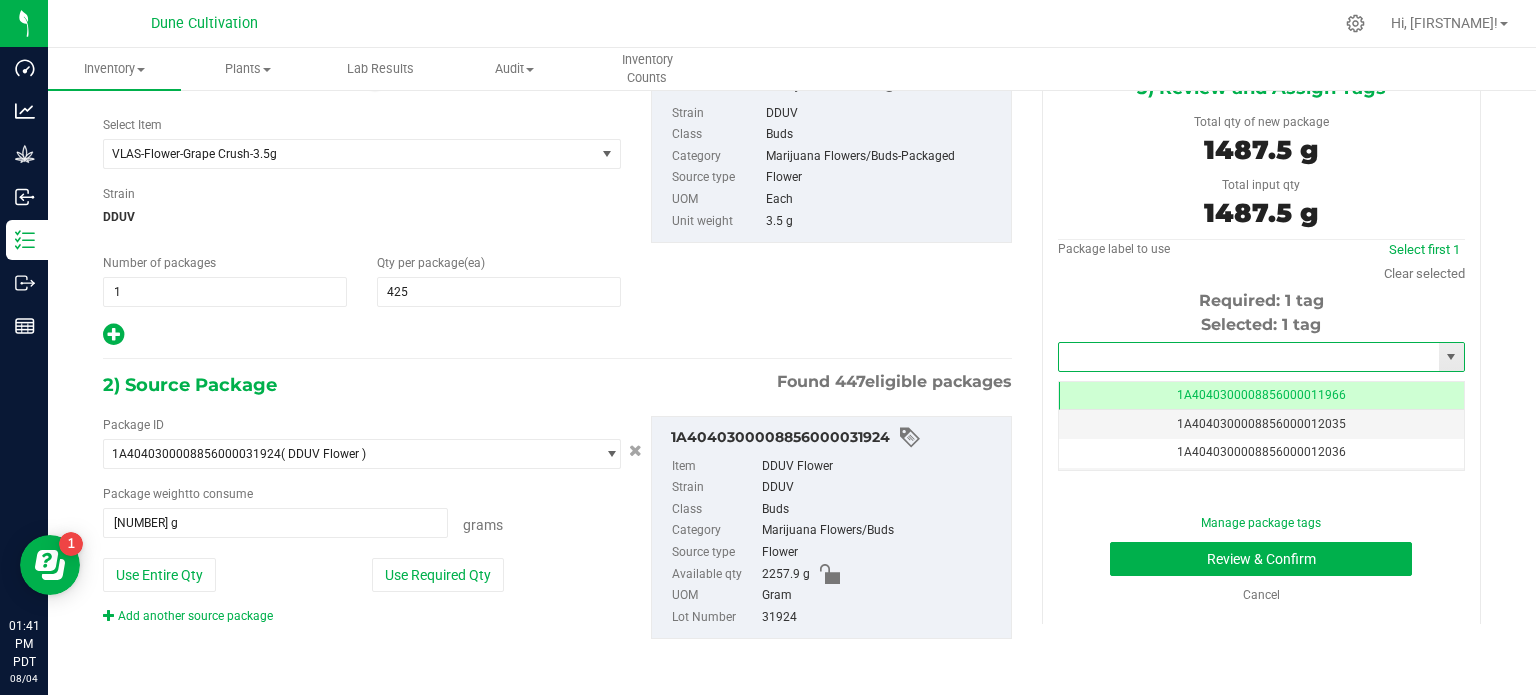 click at bounding box center (1249, 357) 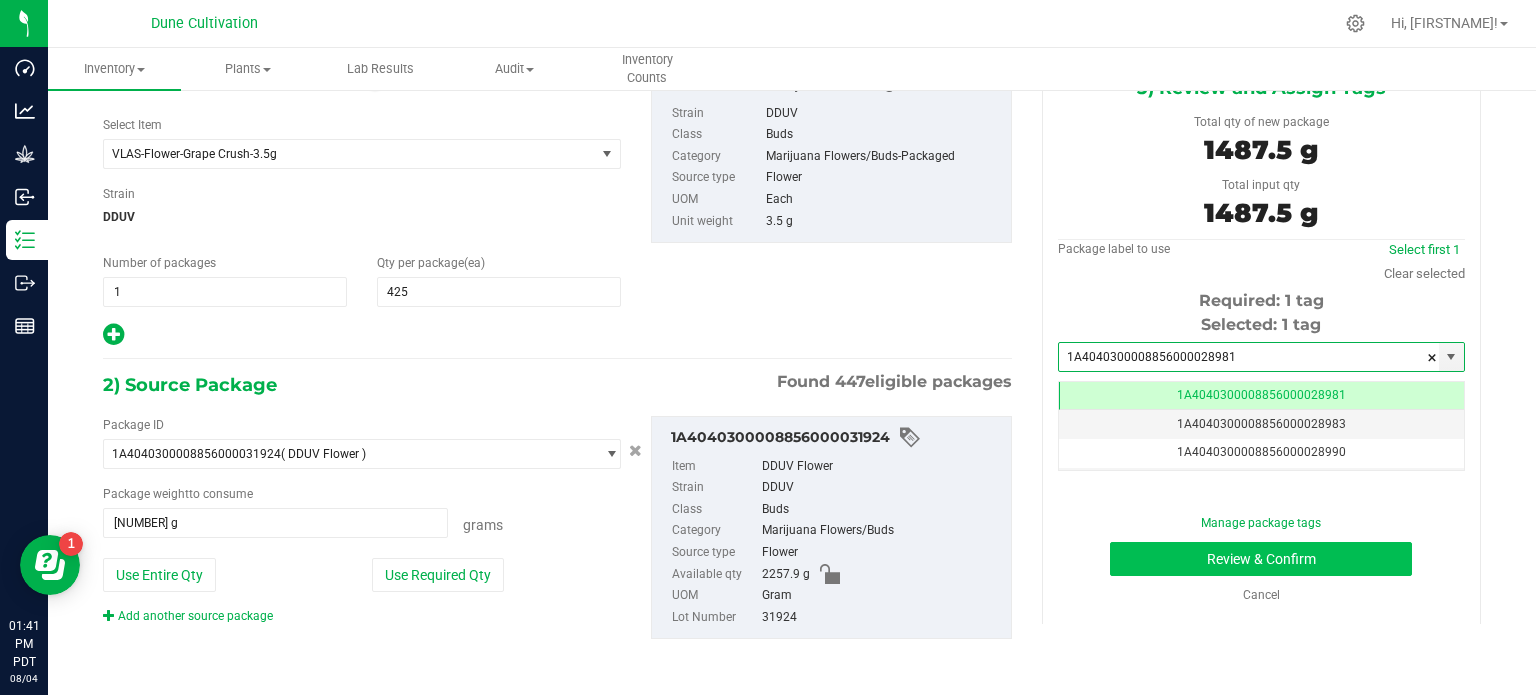type on "1A4040300008856000028981" 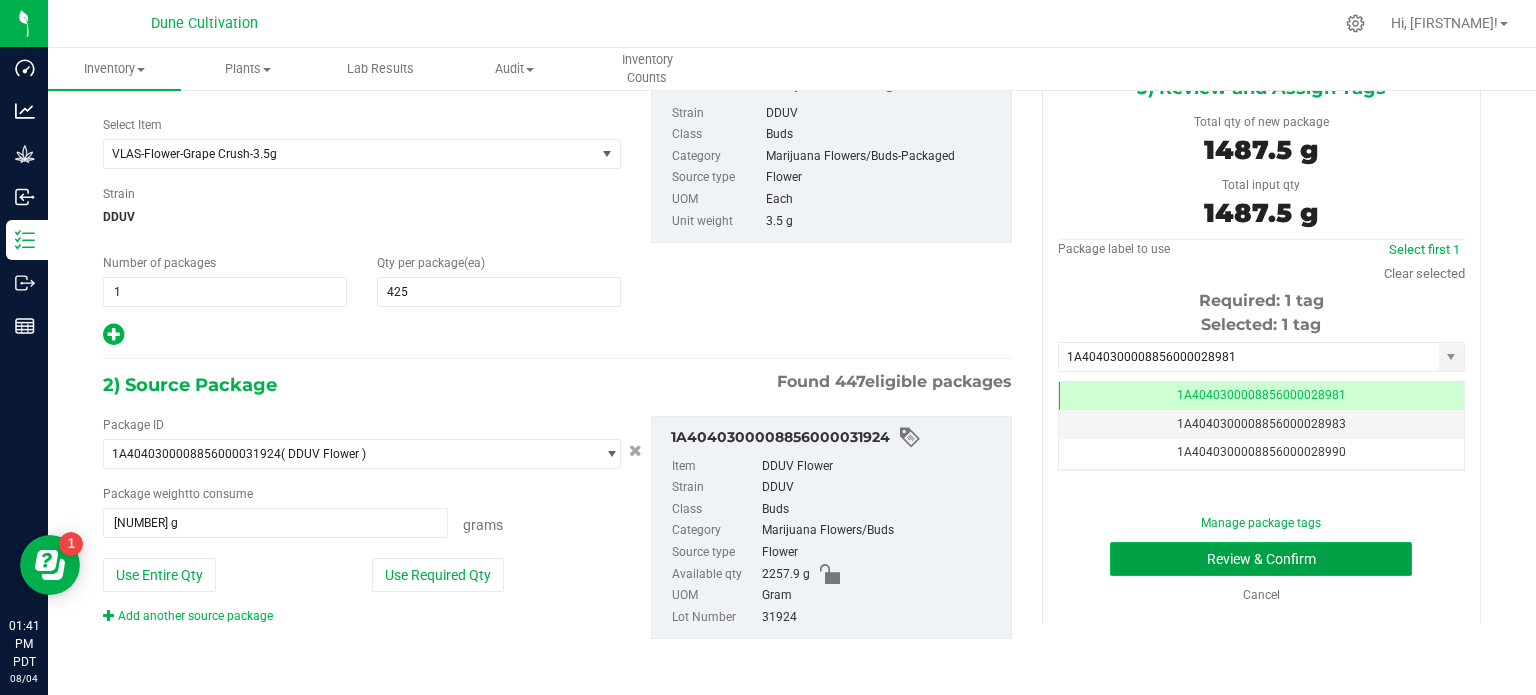 click on "Review & Confirm" at bounding box center (1261, 559) 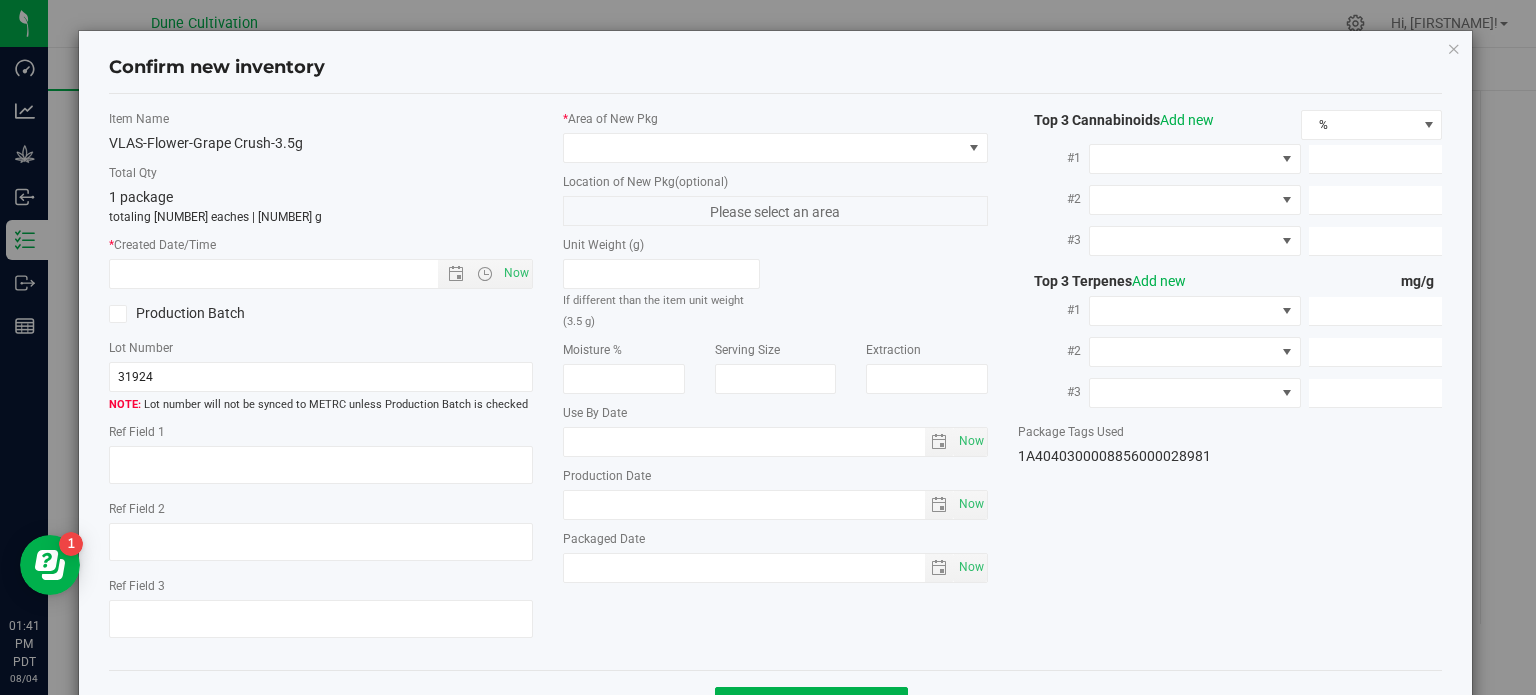 type on "39.9462%" 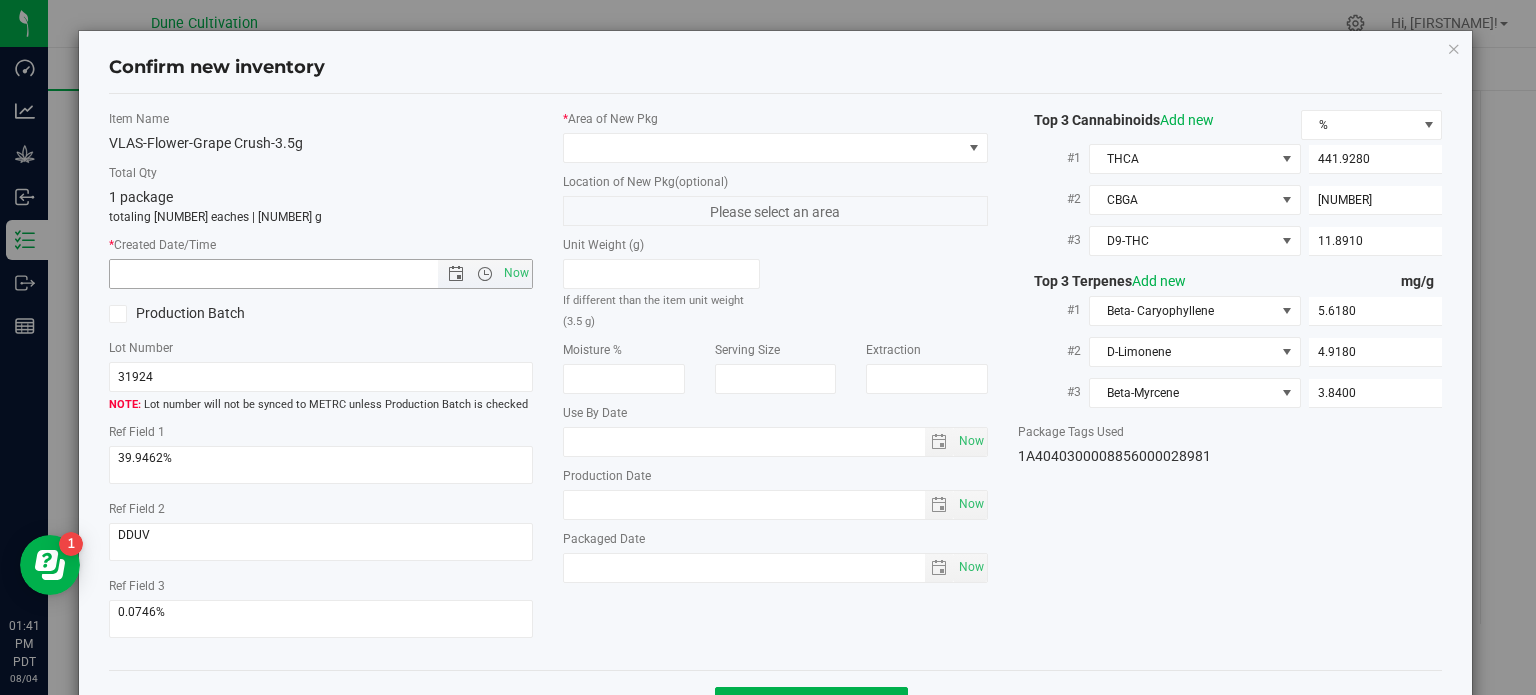 click on "Now" at bounding box center [321, 274] 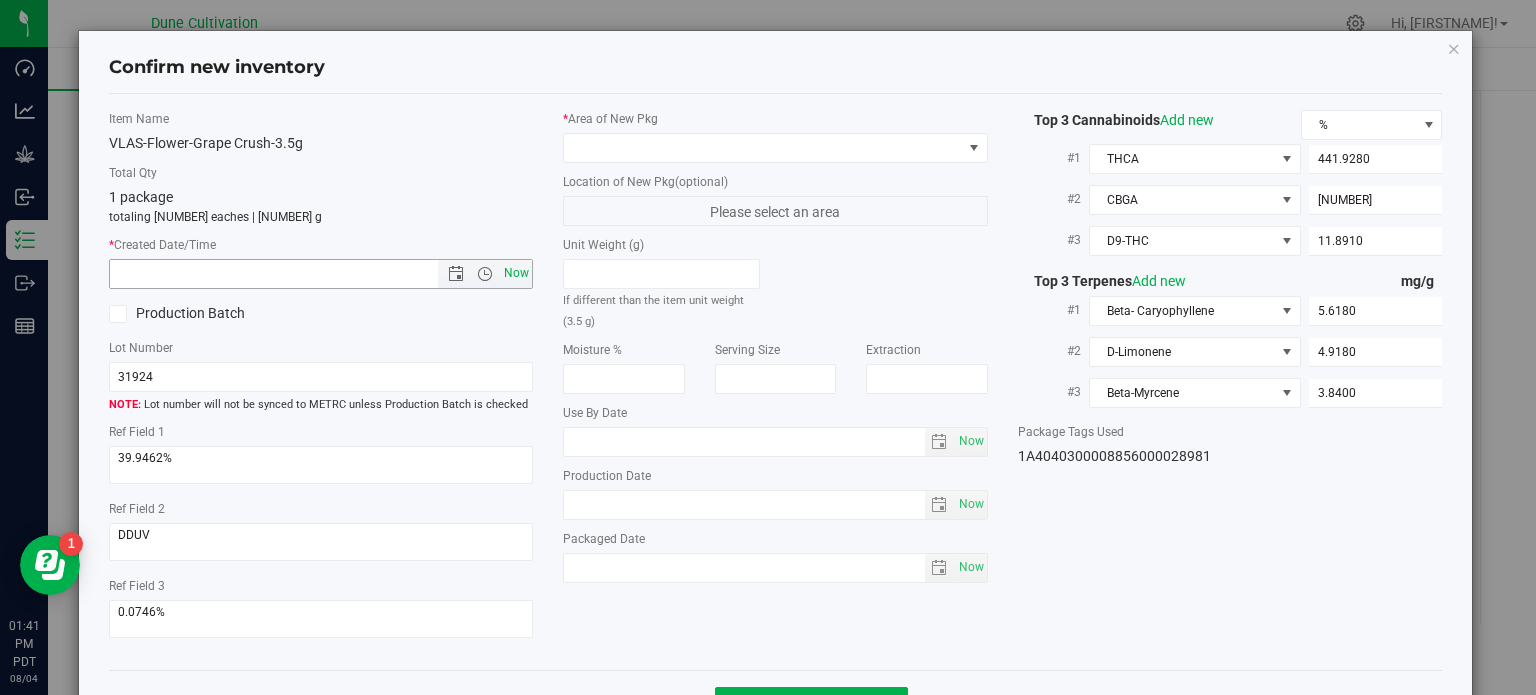 click on "Now" at bounding box center [517, 273] 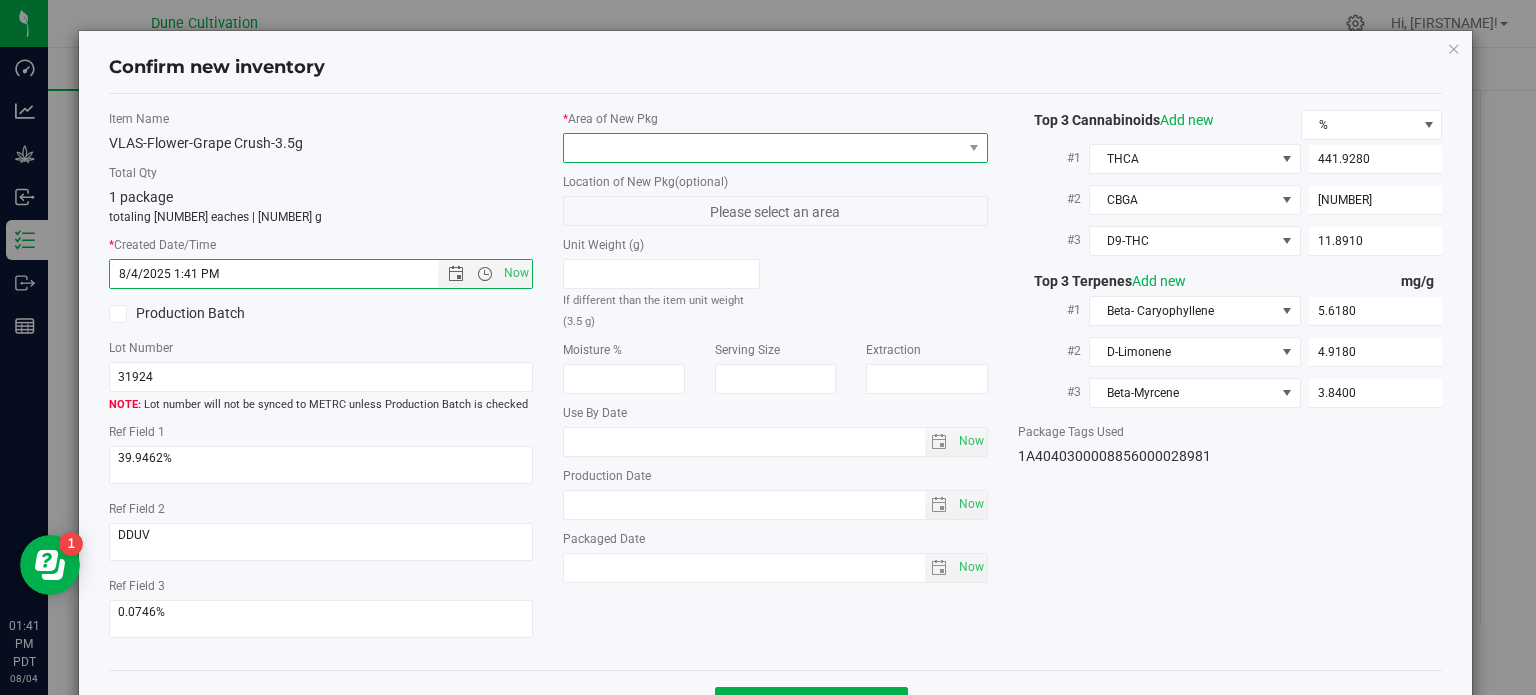 click at bounding box center (763, 148) 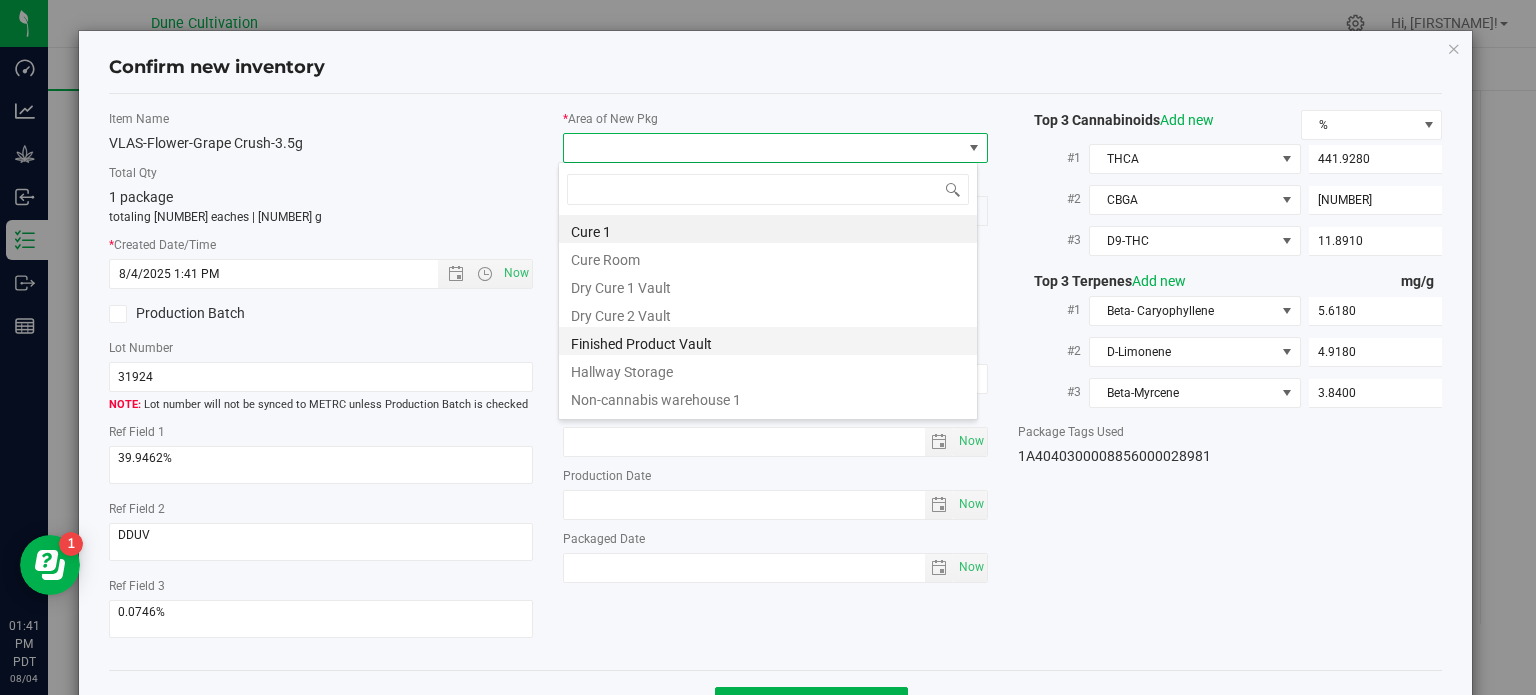 click on "Finished Product Vault" at bounding box center (768, 341) 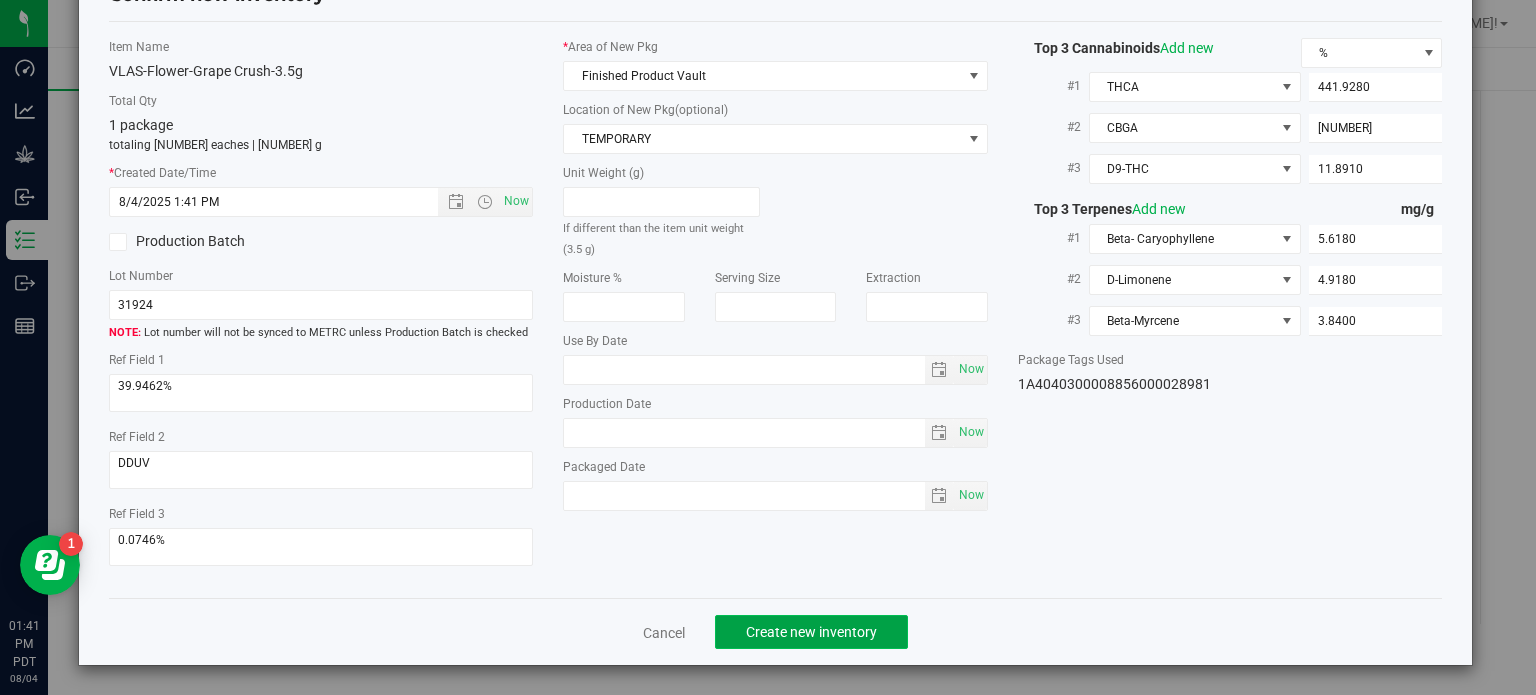 click on "Create new inventory" 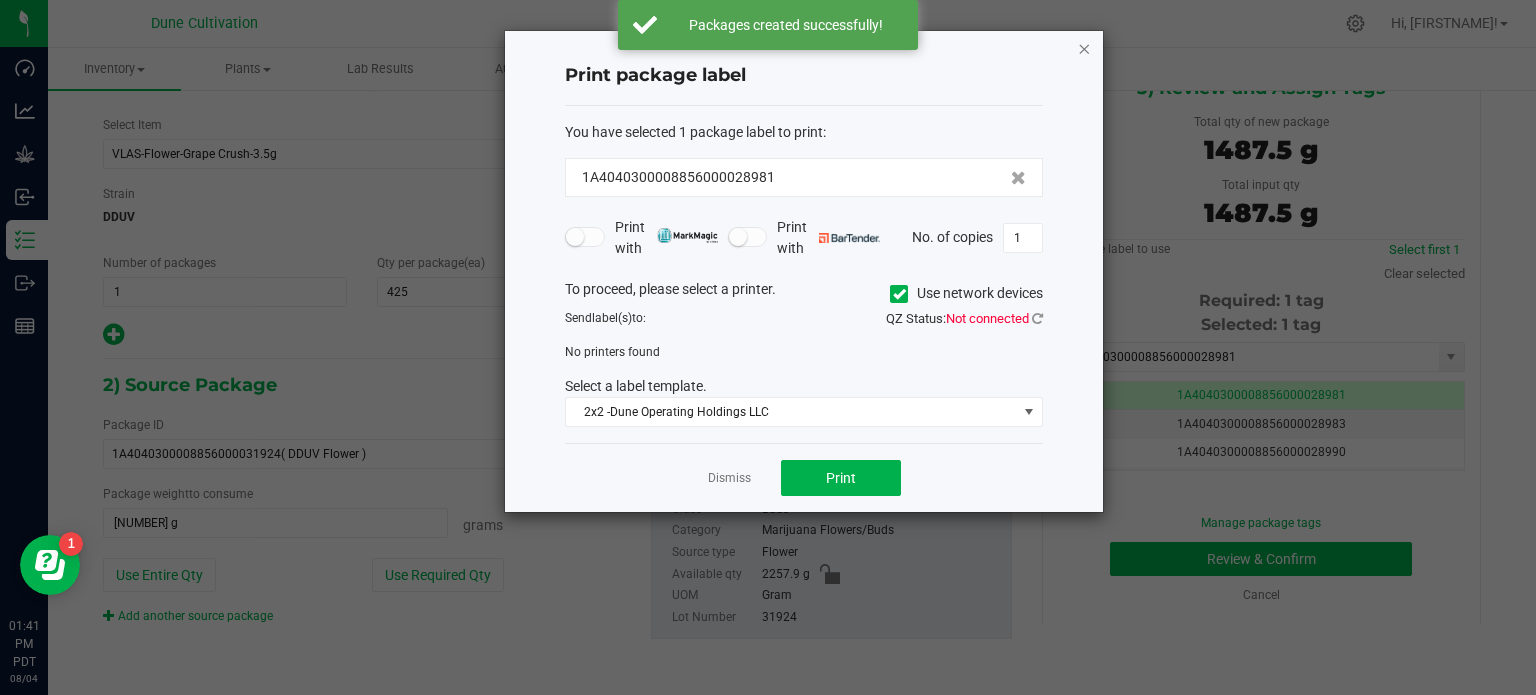 click 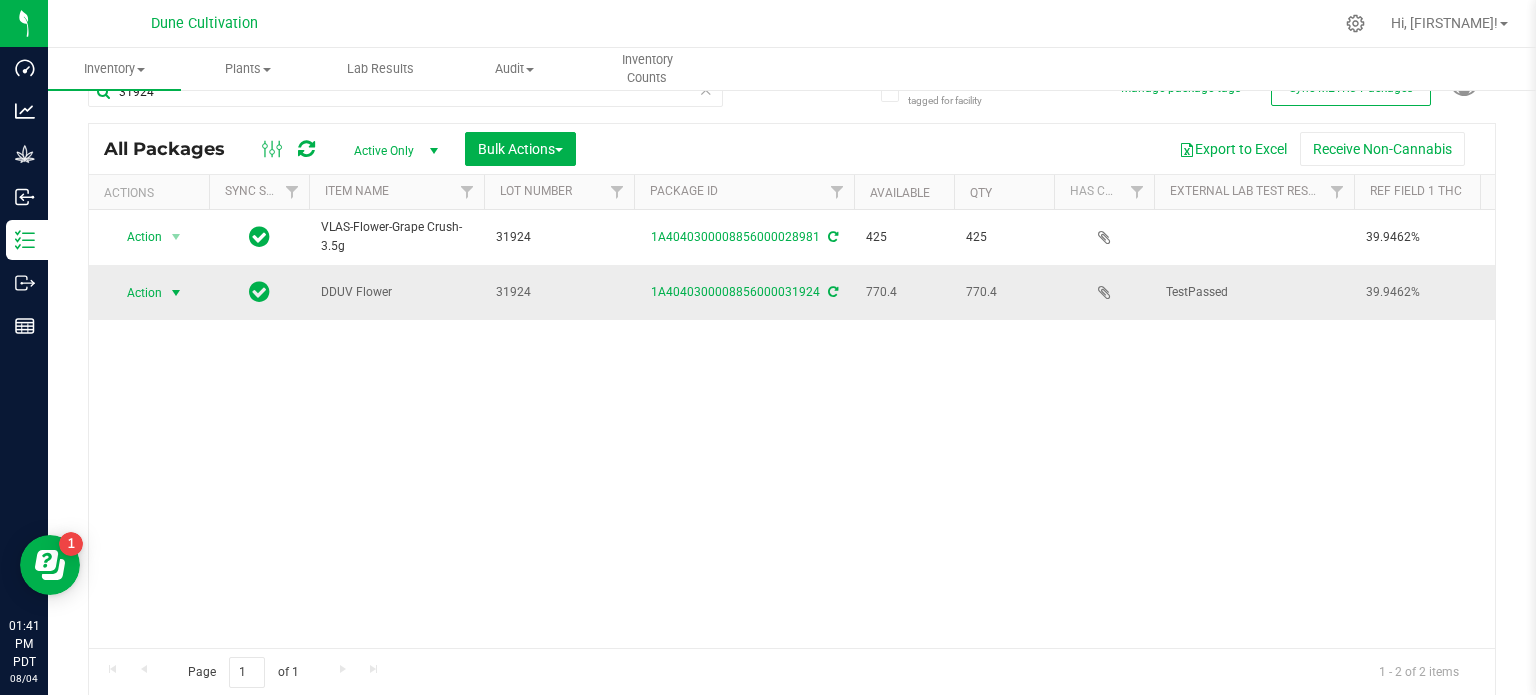 click at bounding box center [176, 293] 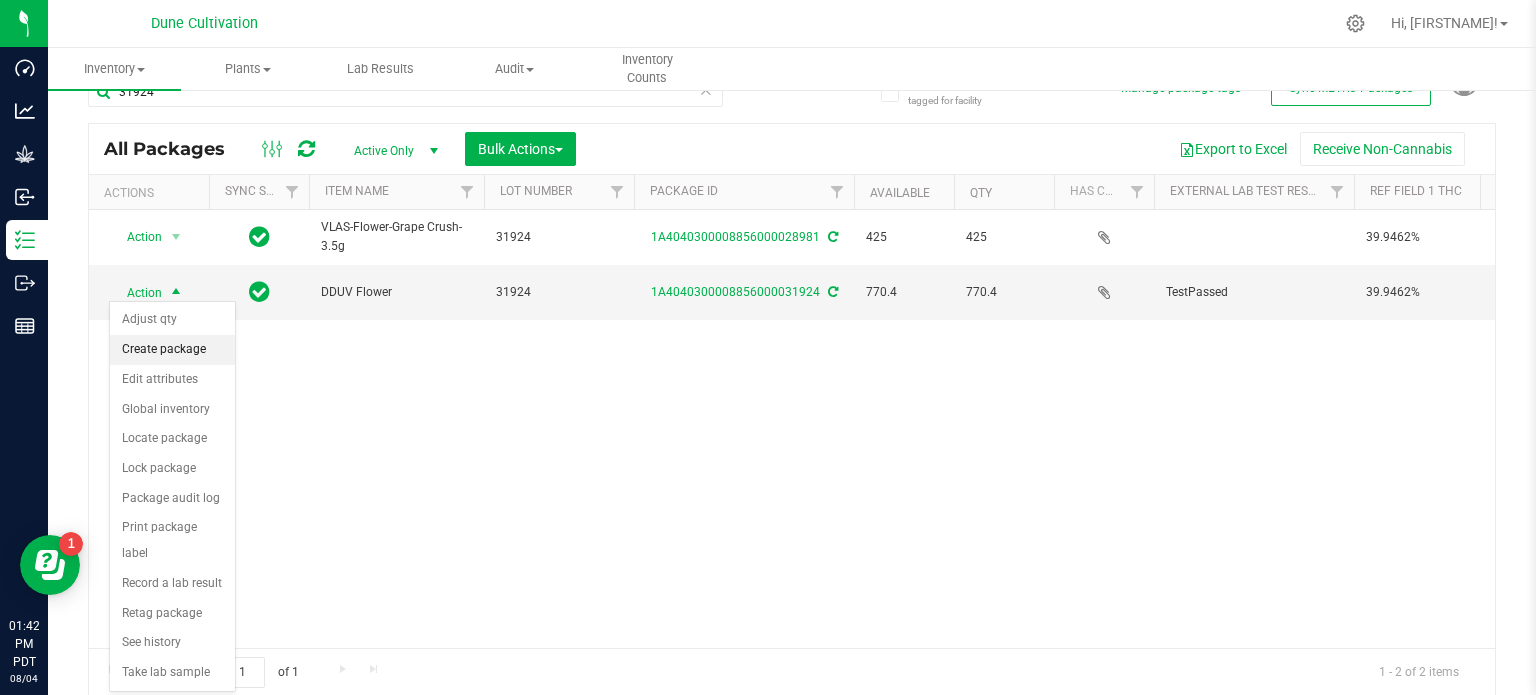 click on "Create package" at bounding box center (172, 350) 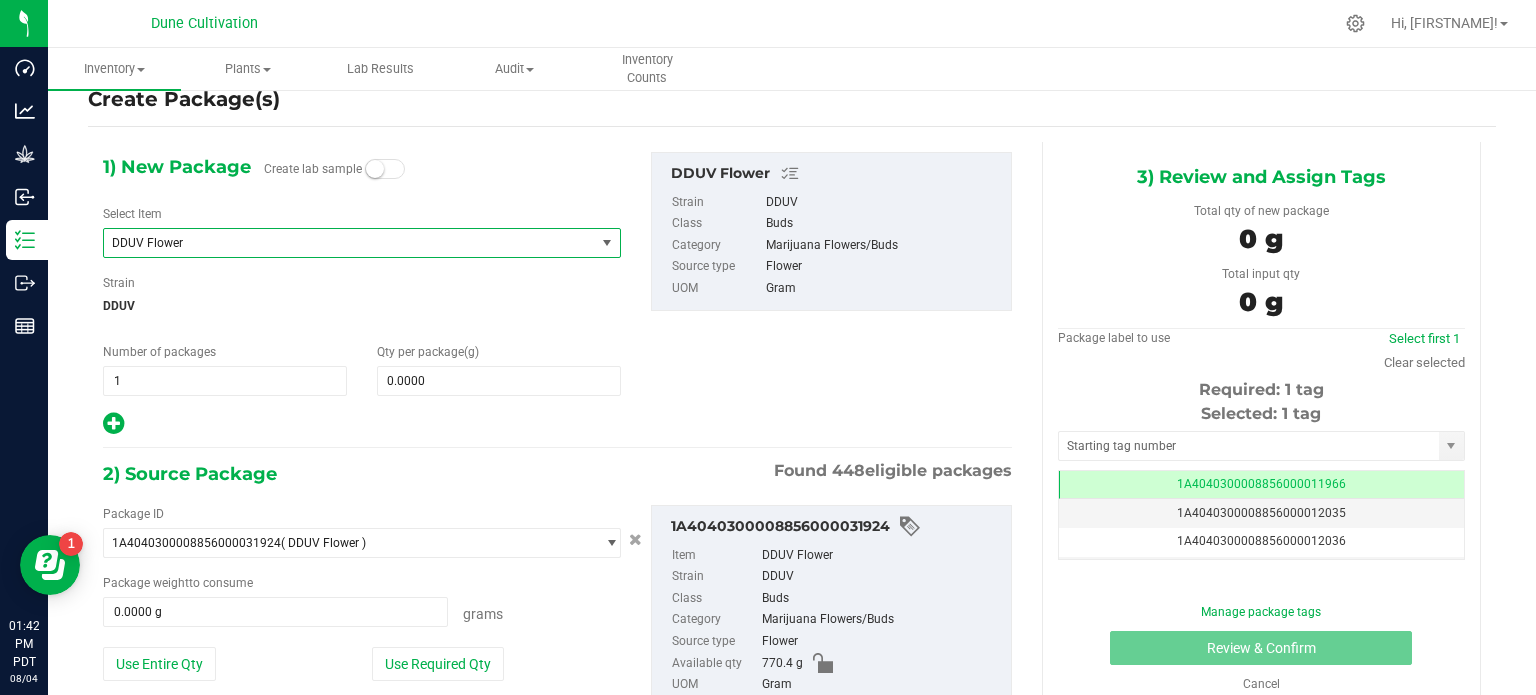click on "DDUV Flower" at bounding box center (340, 243) 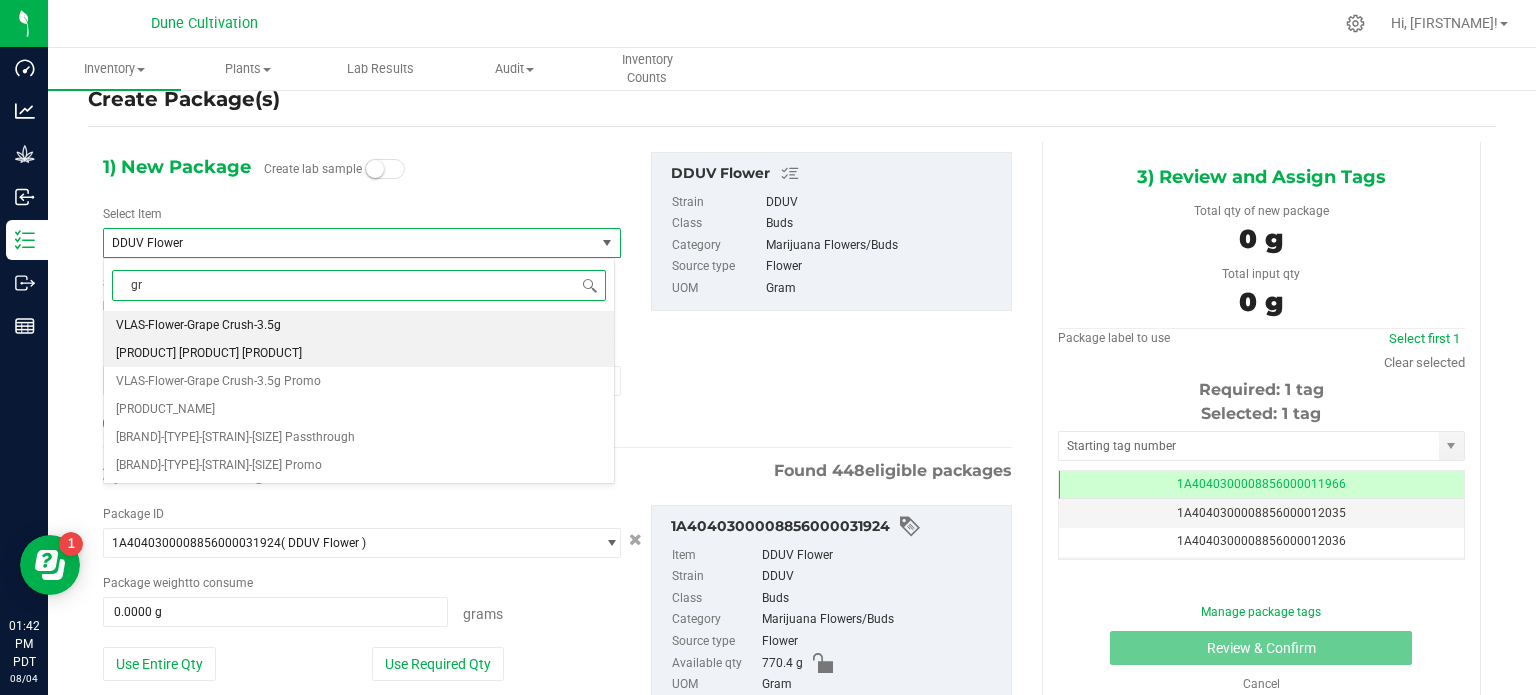 type on "g" 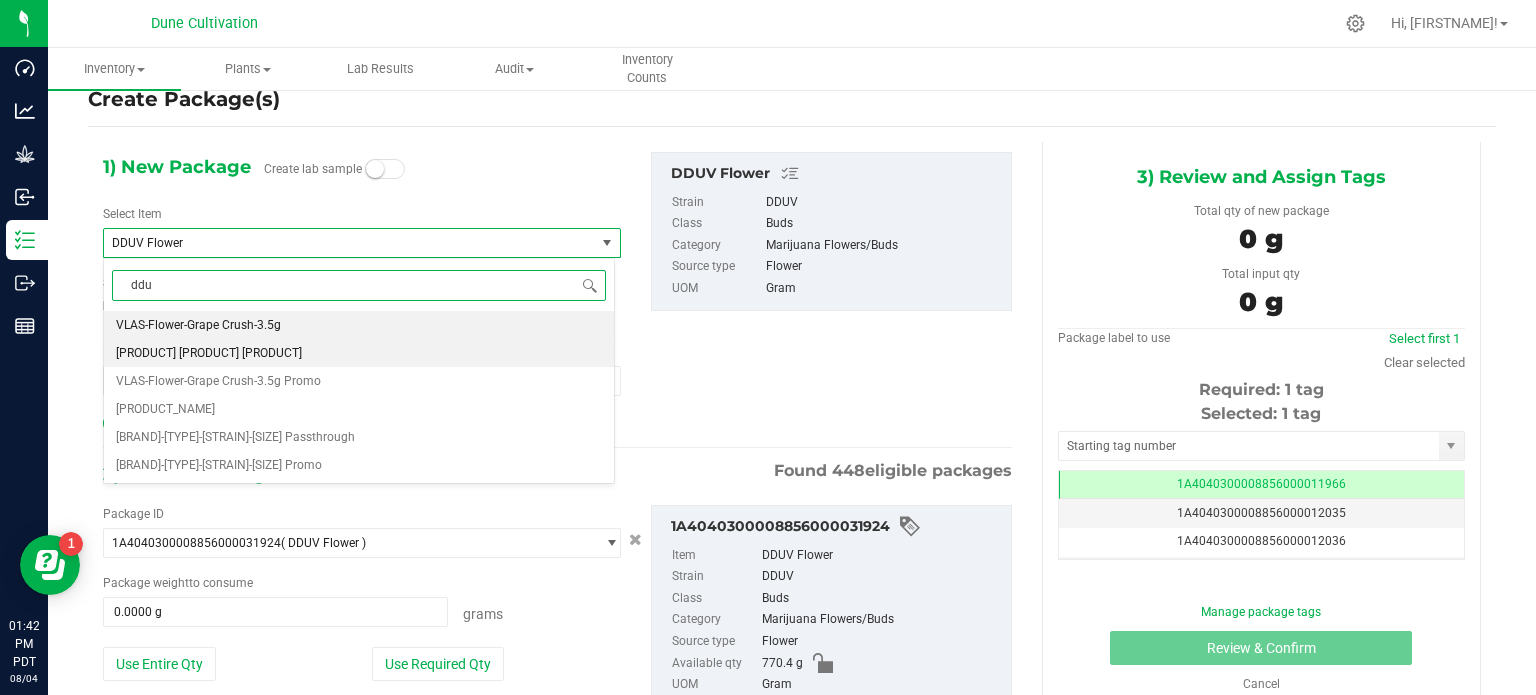 type on "dduv" 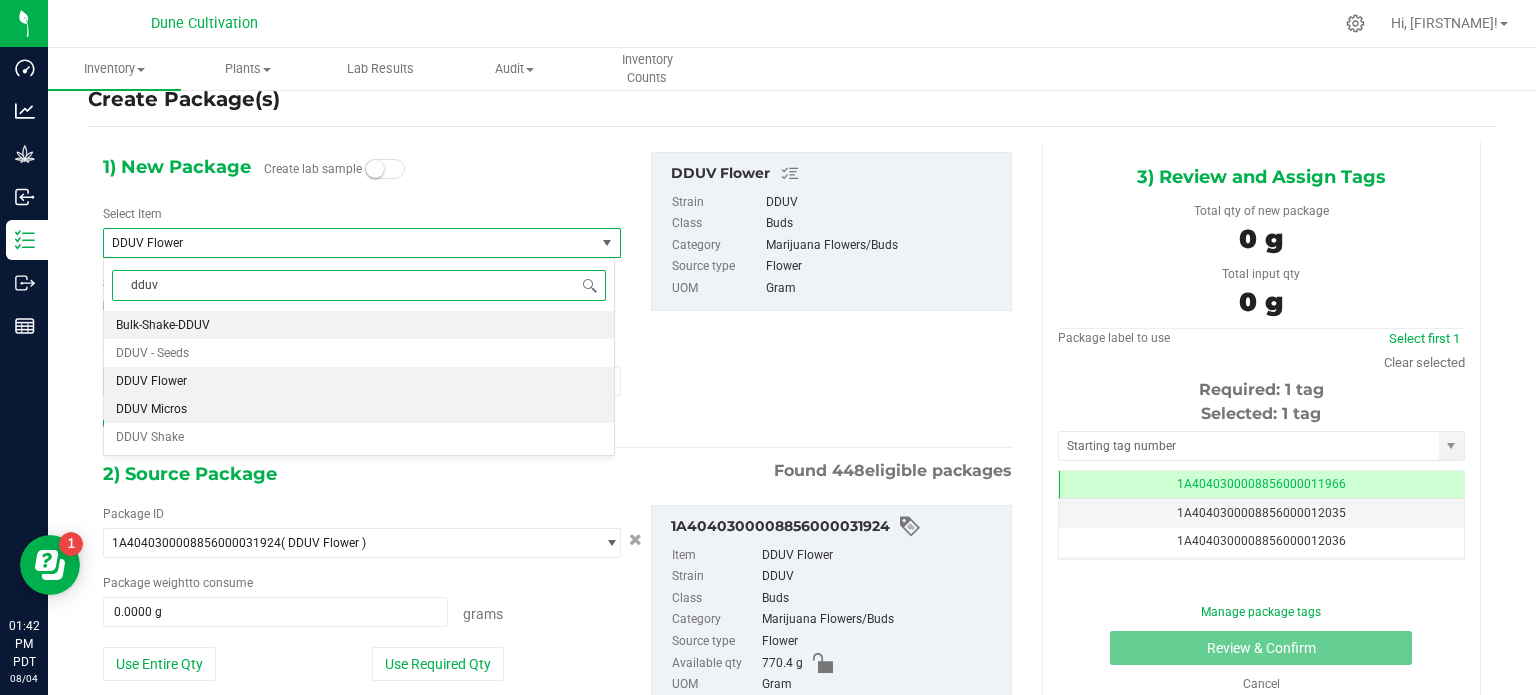 click on "DDUV Micros" at bounding box center [359, 409] 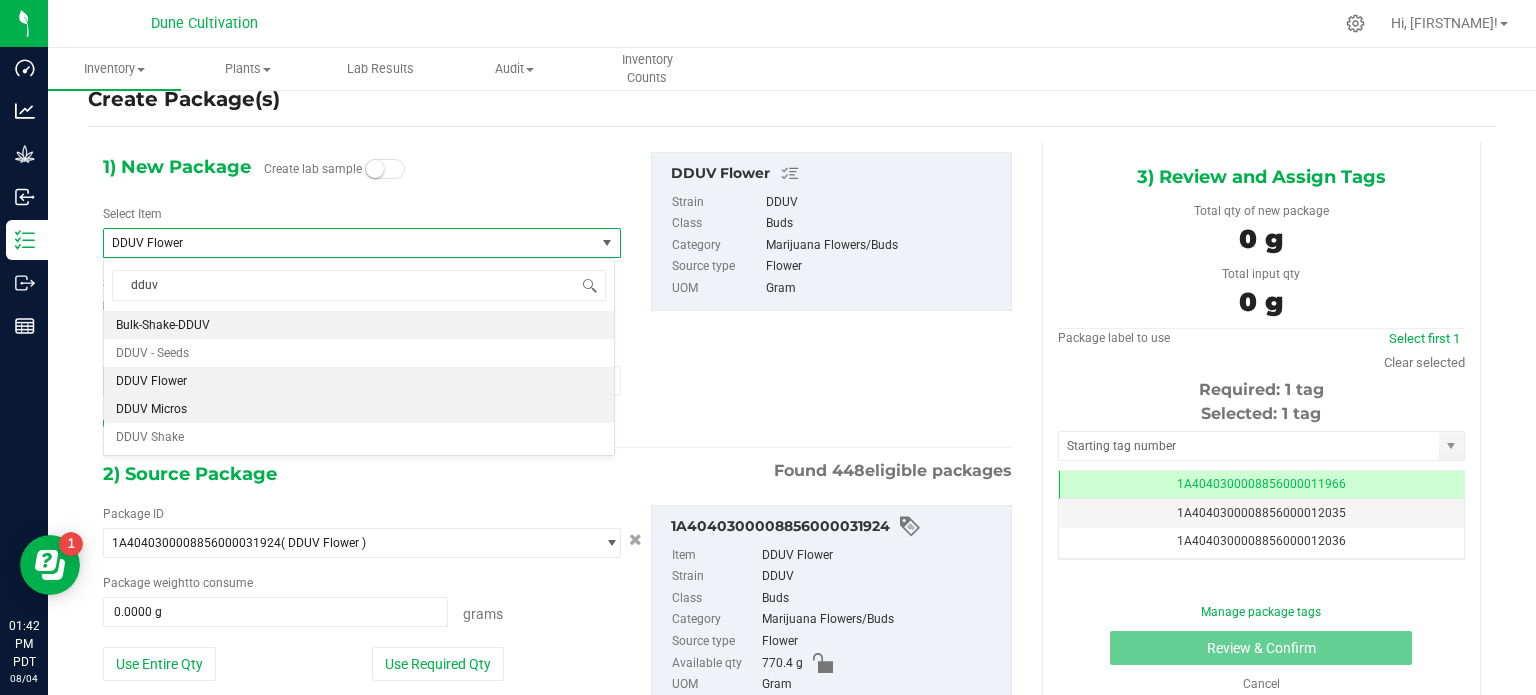 type 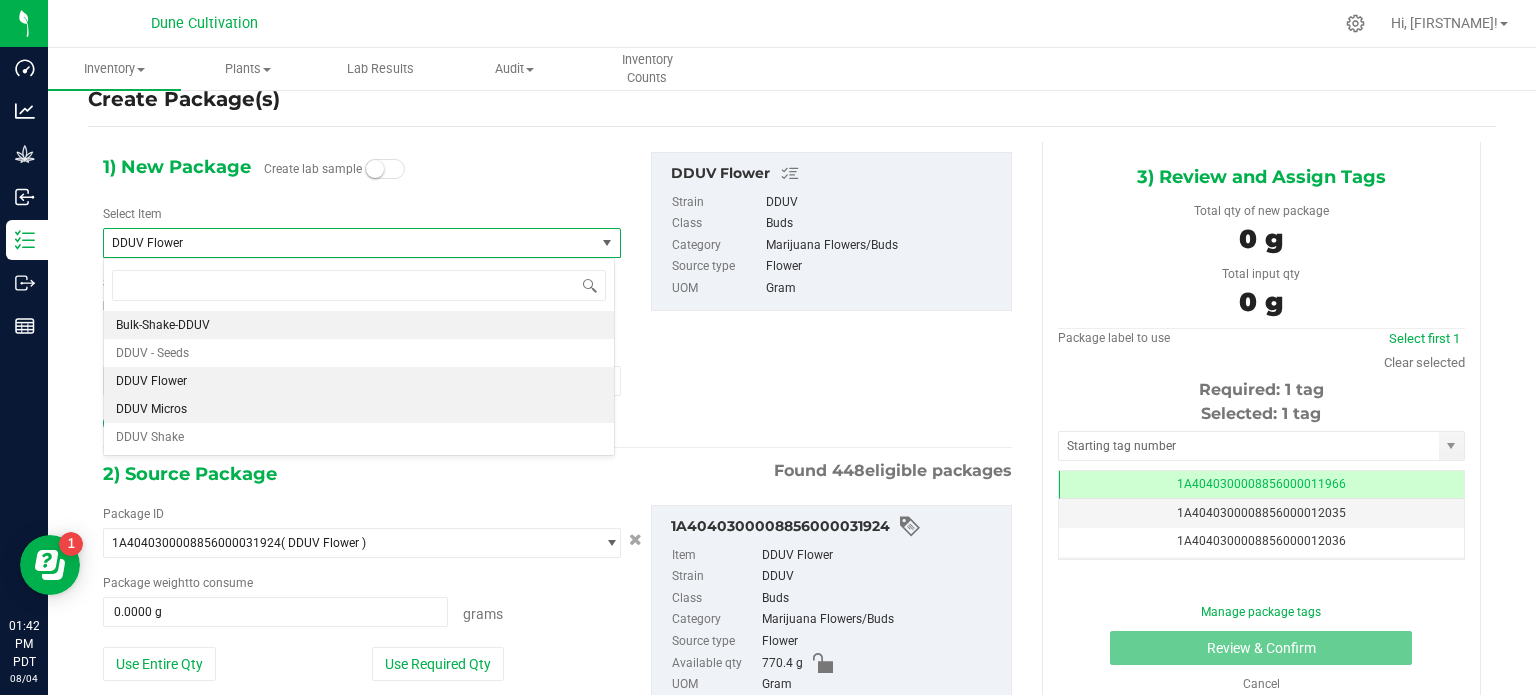 type on "0.0000" 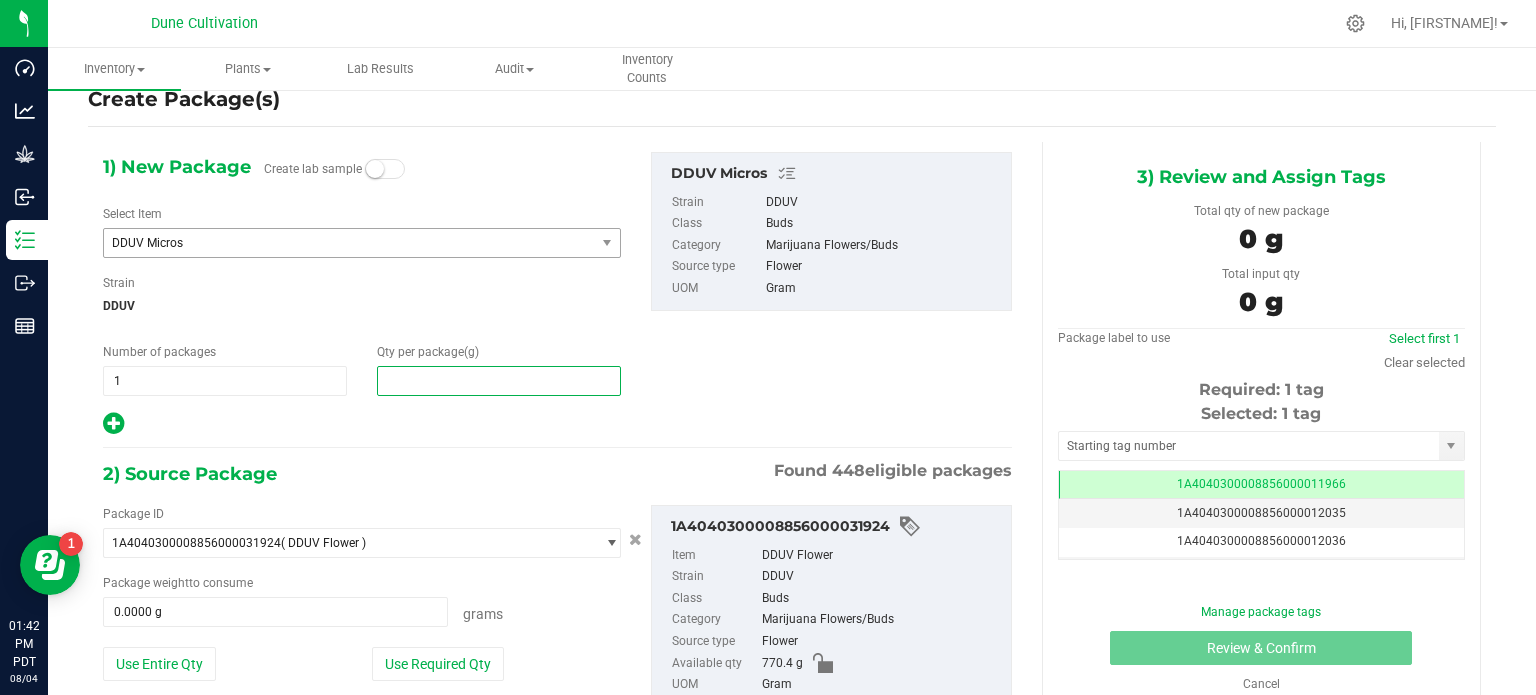 click at bounding box center [499, 381] 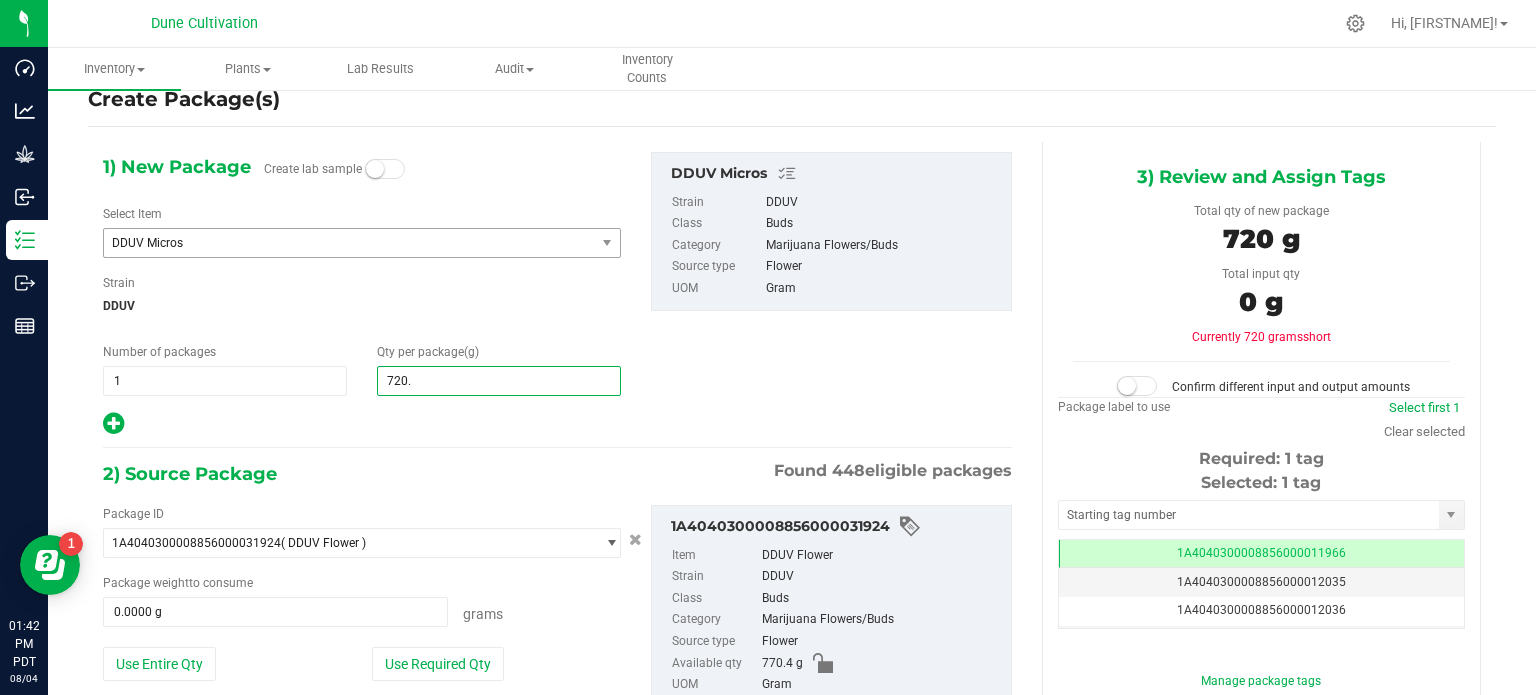 type on "720.8" 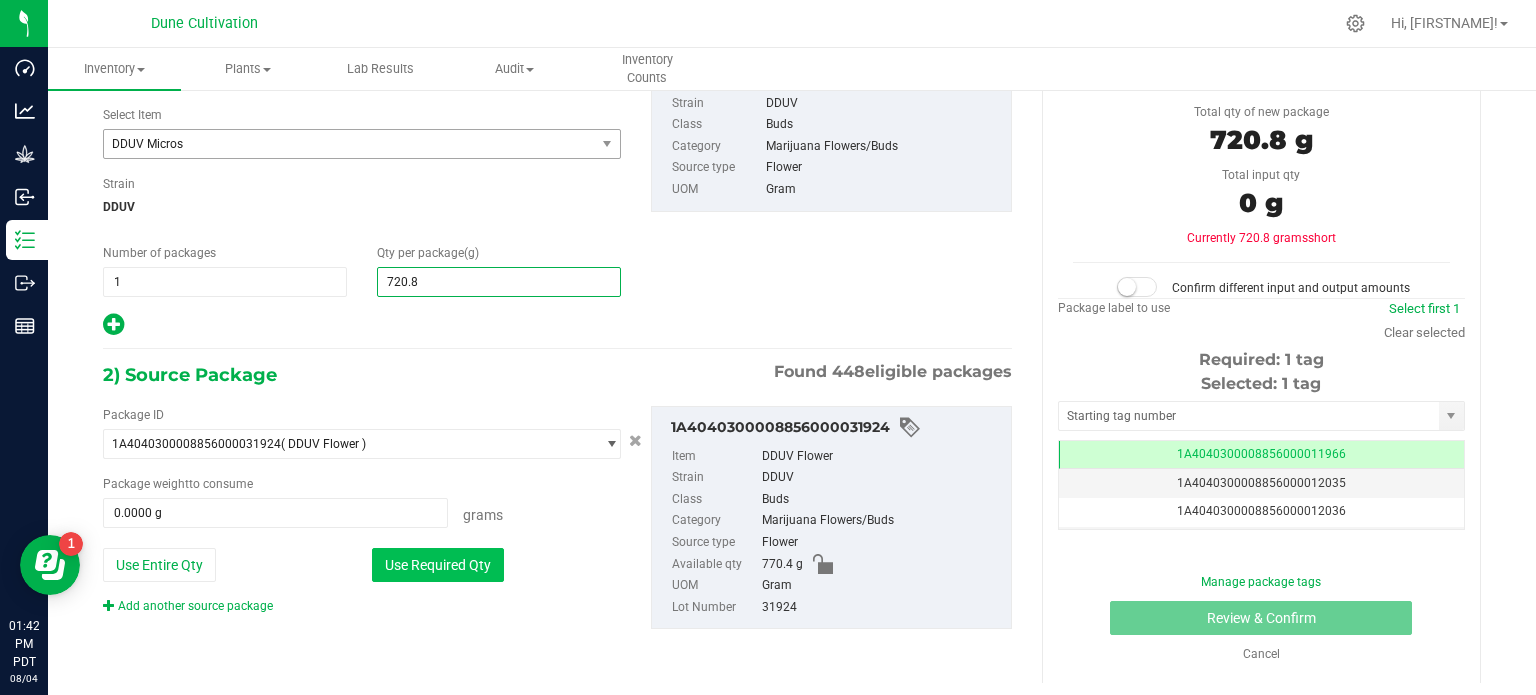 type on "[NUMBER]" 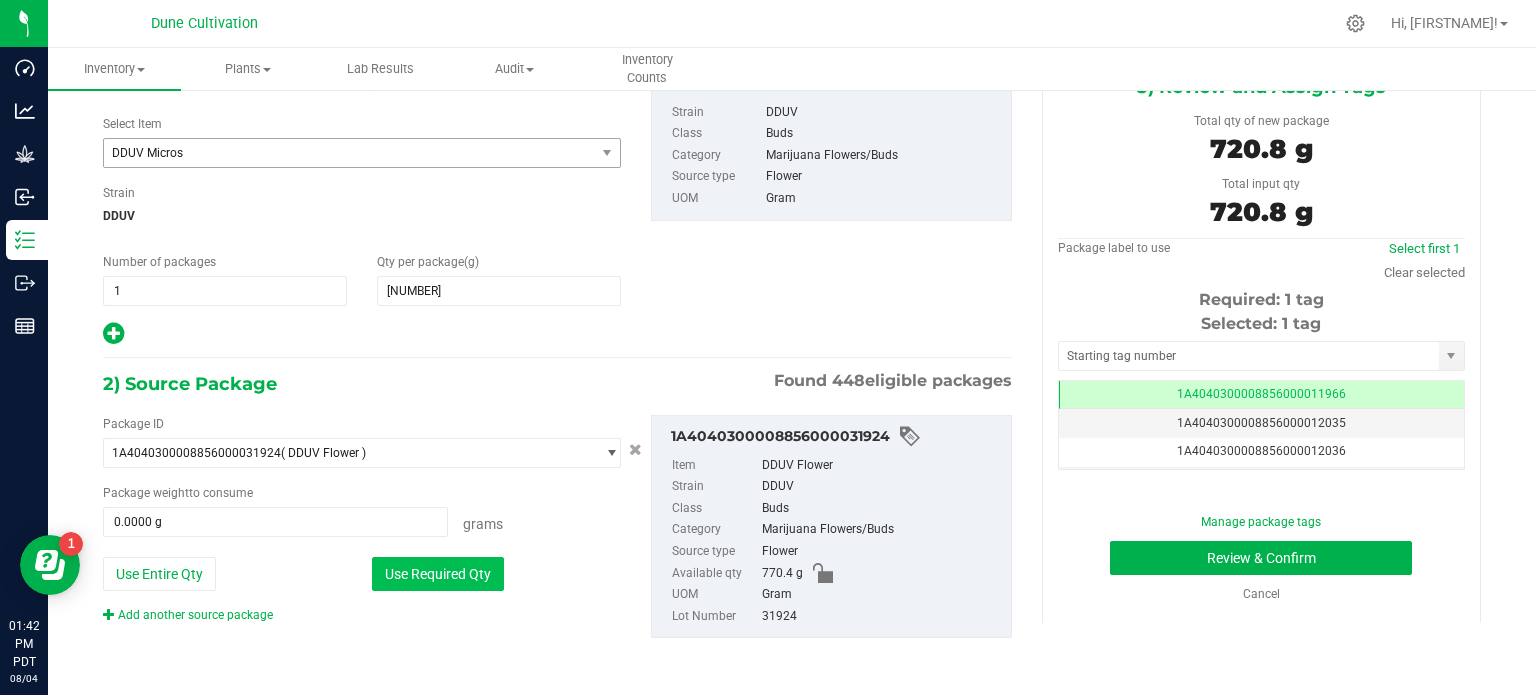 type on "720.8000 g" 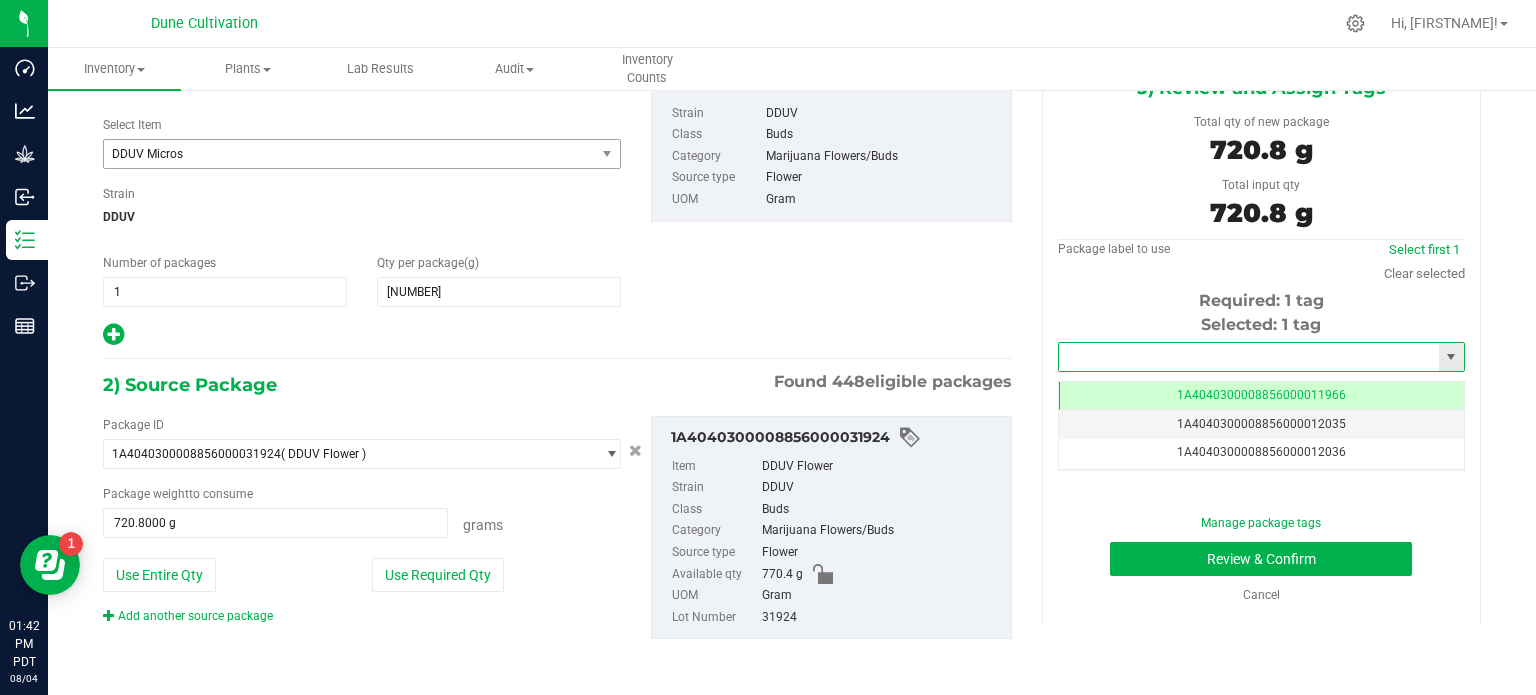 click at bounding box center [1249, 357] 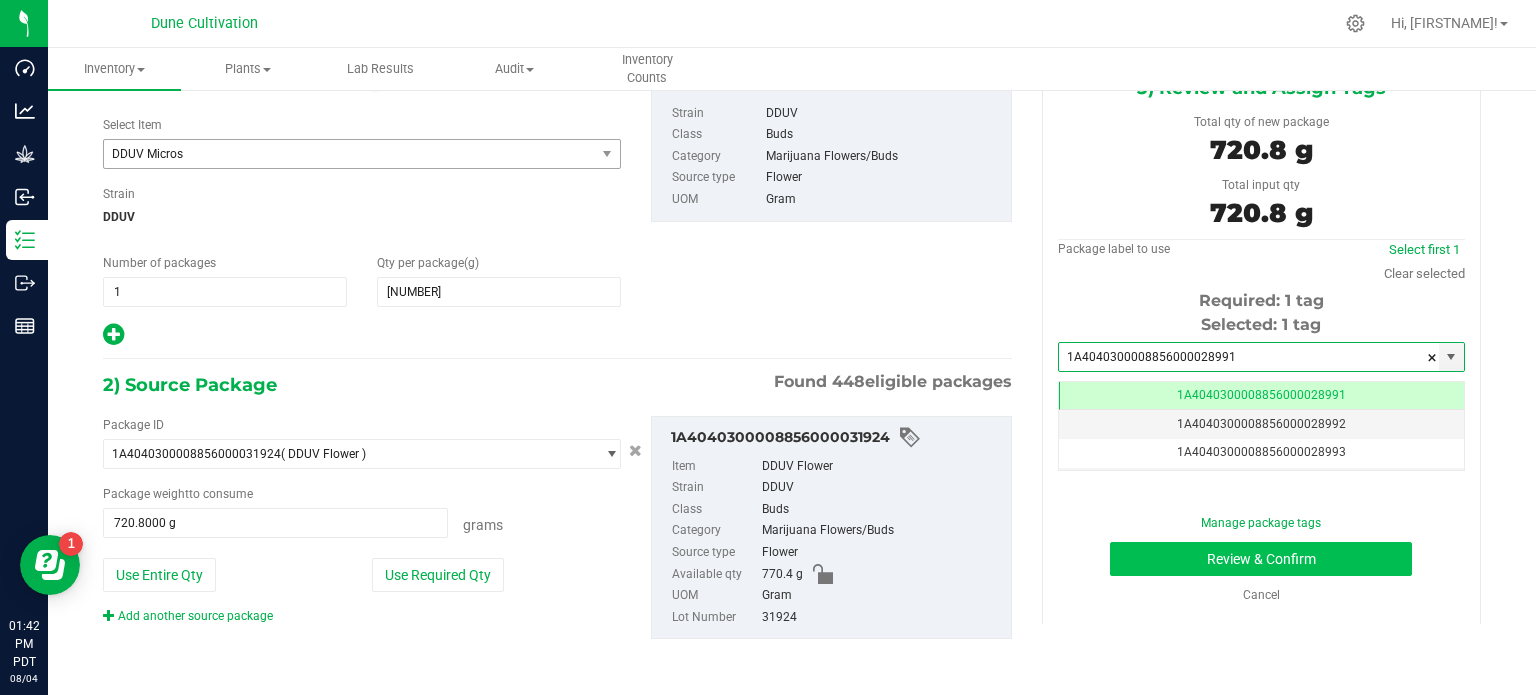 type on "1A4040300008856000028991" 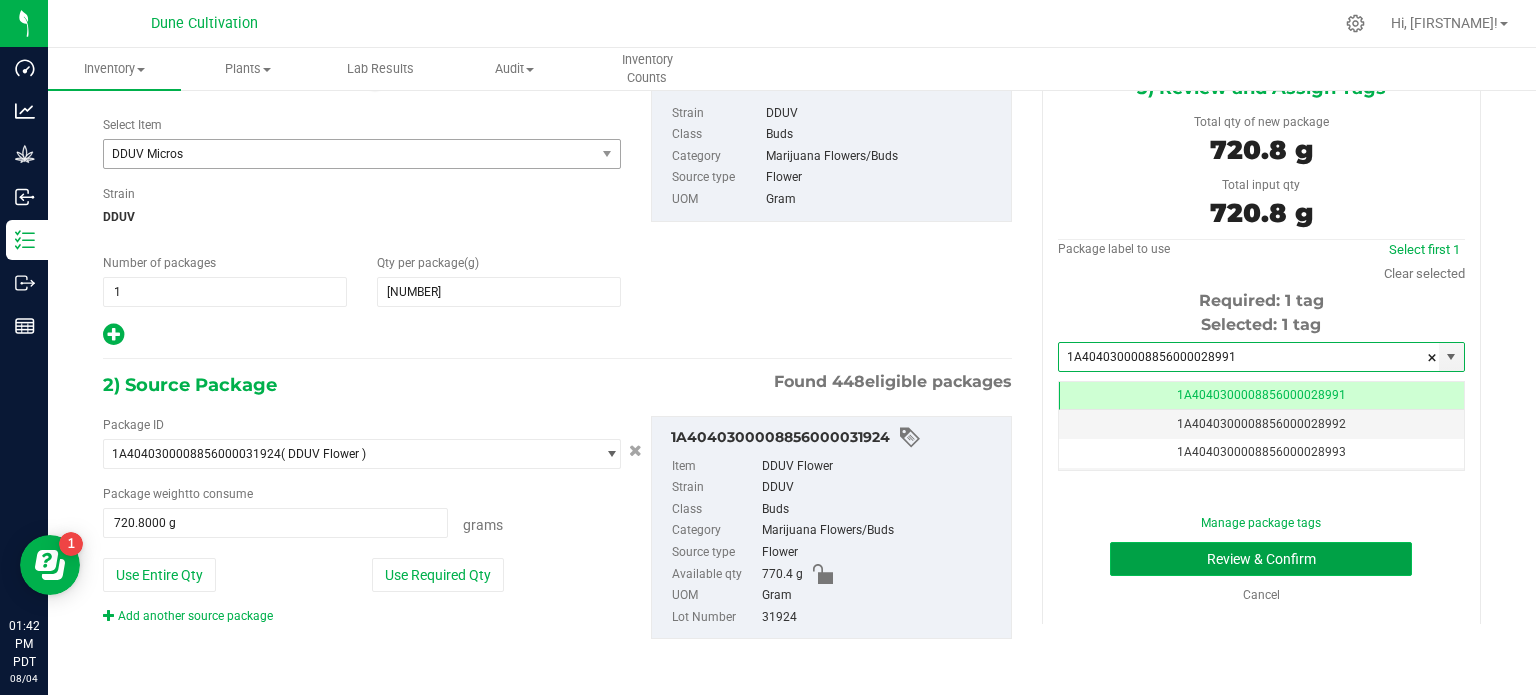 click on "Review & Confirm" at bounding box center (1261, 559) 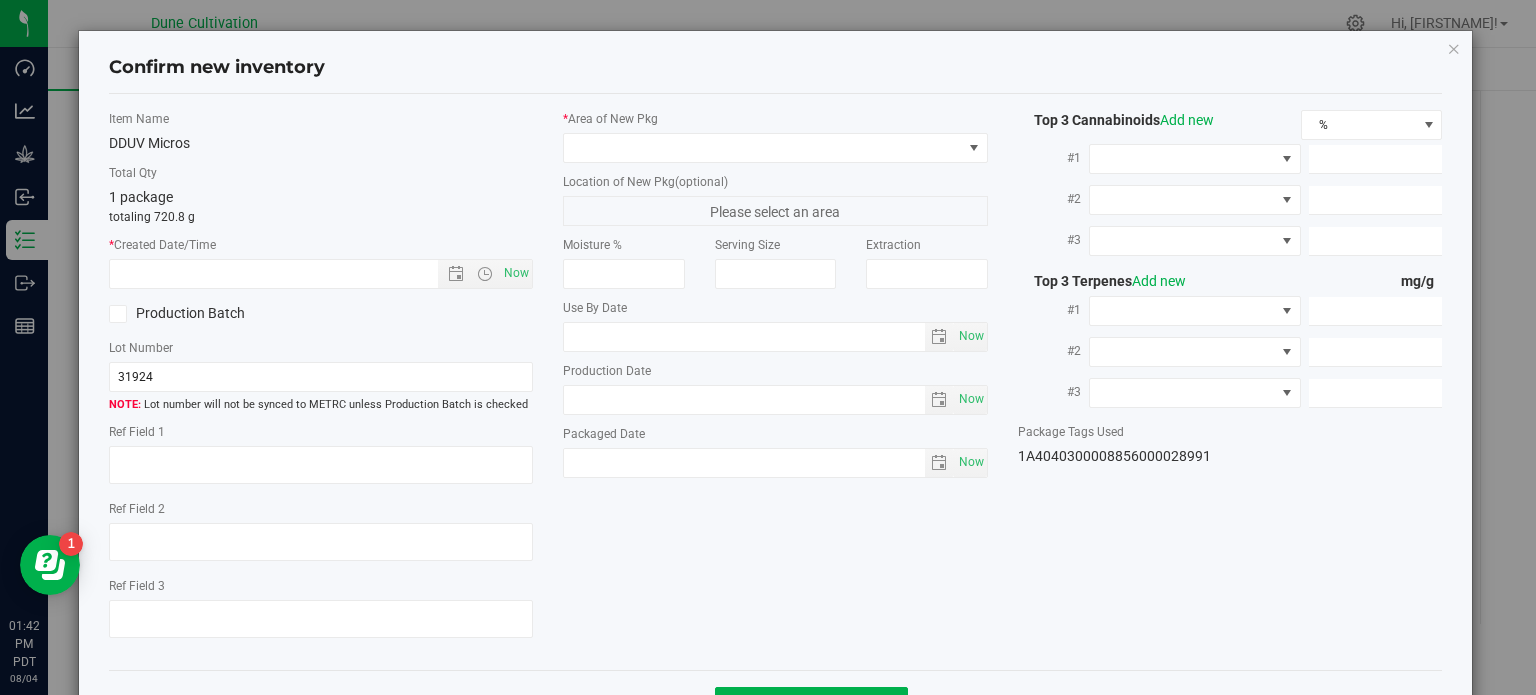 type on "39.9462%" 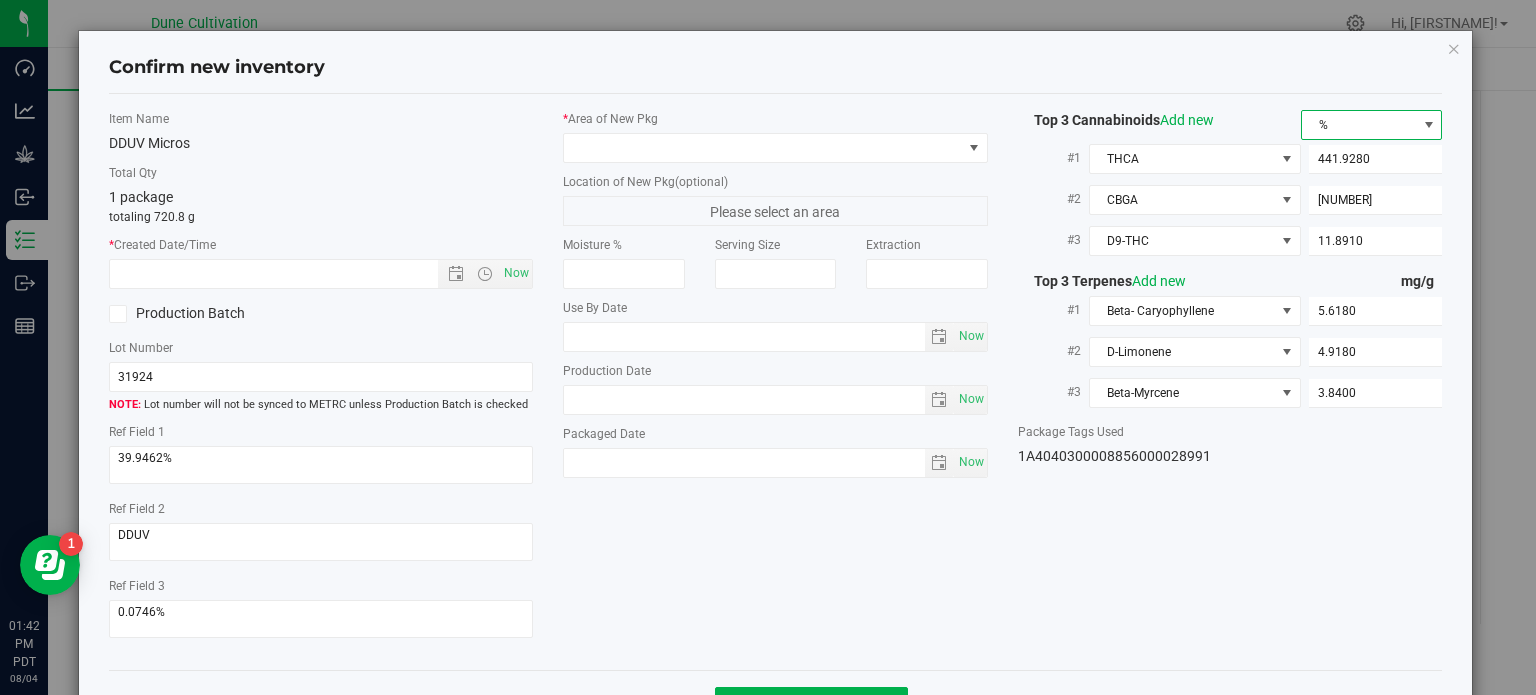 click on "%" at bounding box center (1359, 125) 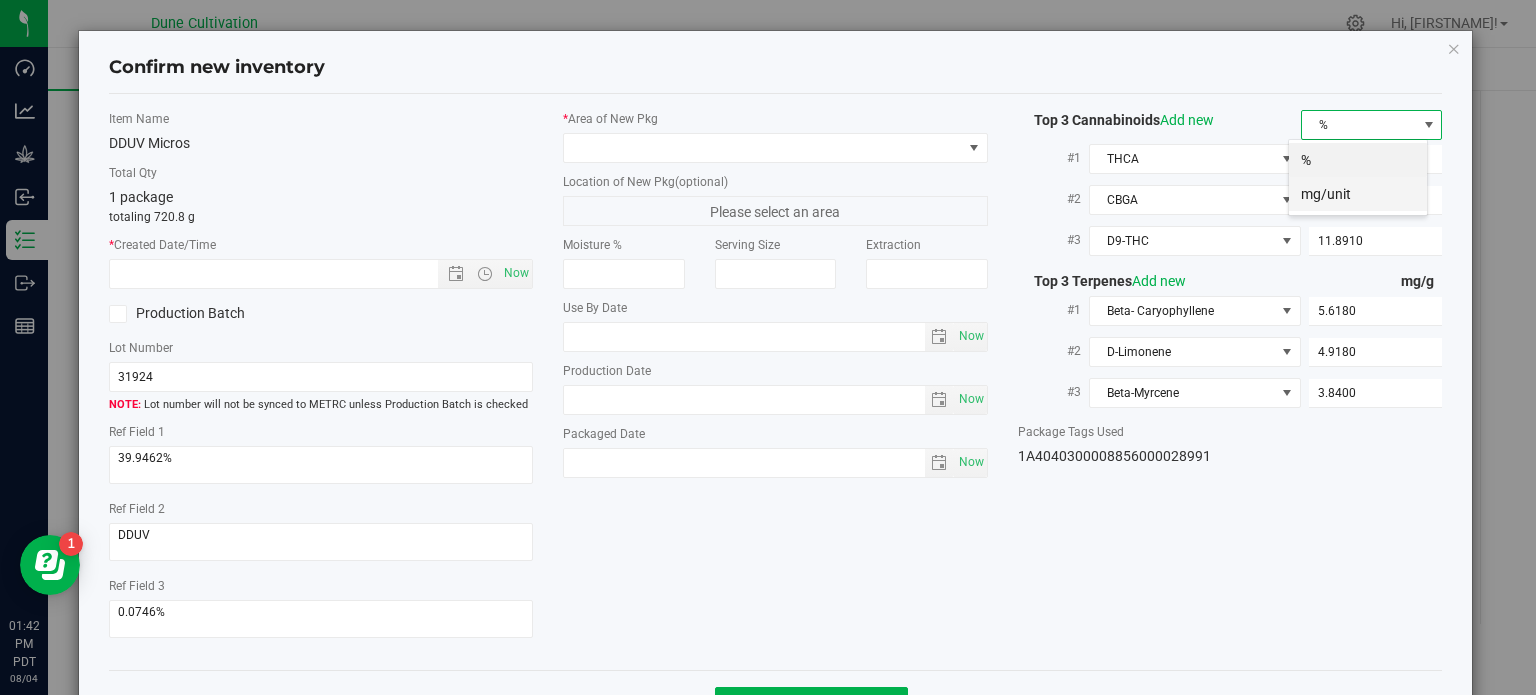 click on "mg/unit" at bounding box center [1358, 194] 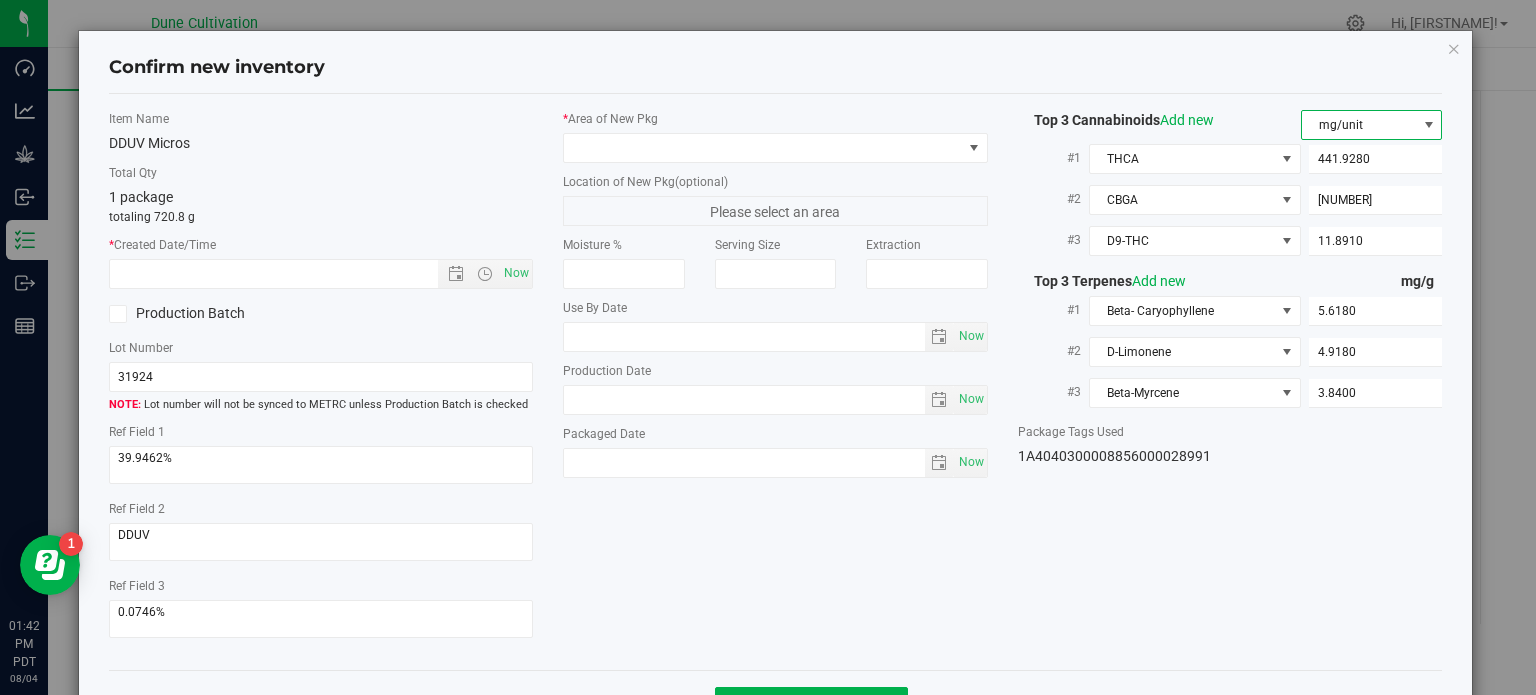 click on "Item Name
DDUV Micros
Total Qty
1 package  totaling 720.8 g
*
Created Date/Time
Now
Production Batch
Lot Number
[LOT NUMBER]
Ref Field 1" at bounding box center [776, 382] 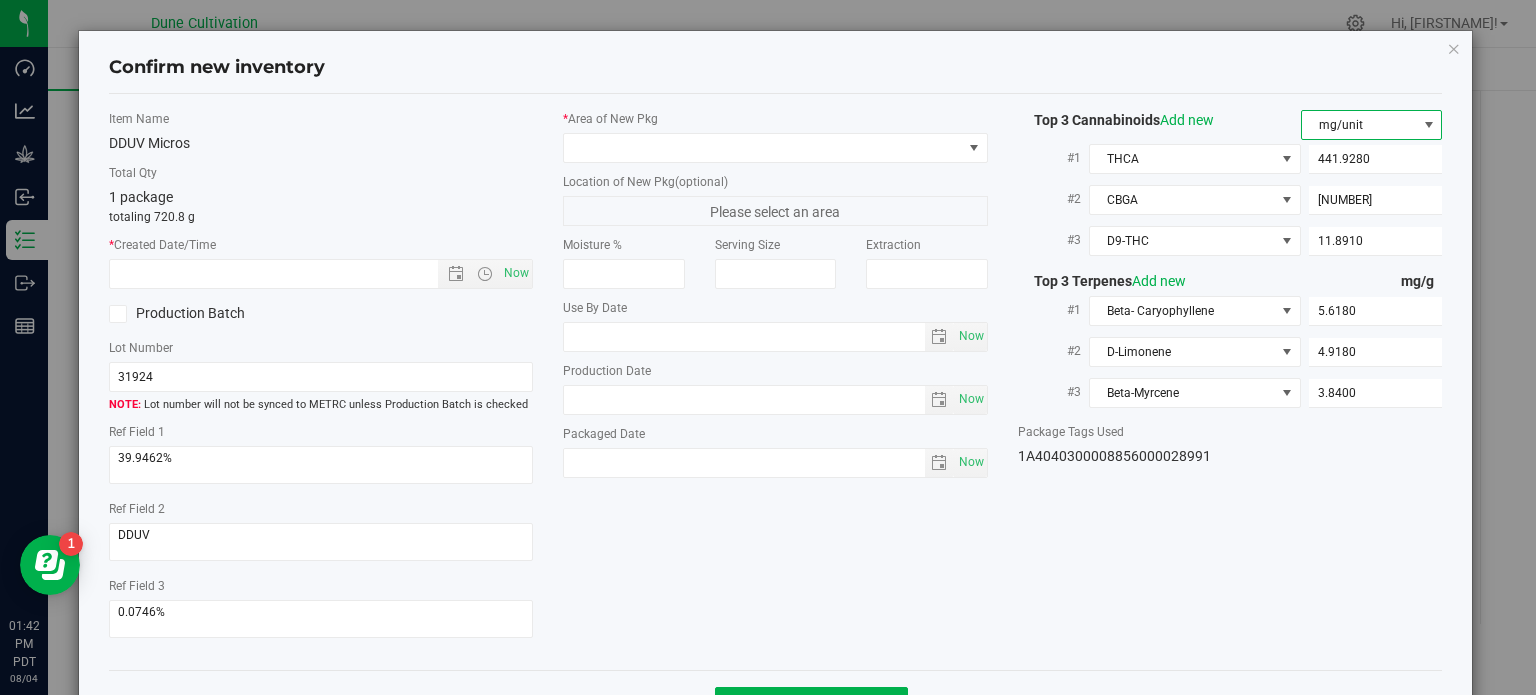 click on "mg/unit" at bounding box center (1359, 125) 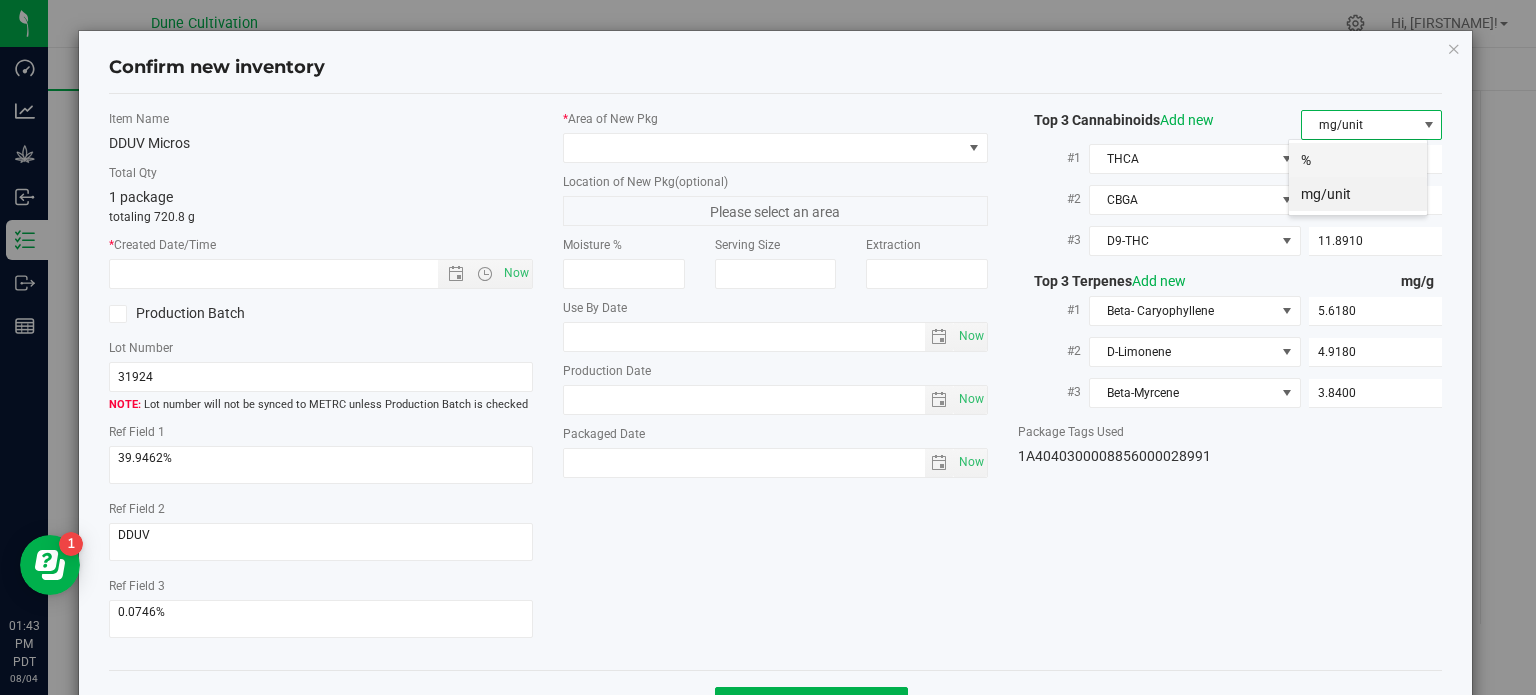 click on "%" at bounding box center [1358, 160] 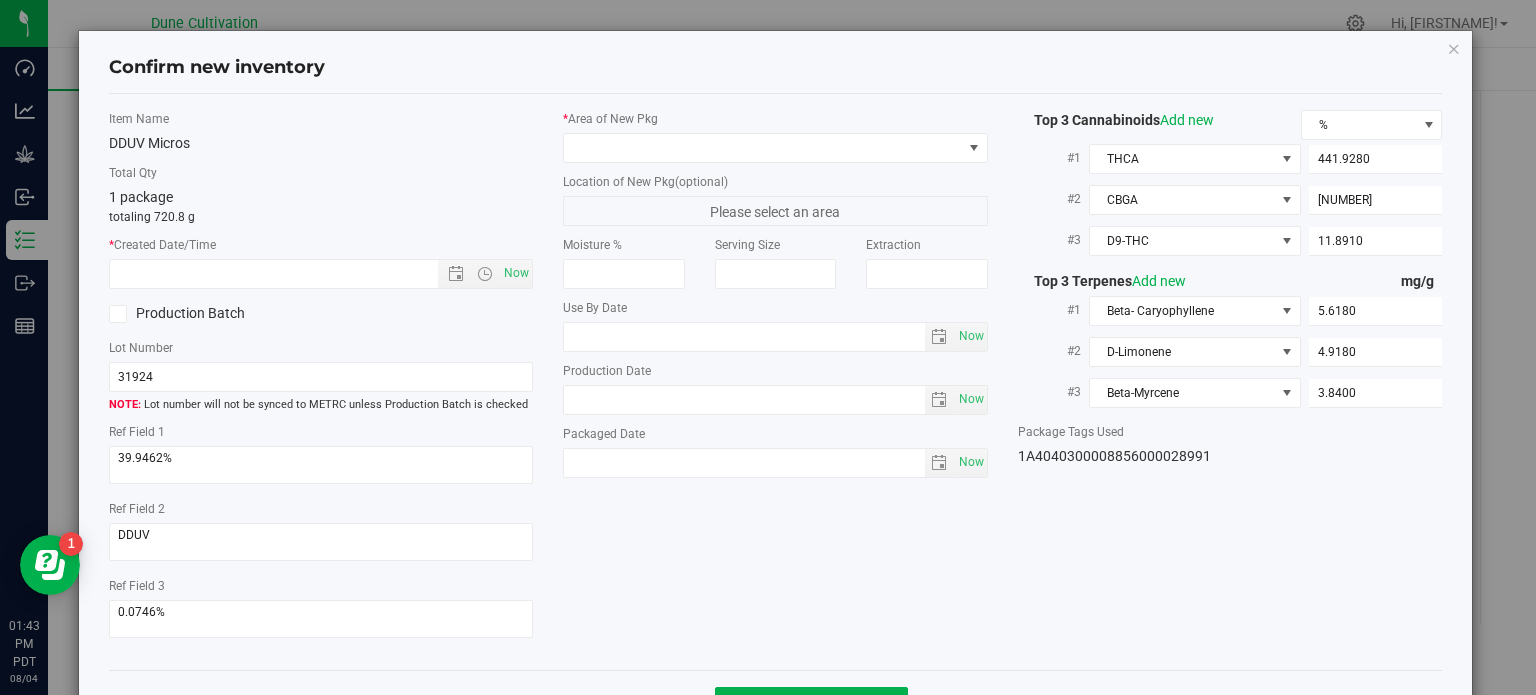 click on "Item Name
DDUV Micros
Total Qty
1 package  totaling 720.8 g
*
Created Date/Time
Now
Production Batch
Lot Number
[LOT NUMBER]
Ref Field 1" at bounding box center [776, 382] 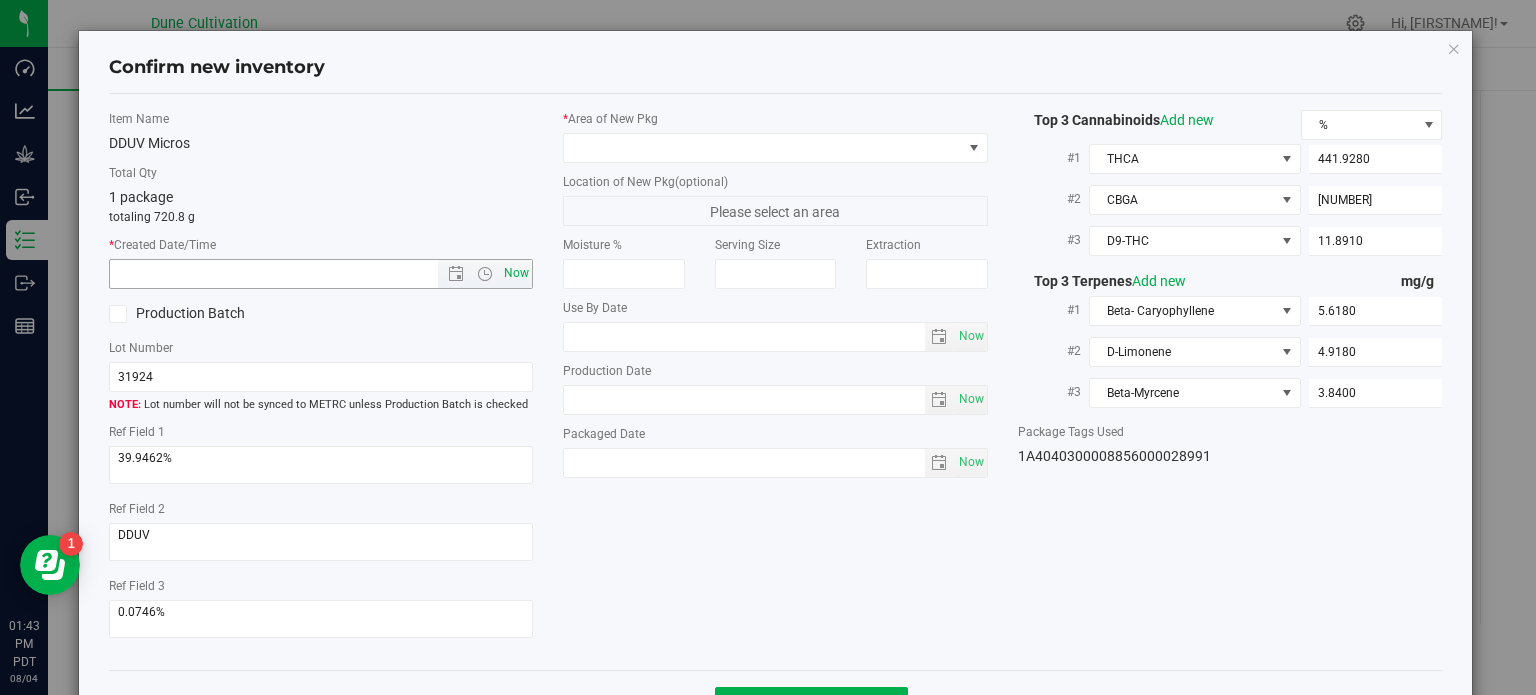 drag, startPoint x: 520, startPoint y: 288, endPoint x: 525, endPoint y: 275, distance: 13.928389 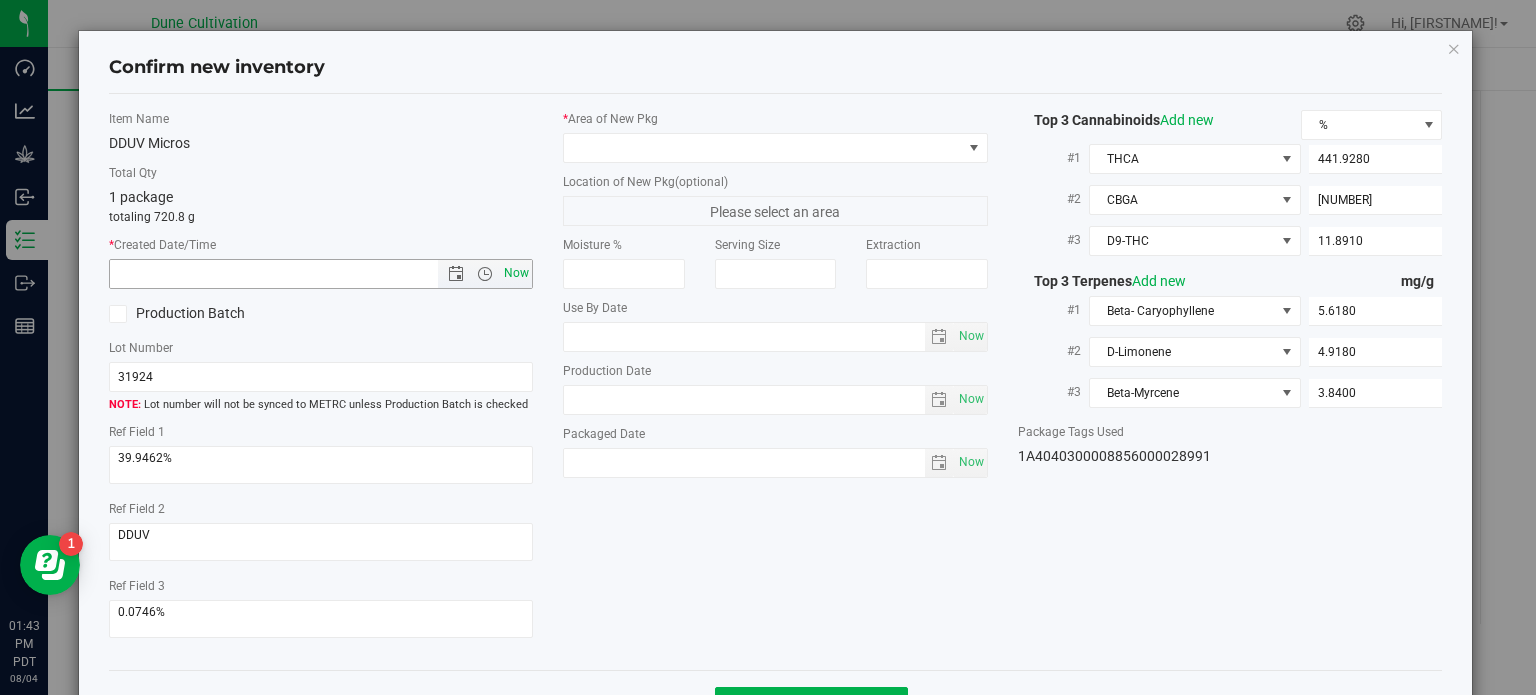 click on "Now" at bounding box center [517, 273] 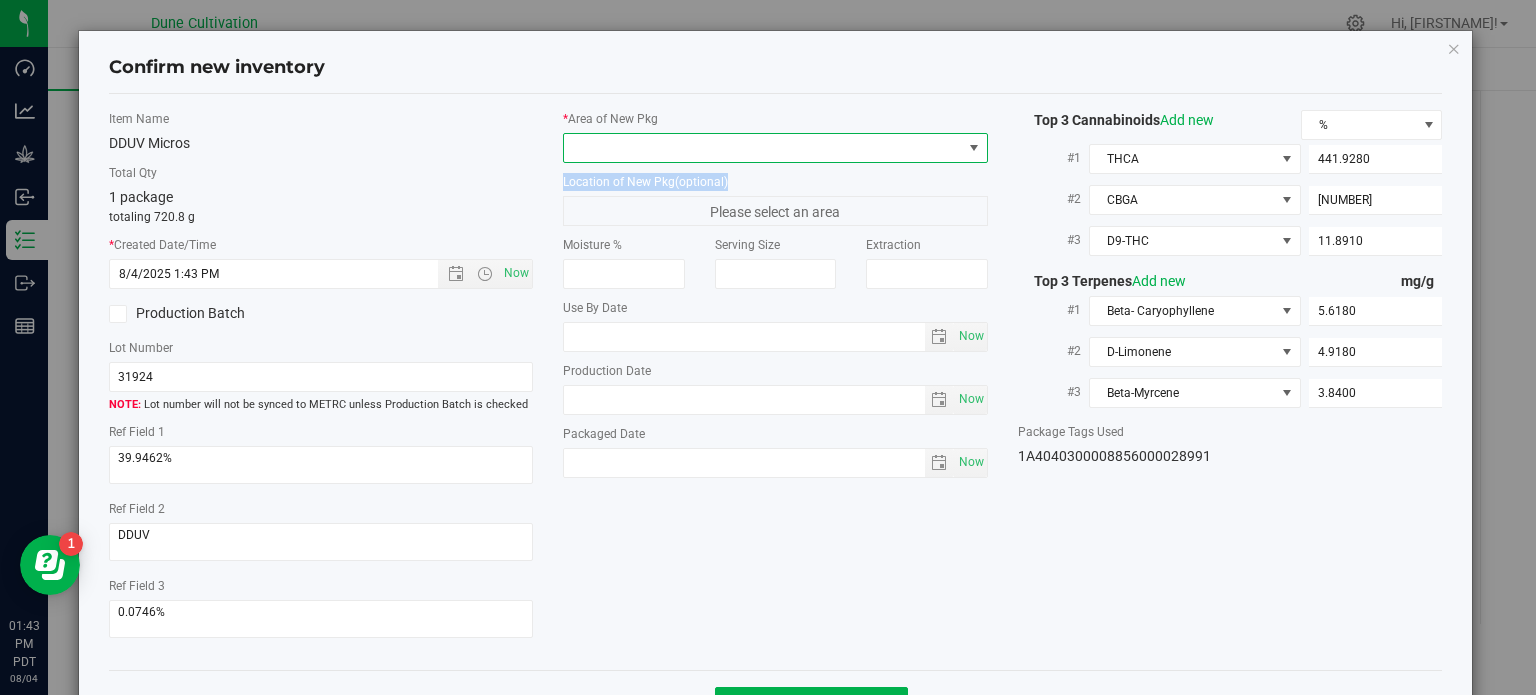 drag, startPoint x: 785, startPoint y: 141, endPoint x: 792, endPoint y: 159, distance: 19.313208 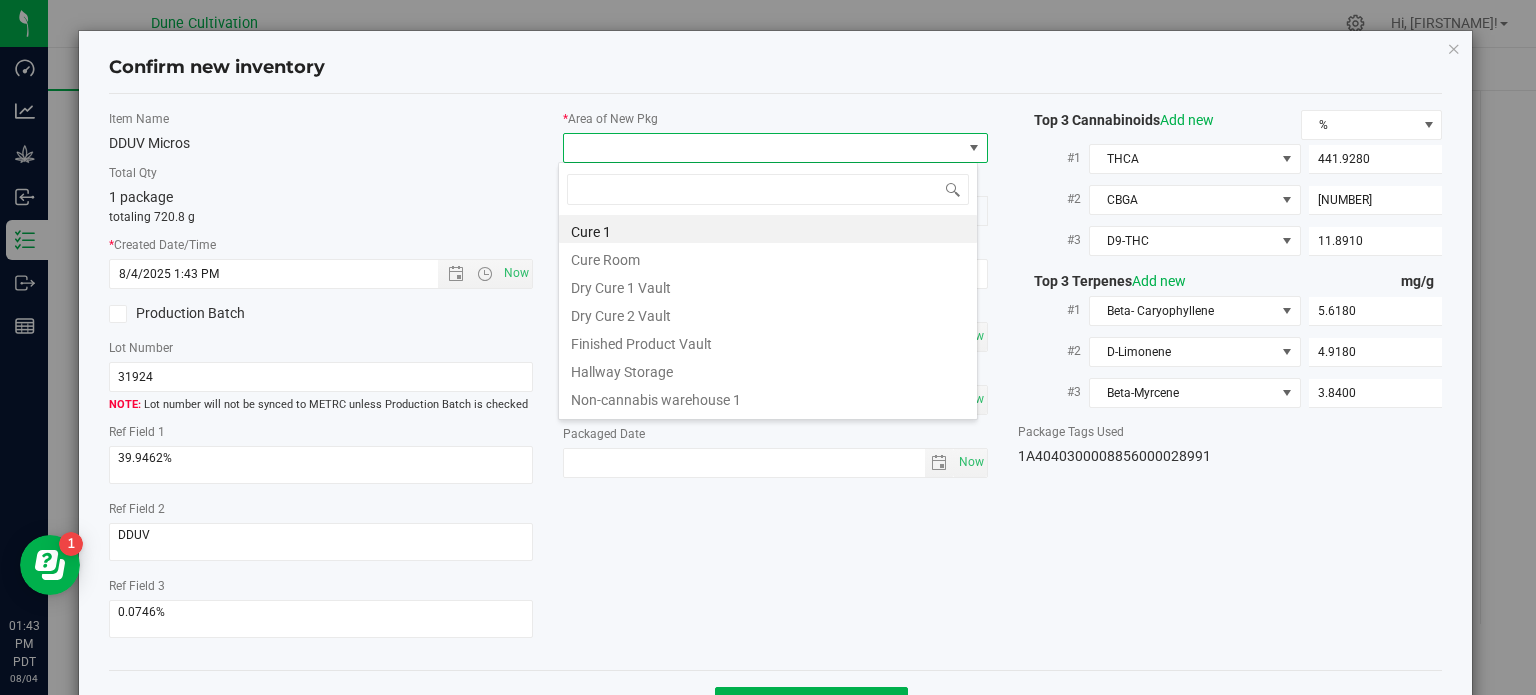 click at bounding box center [763, 148] 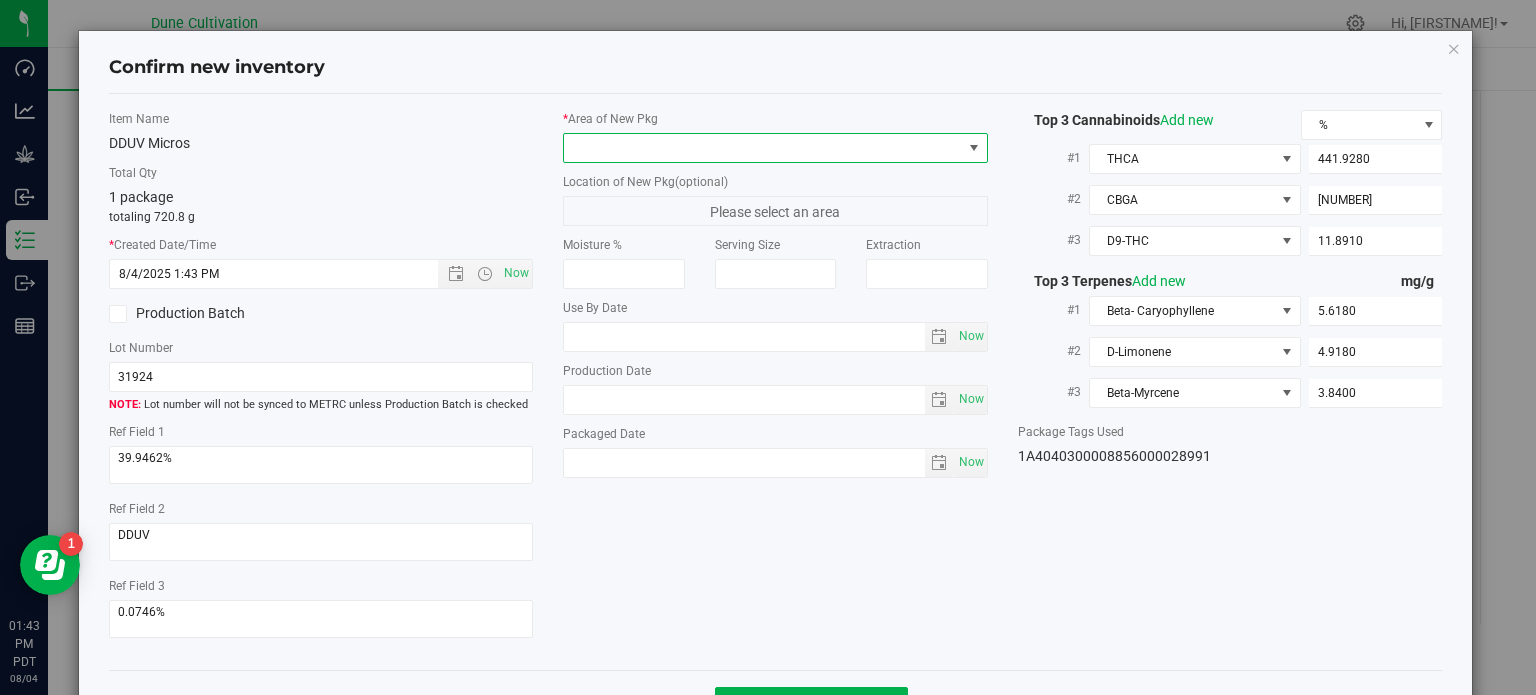 click at bounding box center (763, 148) 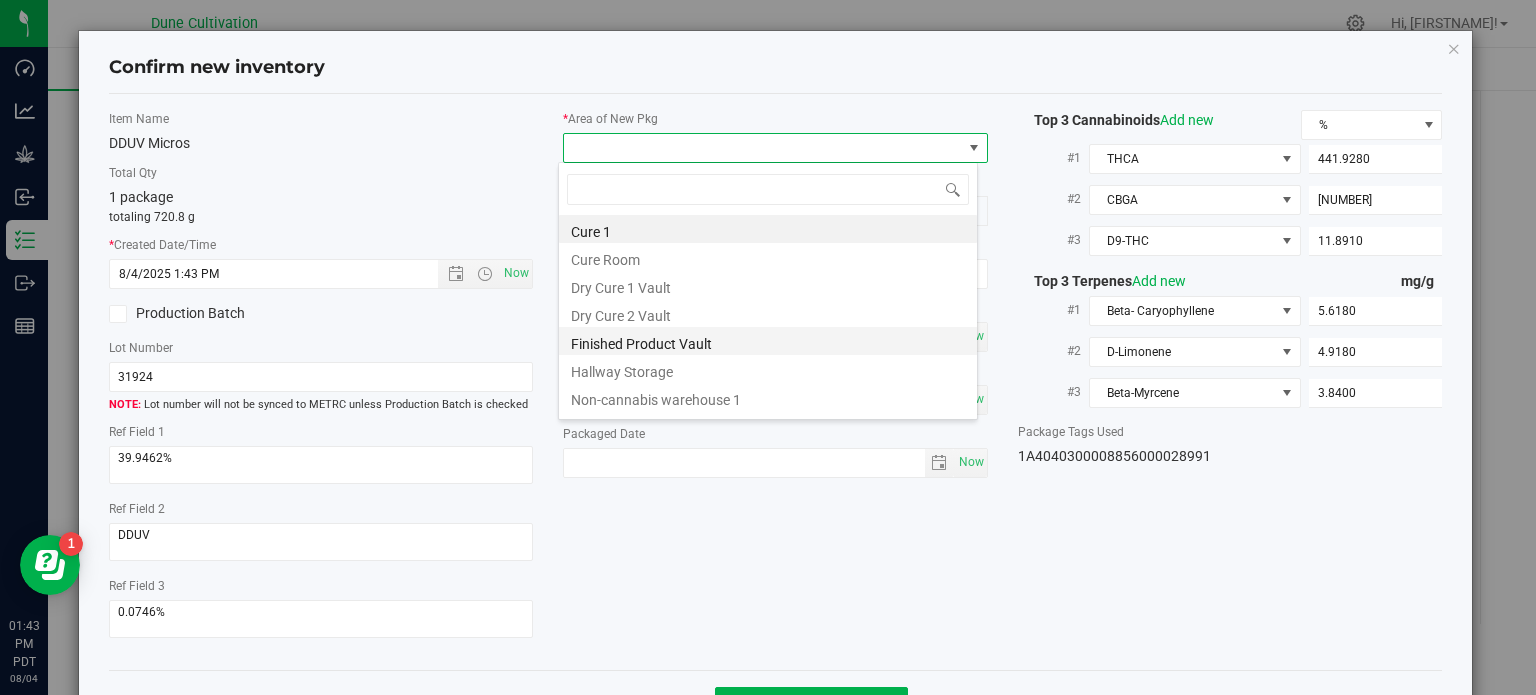 click on "Finished Product Vault" at bounding box center (768, 341) 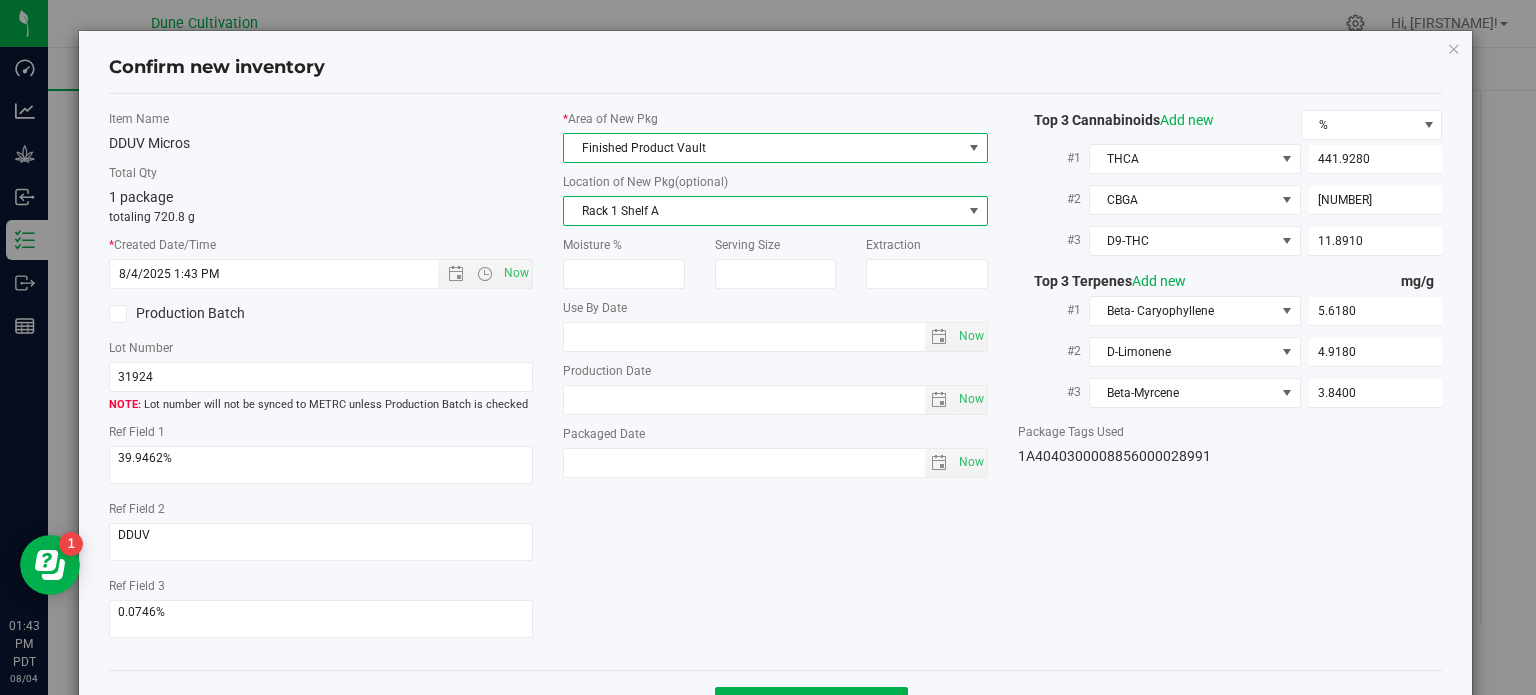 click on "Rack 1 Shelf A" at bounding box center (763, 211) 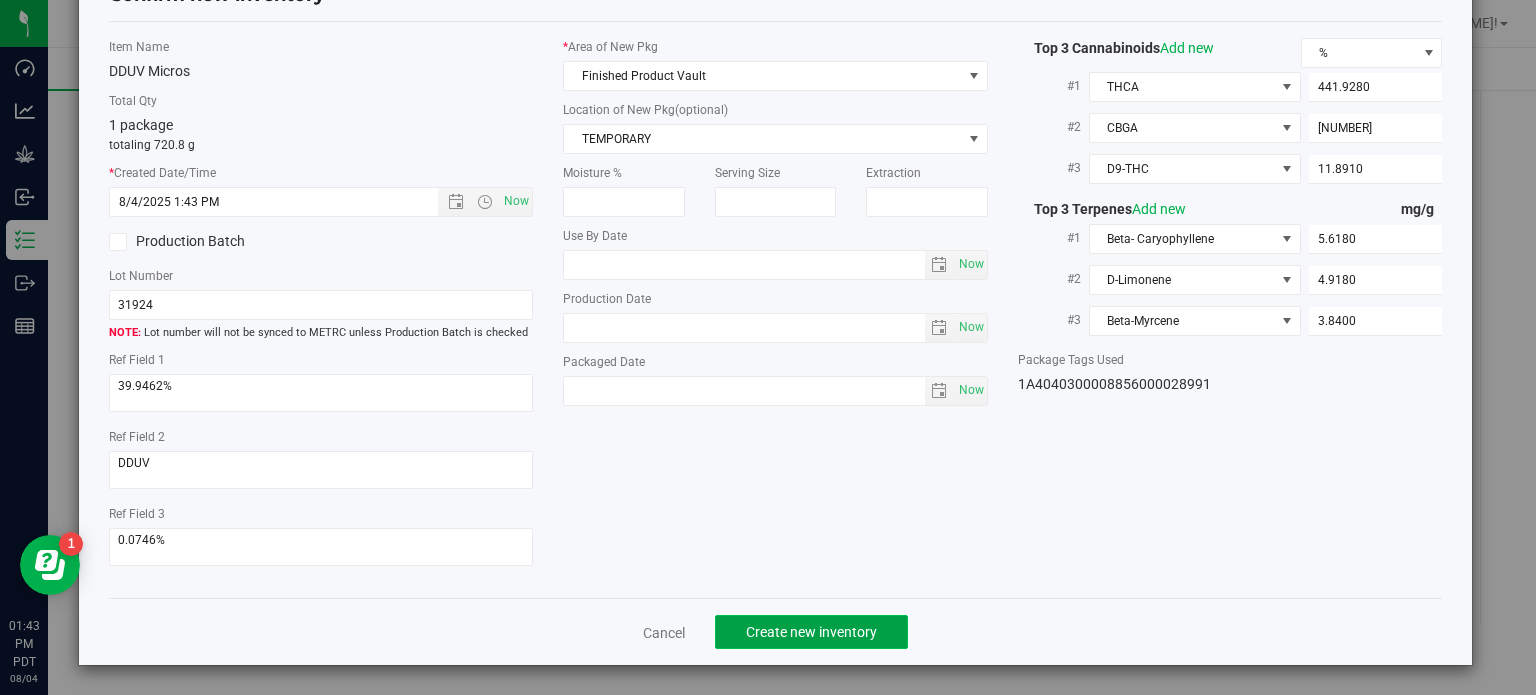 click on "Create new inventory" 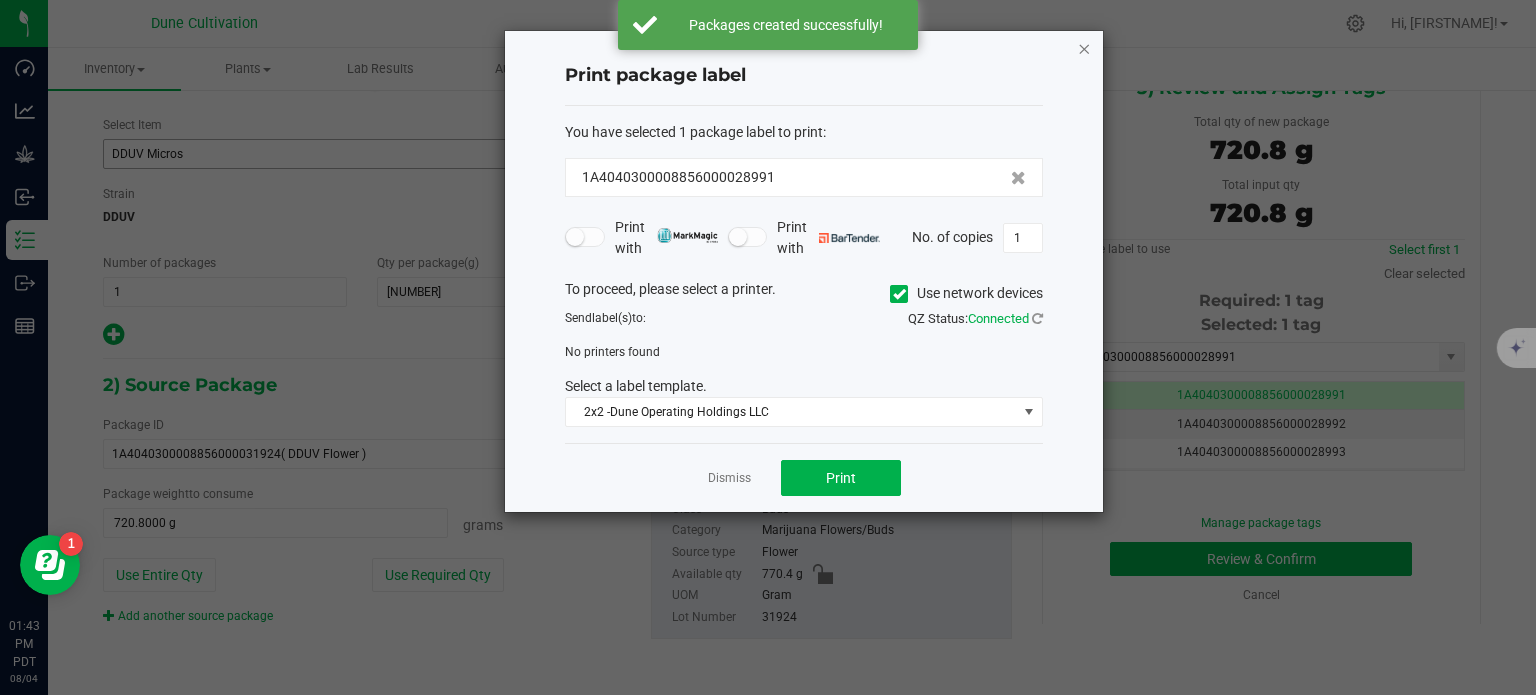 click 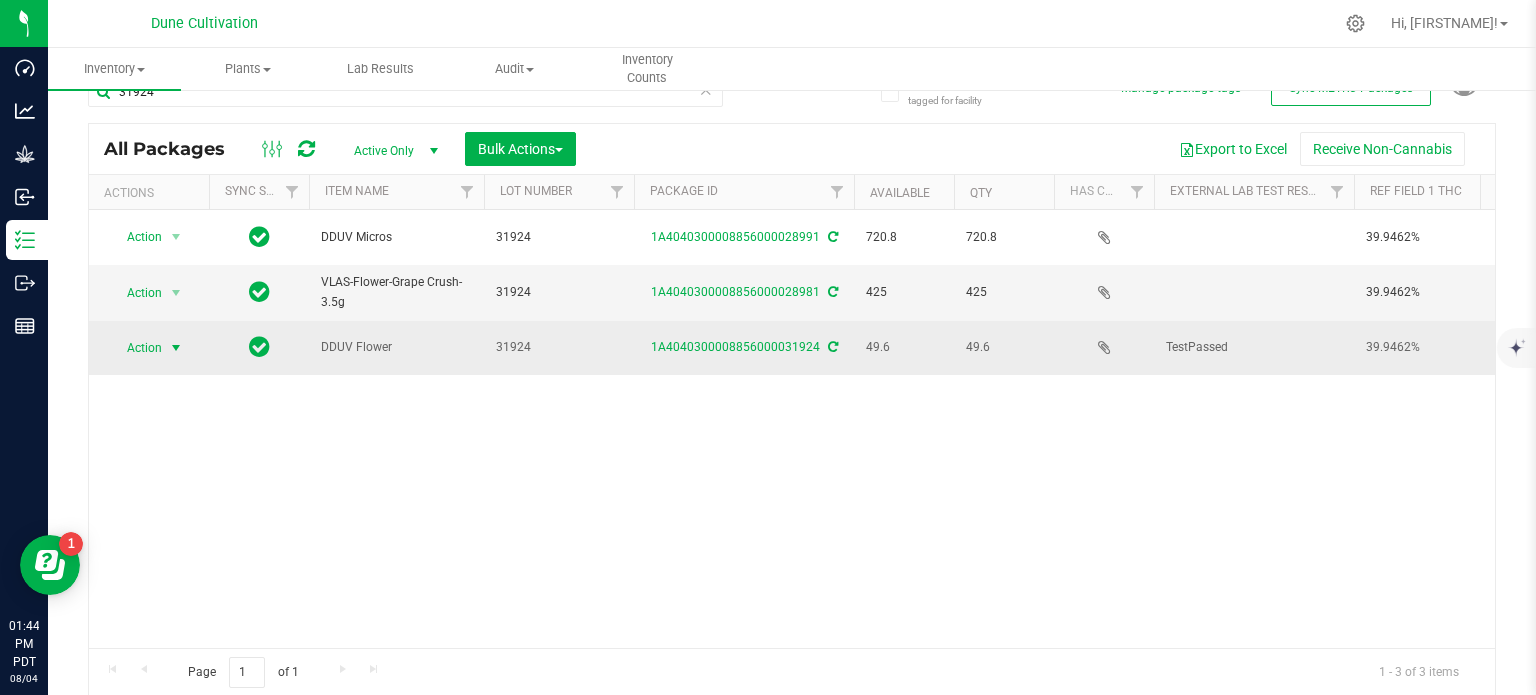 click at bounding box center [176, 348] 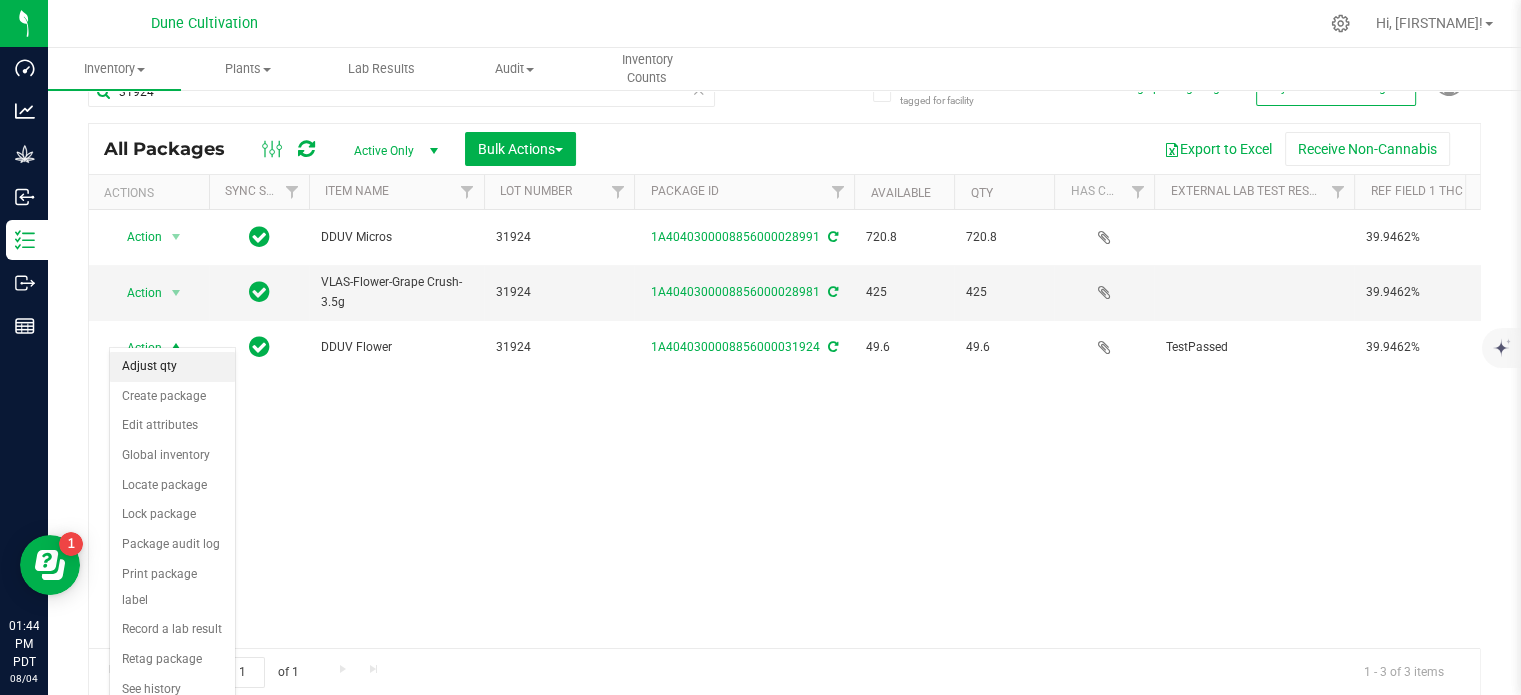 click on "Adjust qty" at bounding box center [172, 367] 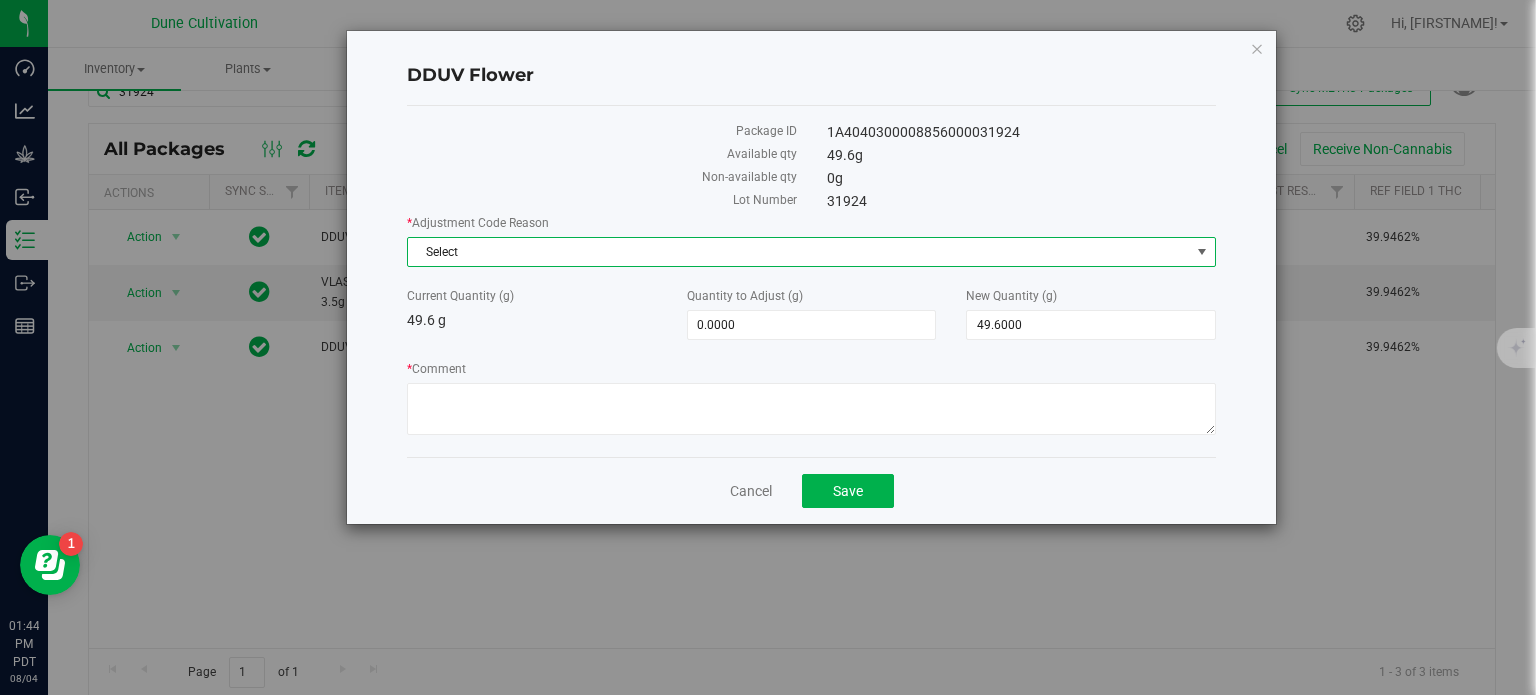 click on "Select" at bounding box center [799, 252] 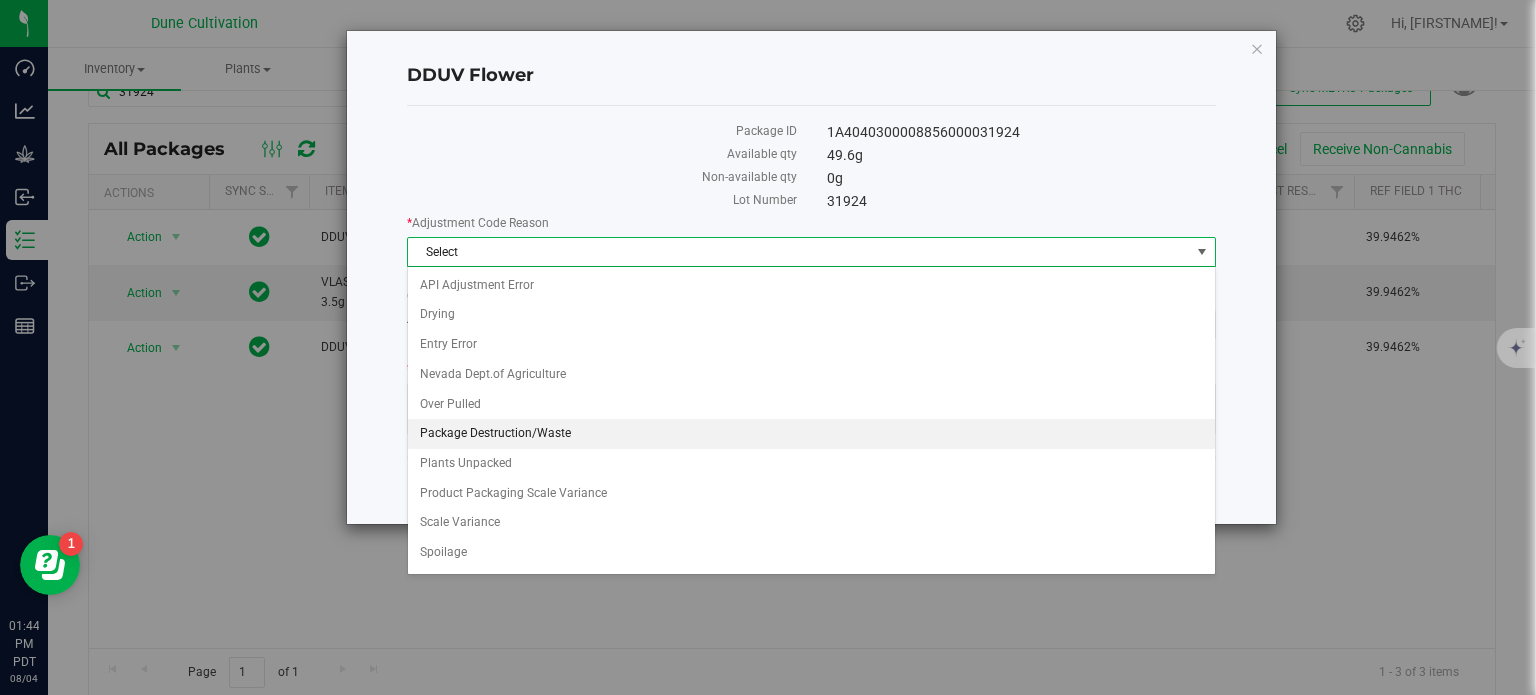 drag, startPoint x: 623, startPoint y: 408, endPoint x: 632, endPoint y: 426, distance: 20.12461 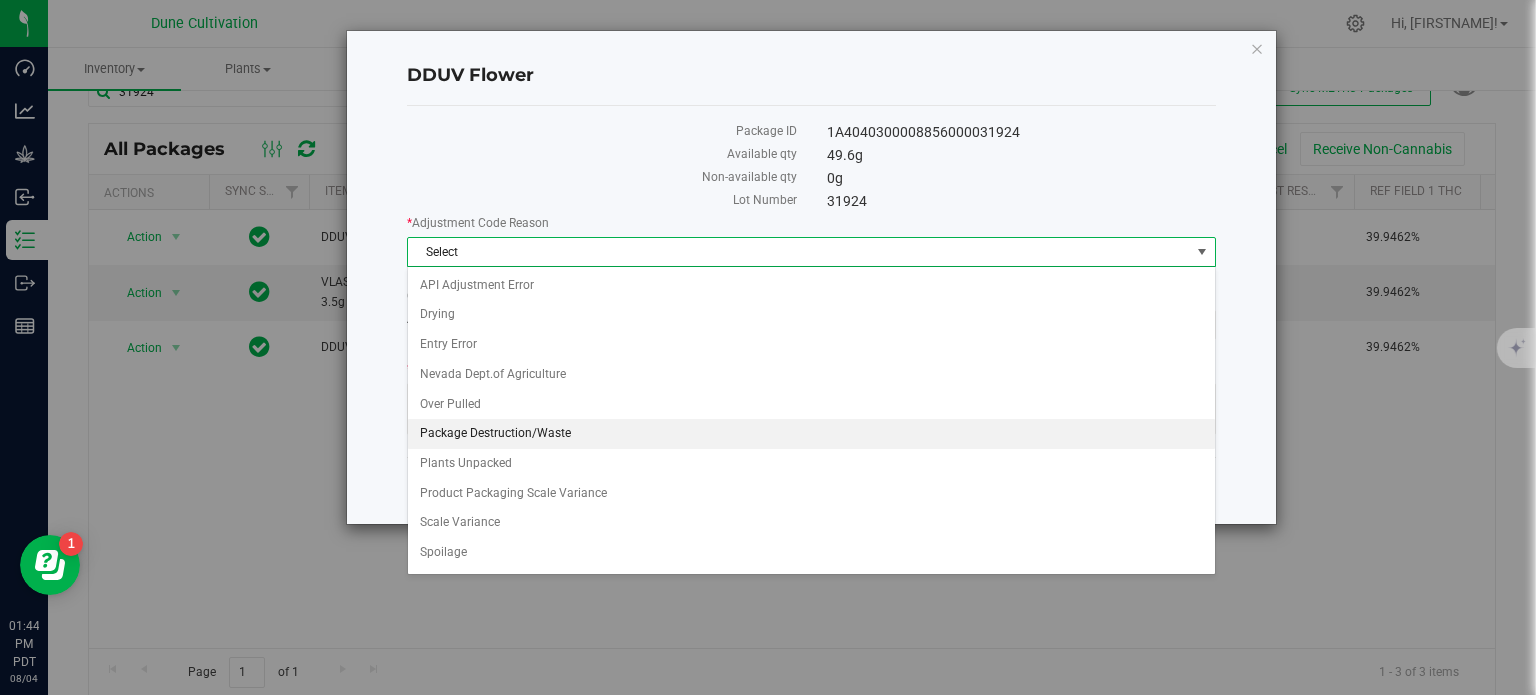 click on "API Adjustment Error Drying Entry Error Nevada Dept.of Agriculture Over Pulled Package Destruction/Waste Plants Unpacked Product Packaging Scale Variance Scale Variance Spoilage Theft Transfer Error Unaccounted Product Variance Under Pulled" at bounding box center [811, 479] 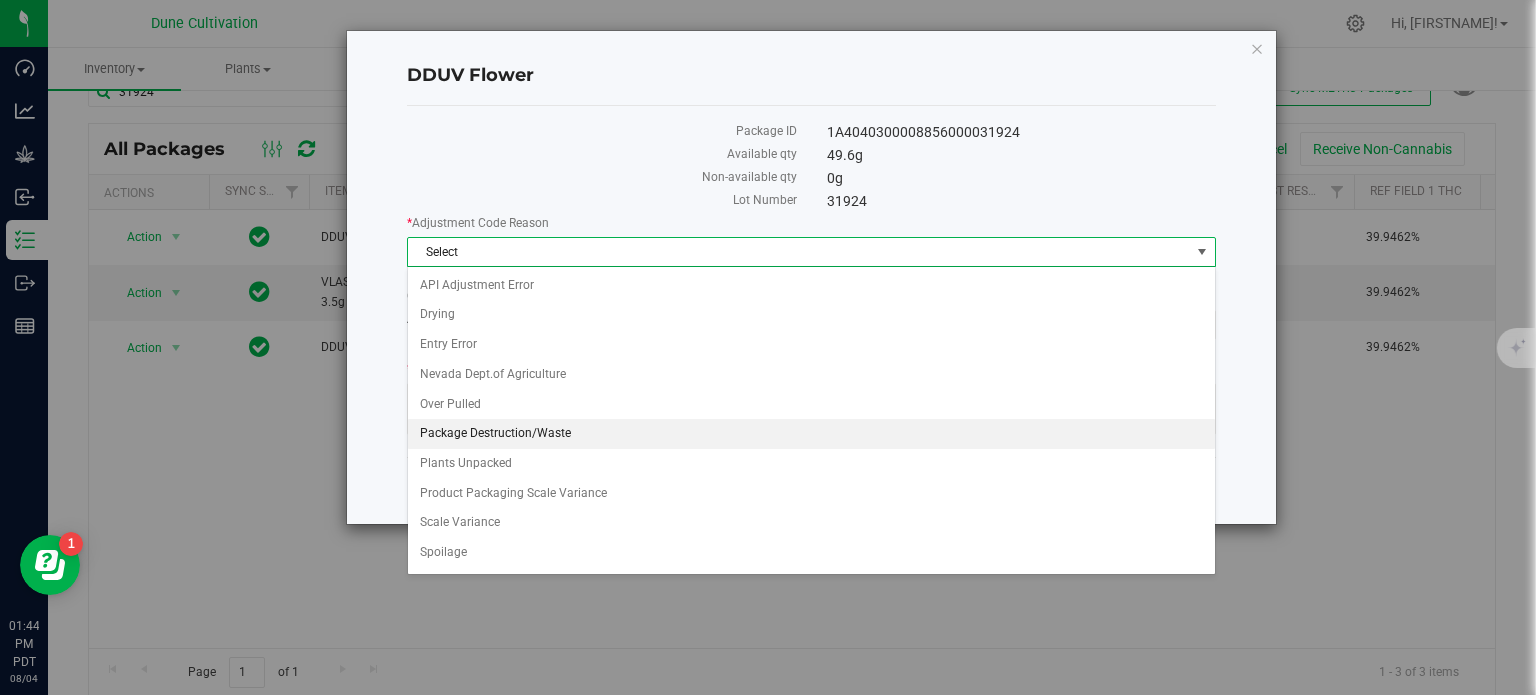 click on "Package Destruction/Waste" at bounding box center [811, 434] 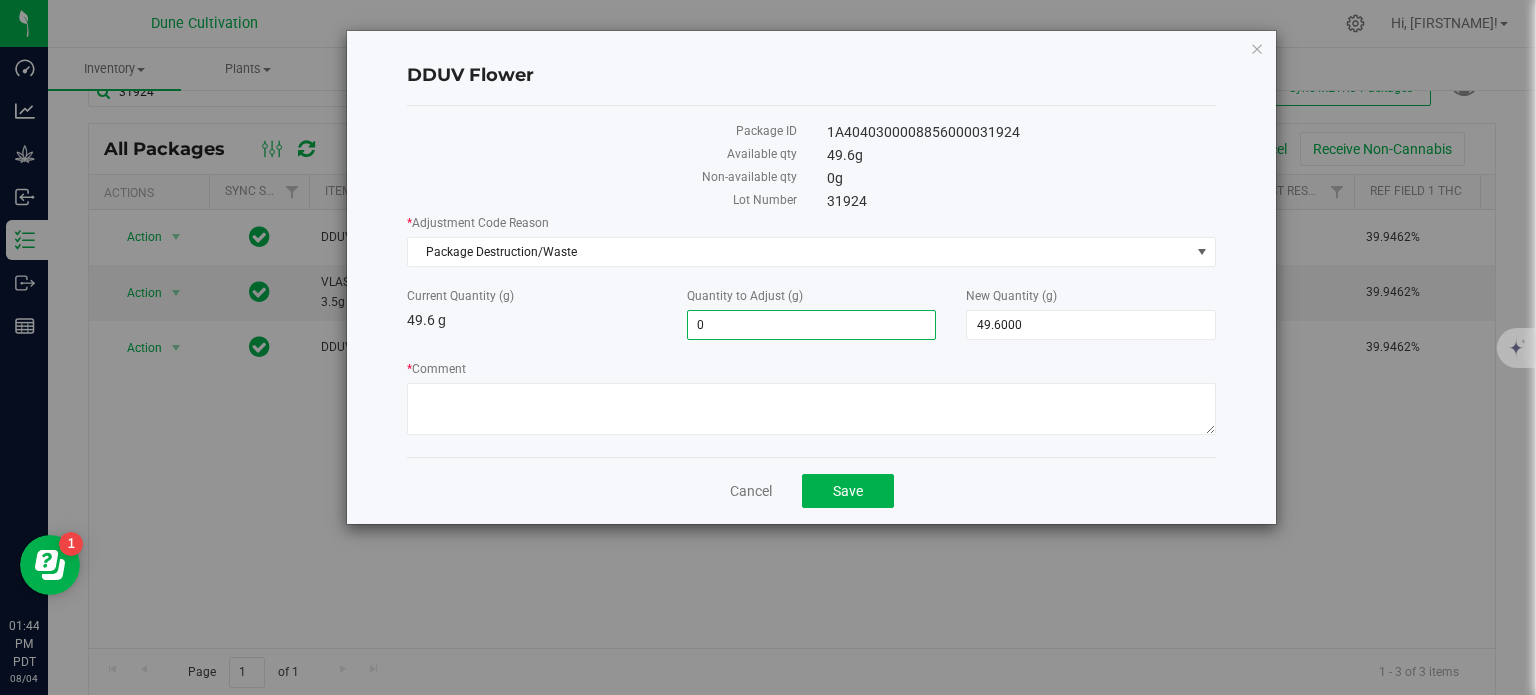 click on "0.0000 0" at bounding box center [812, 325] 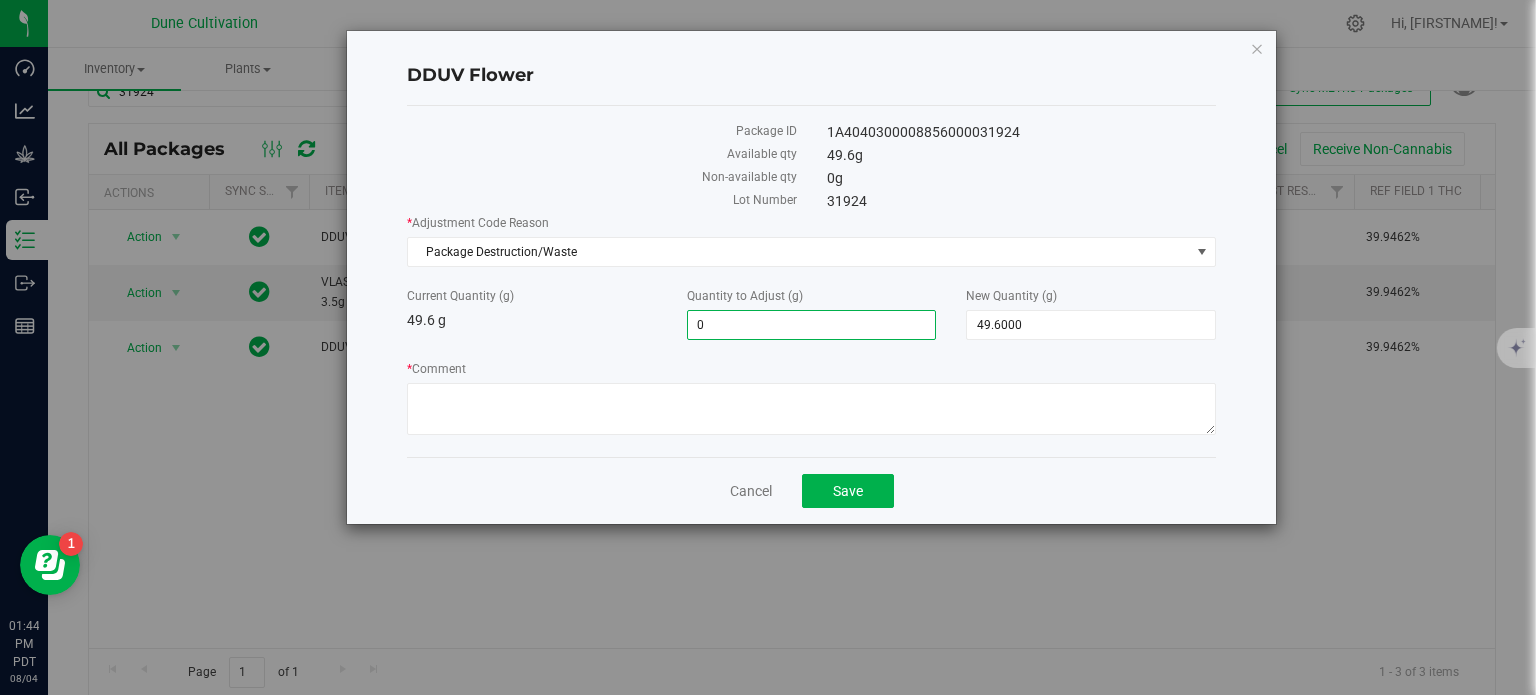 click on "0" at bounding box center (812, 325) 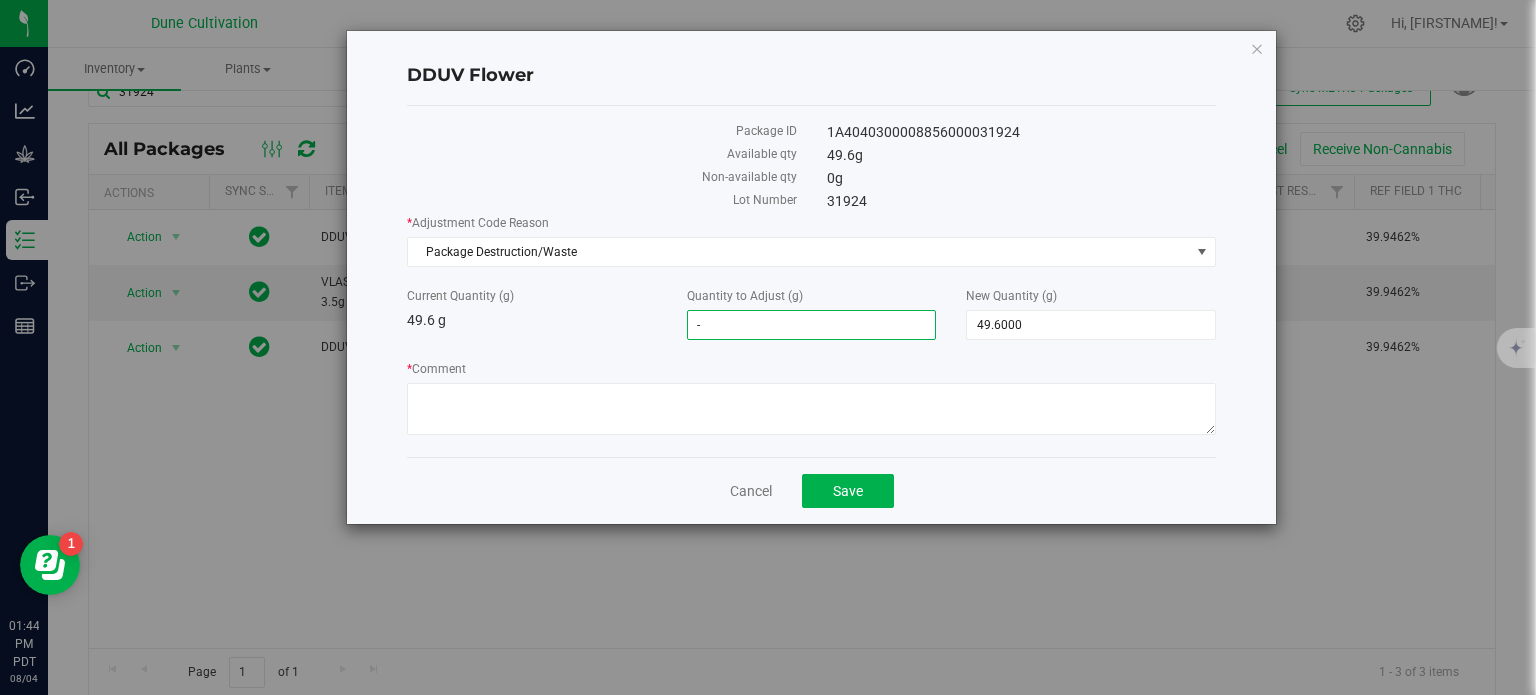 type on "-4" 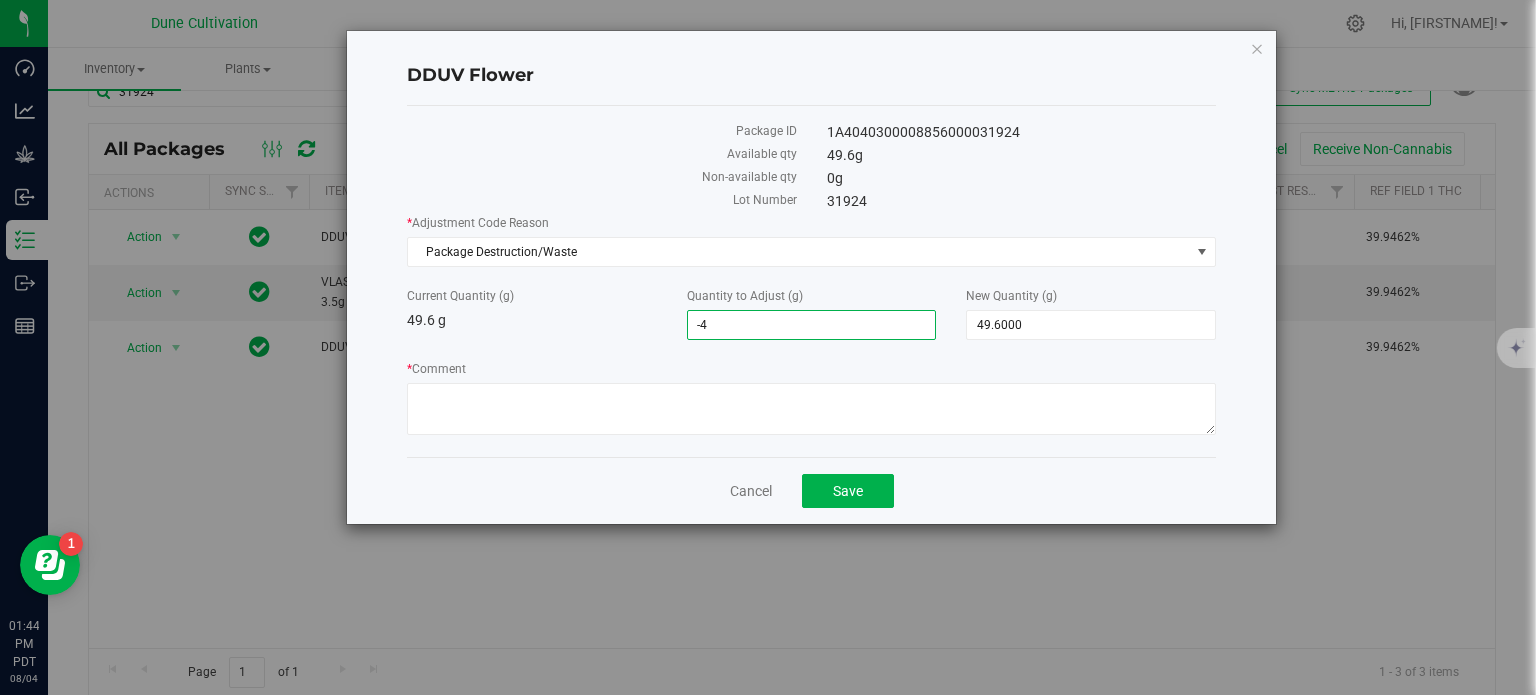 type on "-4.0000" 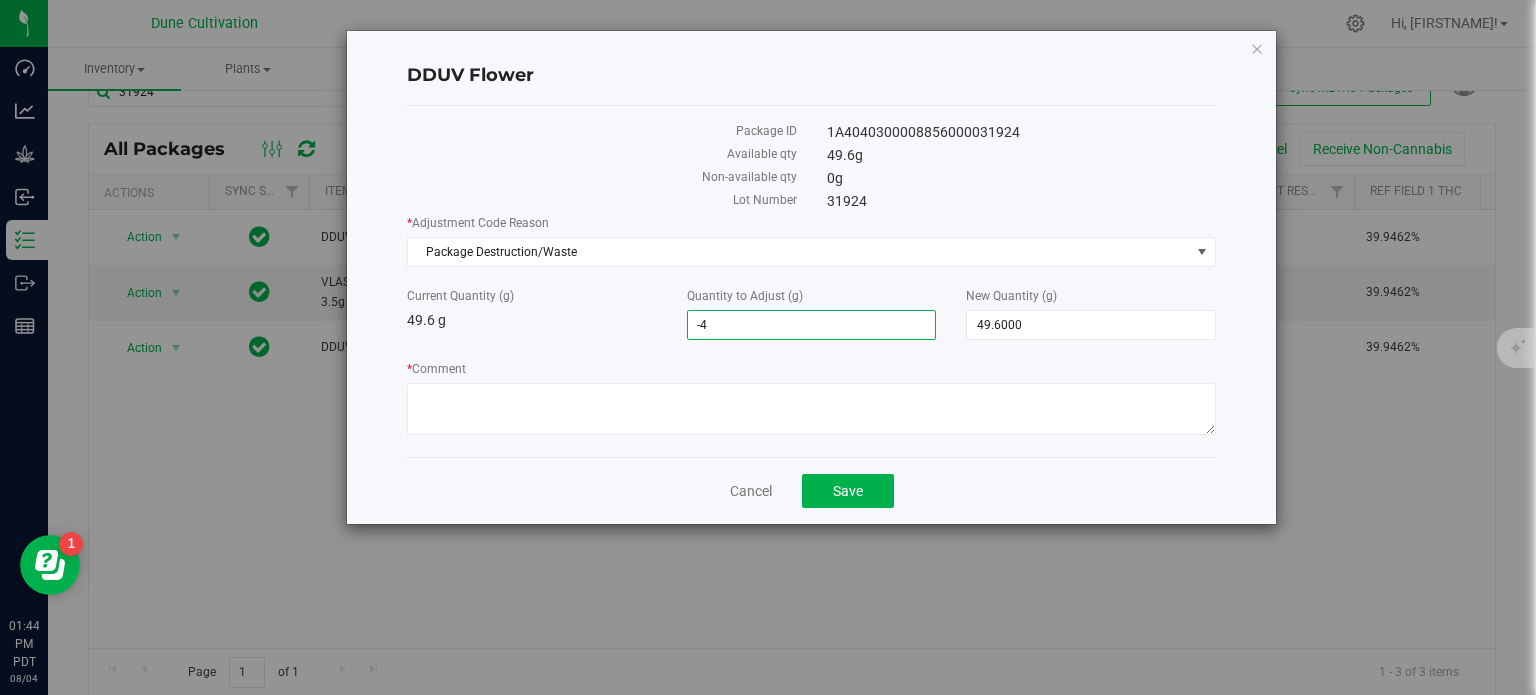 type on "45.6000" 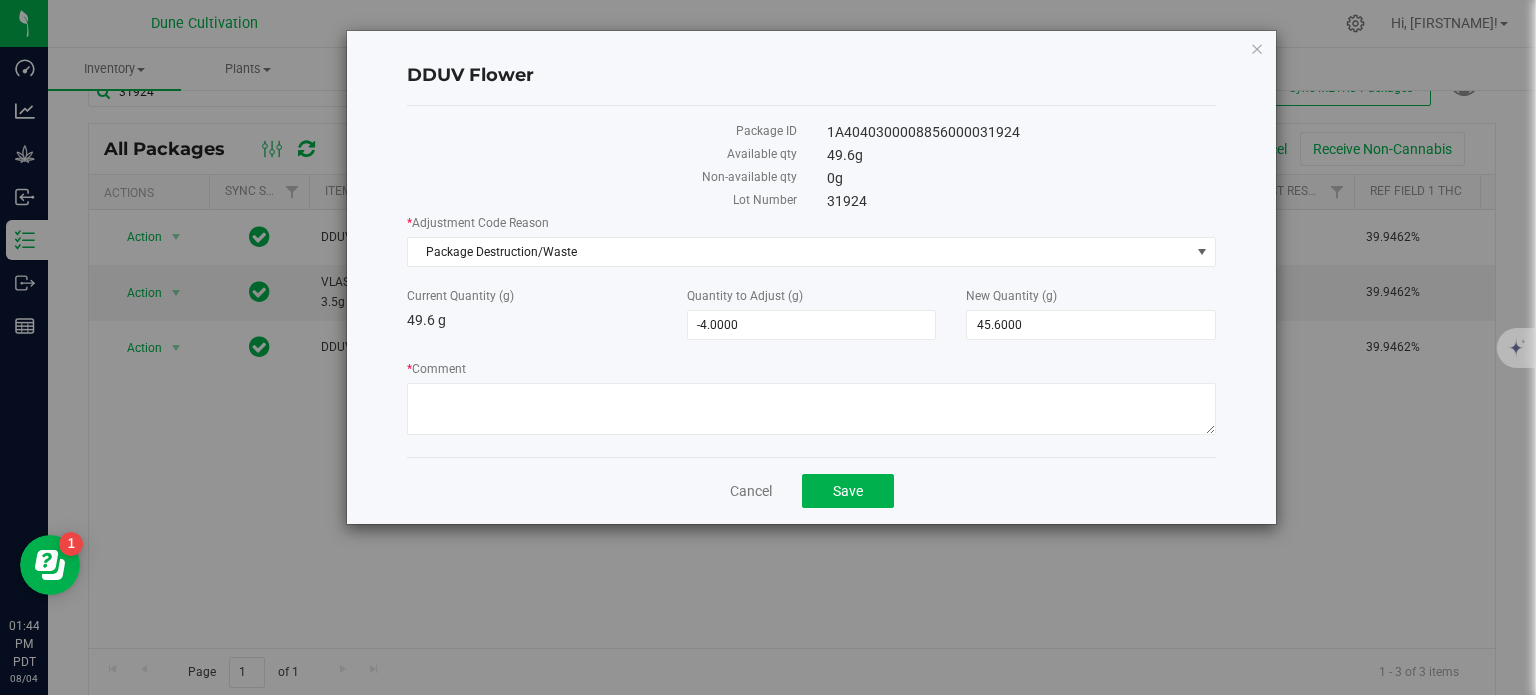 click on "*
Comment" at bounding box center [811, 400] 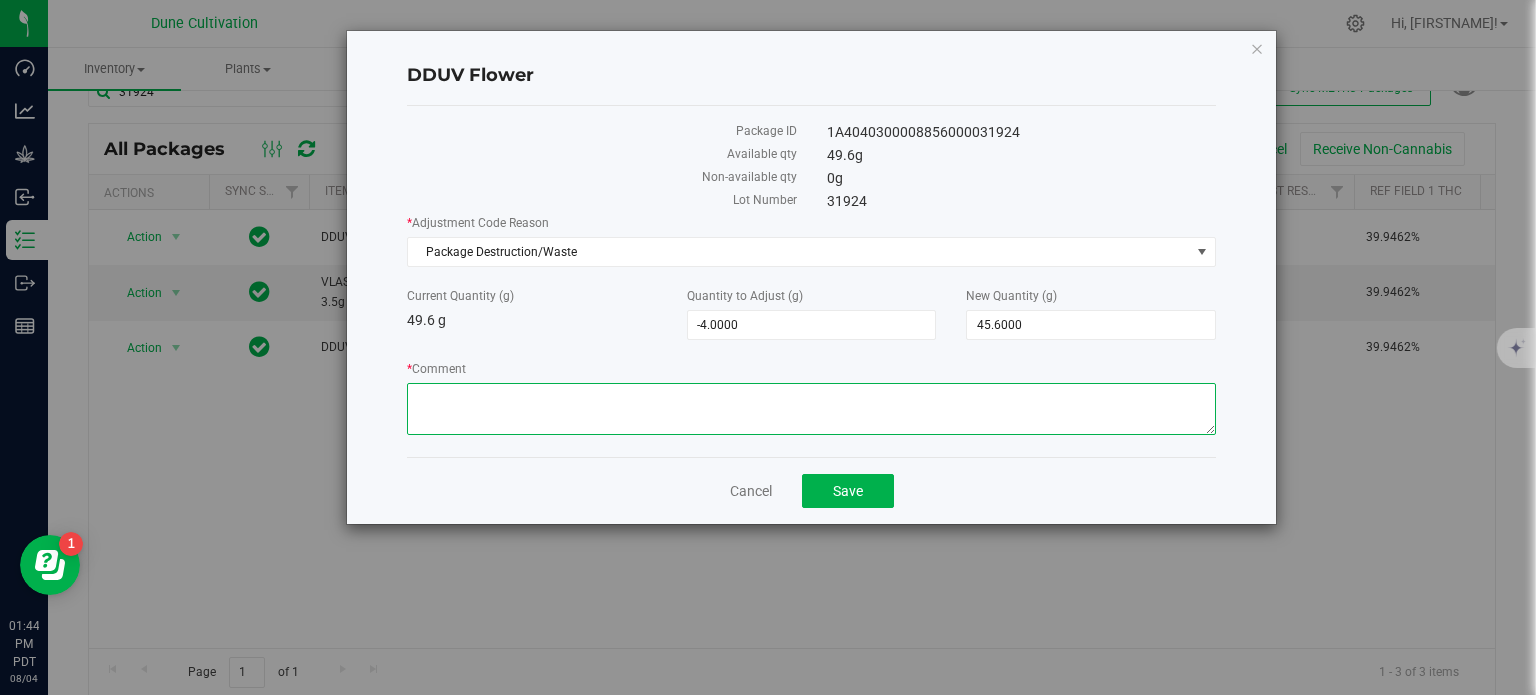 click on "*
Comment" at bounding box center (811, 409) 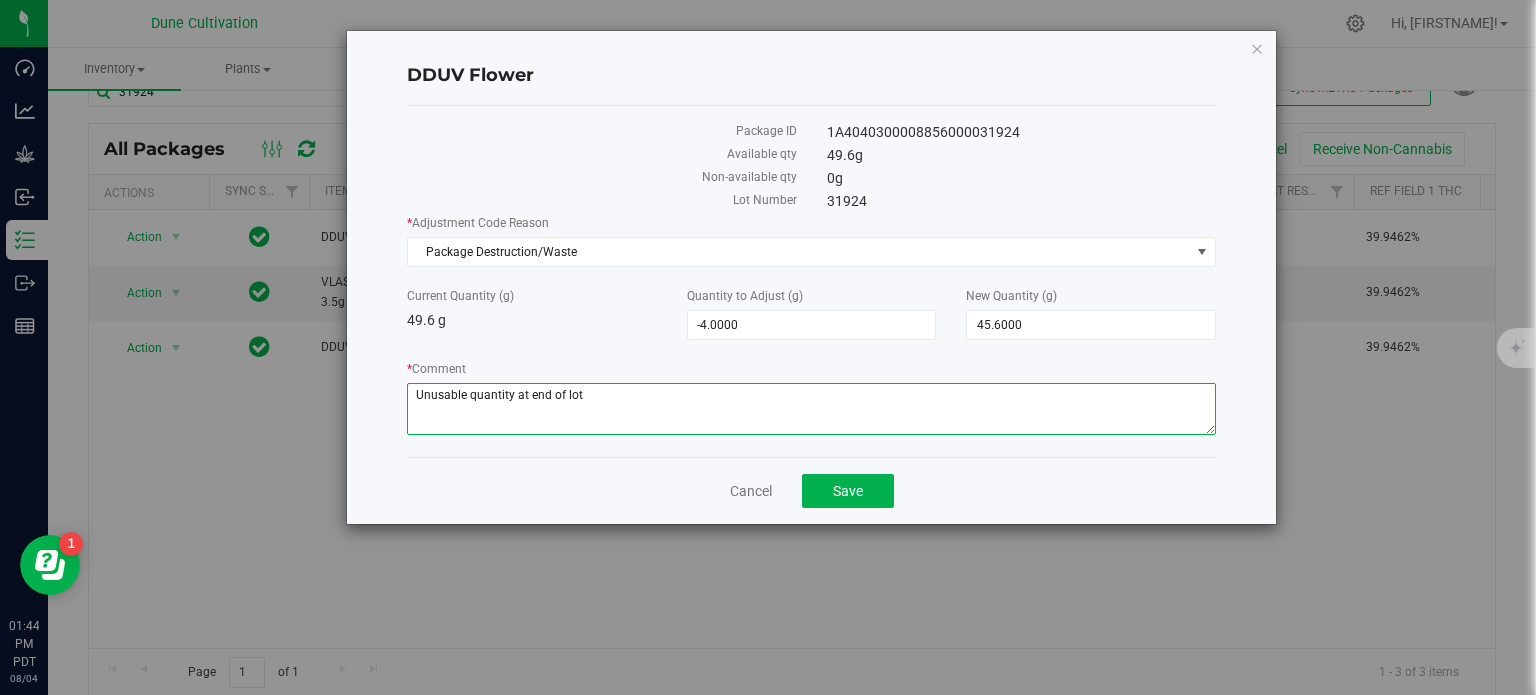 type on "Unusable quantity at end of lot" 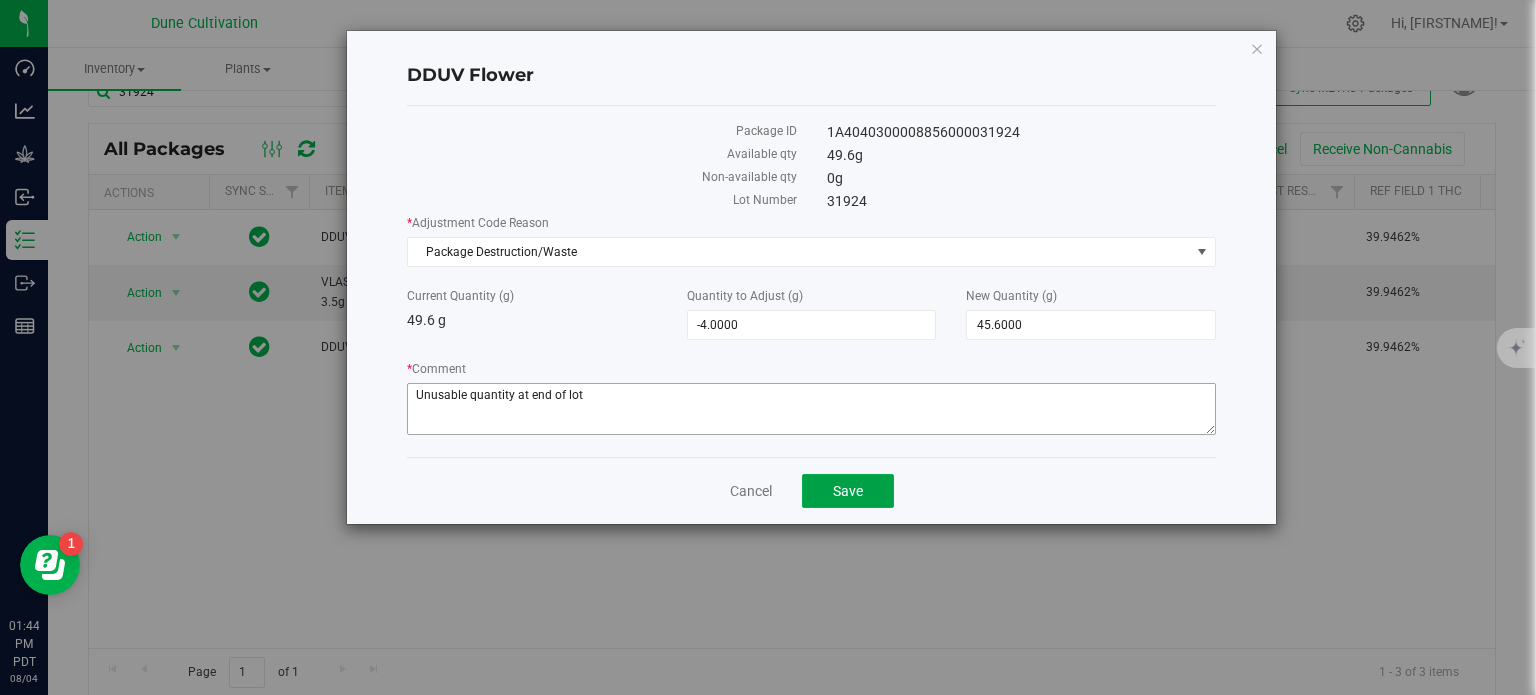 type 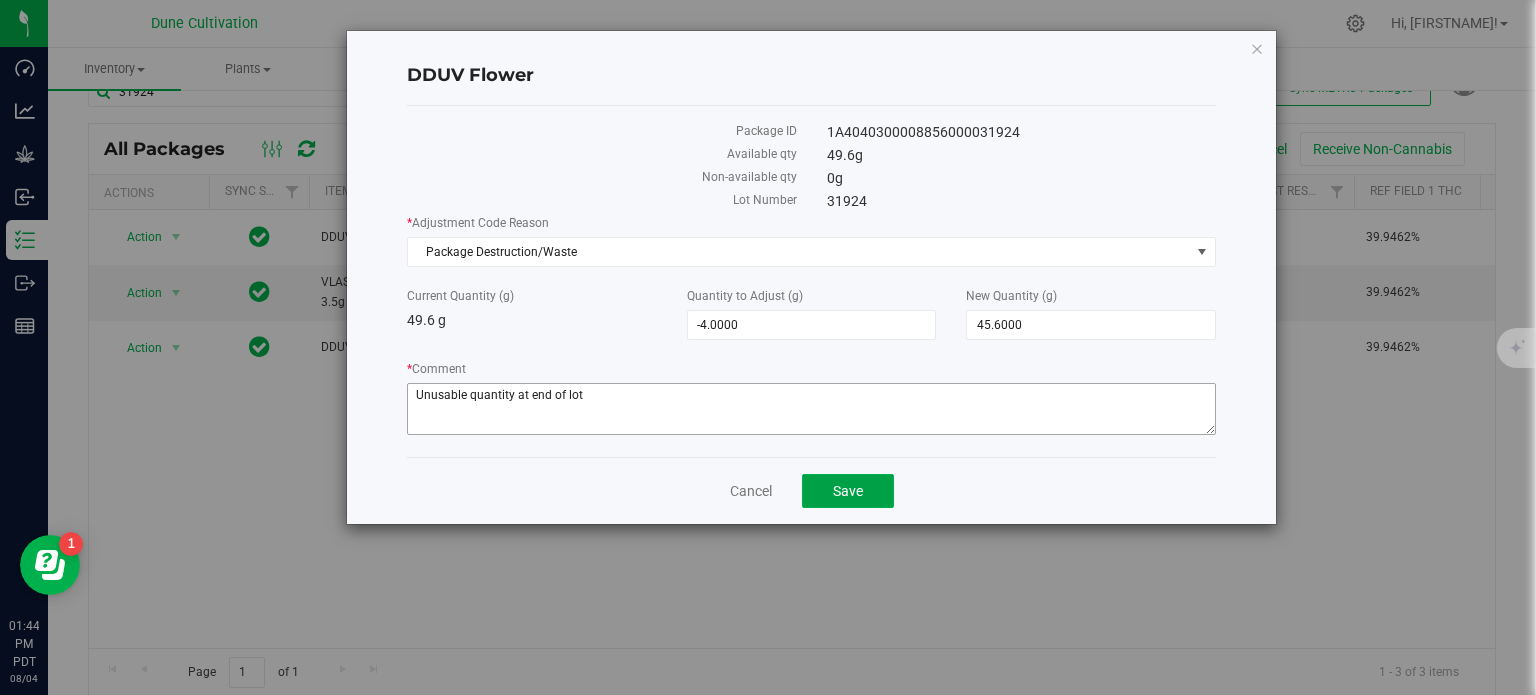 click on "Save" 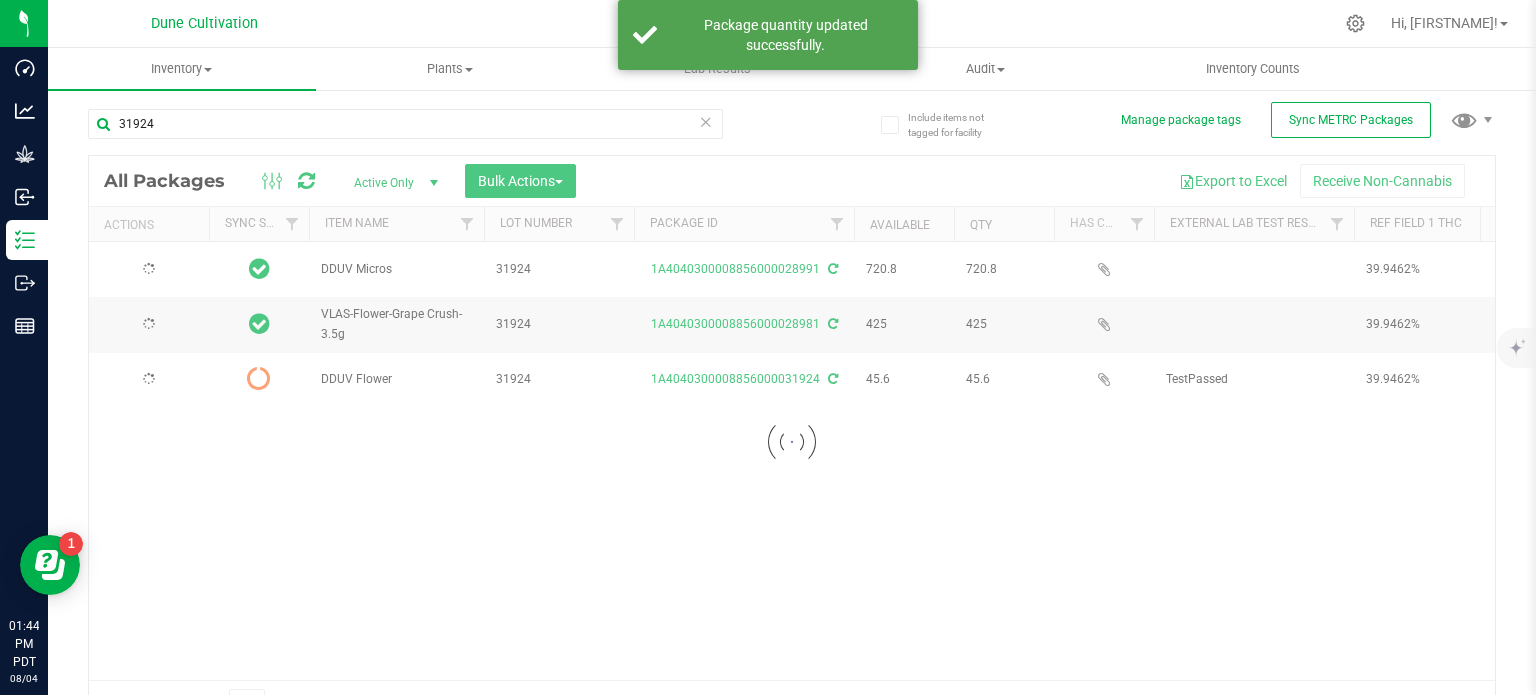 scroll, scrollTop: 35, scrollLeft: 0, axis: vertical 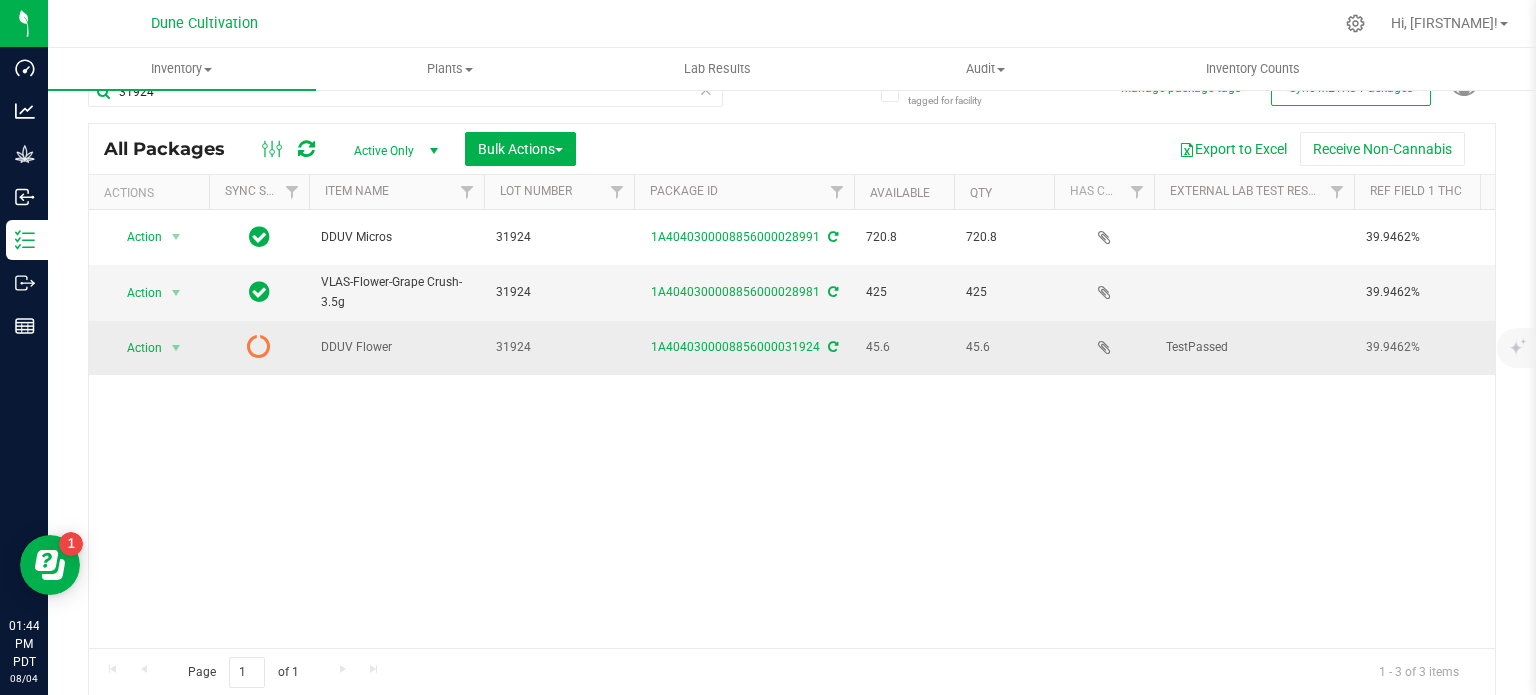 click at bounding box center [833, 347] 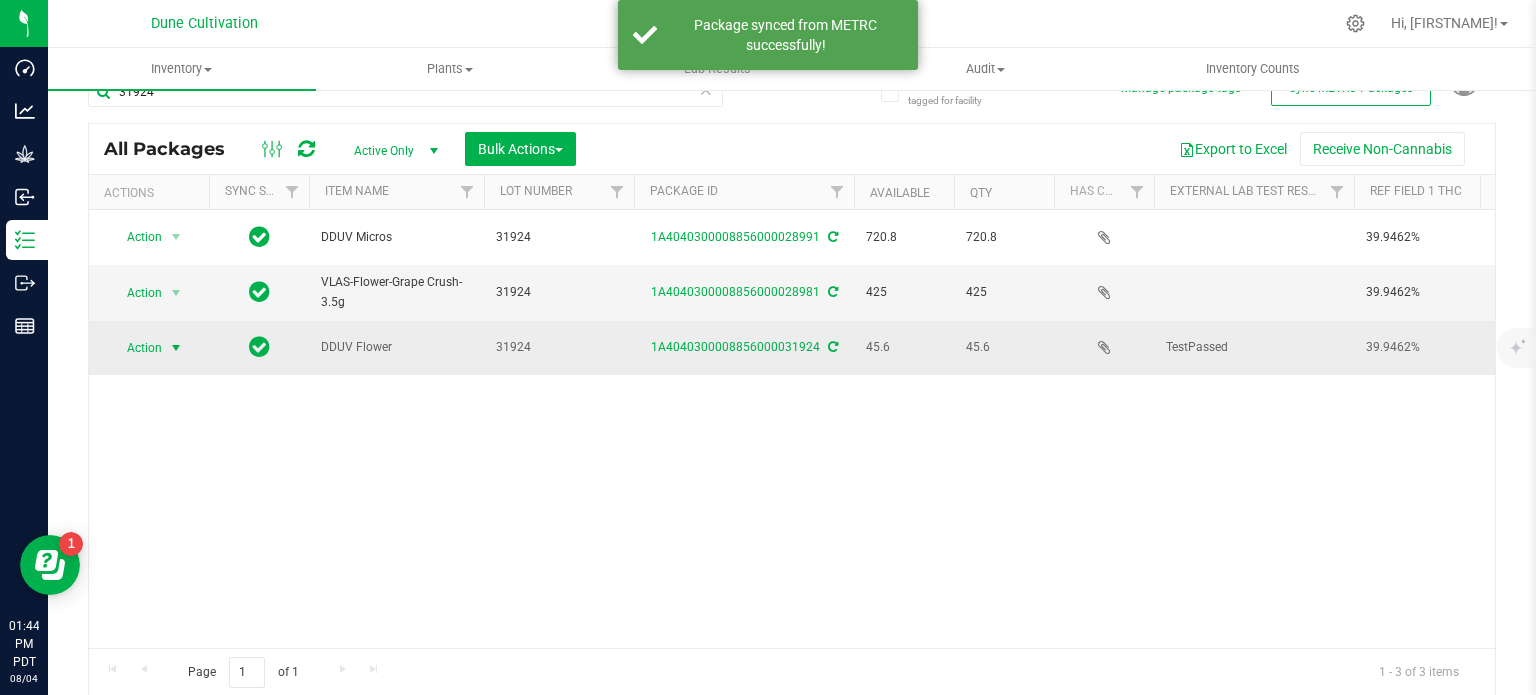 click at bounding box center (176, 348) 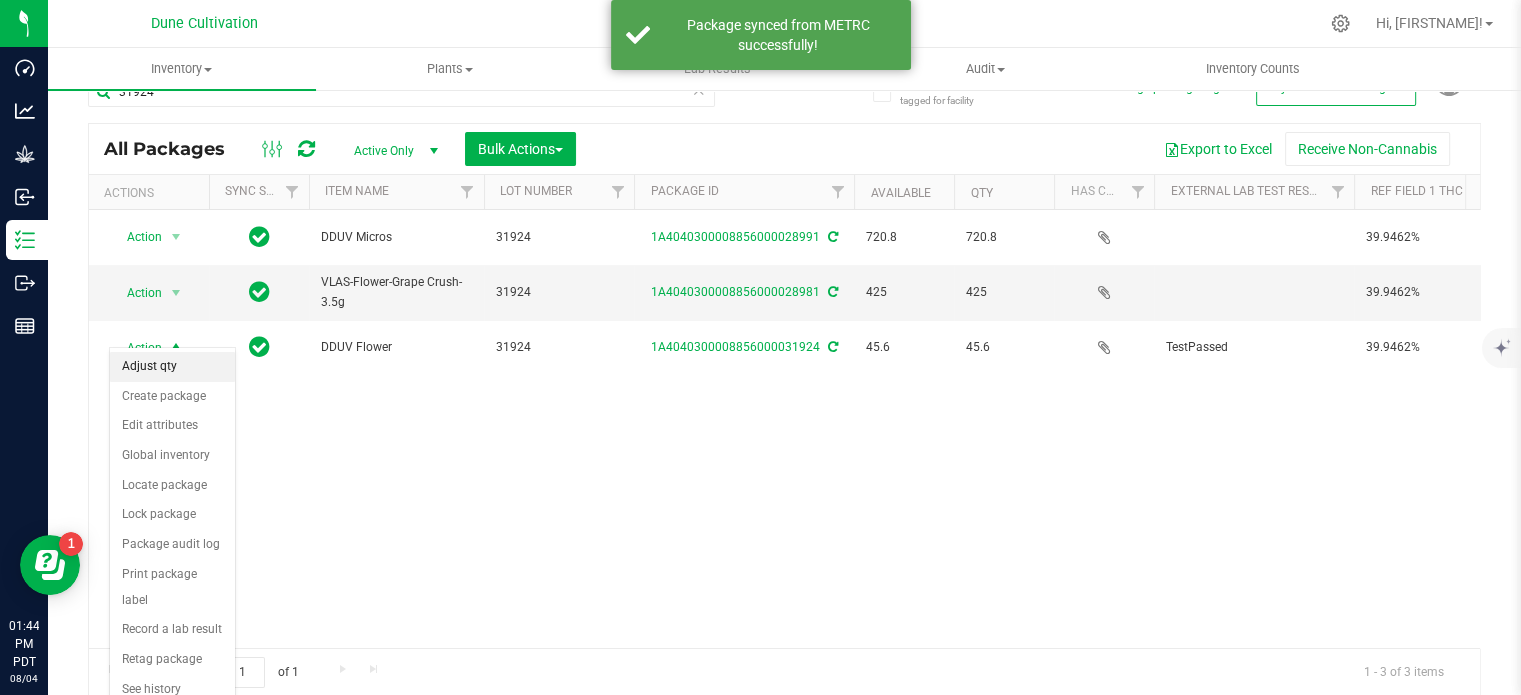 click on "Adjust qty" at bounding box center [172, 367] 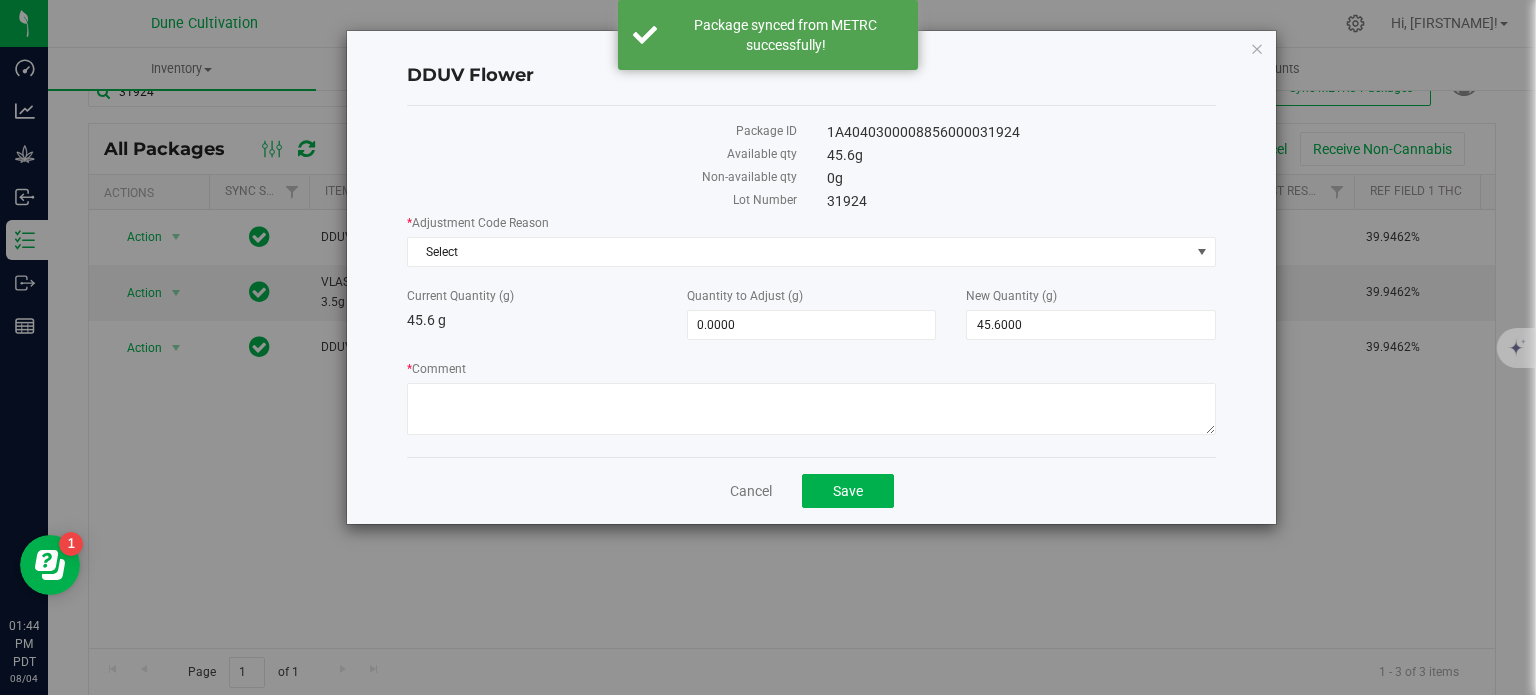 type 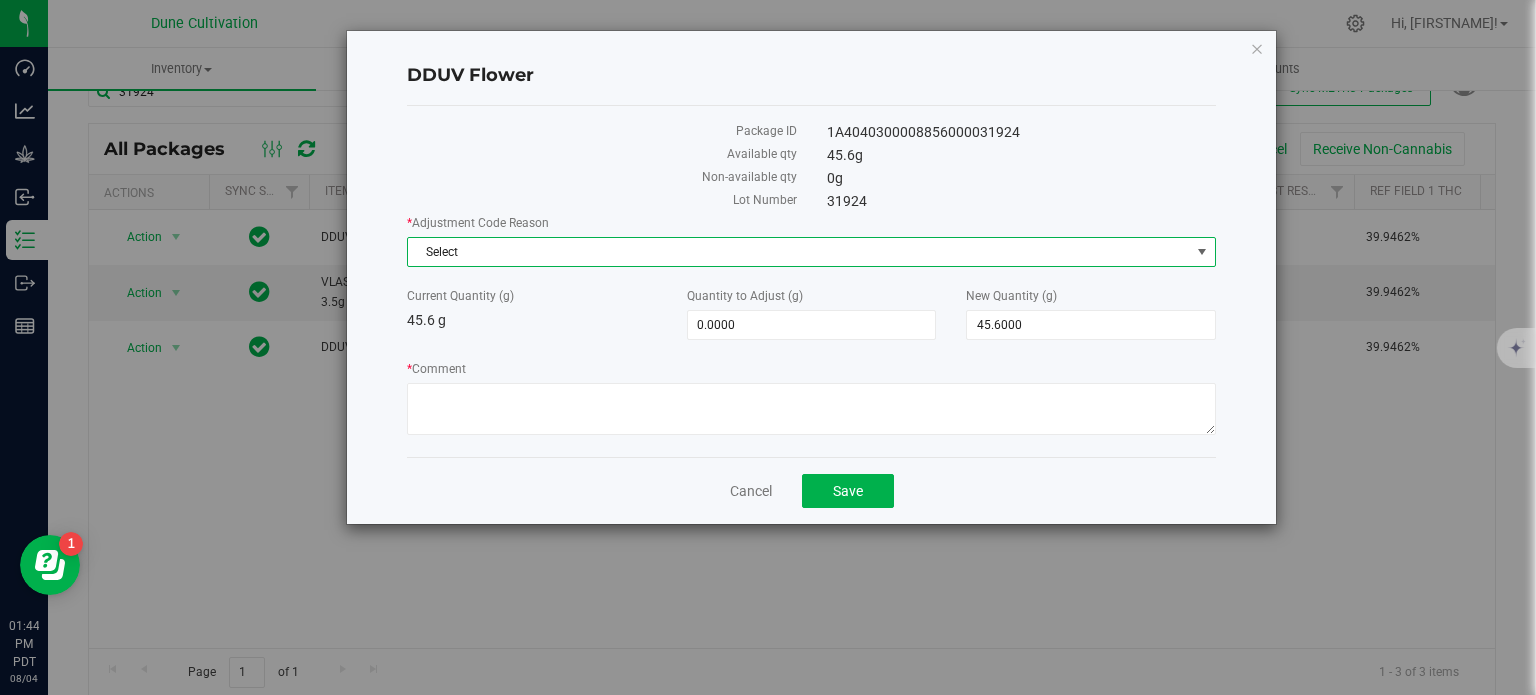 click on "Select" at bounding box center [799, 252] 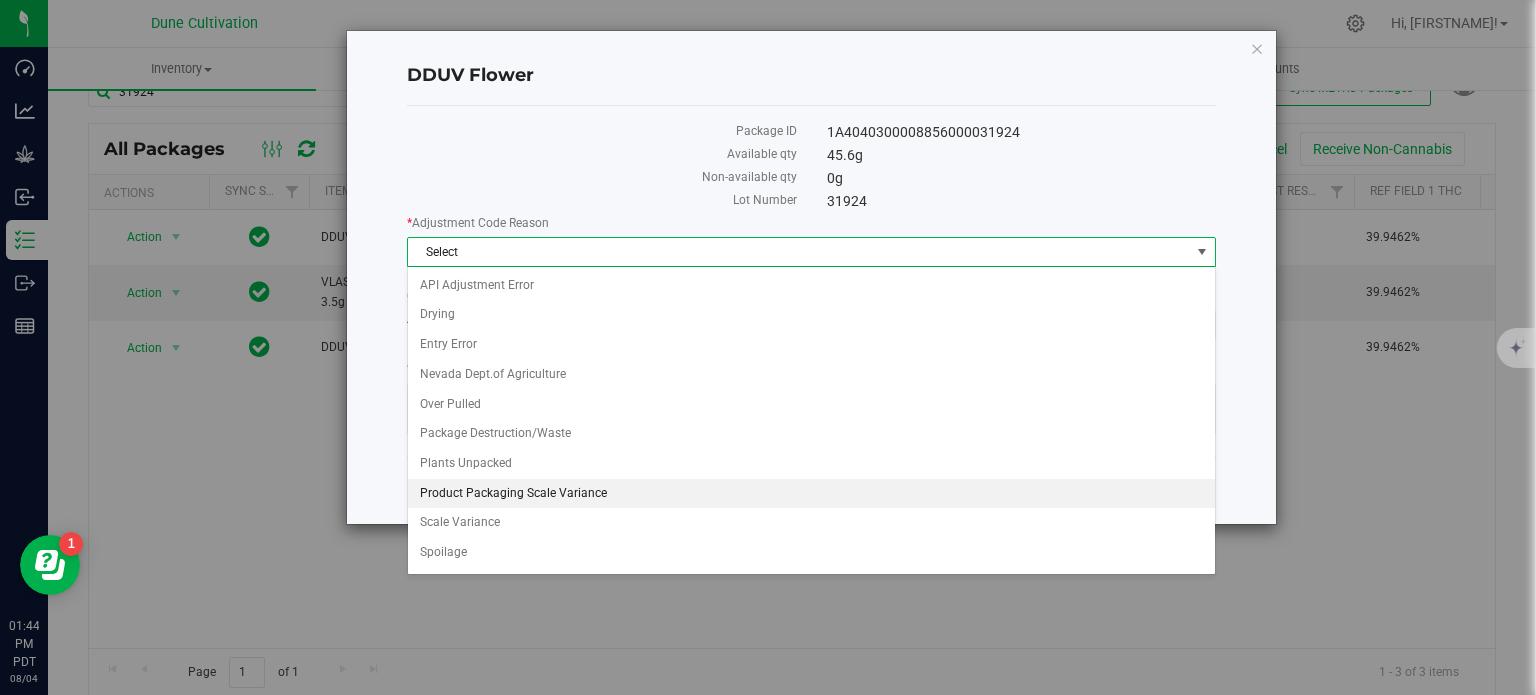 click on "Product Packaging Scale Variance" at bounding box center [811, 494] 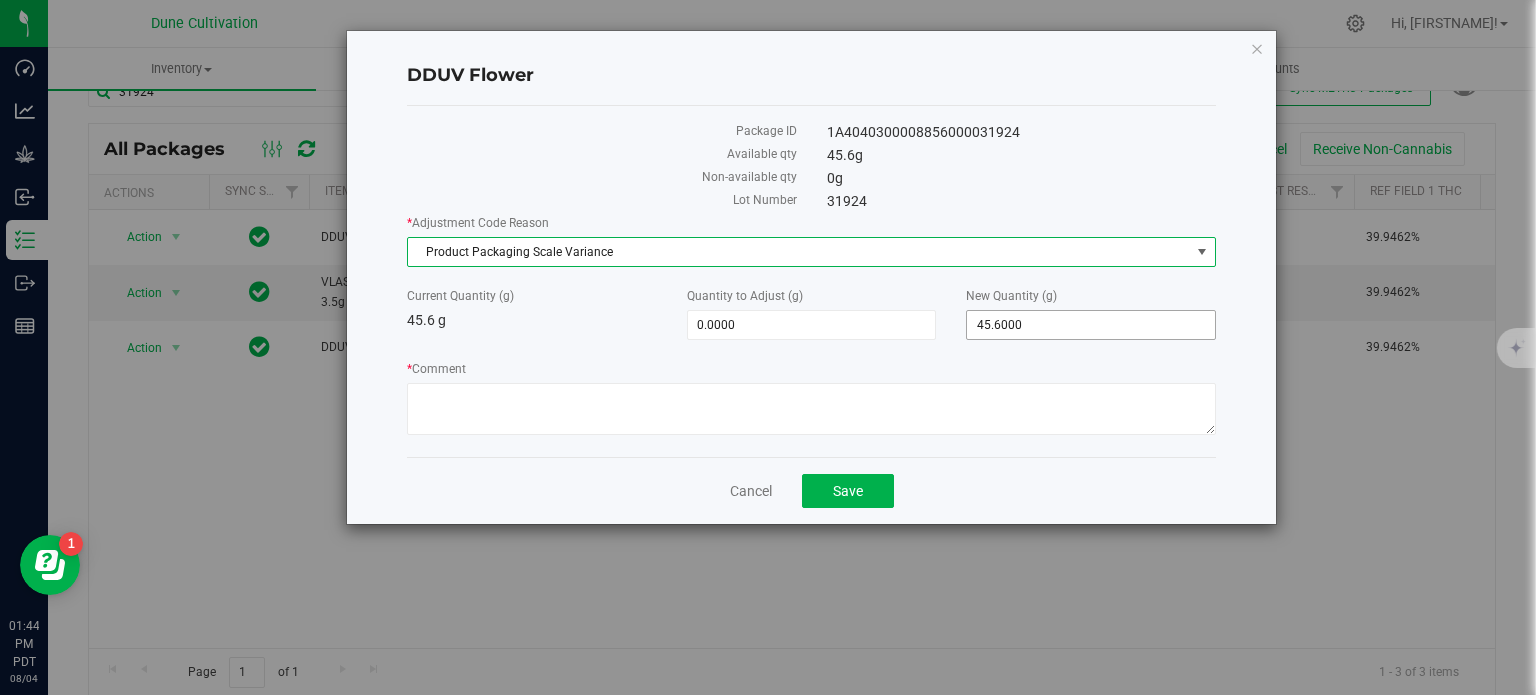 click on "45.6000 45.6" at bounding box center [1091, 325] 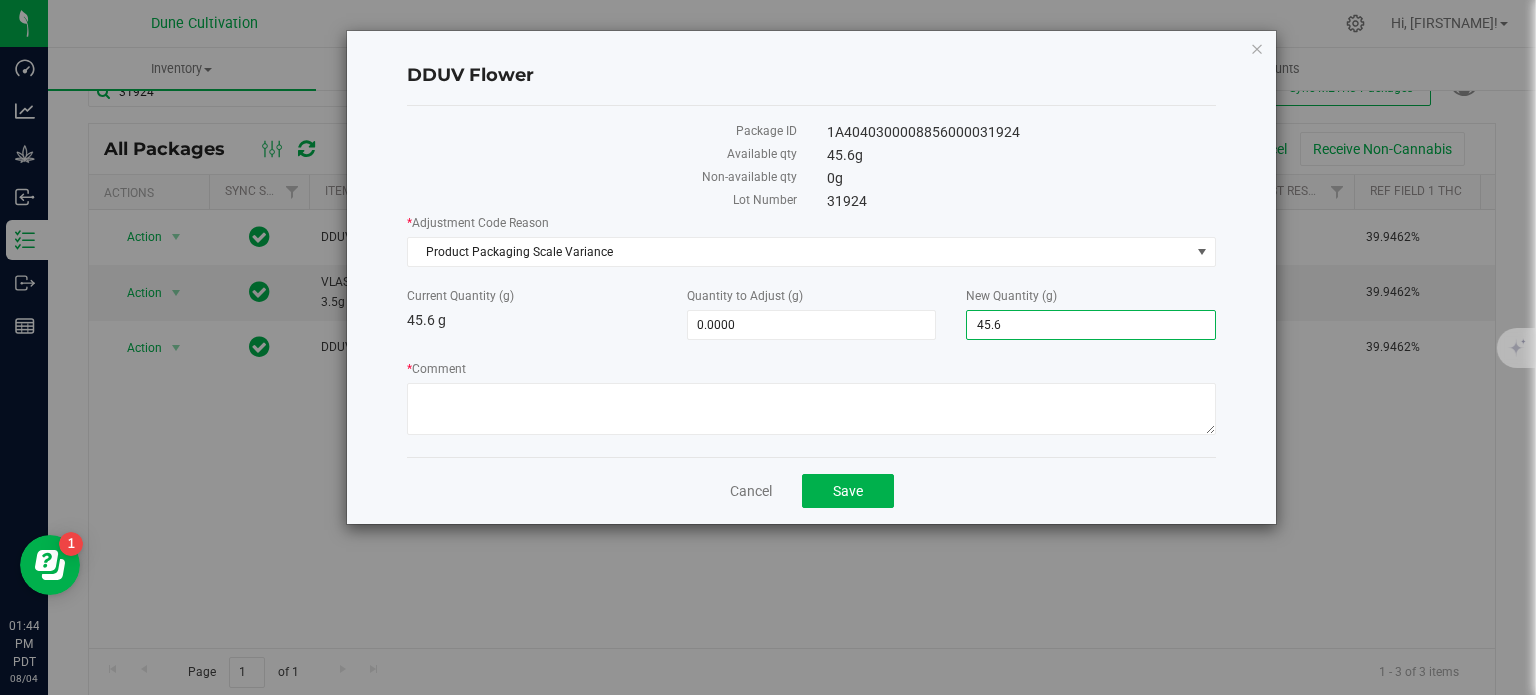 click on "45.6" at bounding box center [1091, 325] 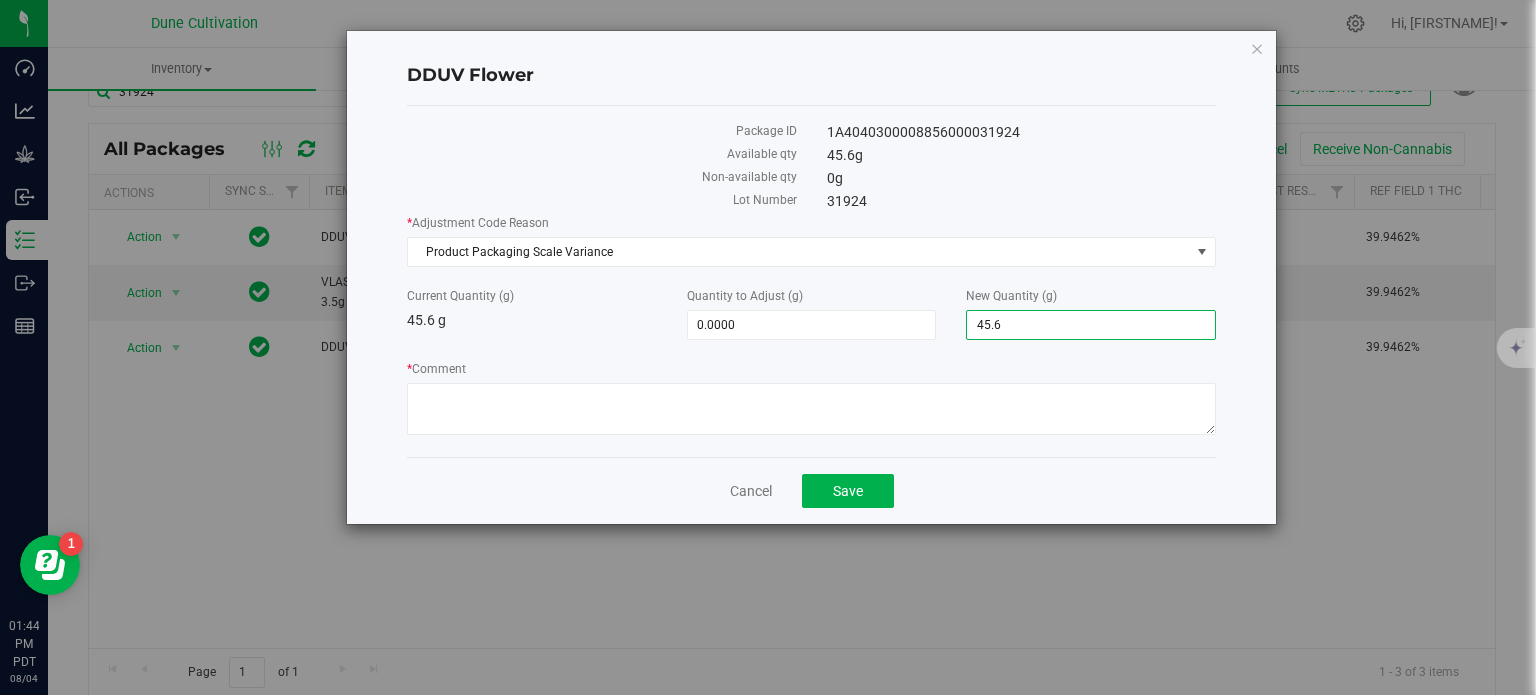 type on "0" 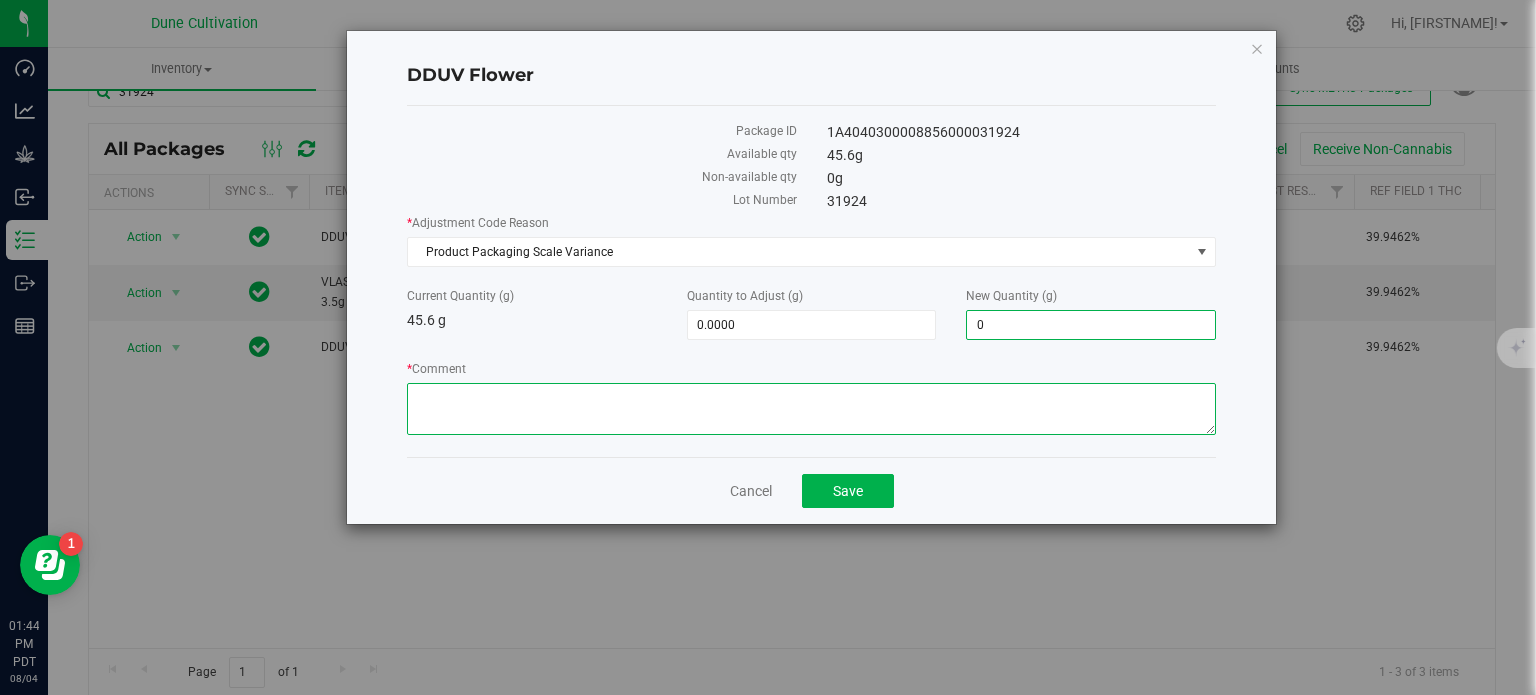 type on "[NUMBER]" 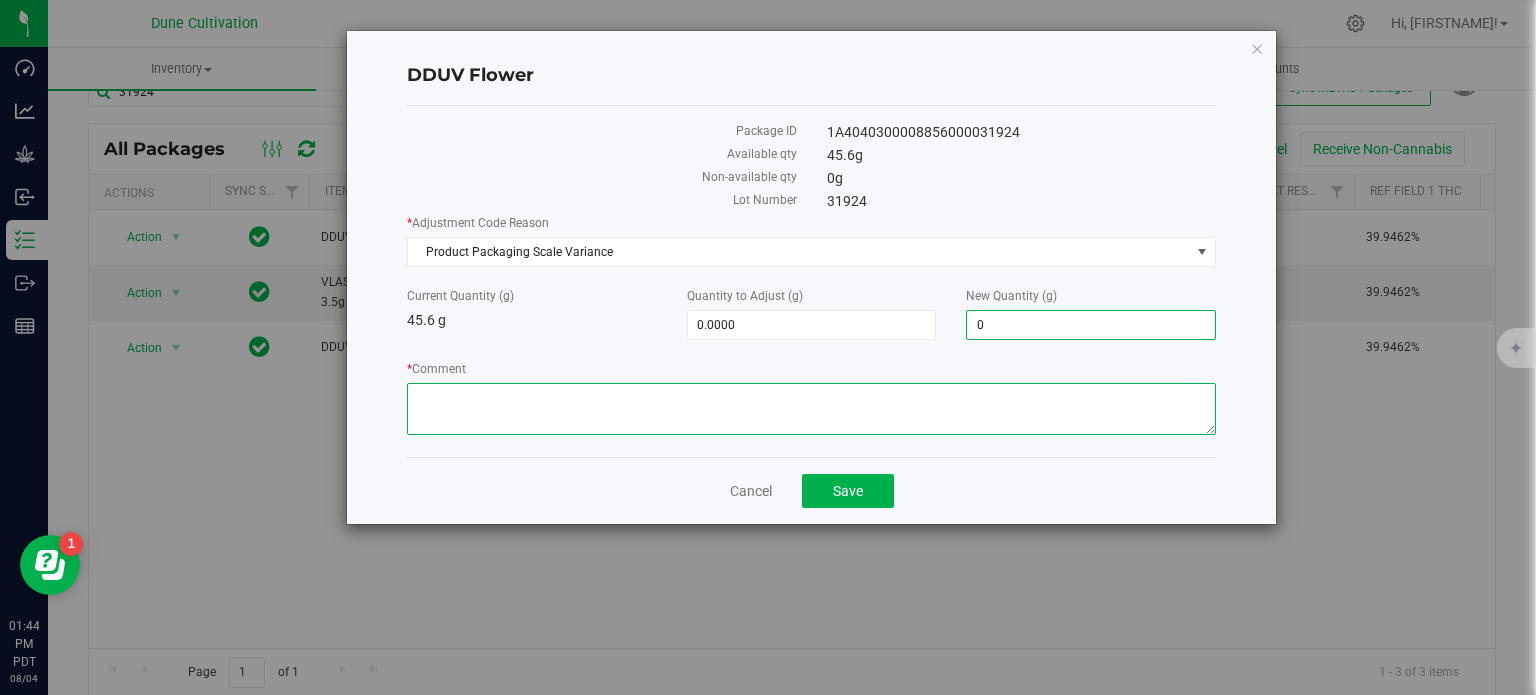 type on "0.0000" 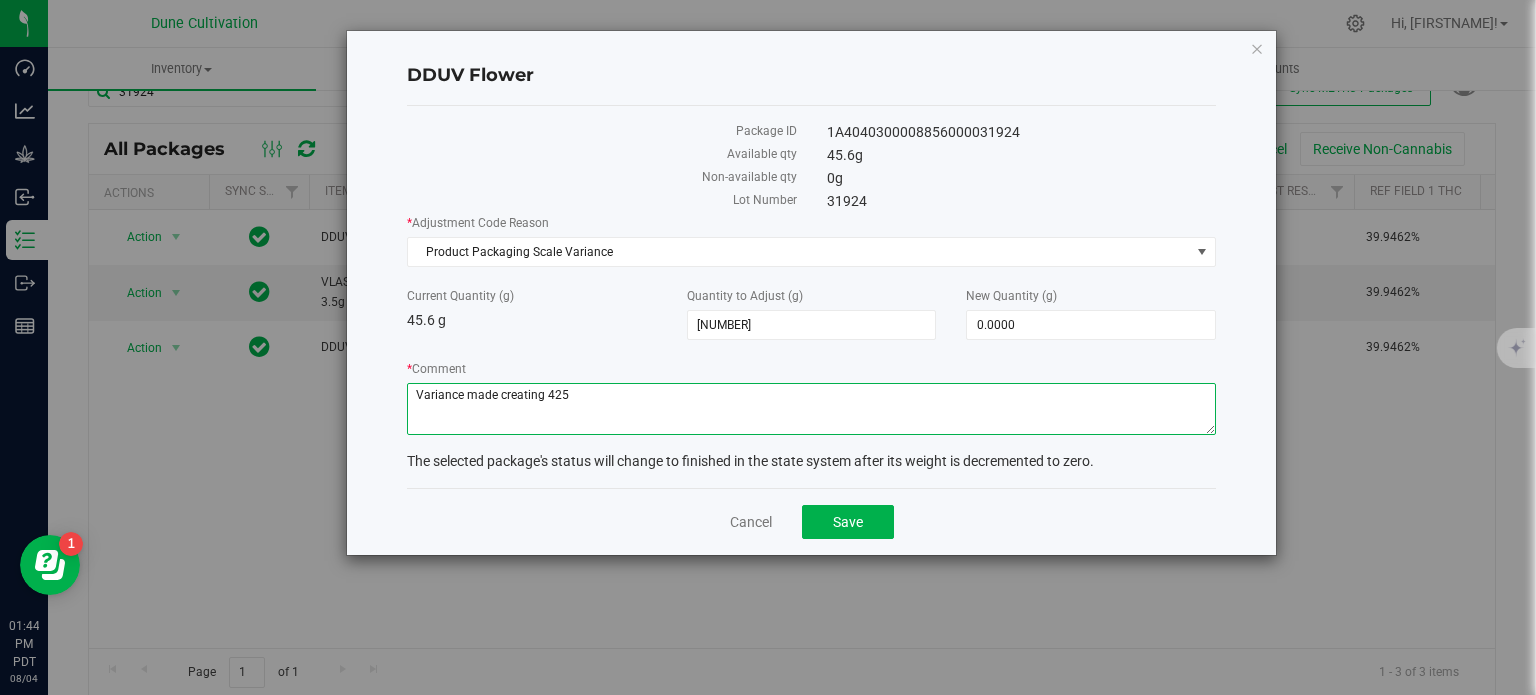 click on "*
Comment" at bounding box center (811, 409) 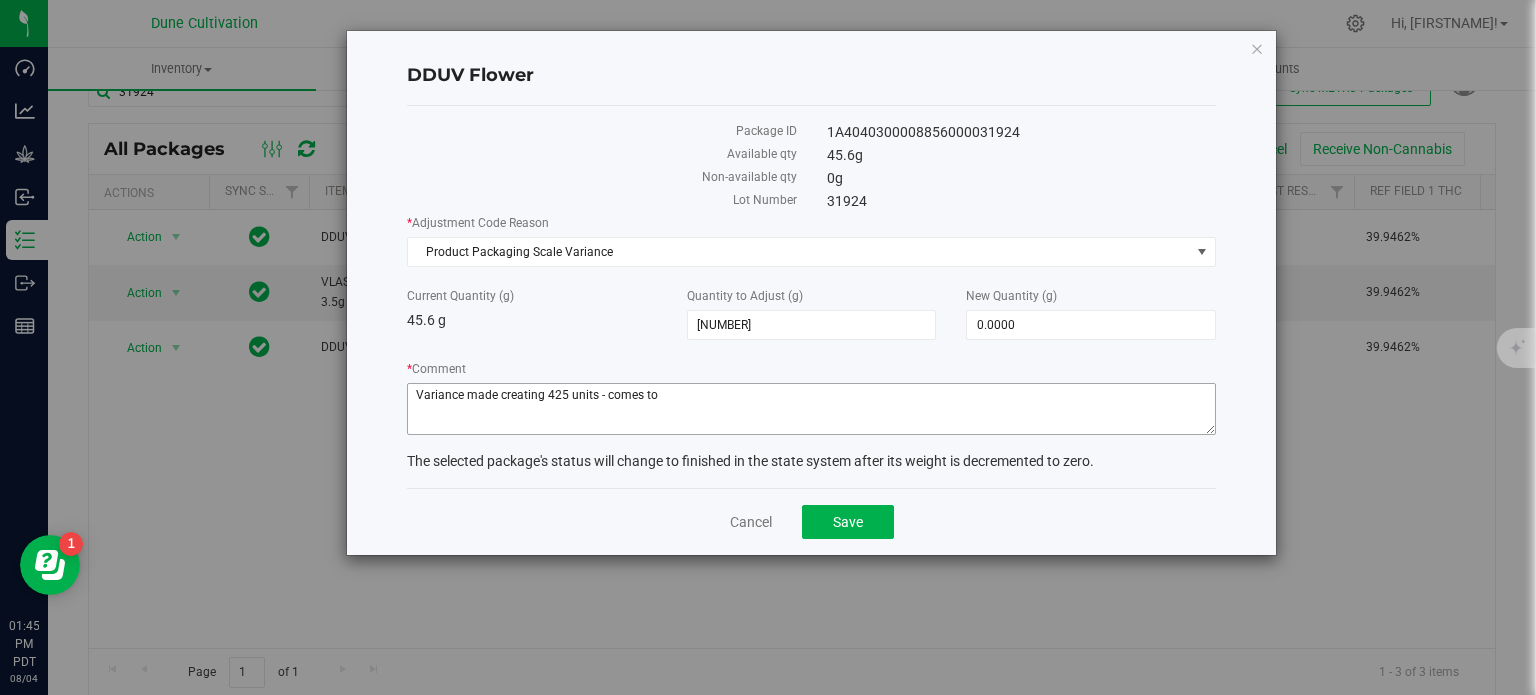 drag, startPoint x: 775, startPoint y: 380, endPoint x: 780, endPoint y: 399, distance: 19.646883 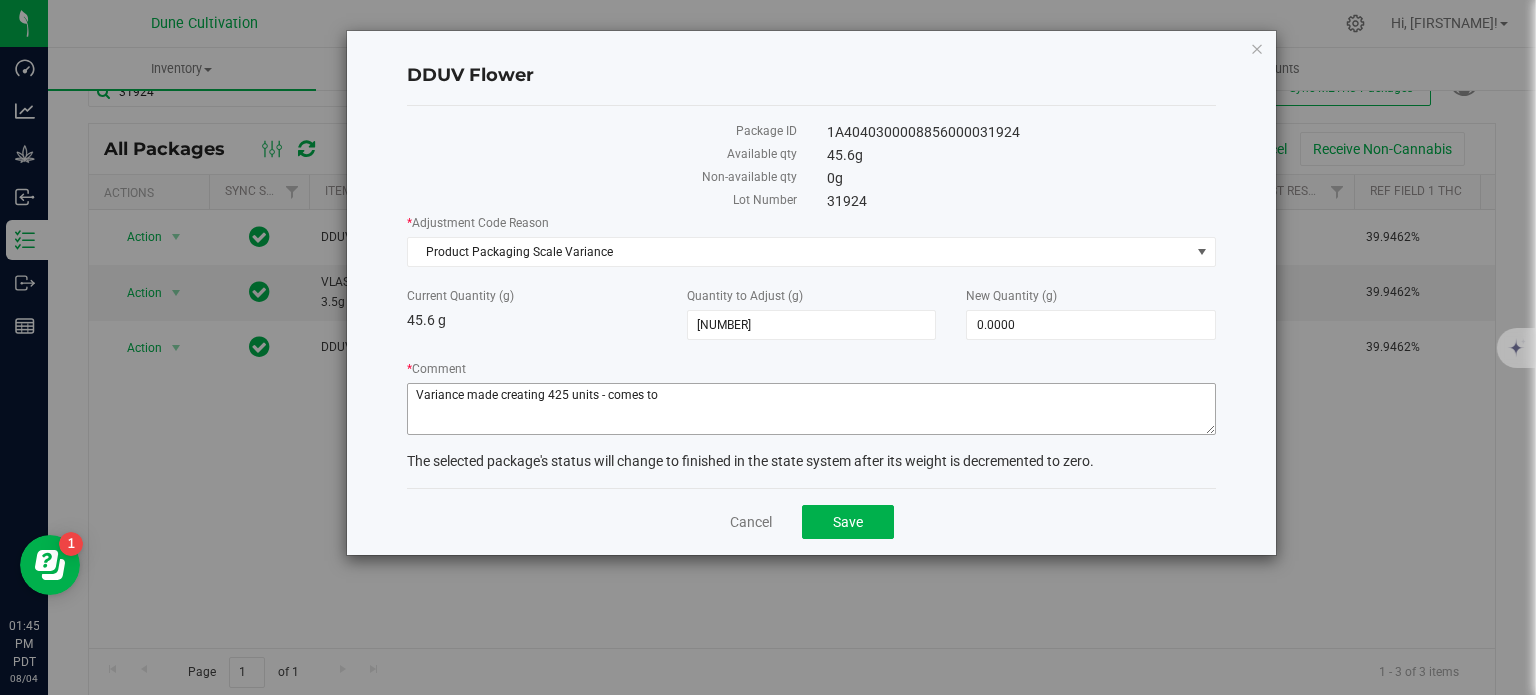 click on "*
Comment" at bounding box center [811, 400] 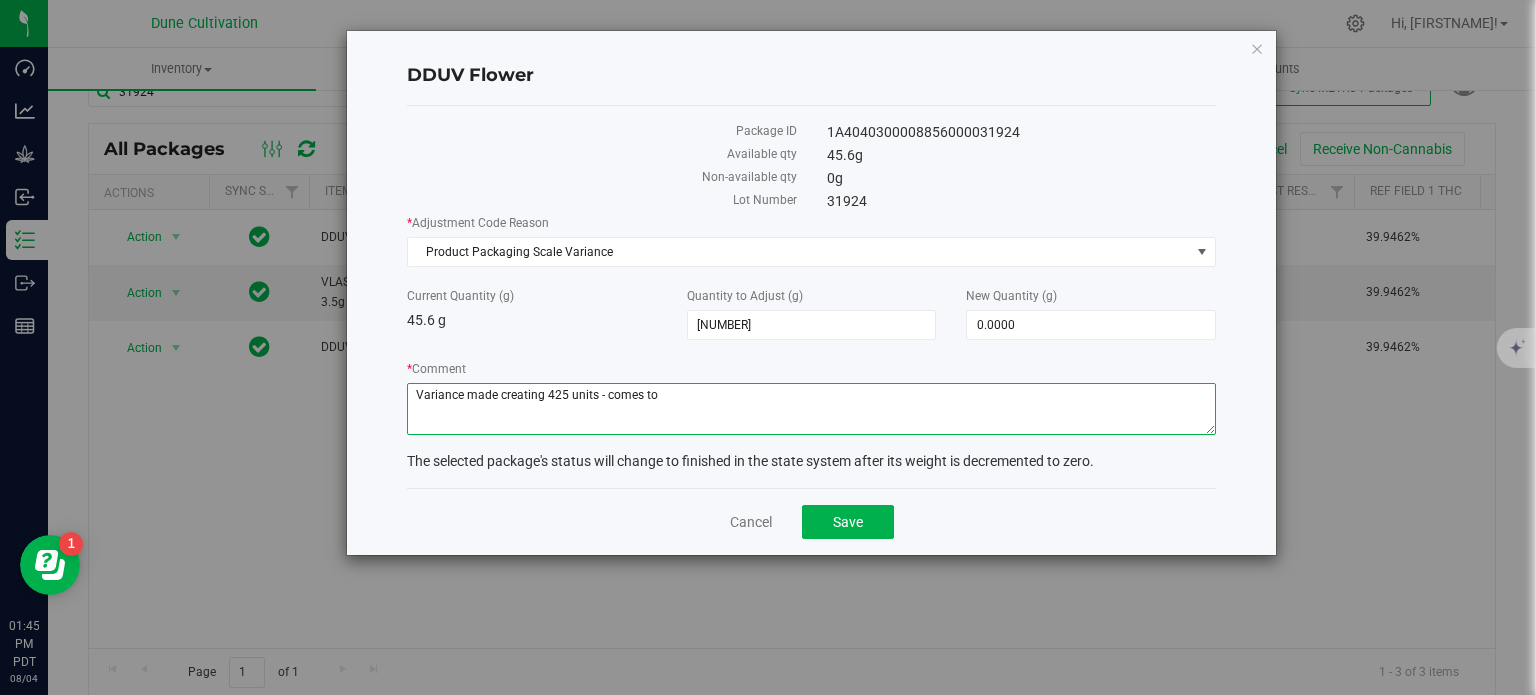 click on "*
Comment" at bounding box center (811, 409) 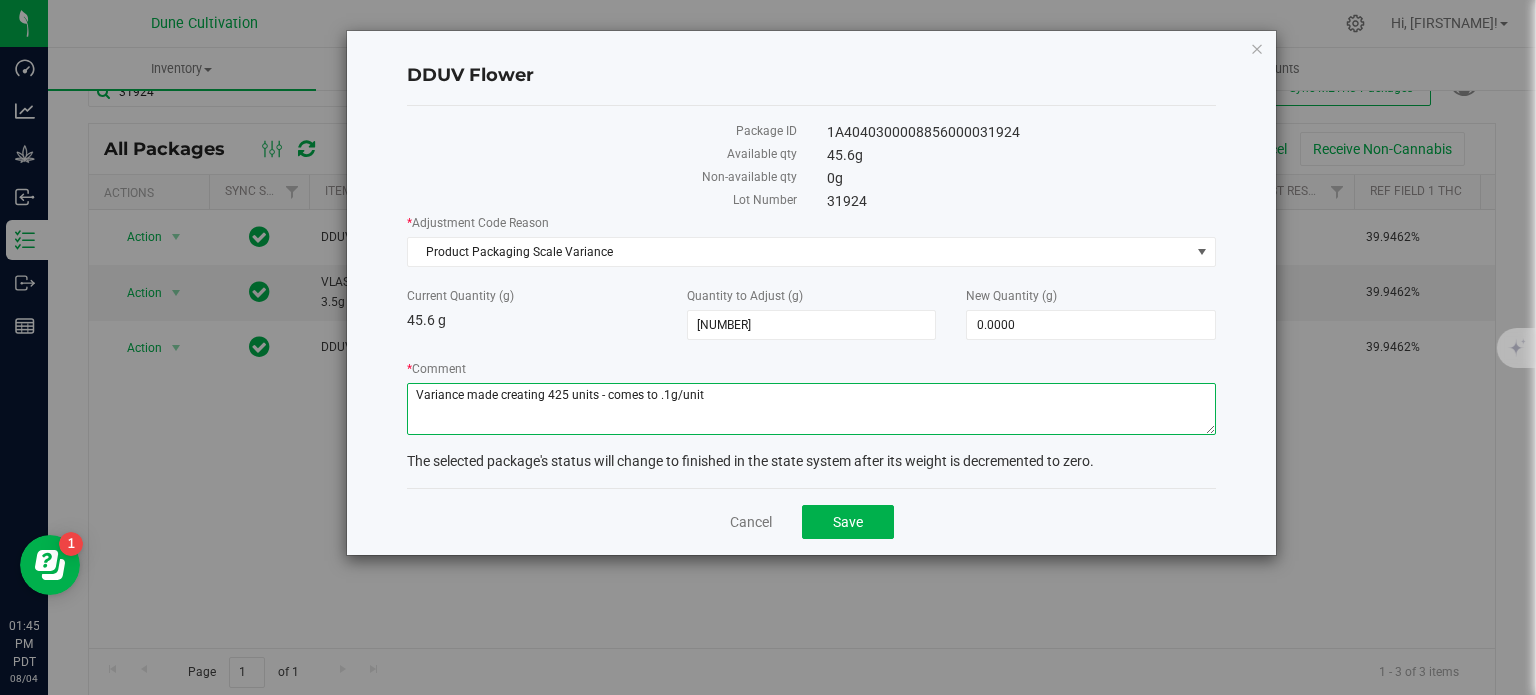 type on "Variance made creating 425 units - comes to .1g/unit" 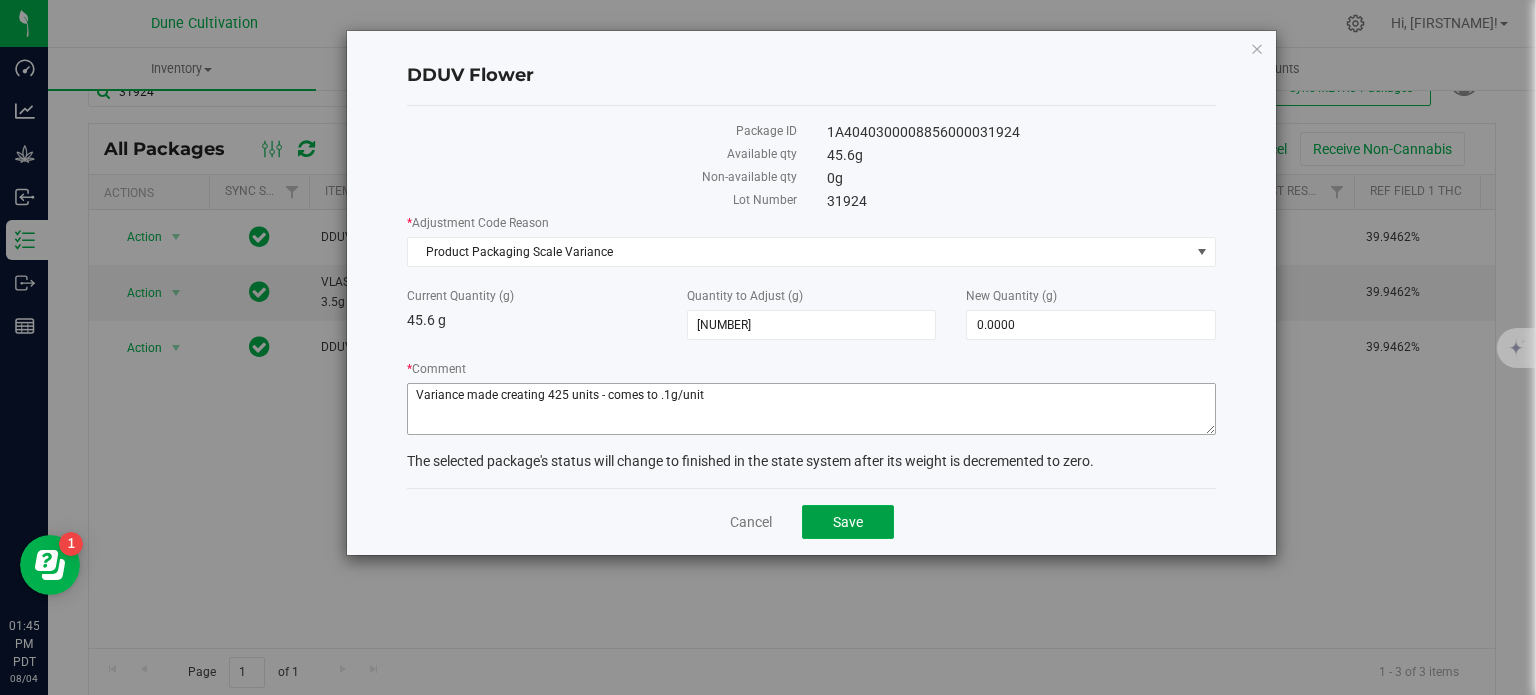 type 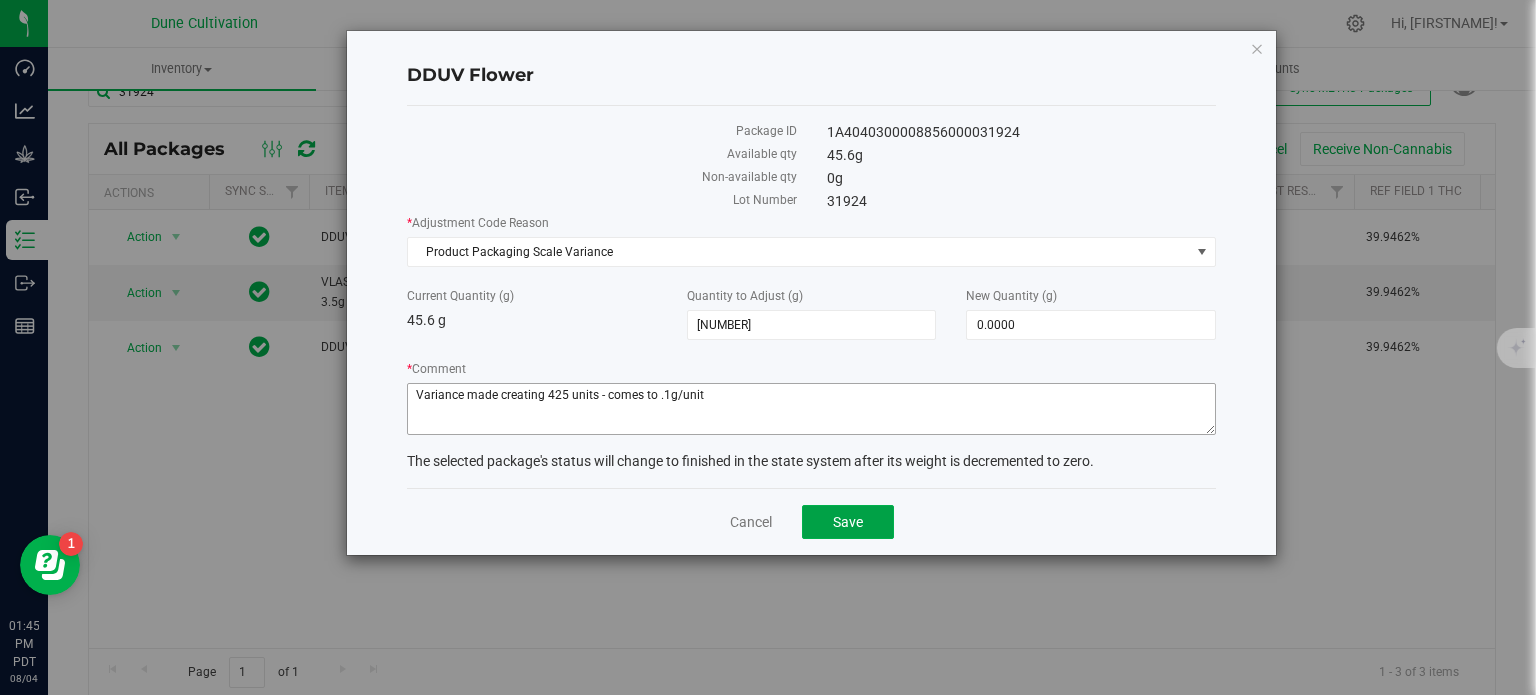 click on "Save" 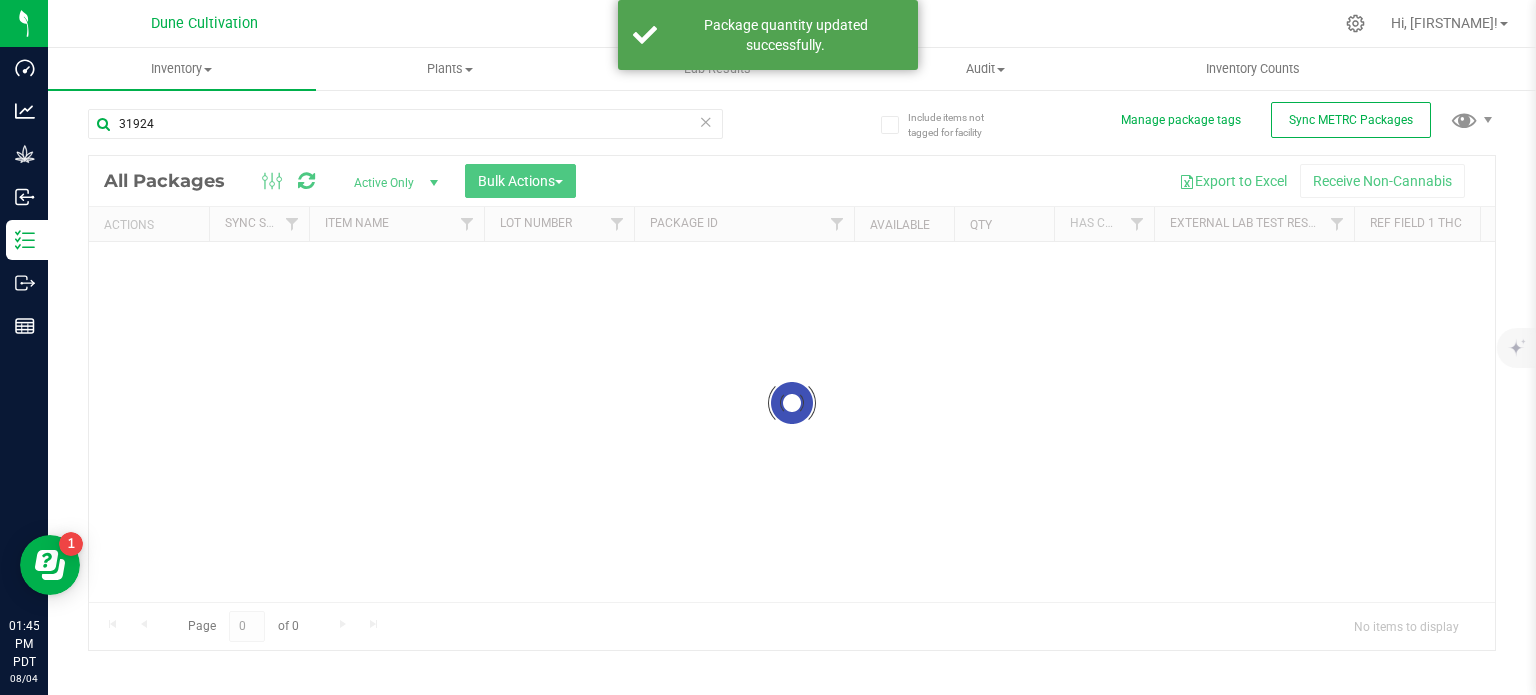 scroll, scrollTop: 35, scrollLeft: 0, axis: vertical 